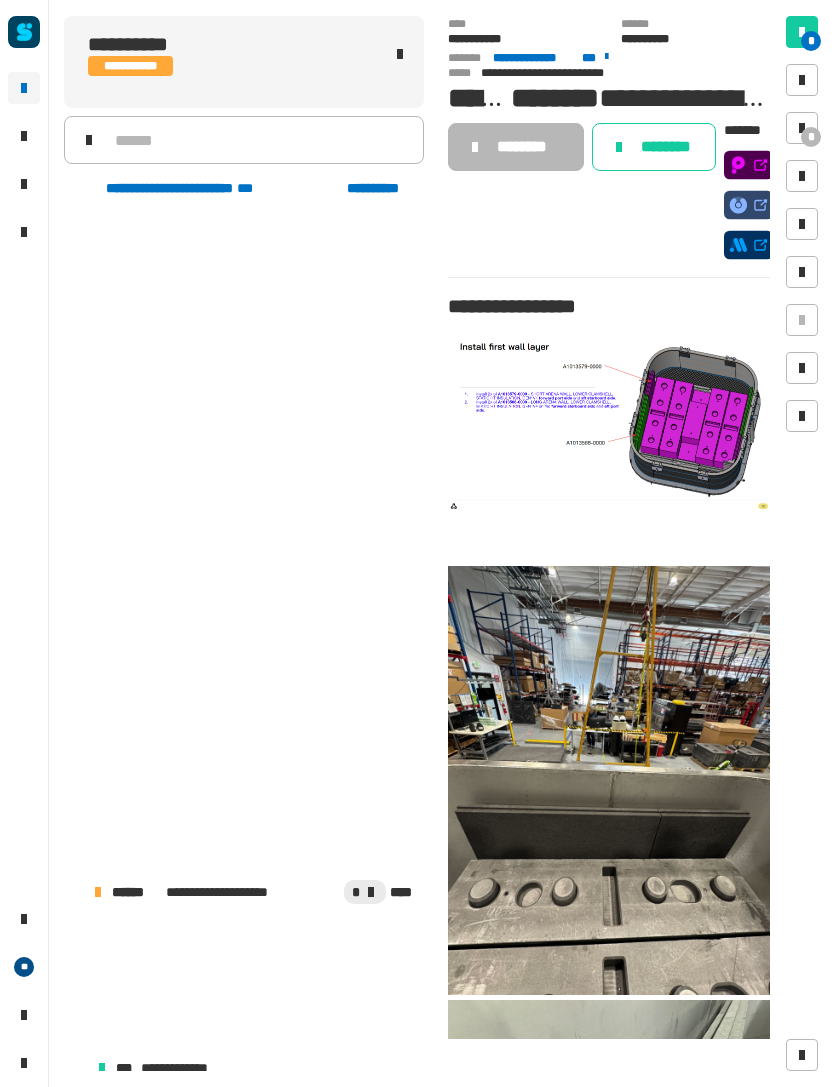 scroll, scrollTop: 0, scrollLeft: 0, axis: both 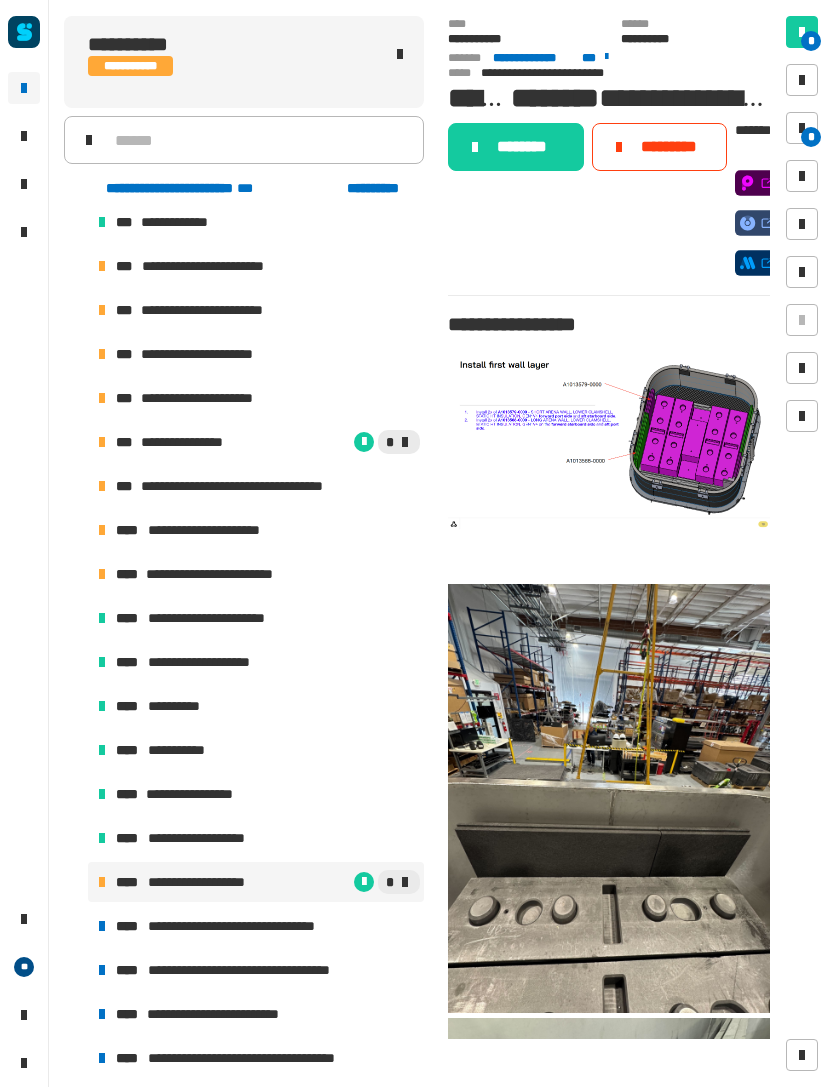 click on "*********" 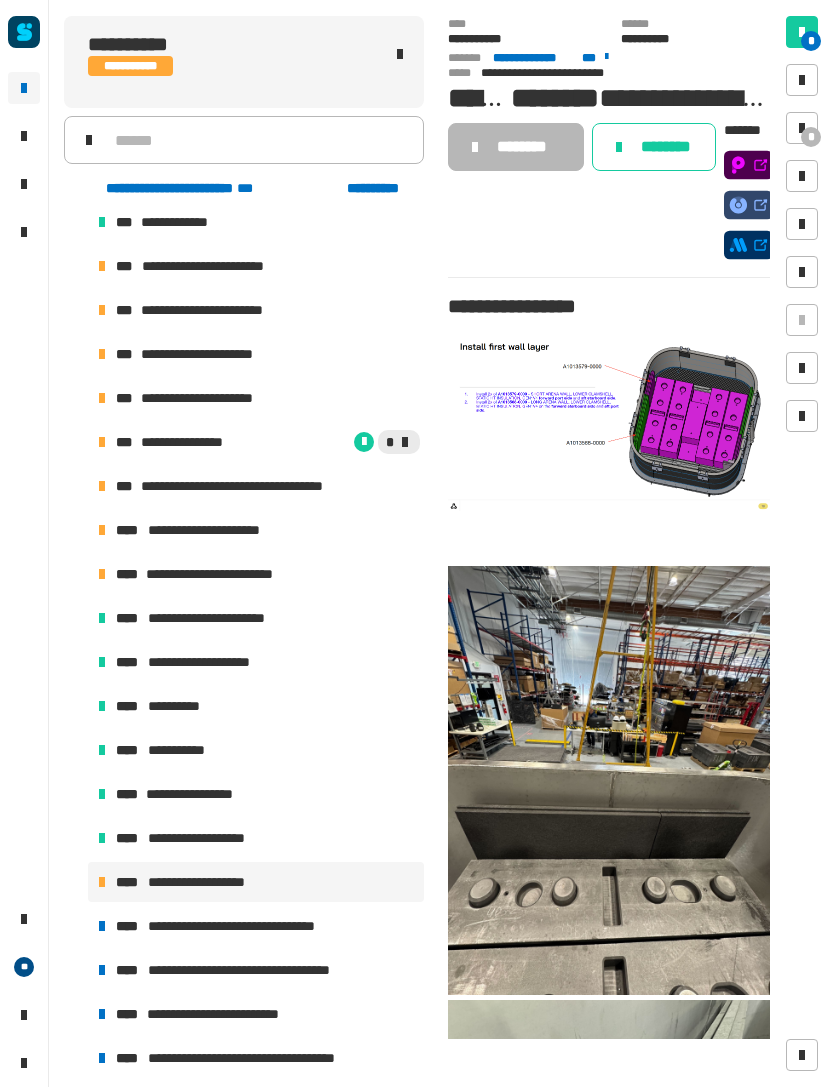 click on "**********" at bounding box center [243, 926] 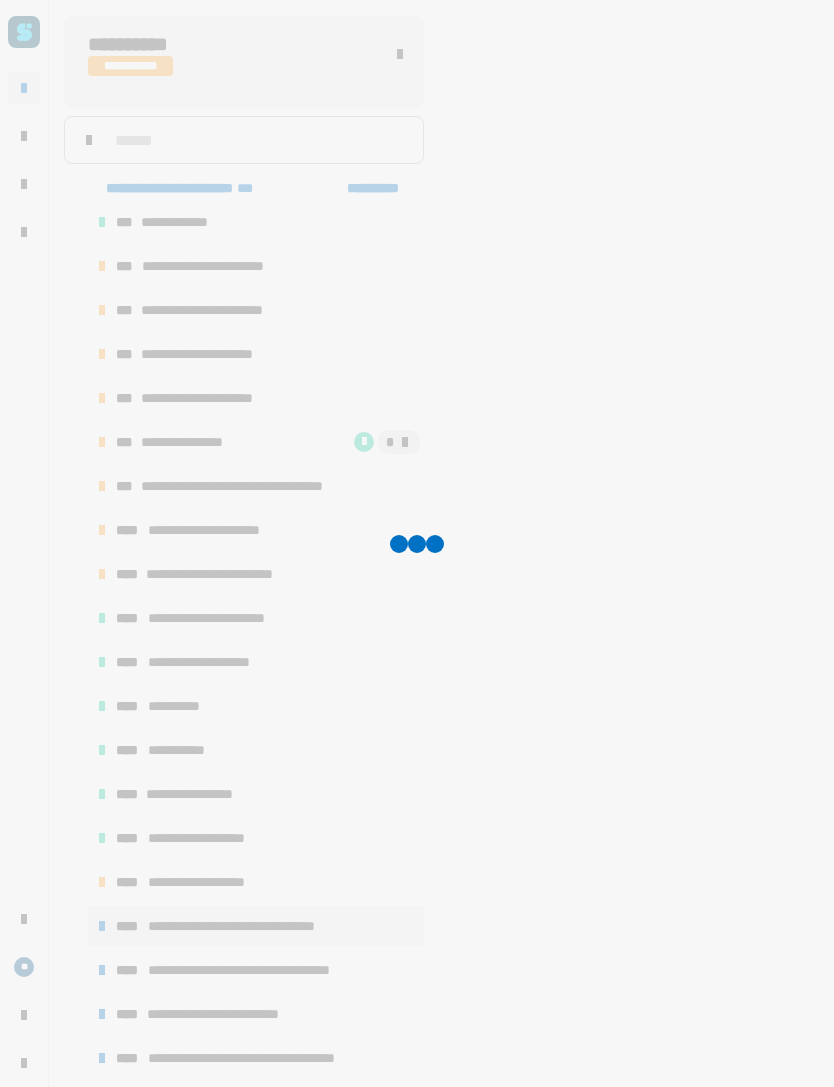 click 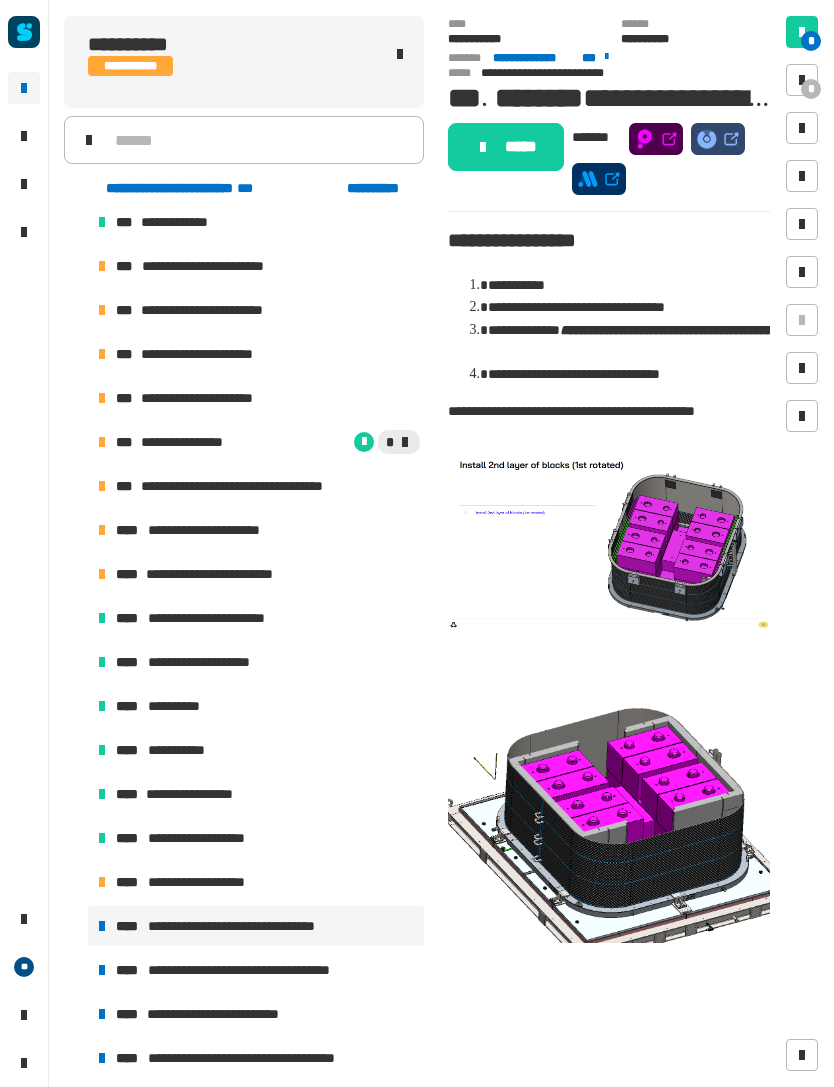 click 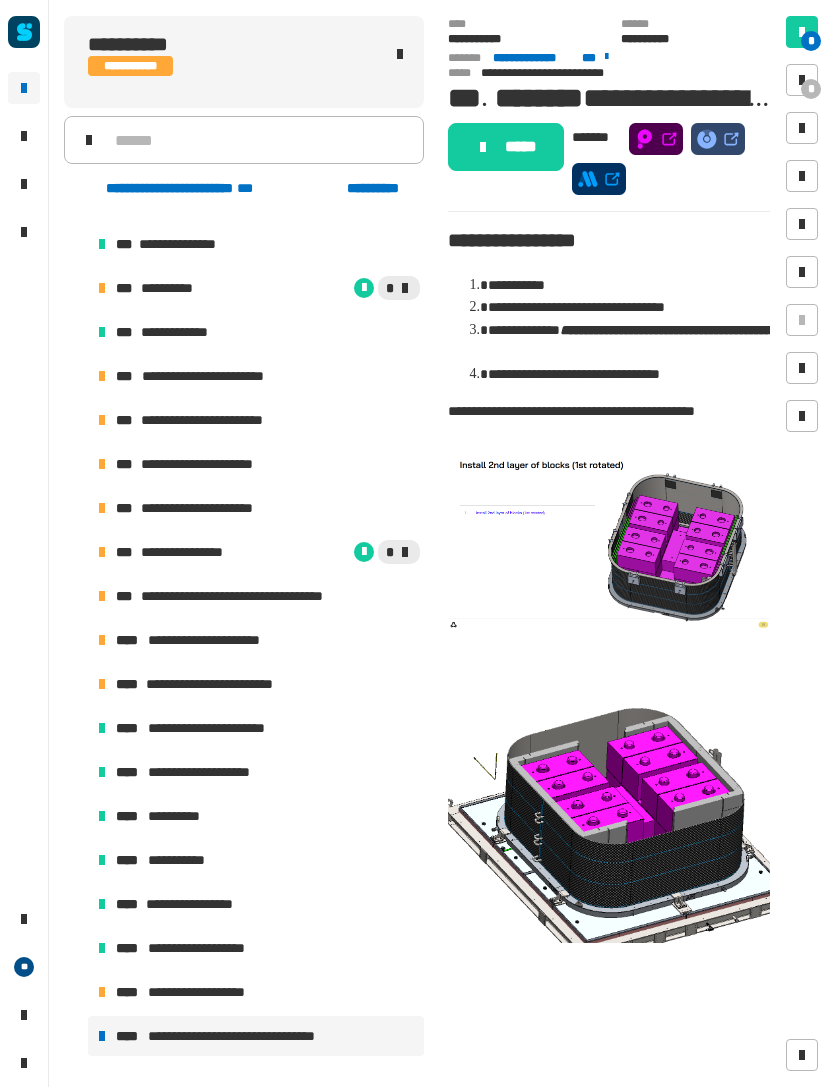 scroll, scrollTop: 675, scrollLeft: 0, axis: vertical 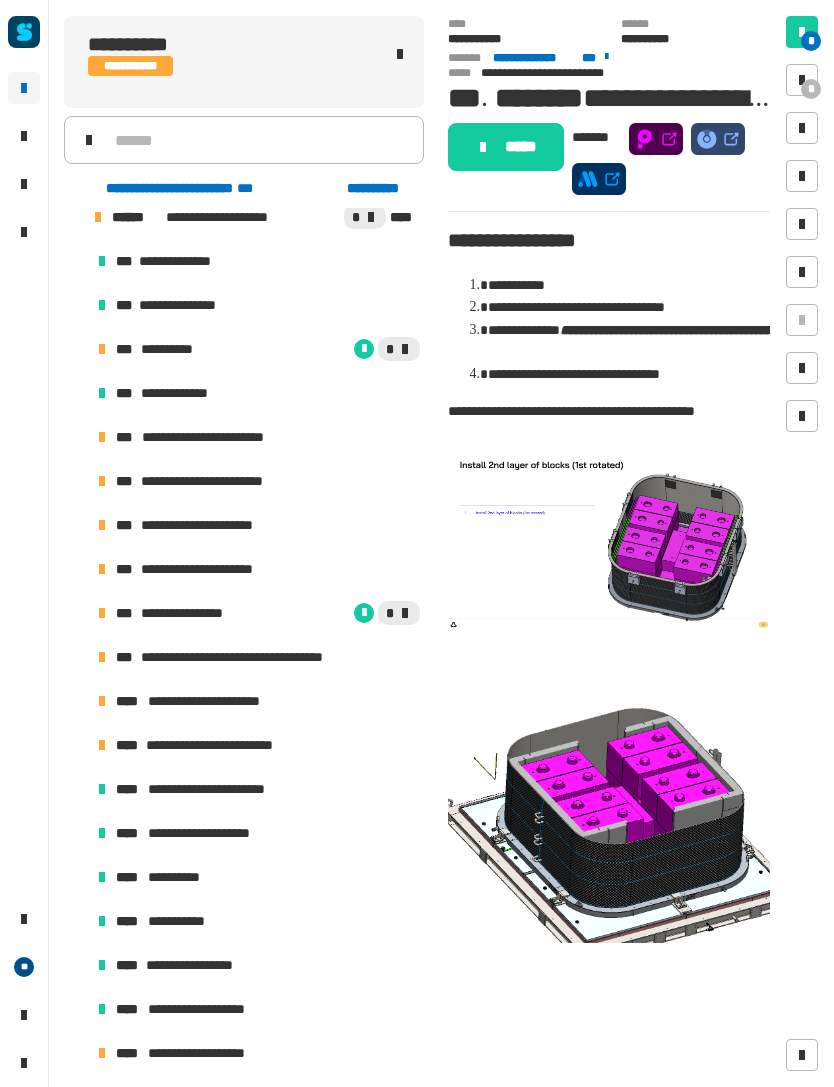 click on "**********" at bounding box center (256, 437) 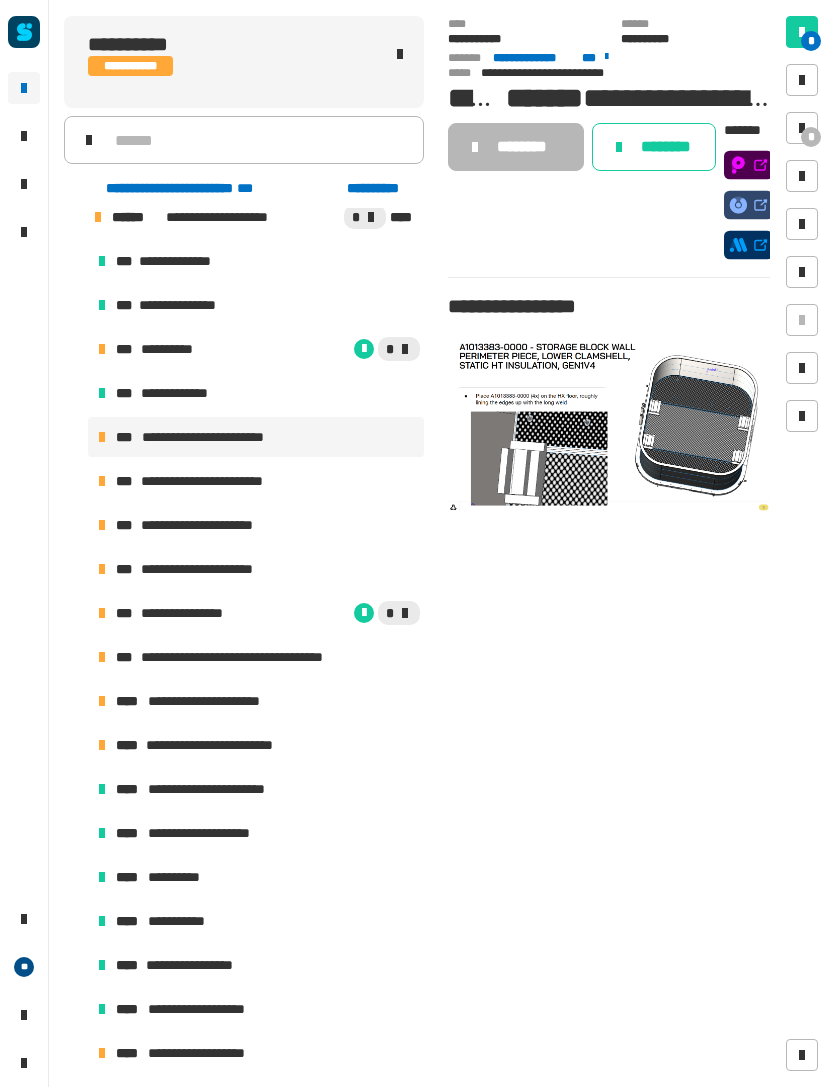 click at bounding box center [802, 128] 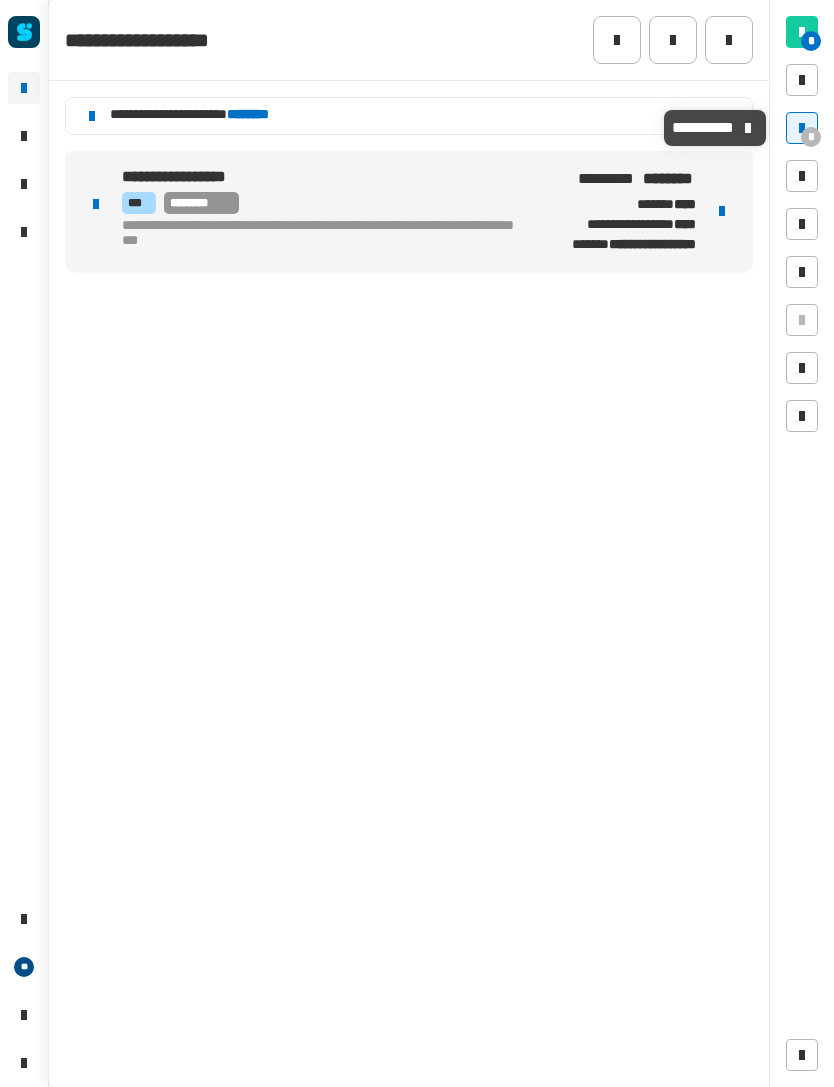 click on "********" 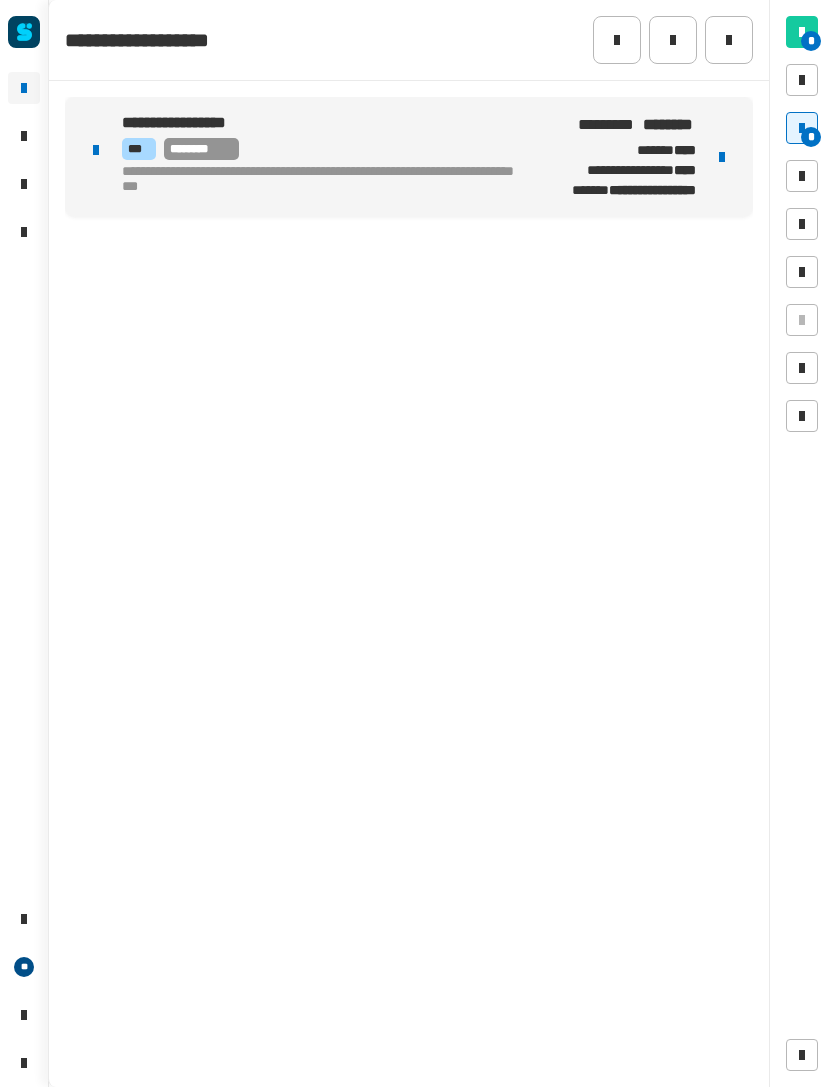 click at bounding box center [722, 157] 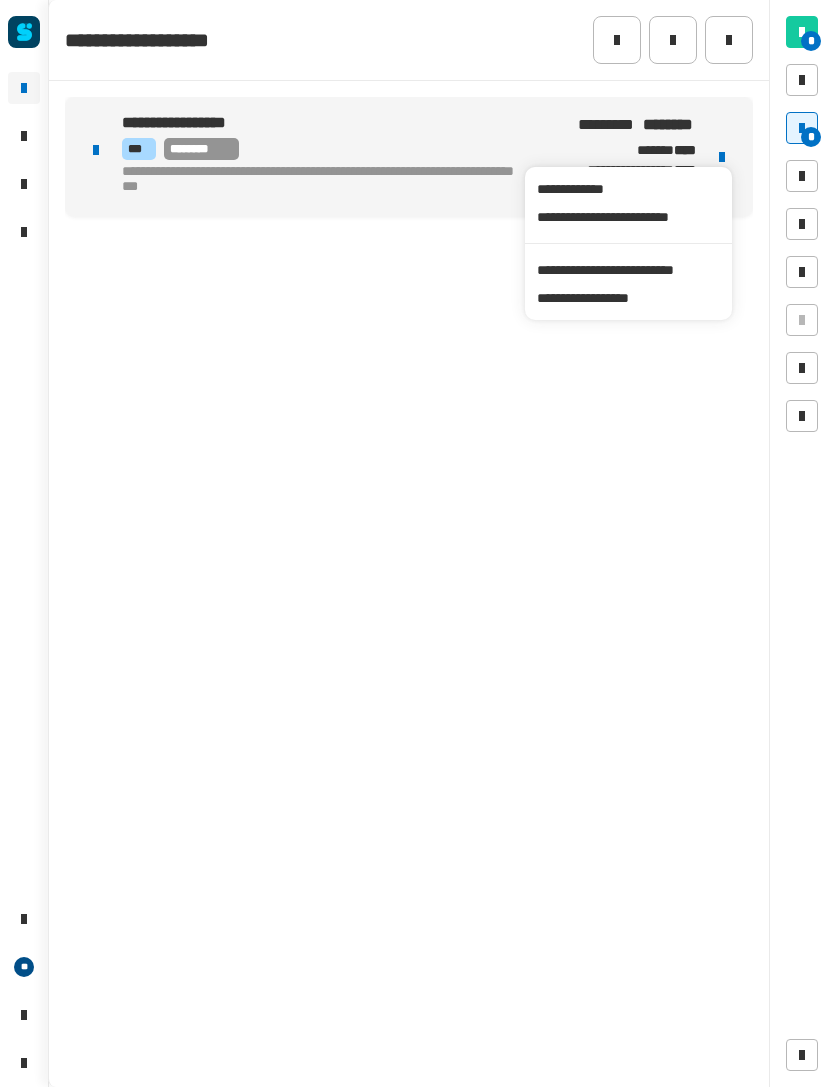 click on "**********" at bounding box center (628, 270) 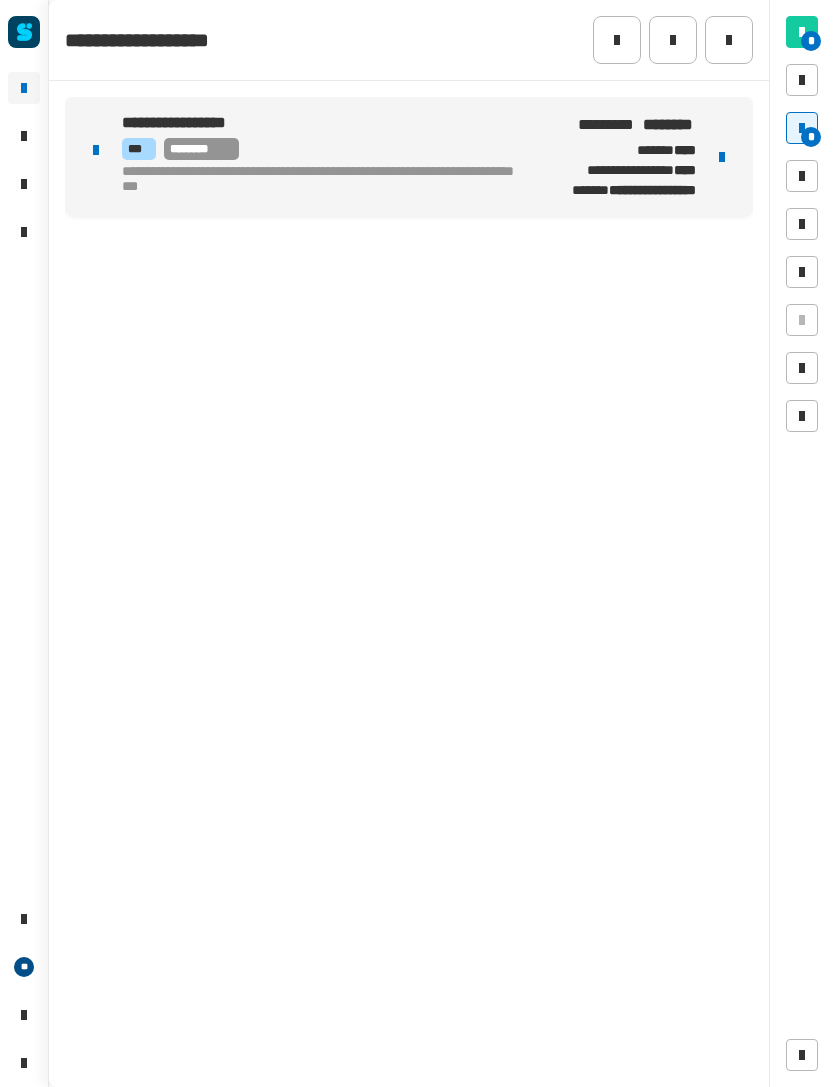 click on "*** ********" at bounding box center [319, 149] 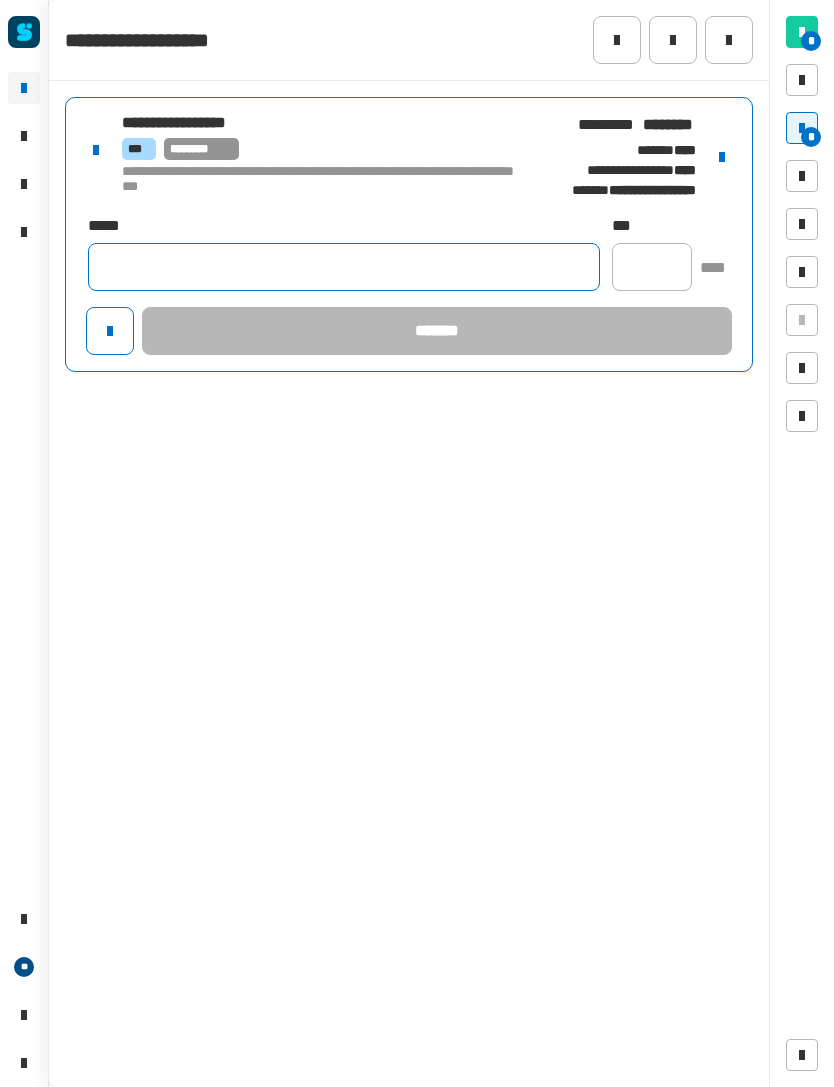 click 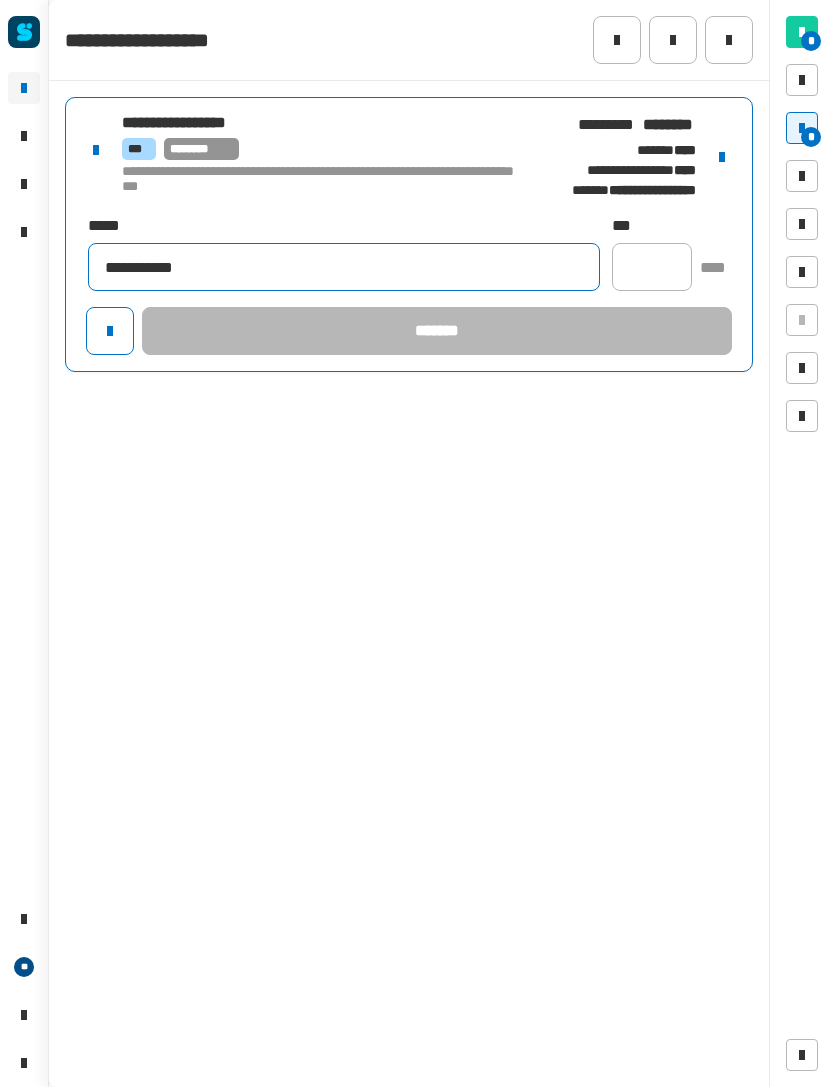 type on "**********" 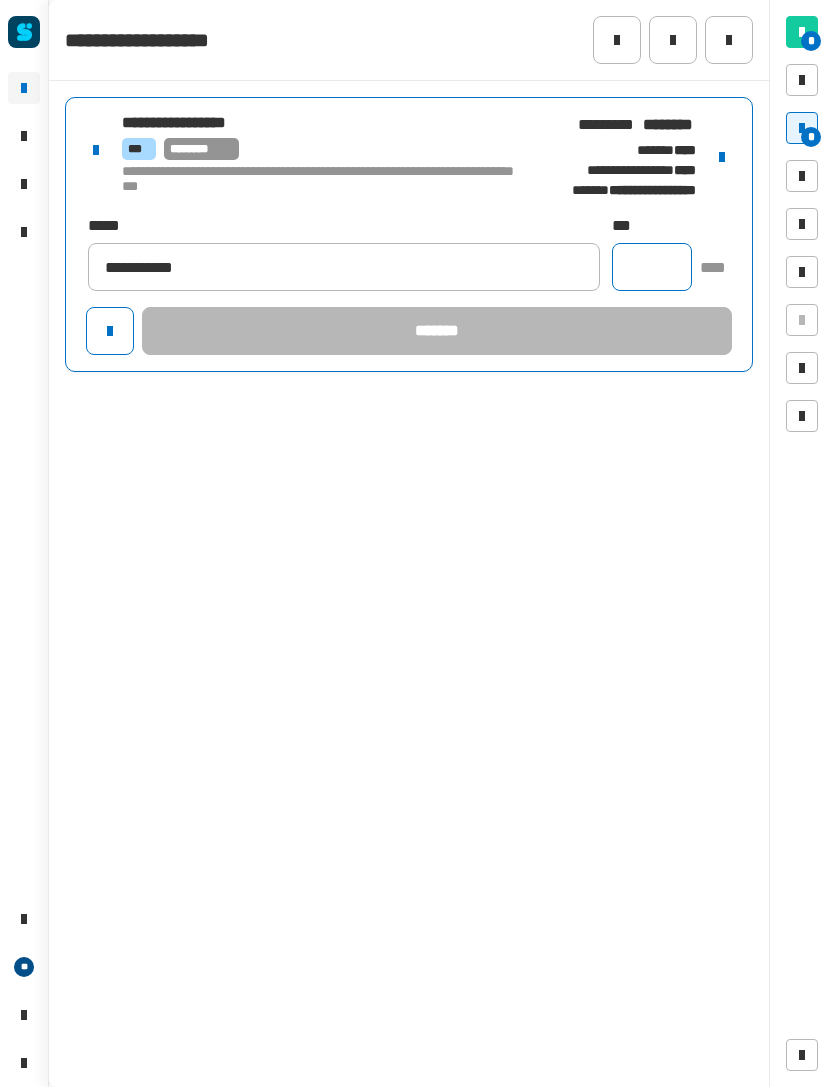 click 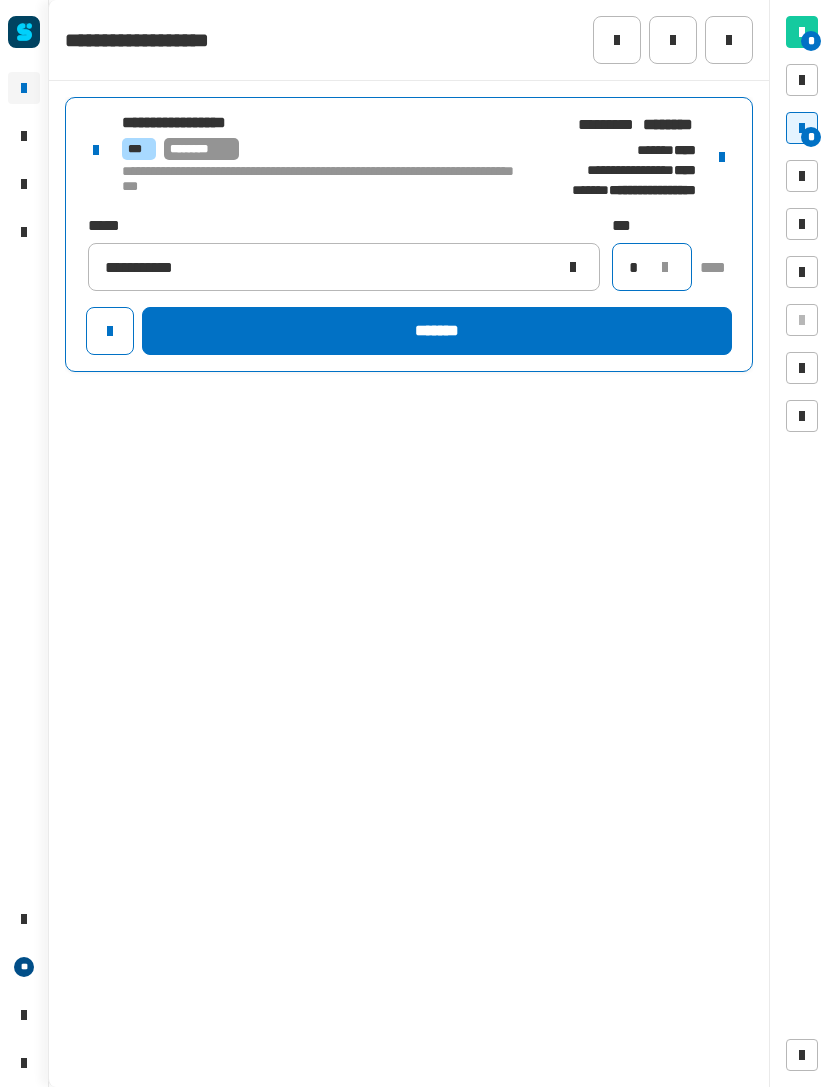 type on "*" 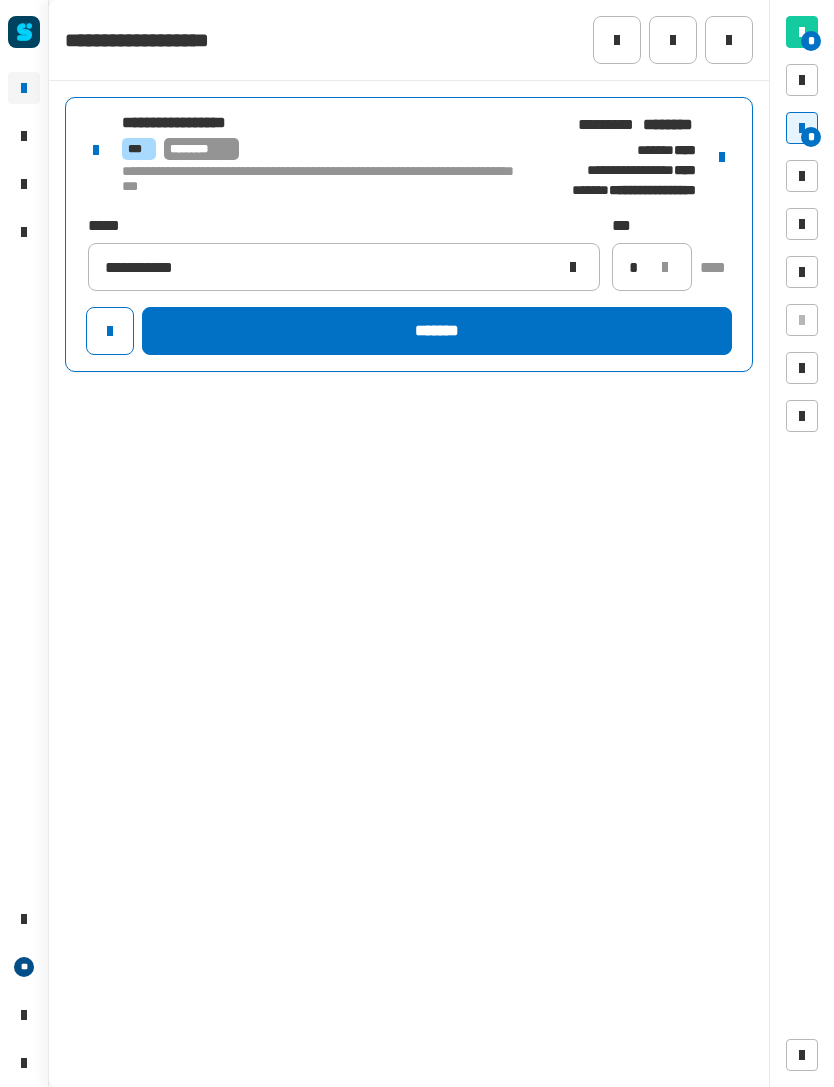 click on "*******" 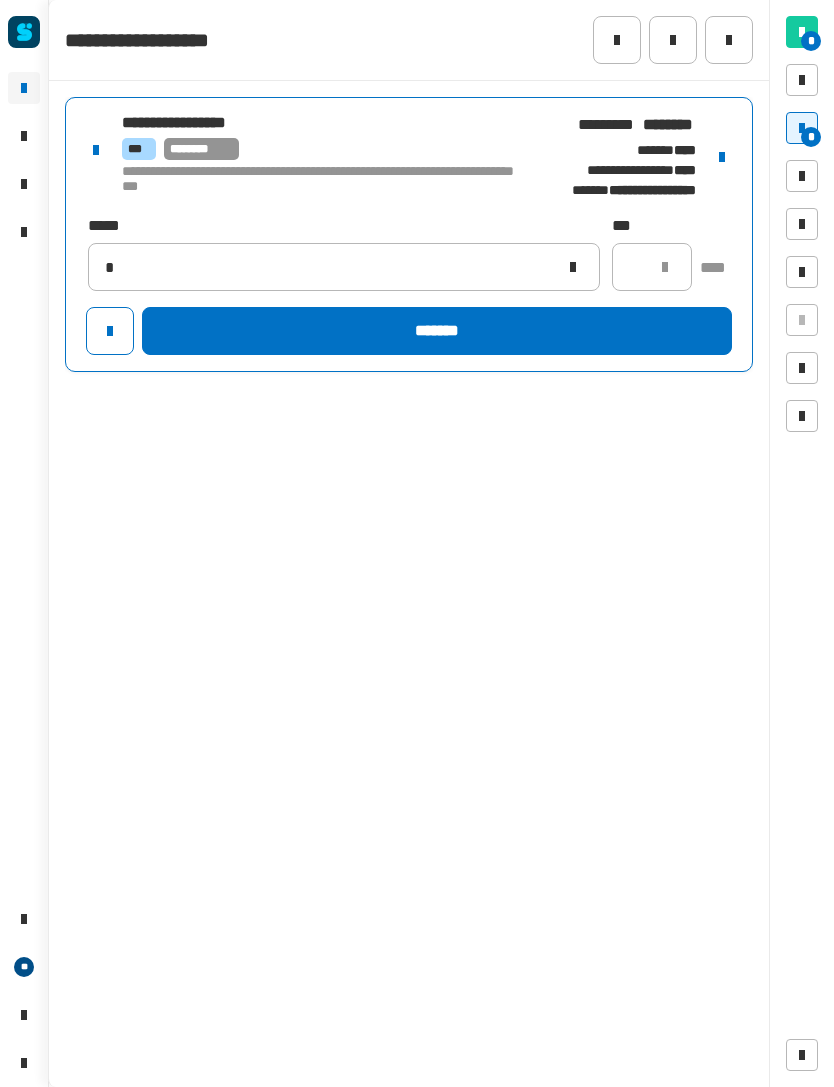 type 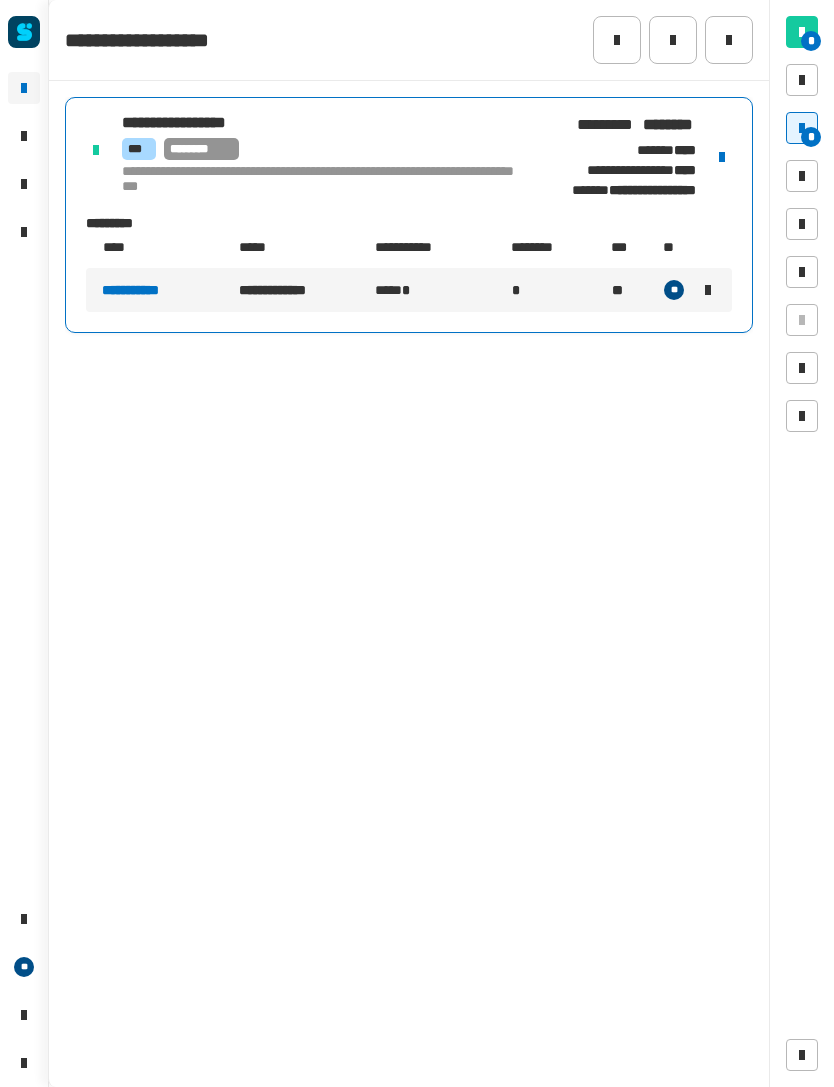 click 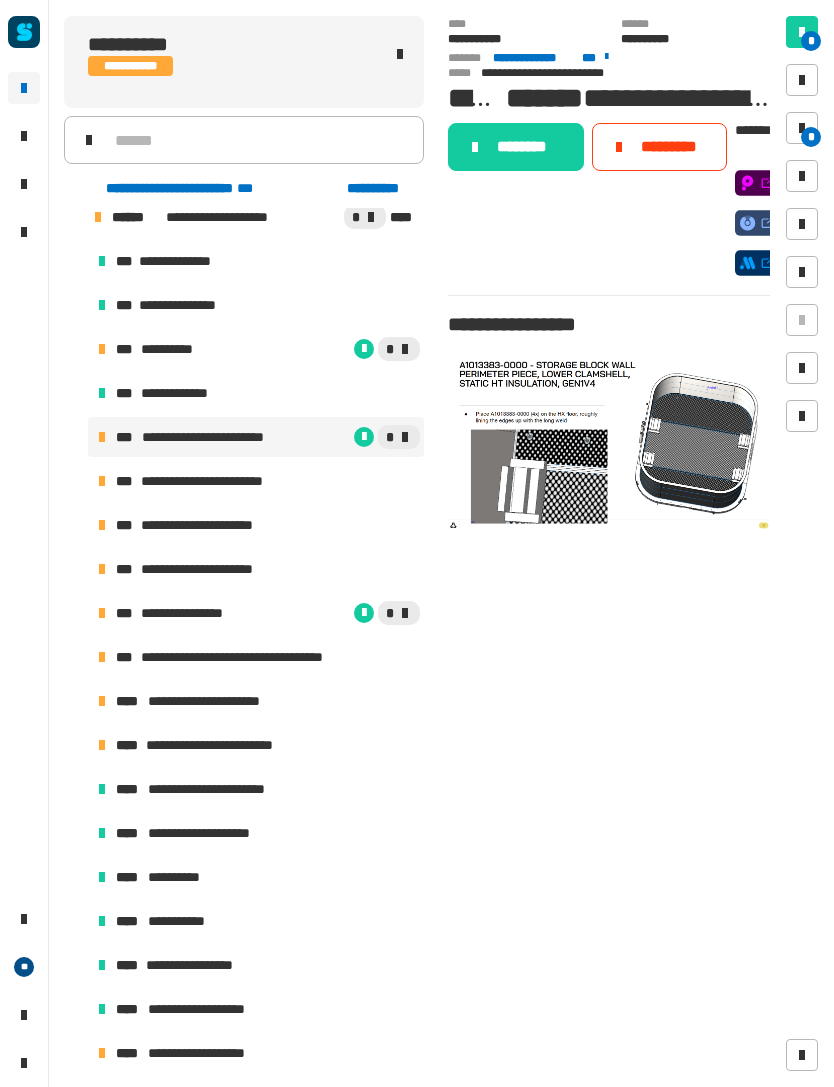 click on "********" 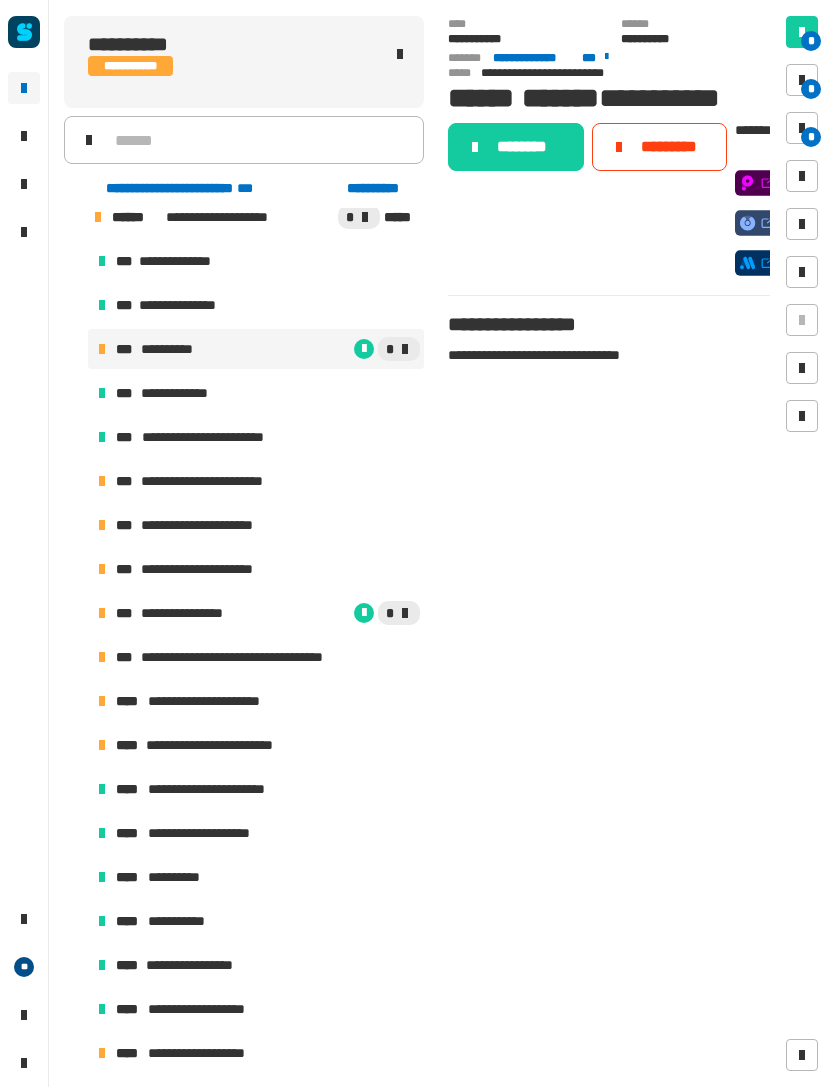 click on "**********" at bounding box center [256, 481] 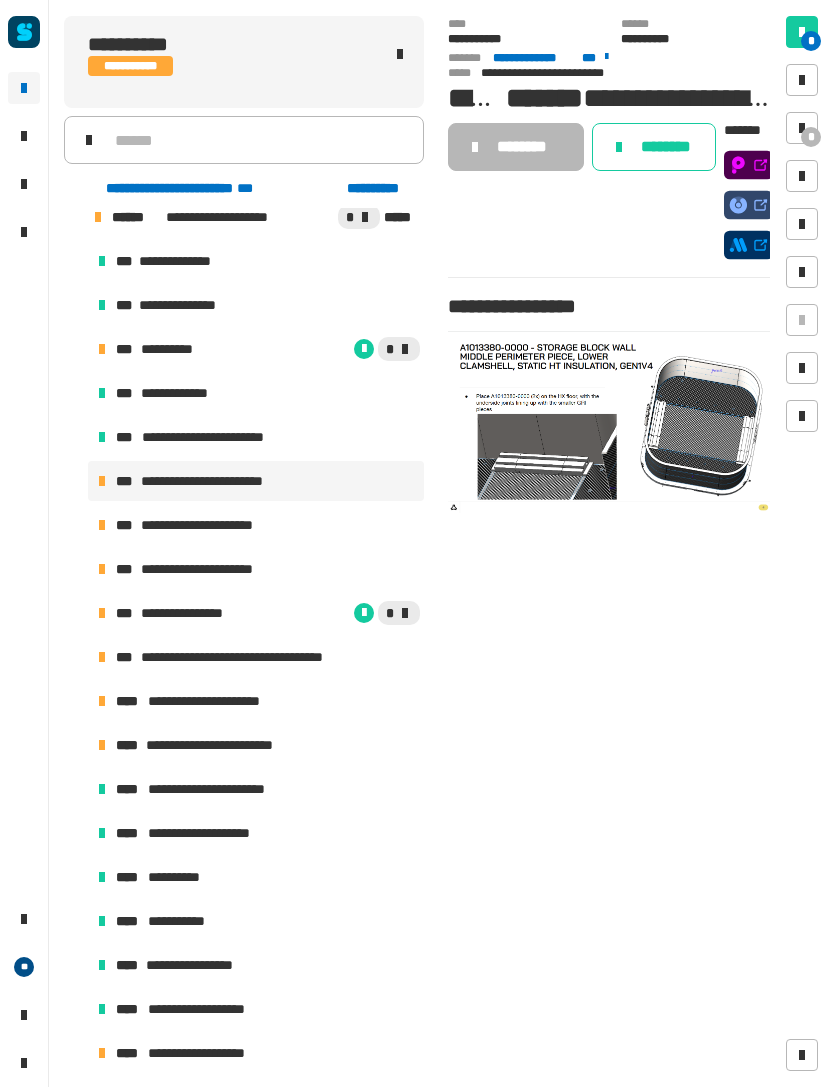 click at bounding box center (802, 80) 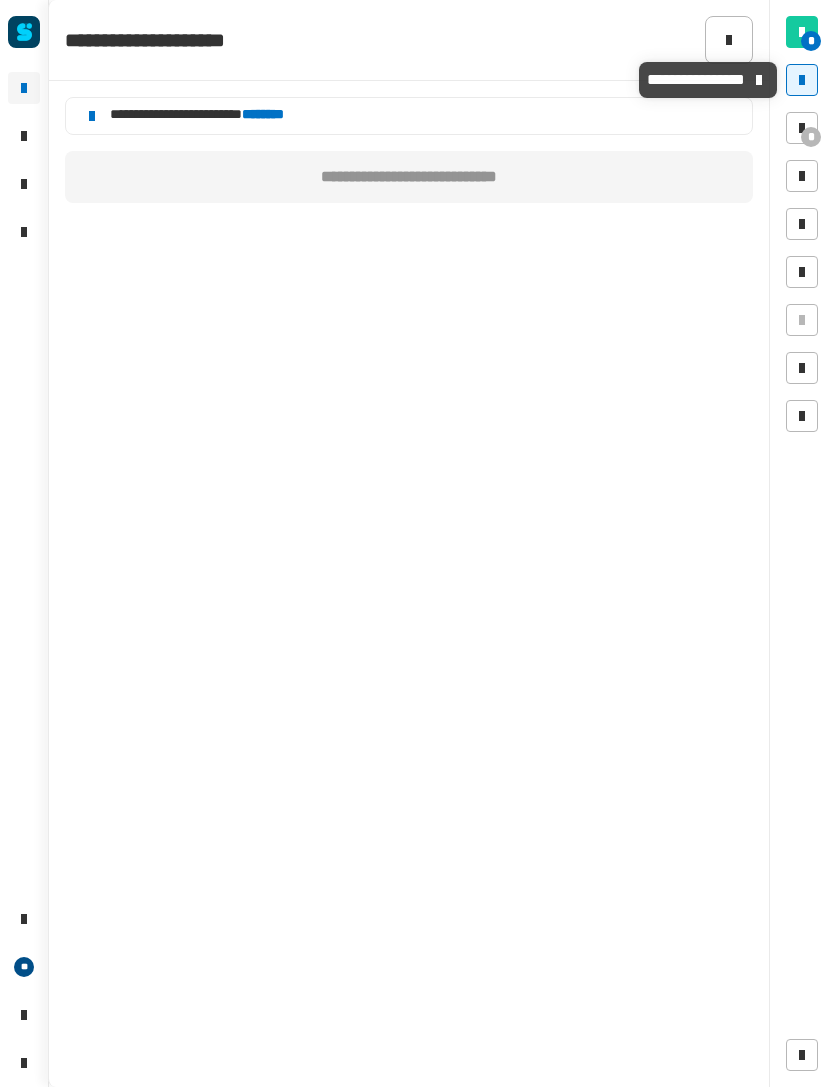 click on "*" at bounding box center (802, 128) 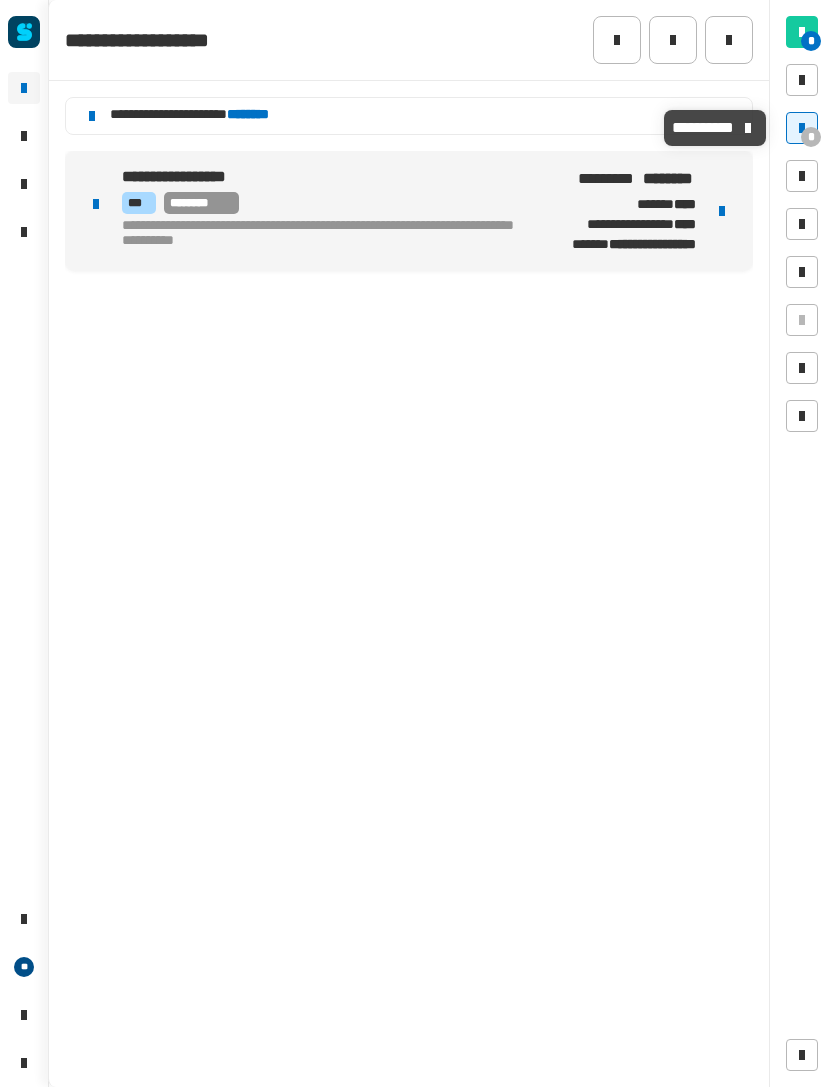 click on "**********" at bounding box center (409, 211) 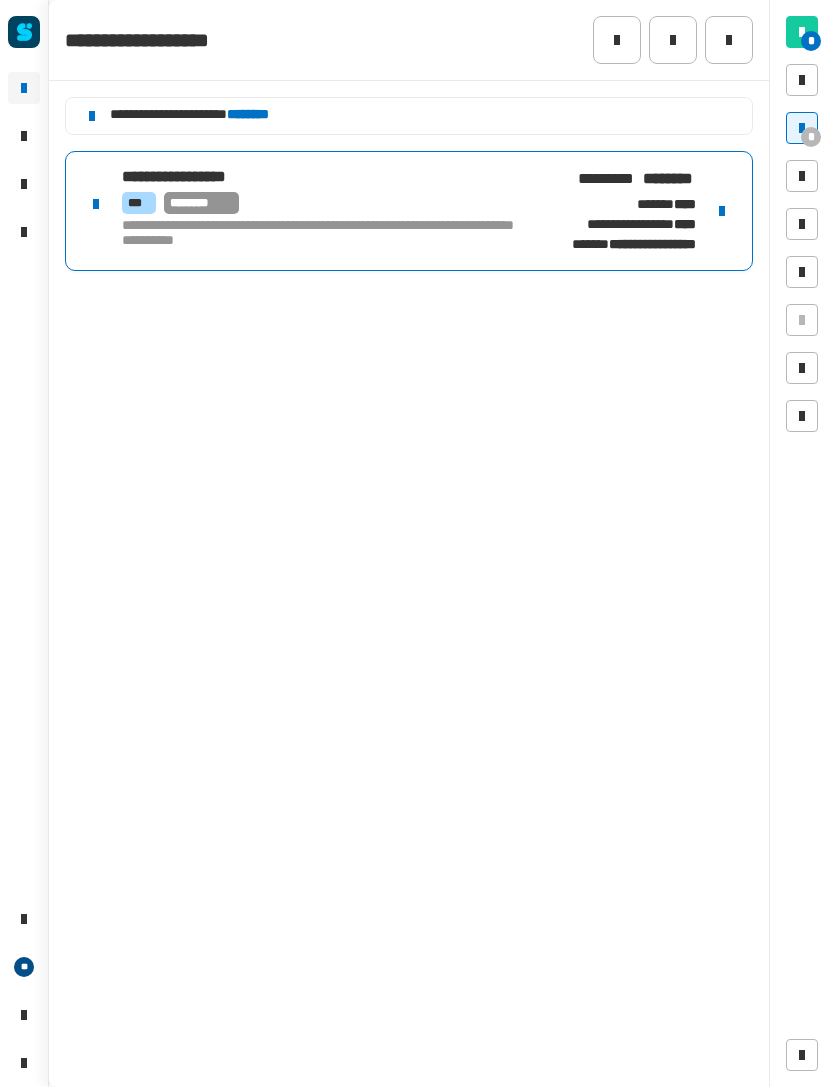 click at bounding box center (722, 211) 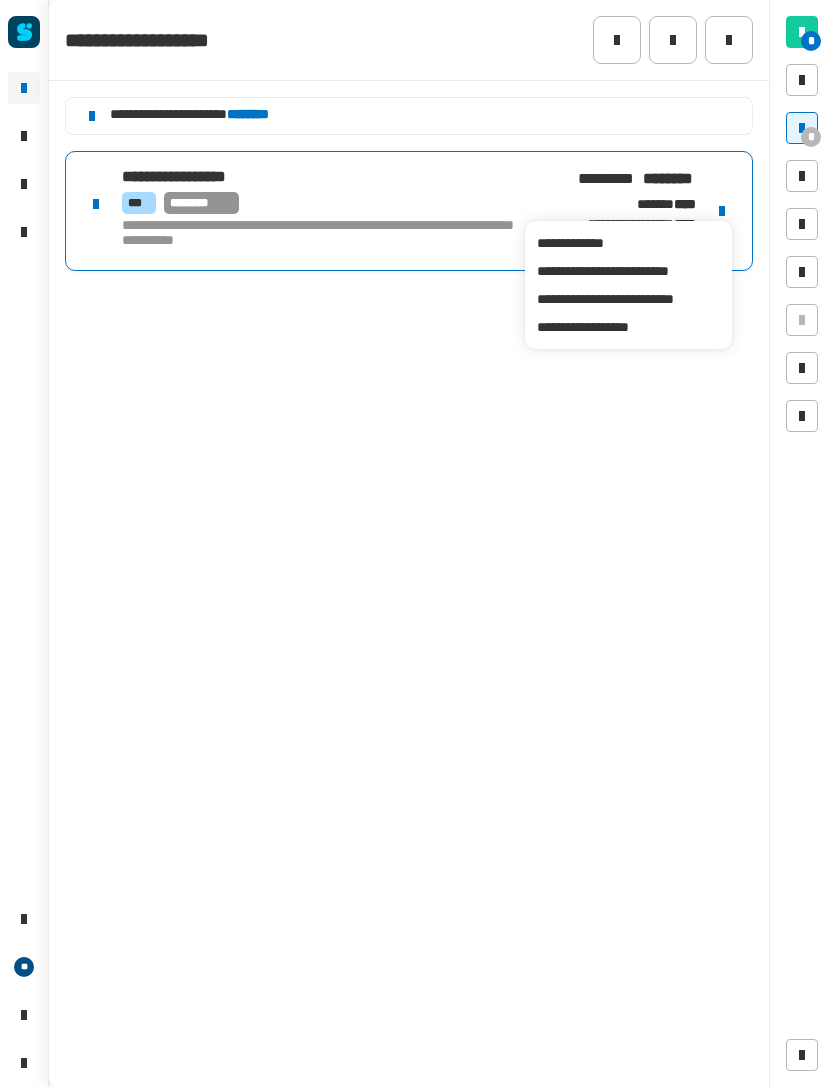 click on "**********" at bounding box center (628, 299) 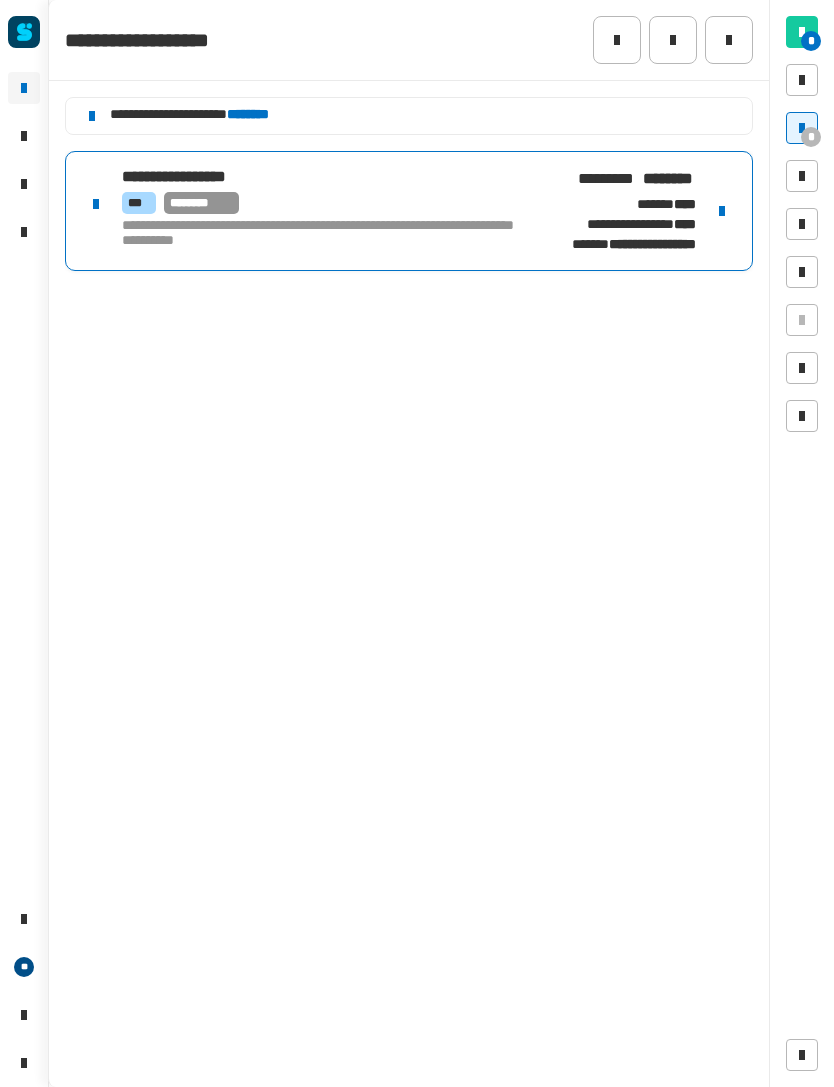 click on "********" 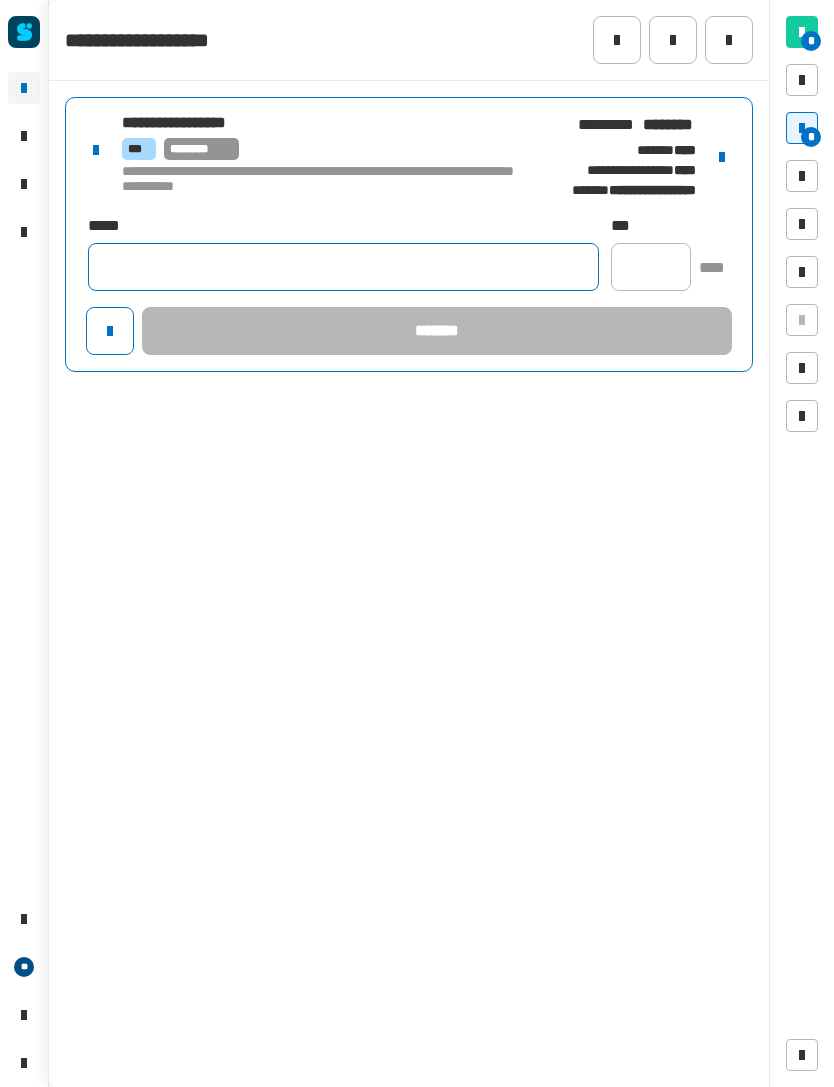 click 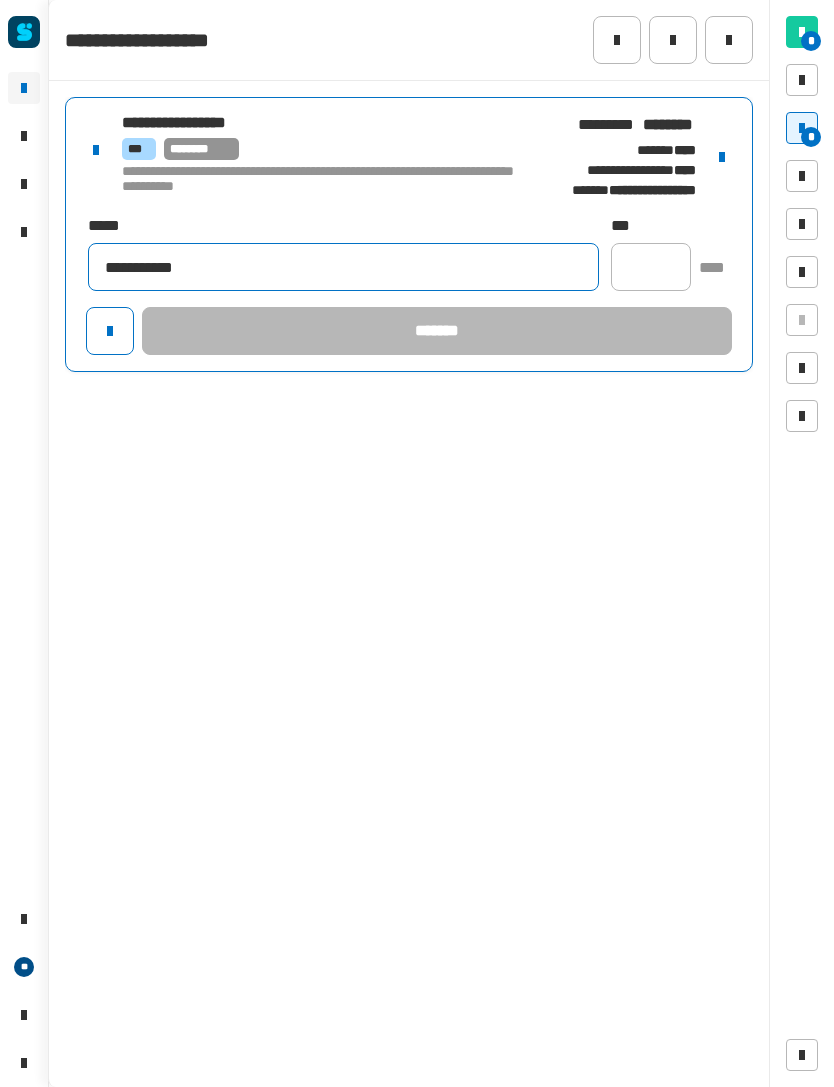 click on "**********" 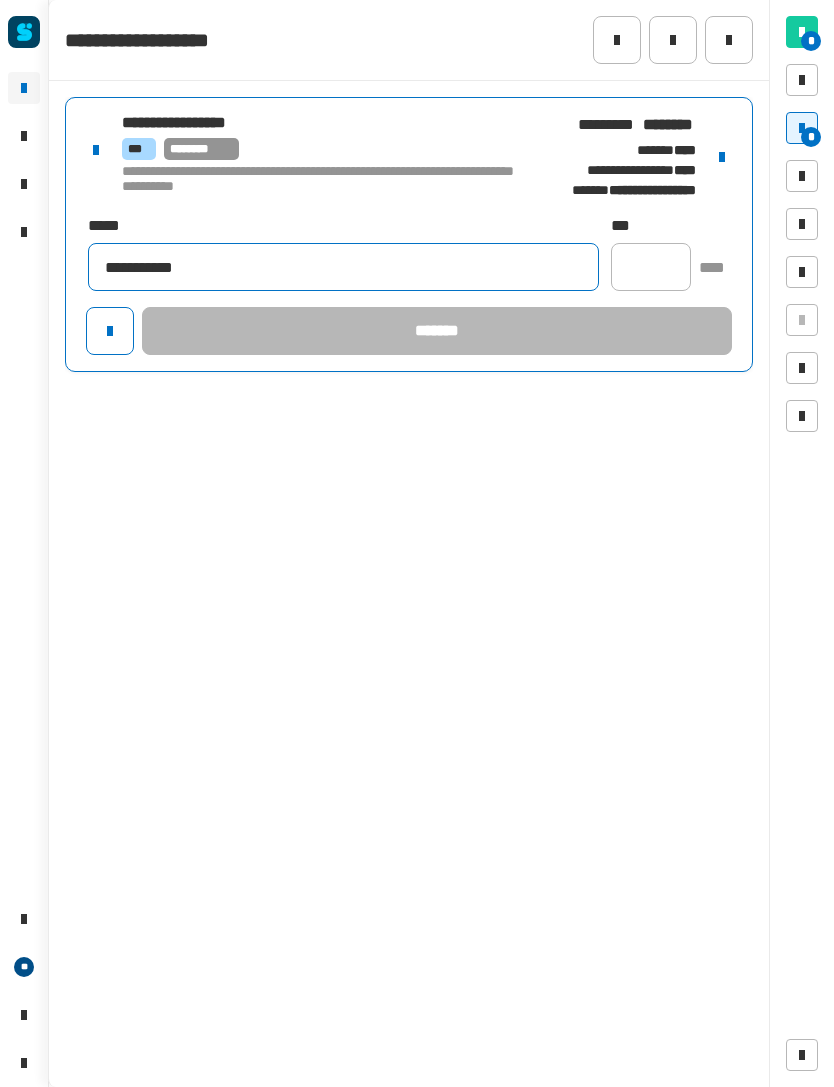 type on "**********" 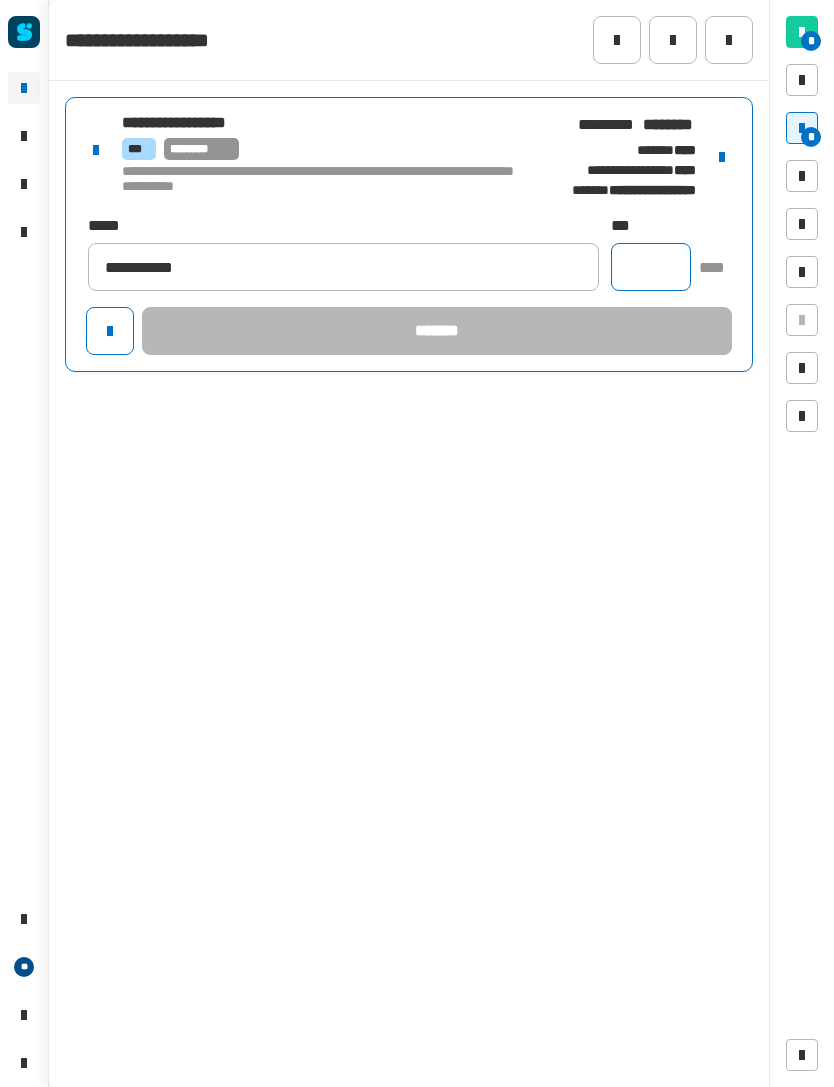 click 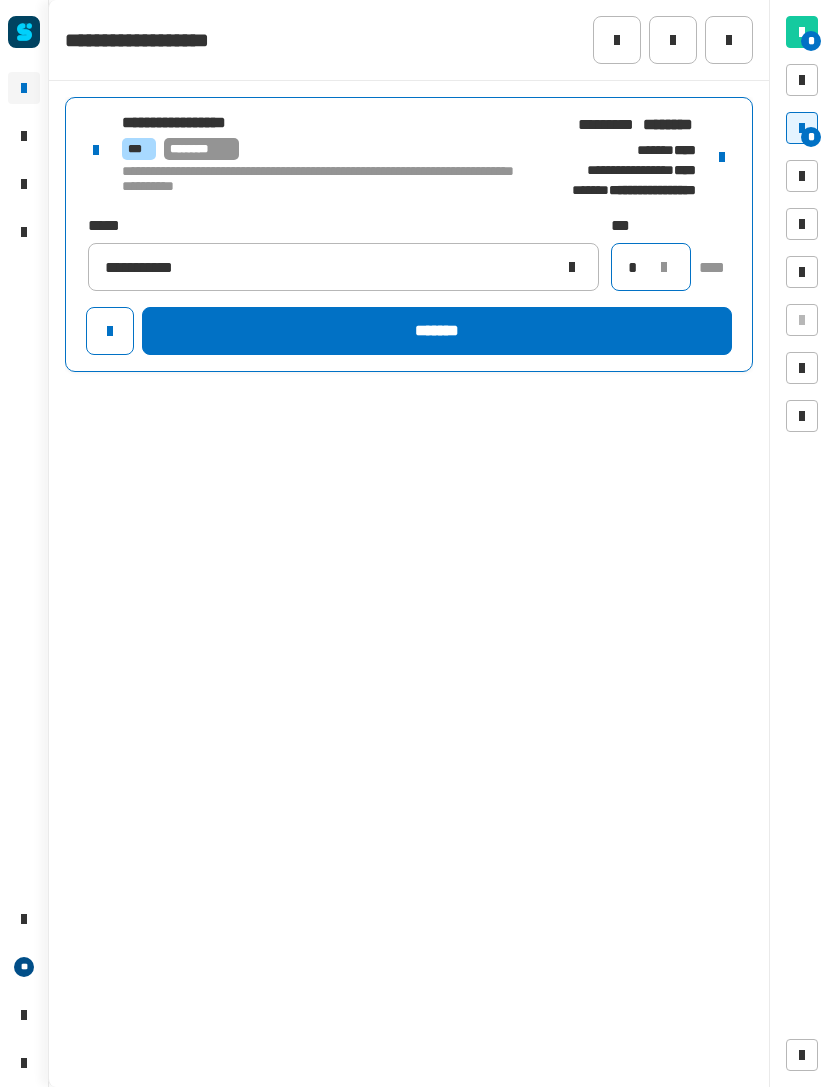 type on "*" 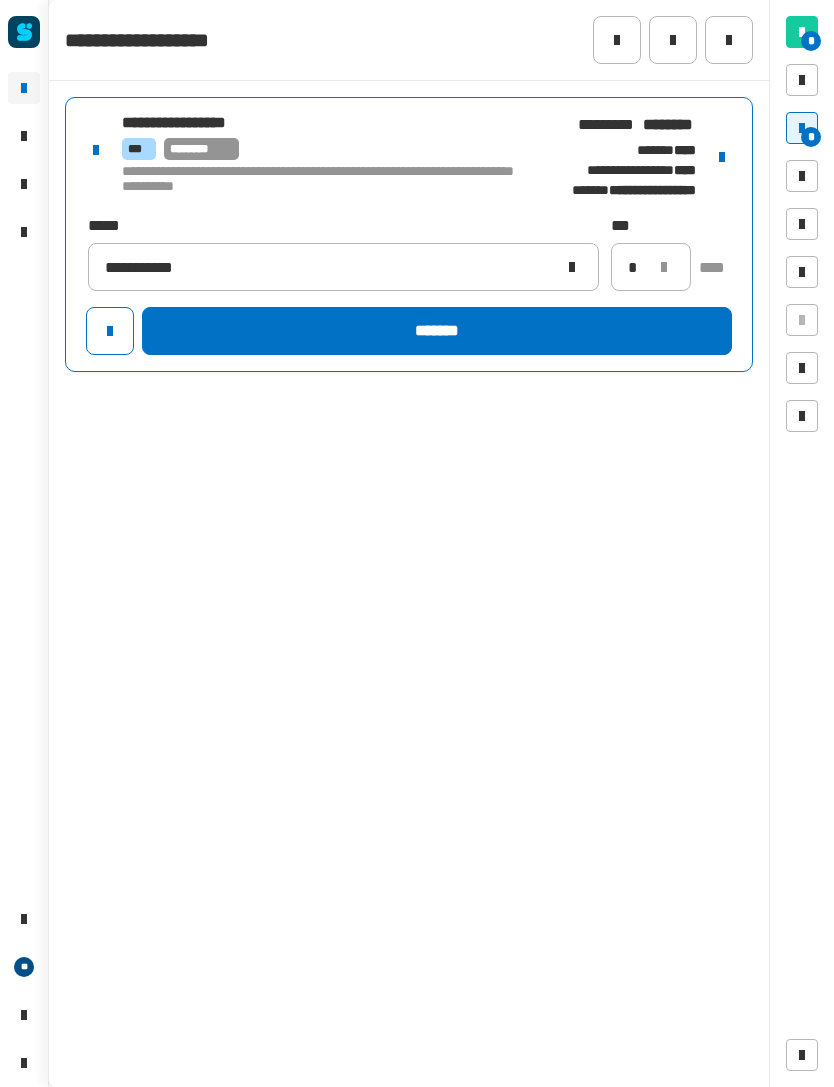click on "*******" 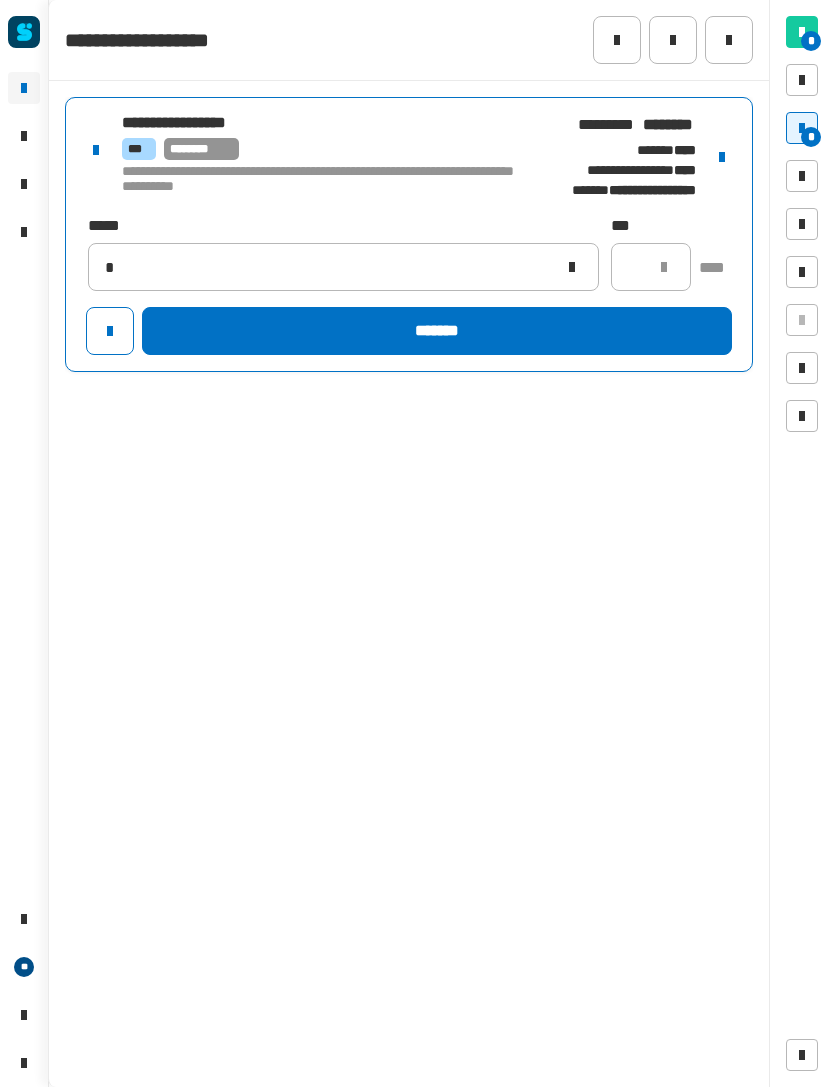 type 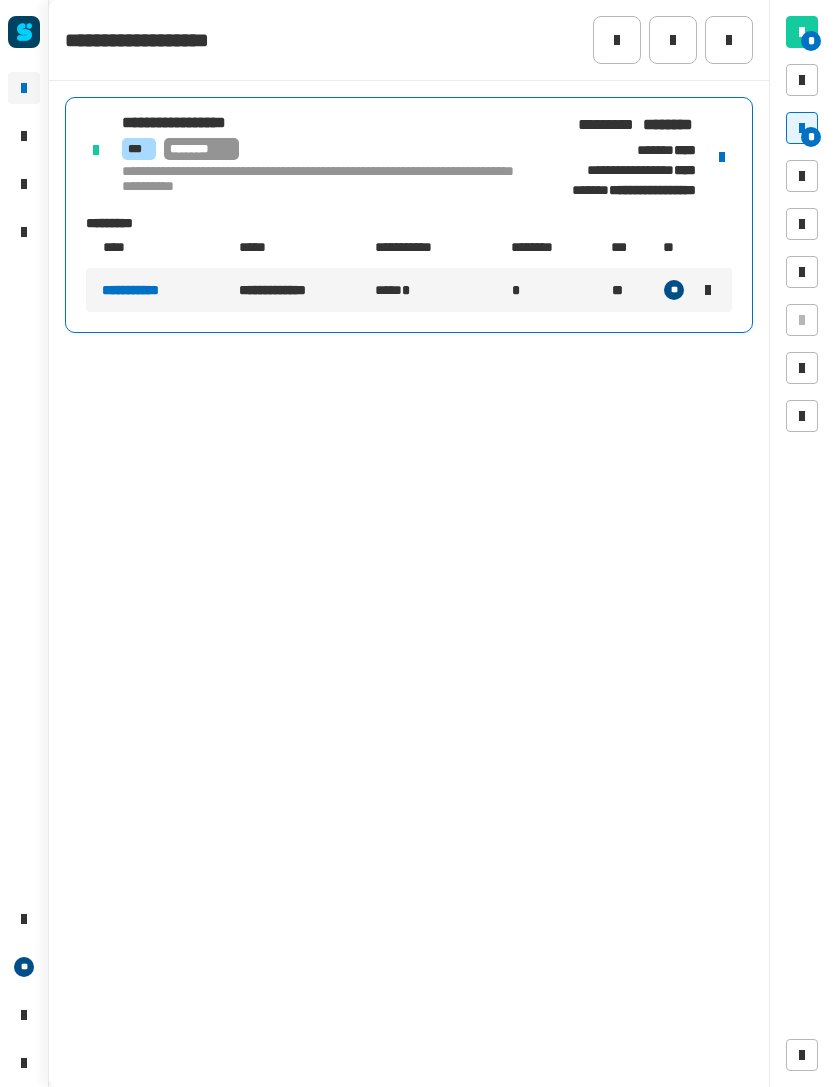 click 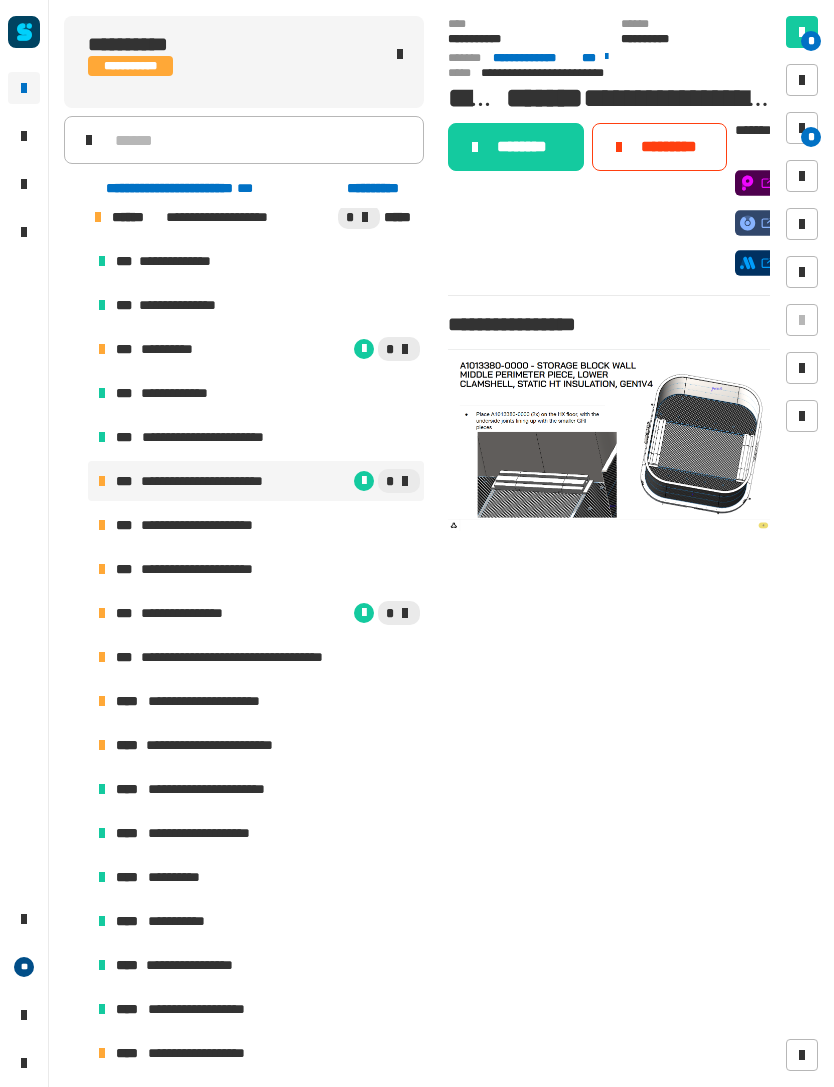 click on "********" 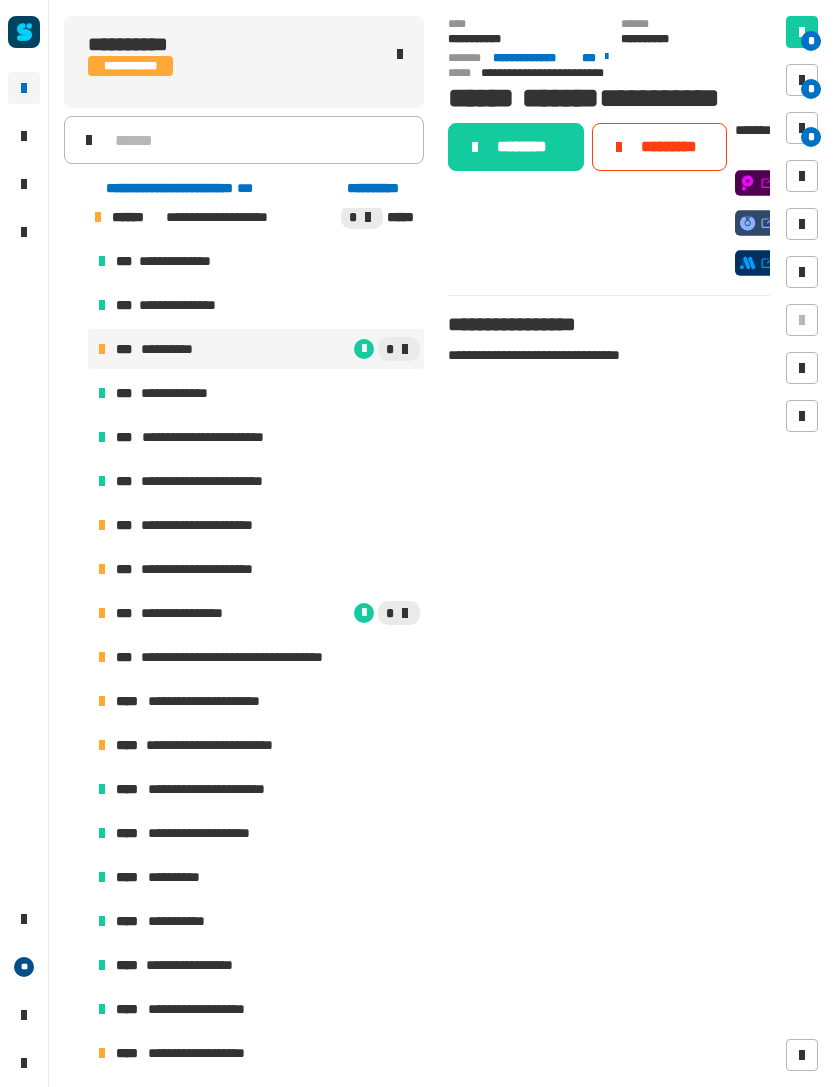 click on "**********" at bounding box center [256, 525] 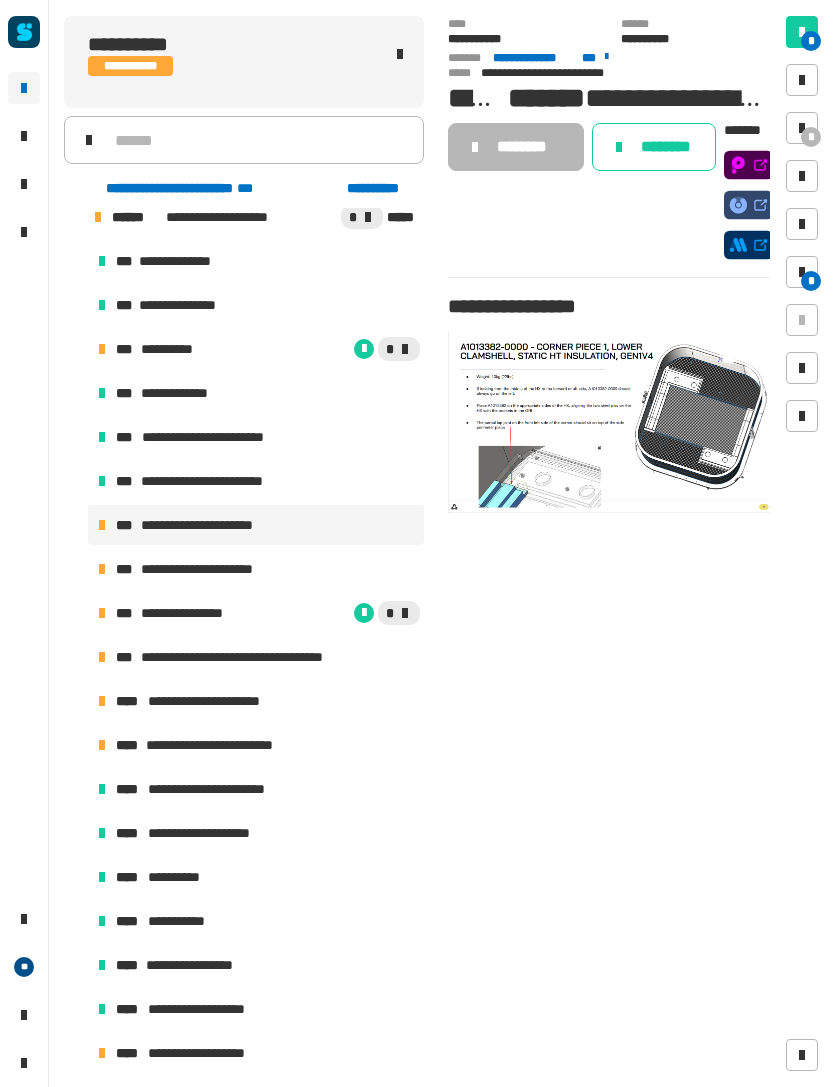 click on "*" at bounding box center [802, 128] 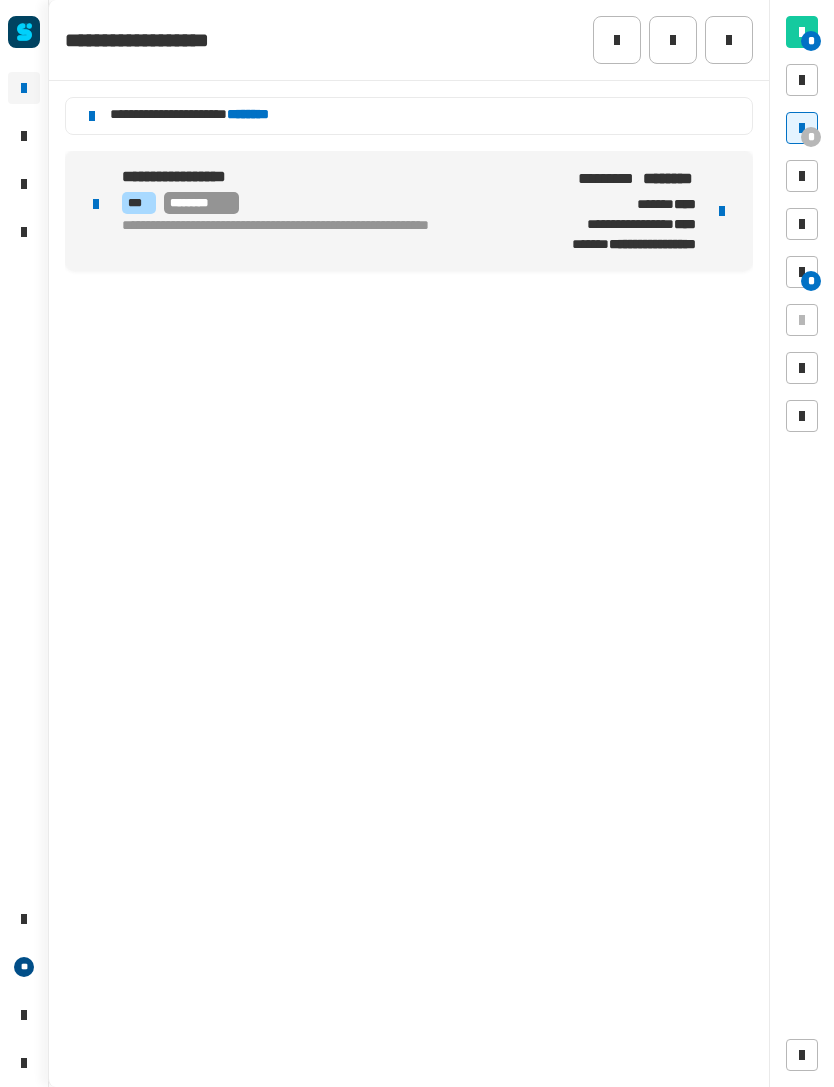 click on "********" 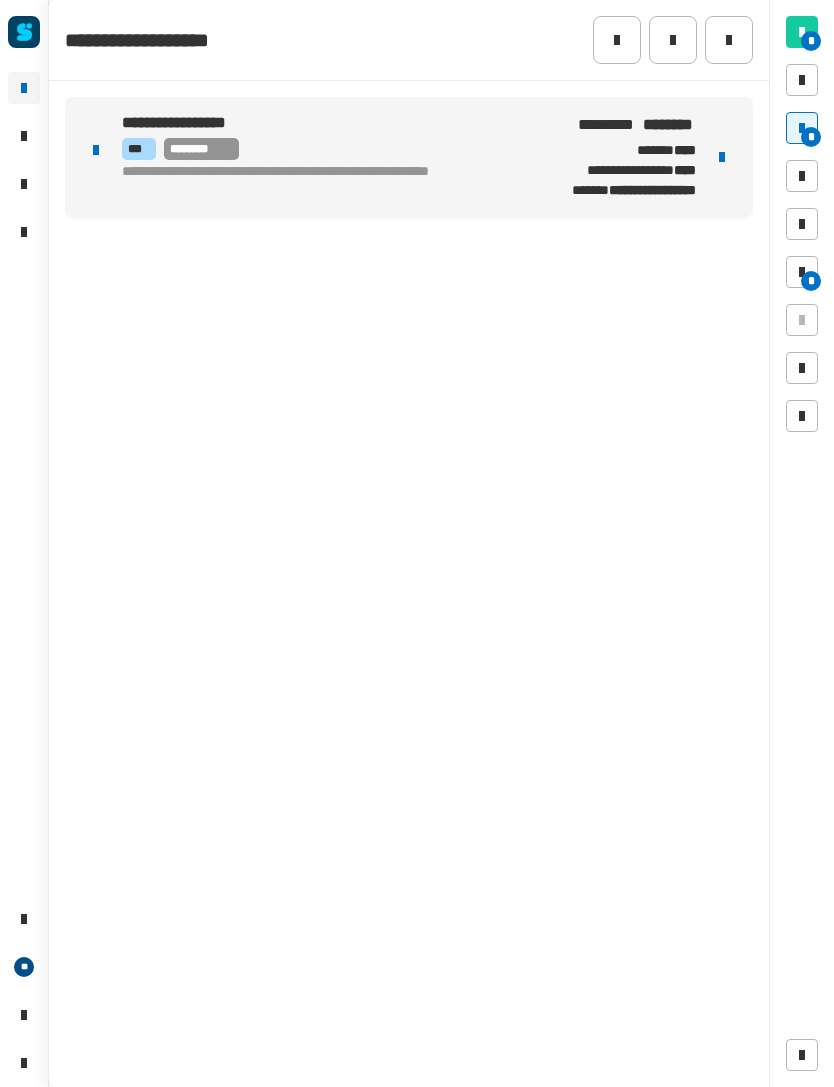 click at bounding box center (722, 157) 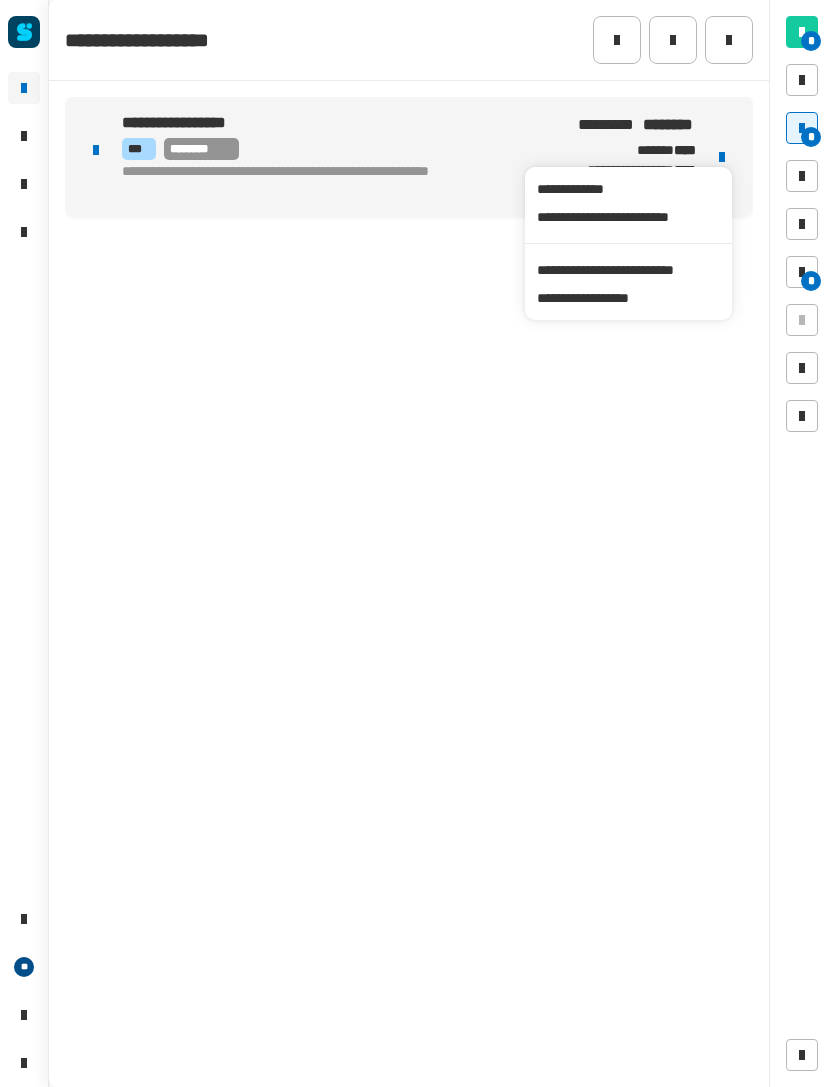 click on "**********" at bounding box center [628, 270] 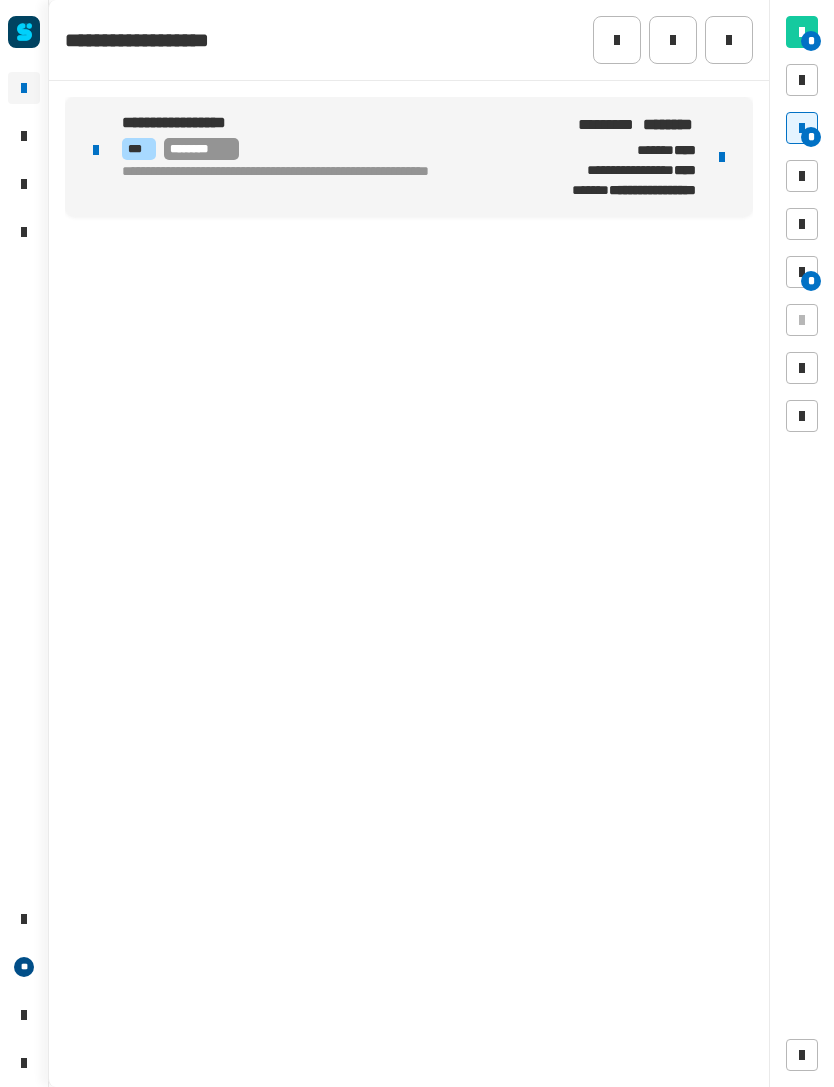 click on "**********" at bounding box center (319, 157) 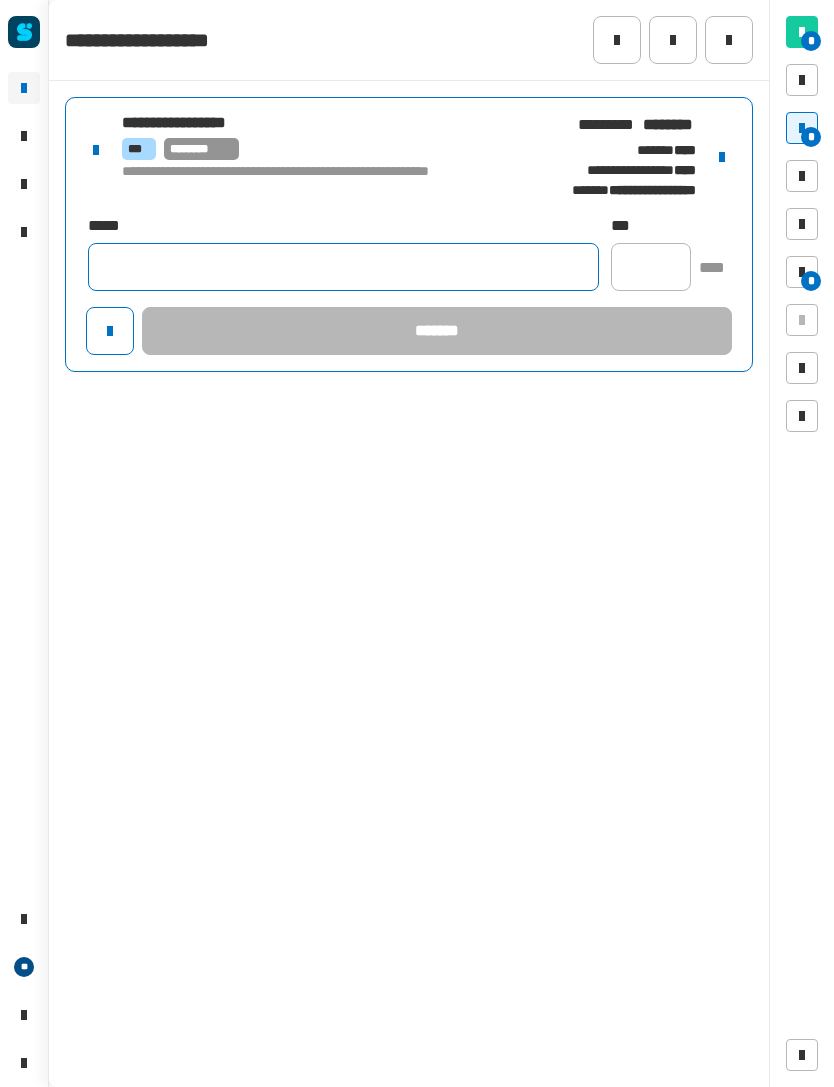 click 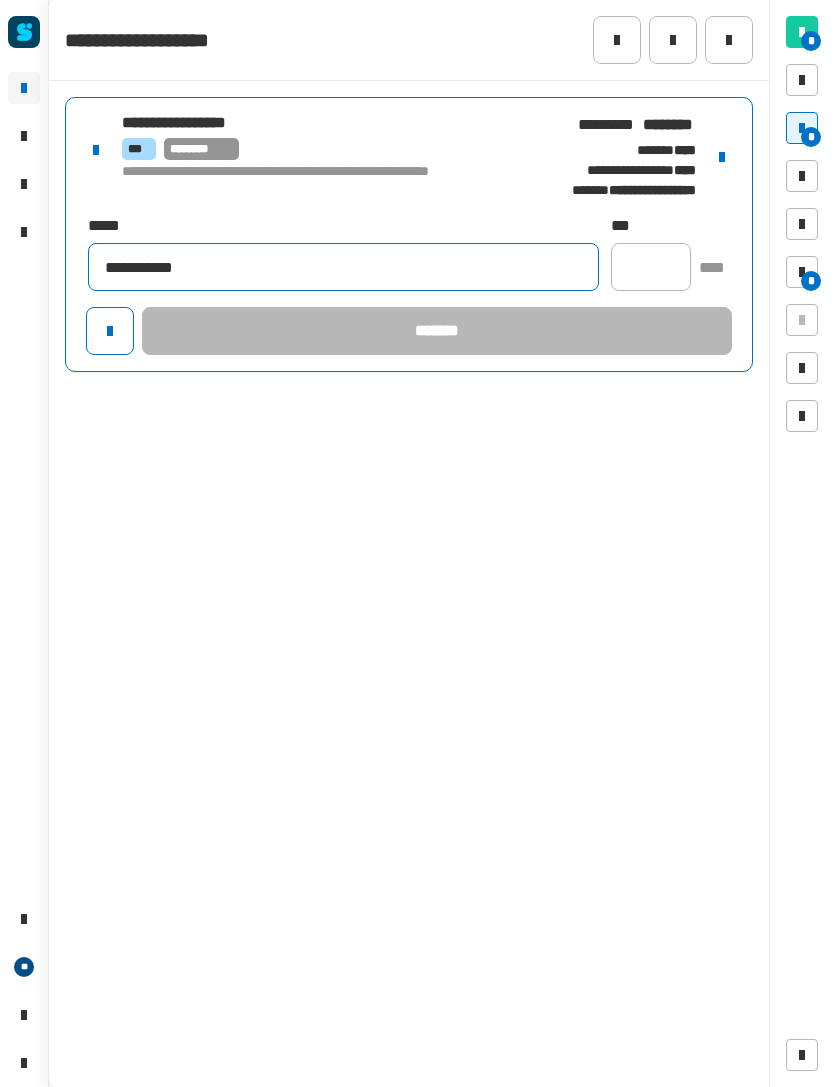 type on "**********" 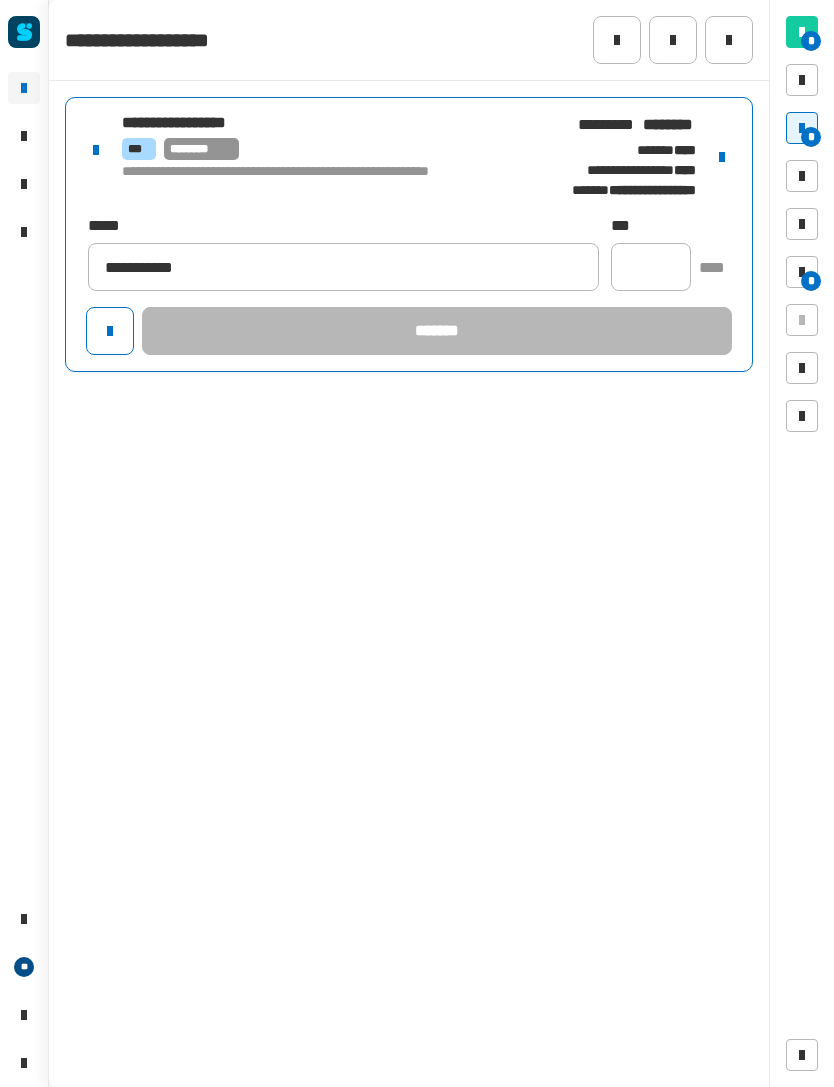 click 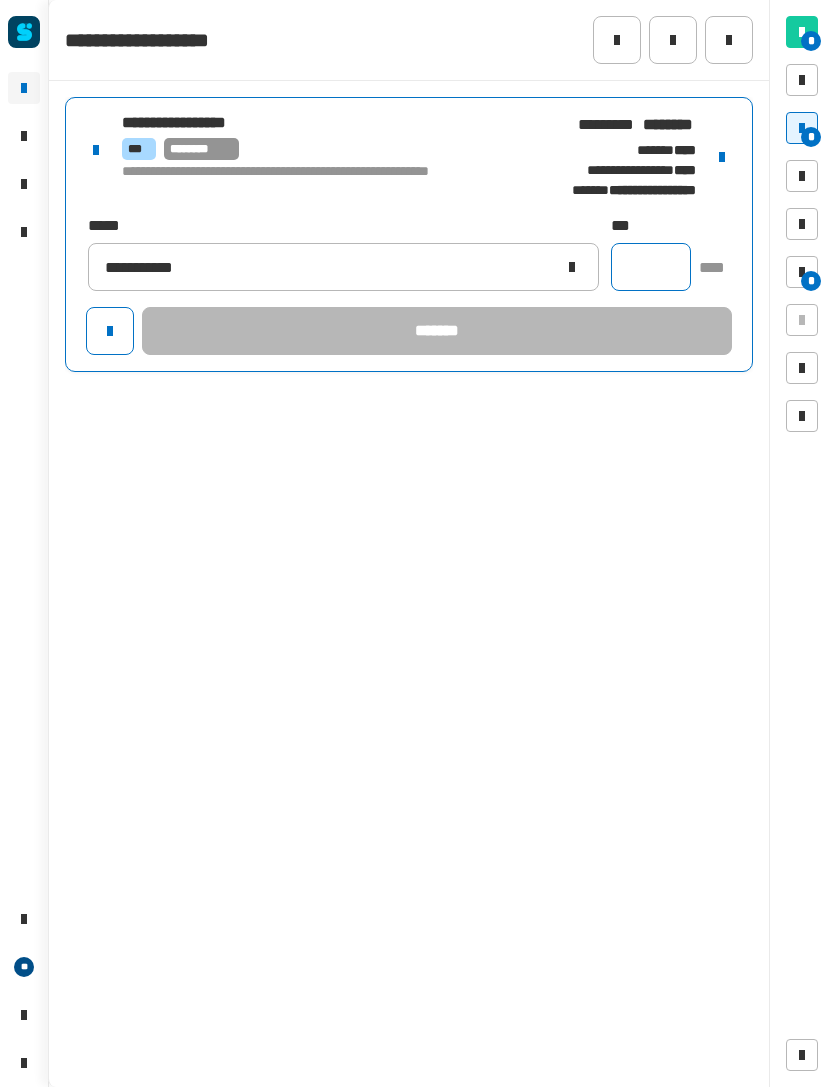 click 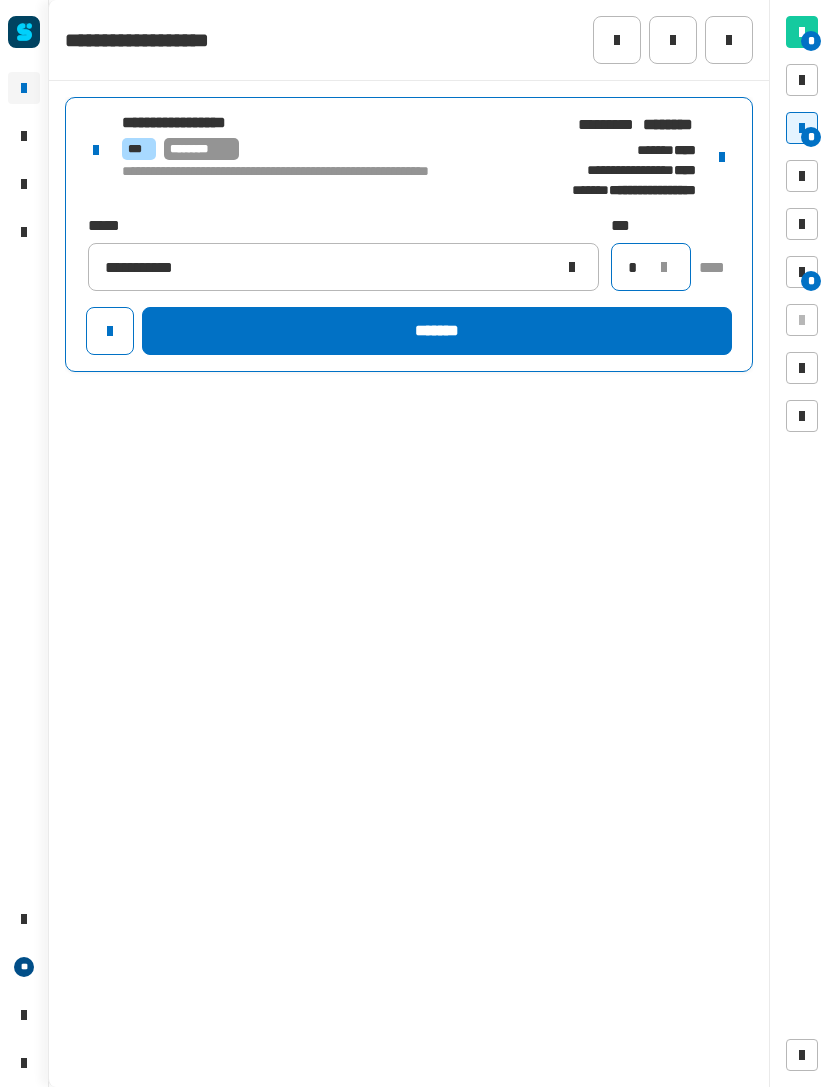 type on "*" 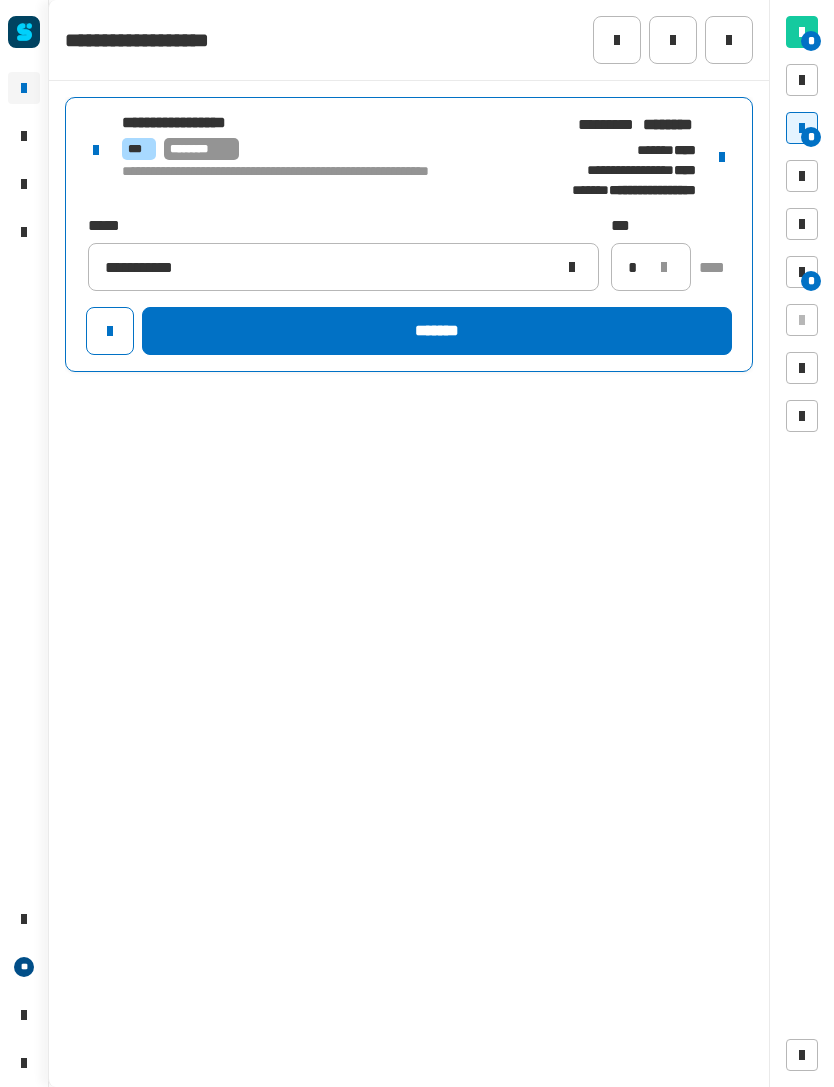 click on "*******" 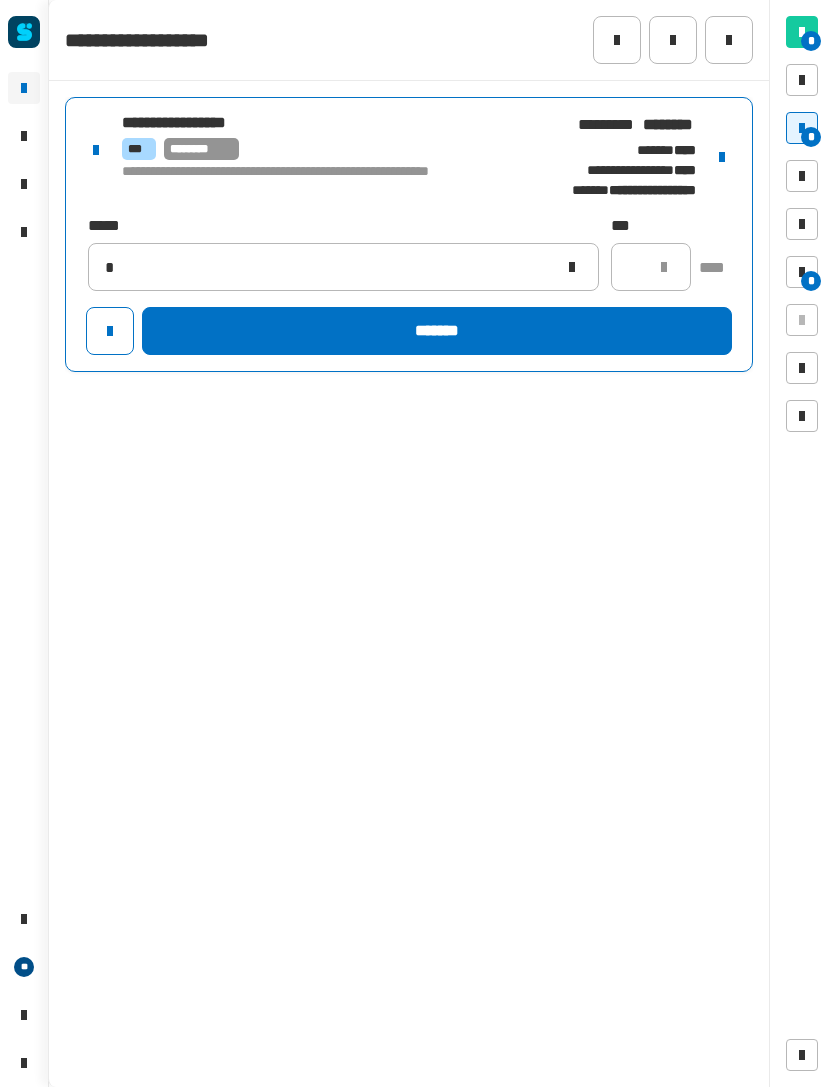 type 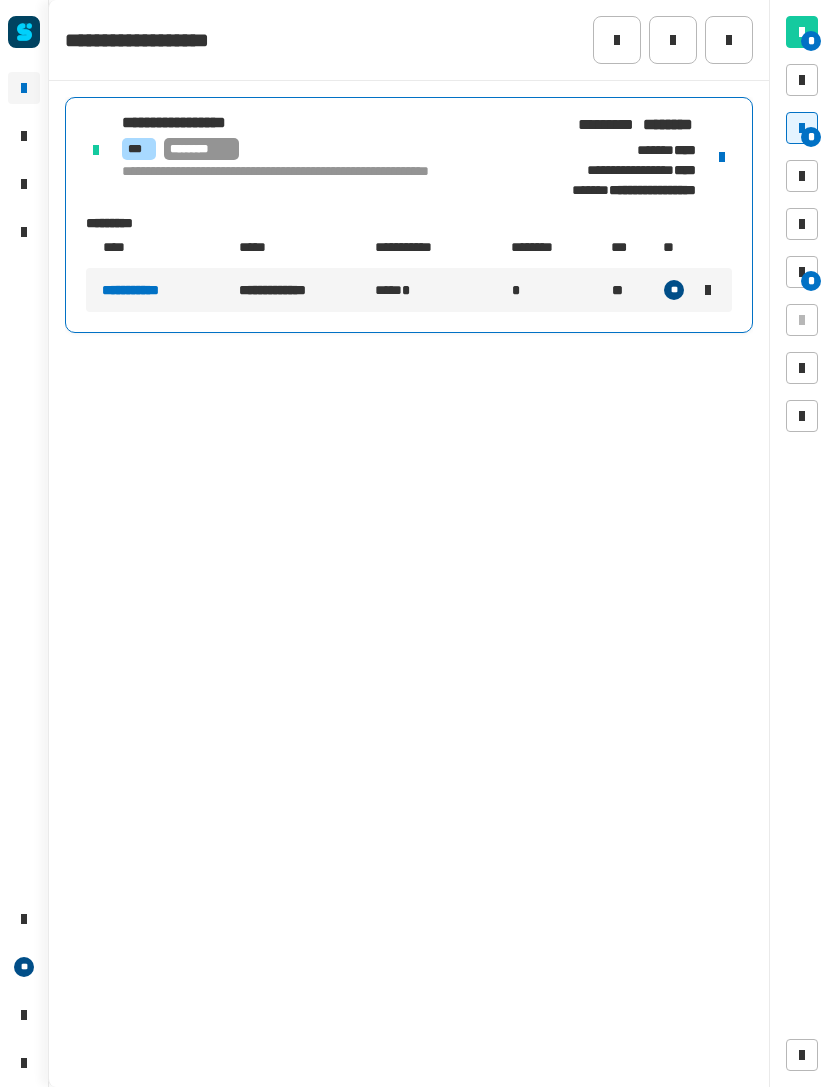 click 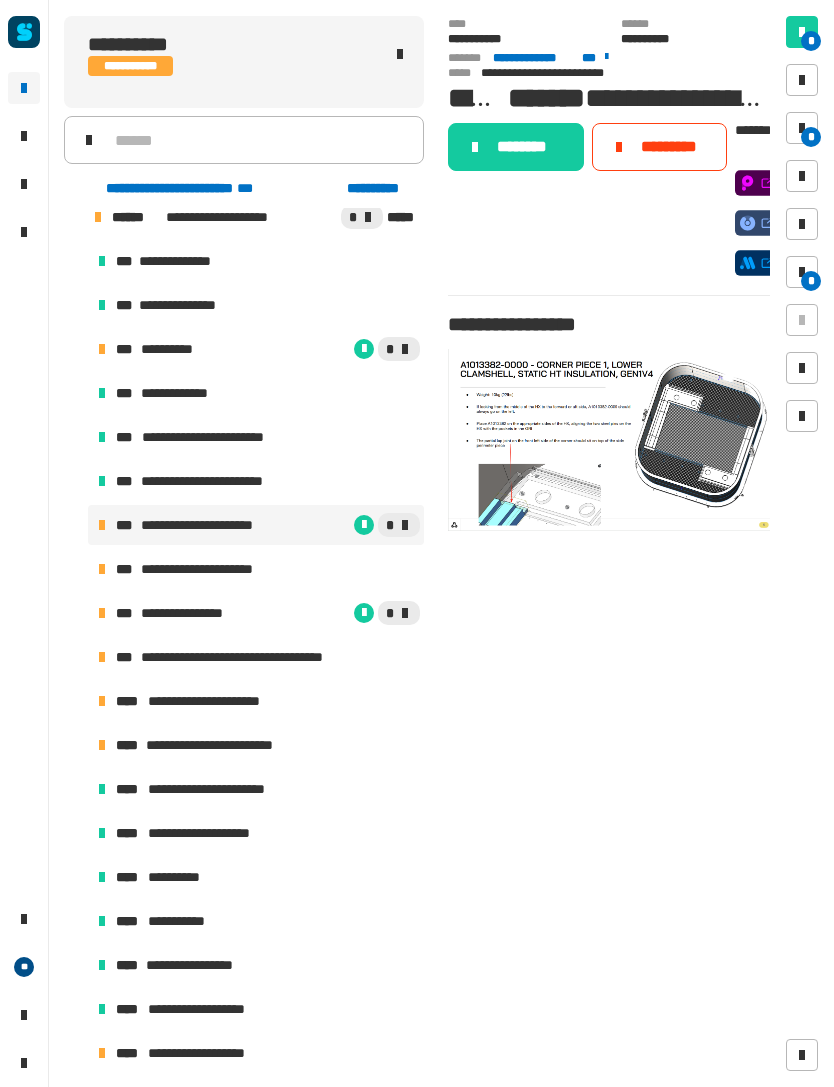 click on "********" 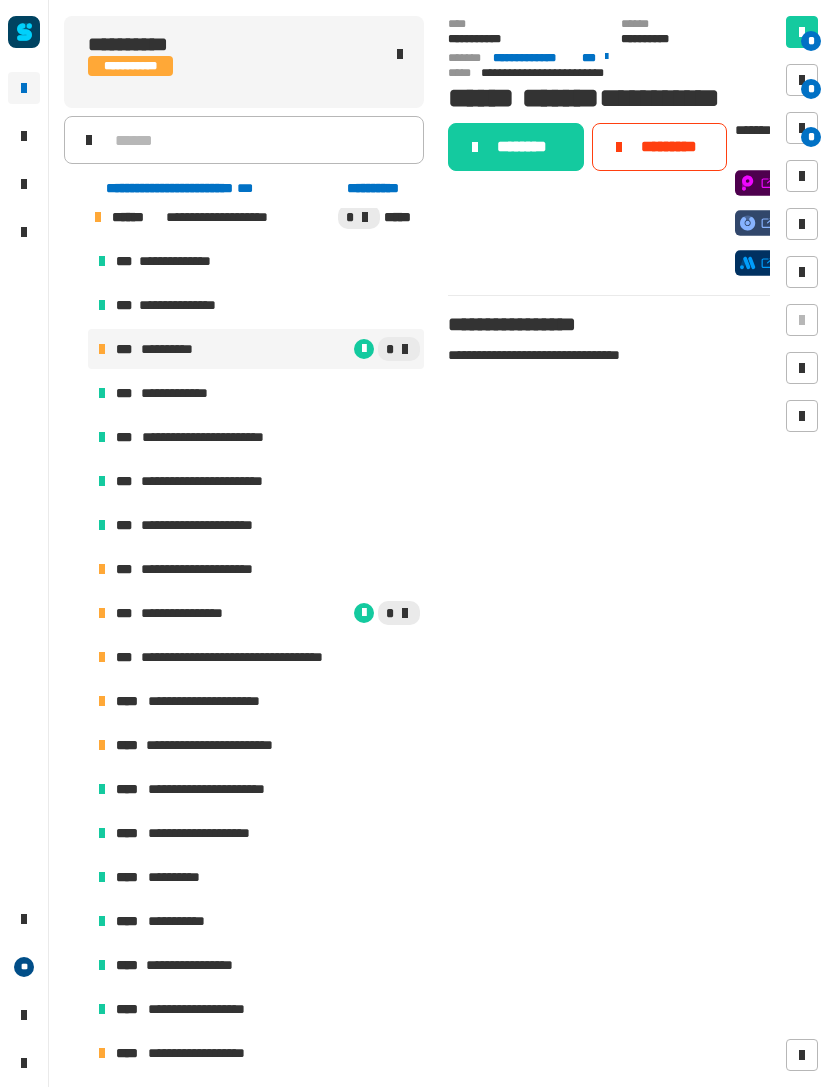 click on "**********" at bounding box center (206, 569) 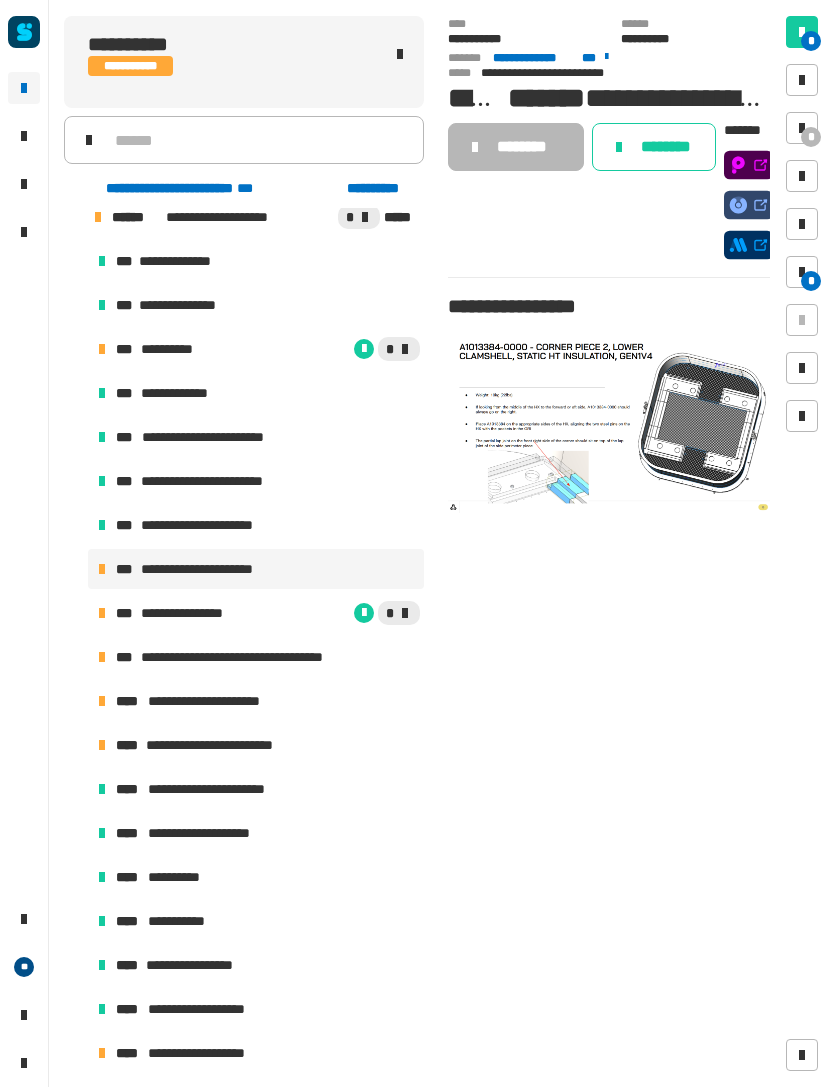 click at bounding box center (802, 128) 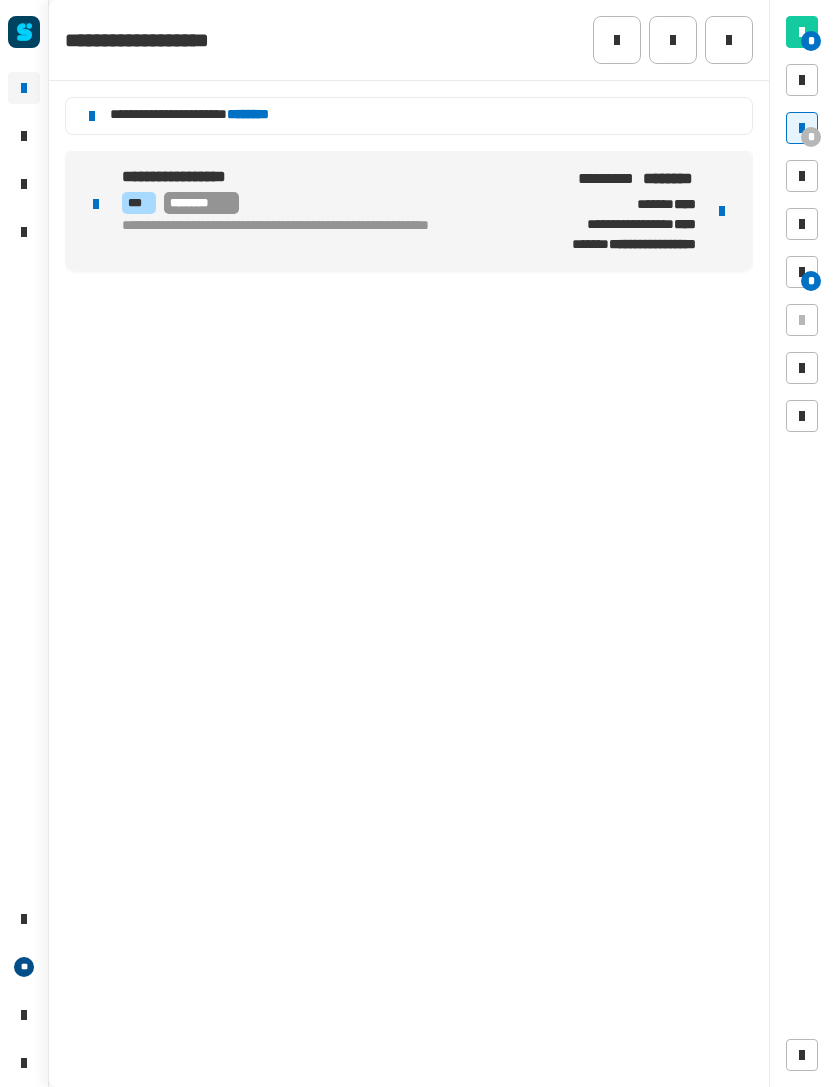 click on "********" 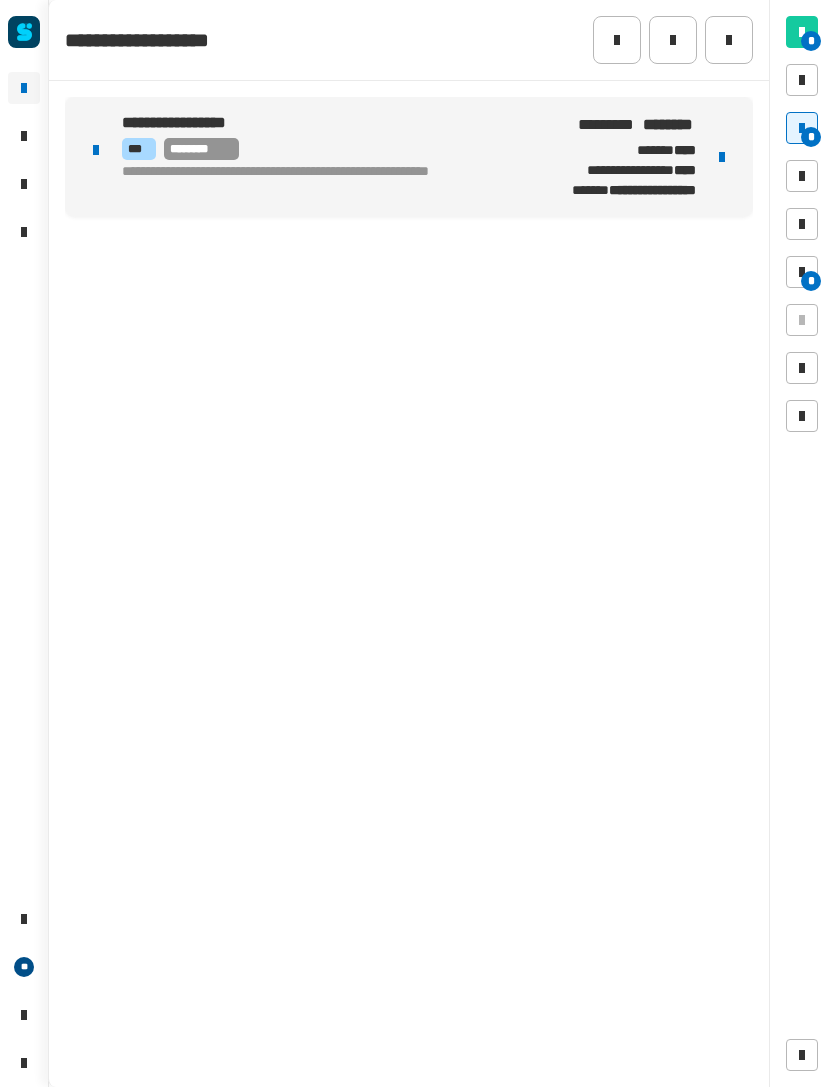 click on "**********" at bounding box center [319, 157] 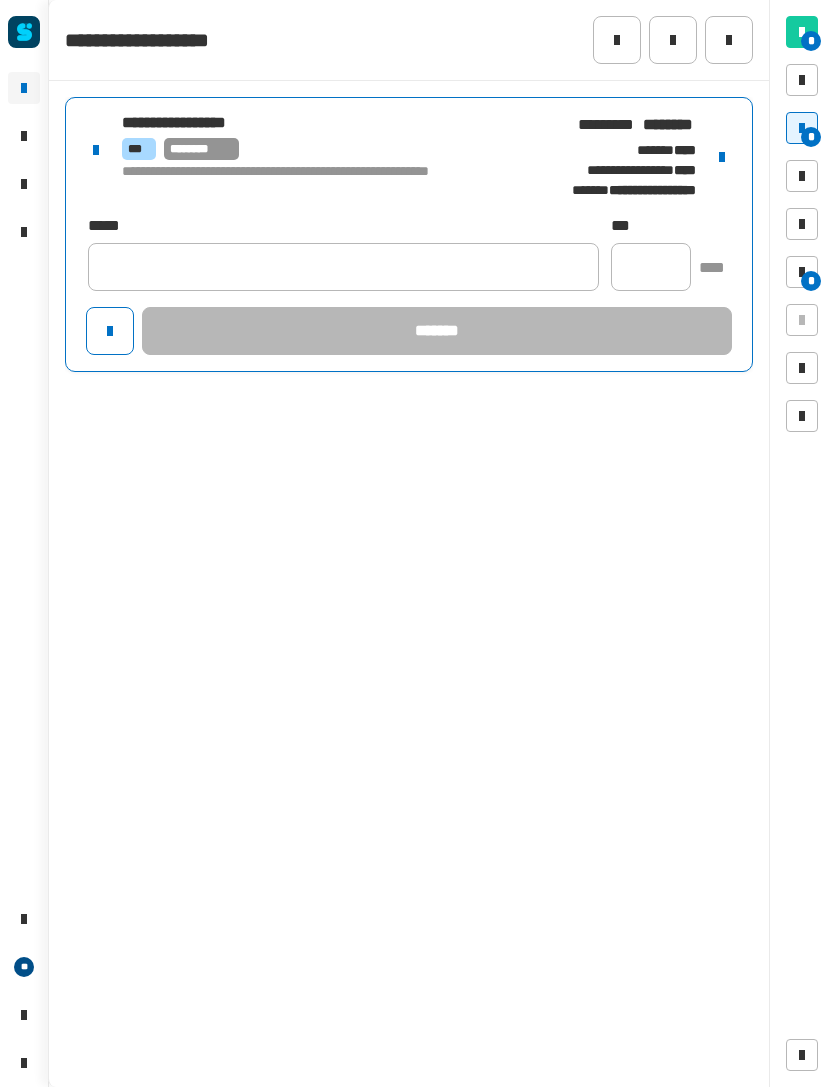 click at bounding box center [722, 157] 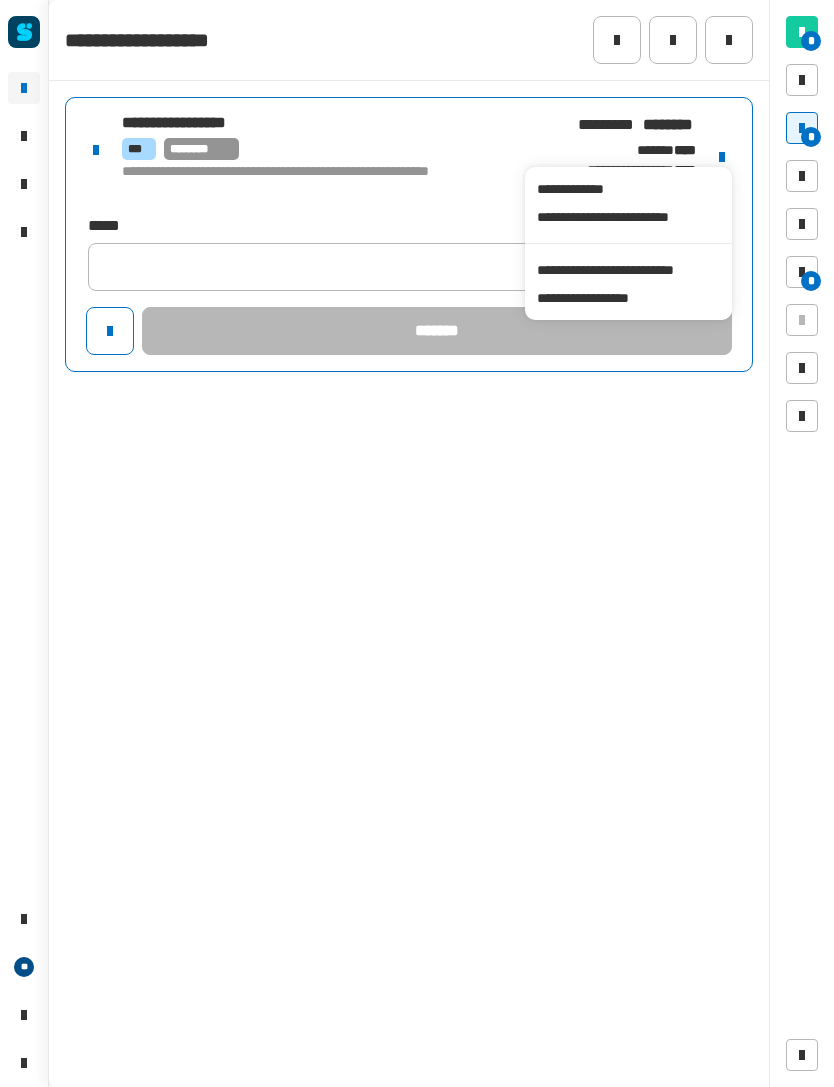 click on "**********" at bounding box center (628, 270) 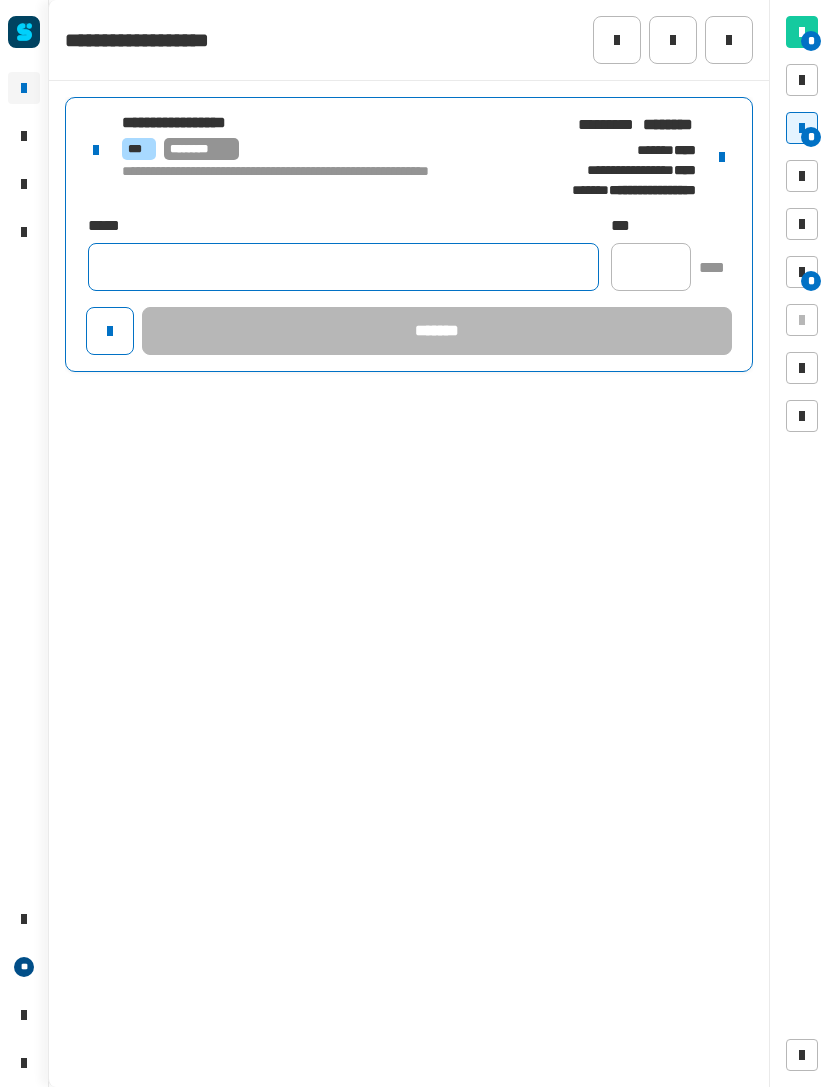 click 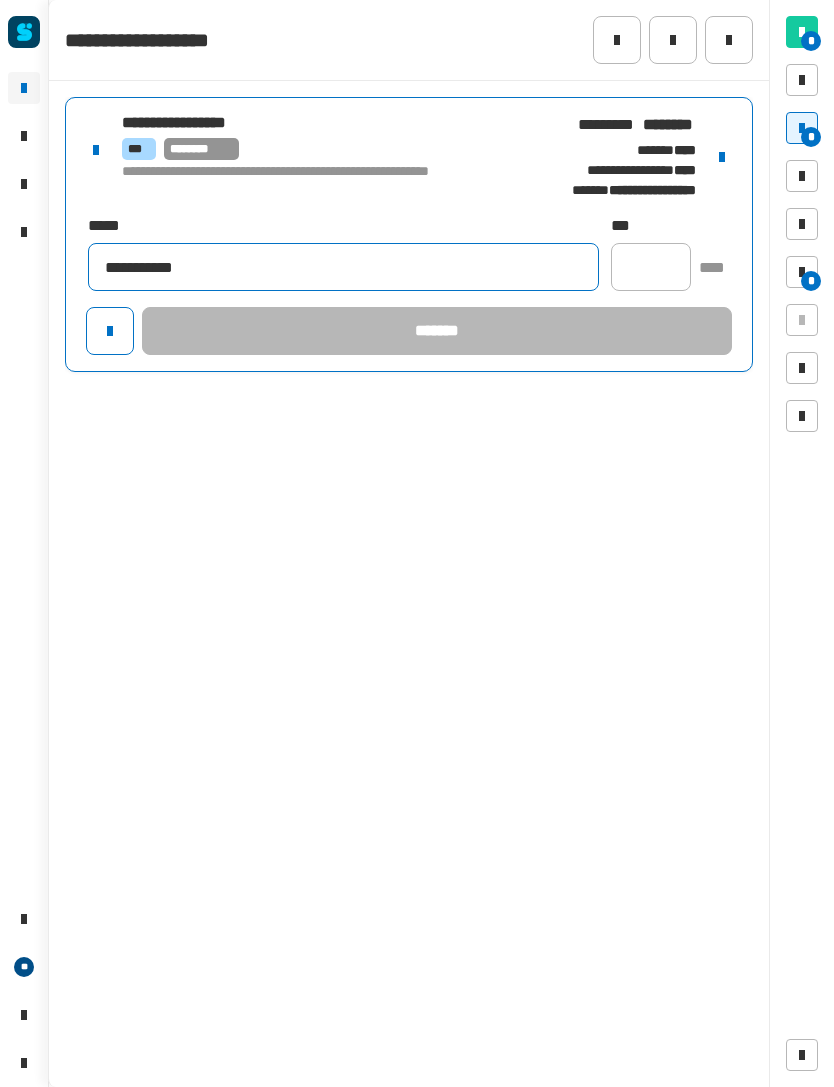 type on "**********" 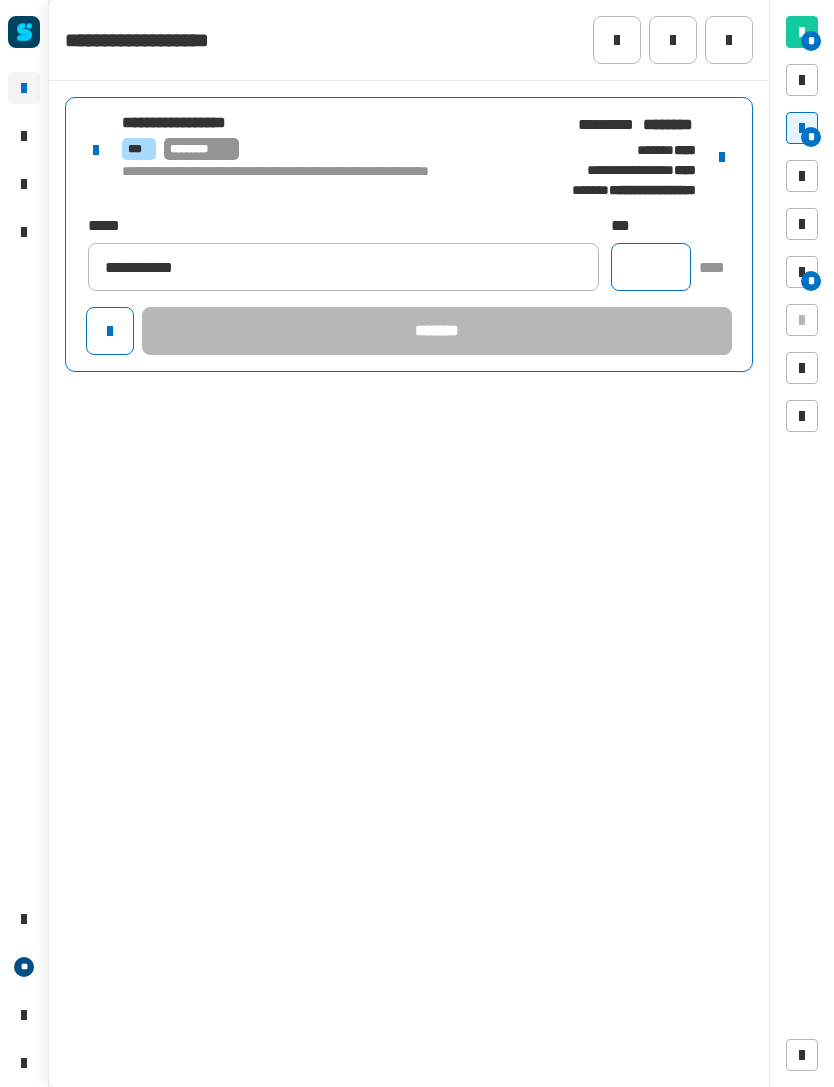 click 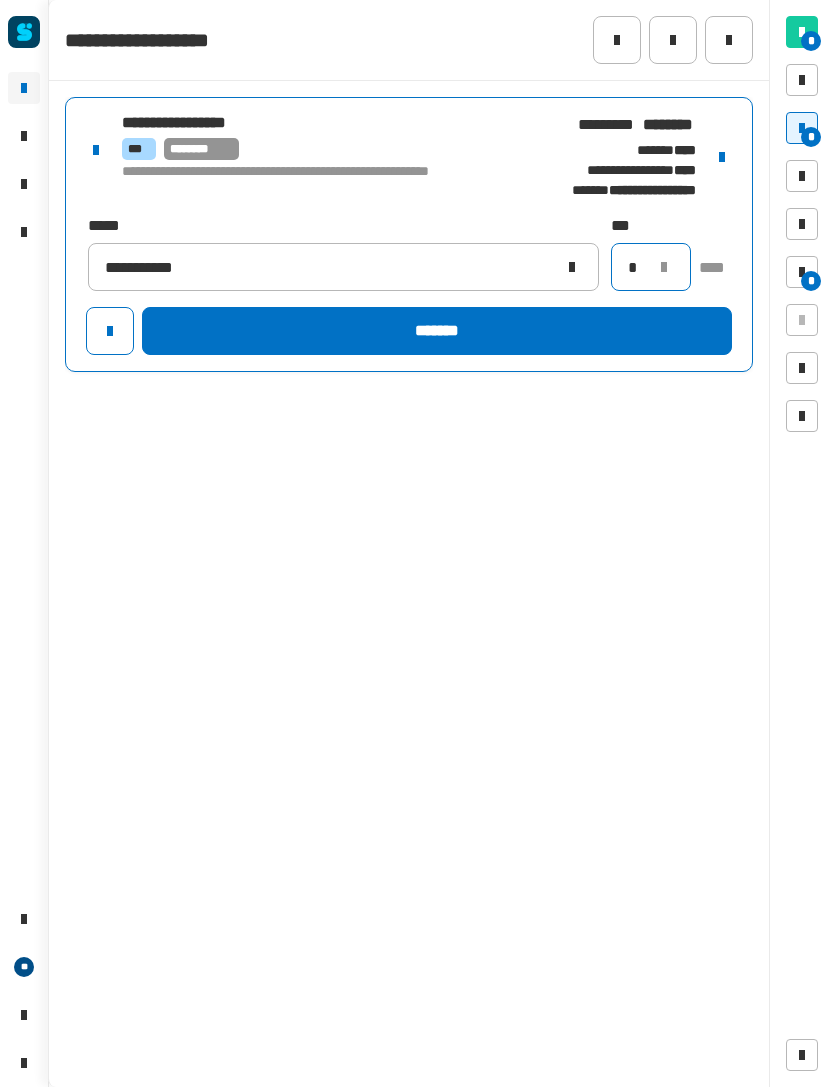 type on "*" 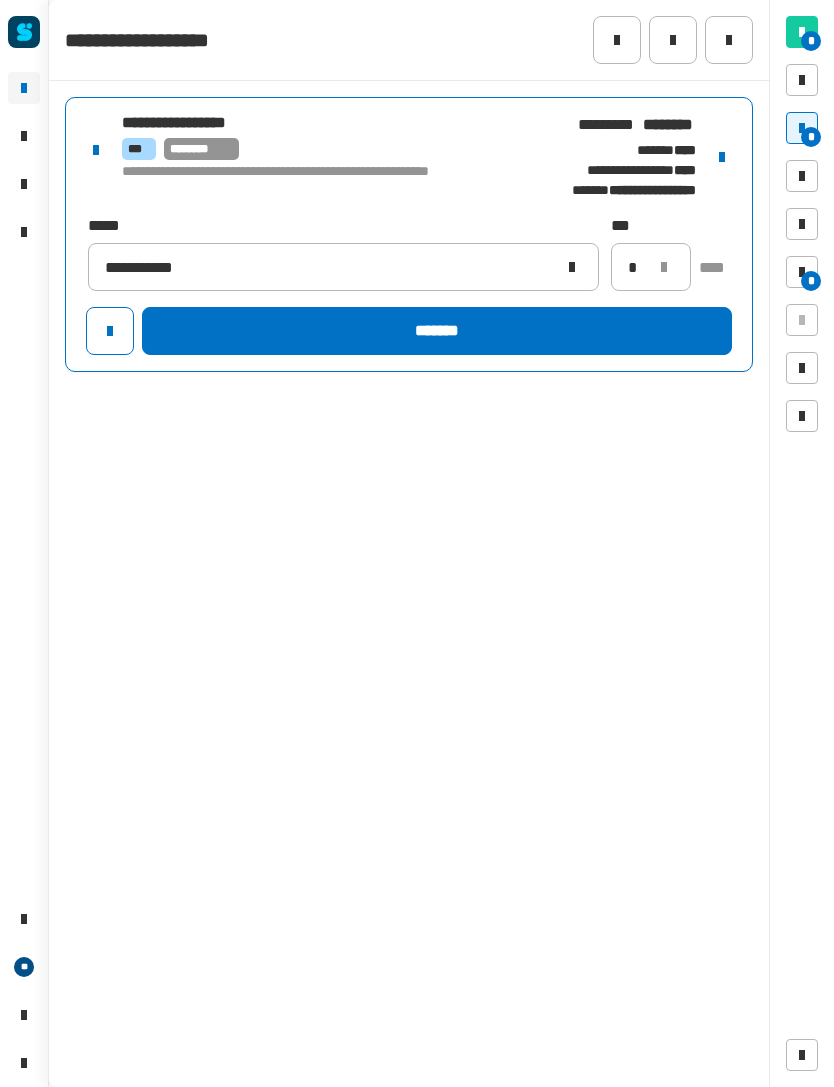 click on "*******" 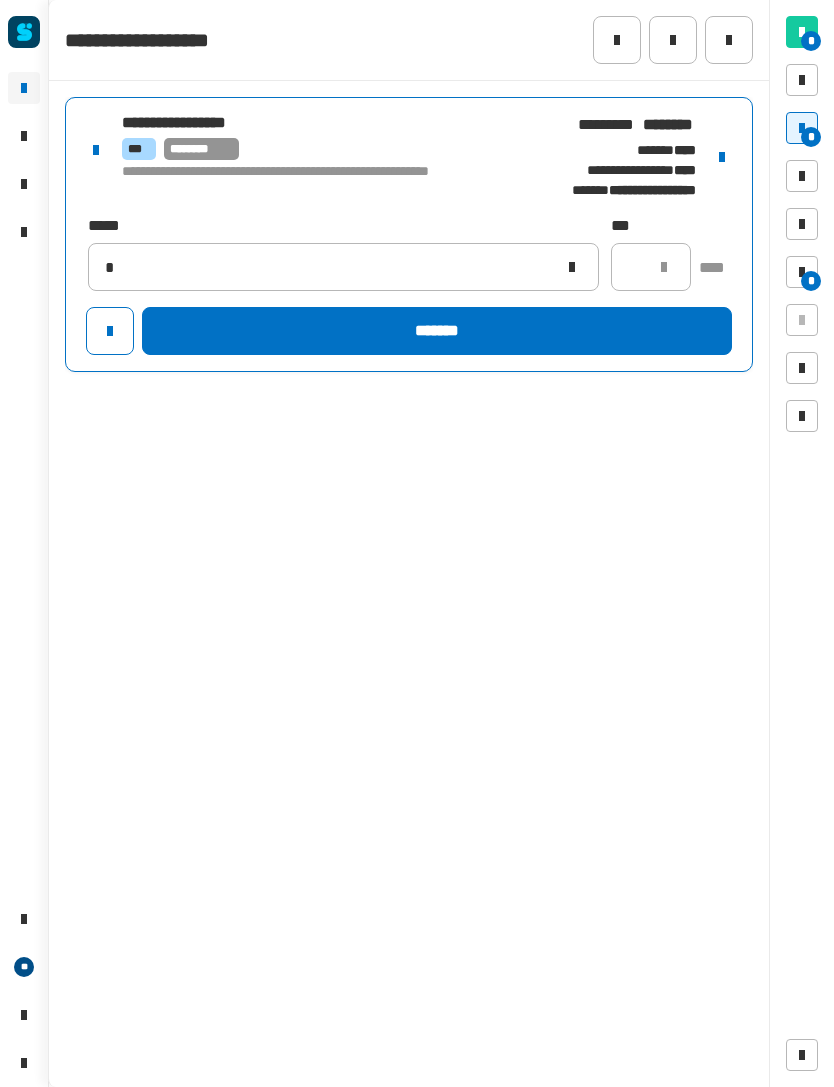 type 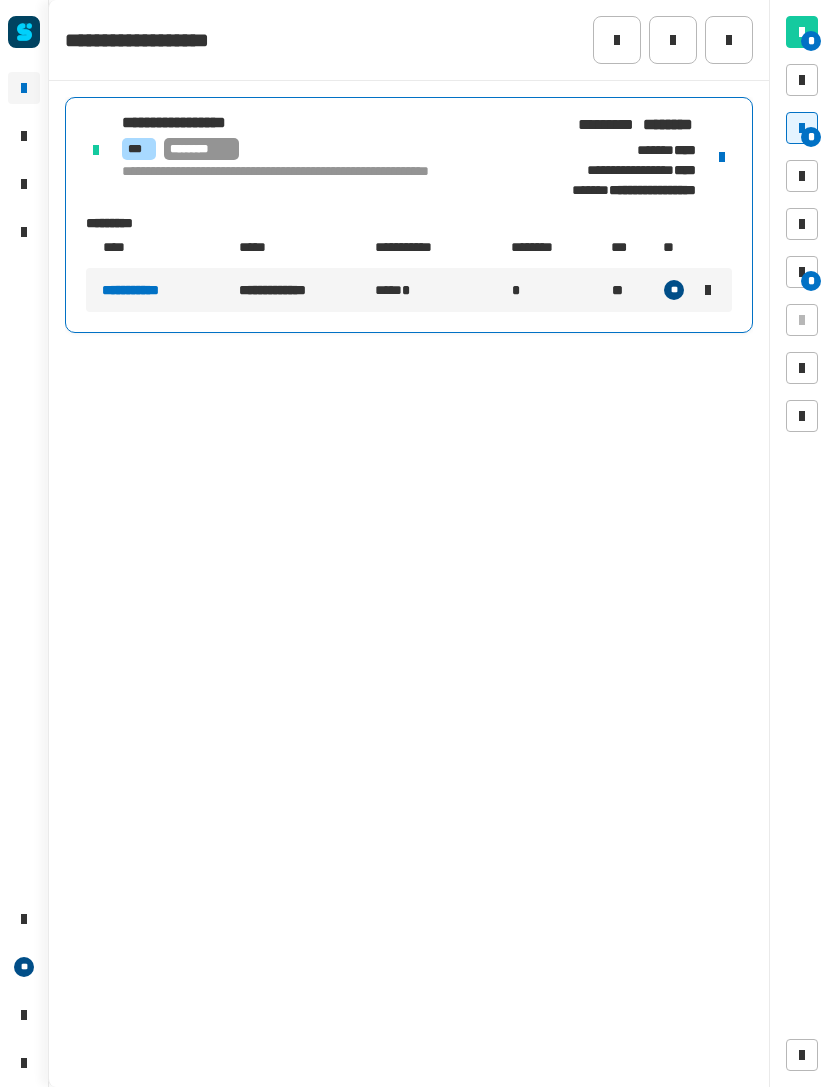 click 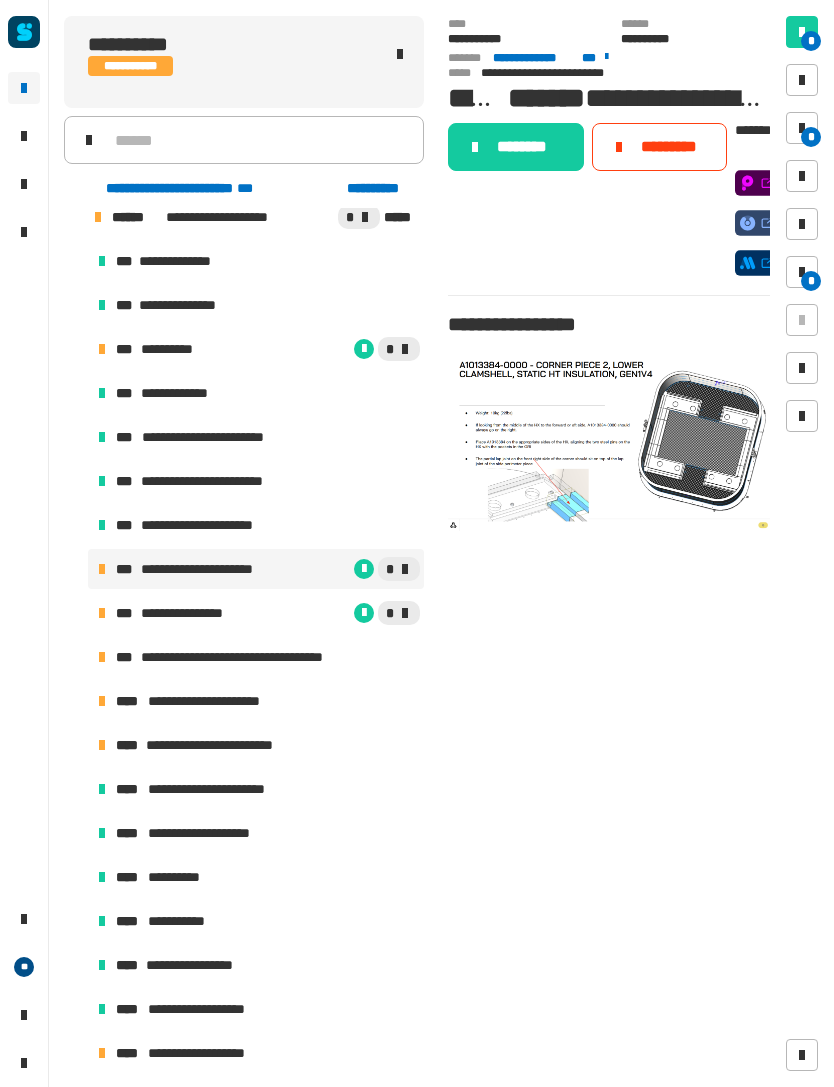 click on "********" 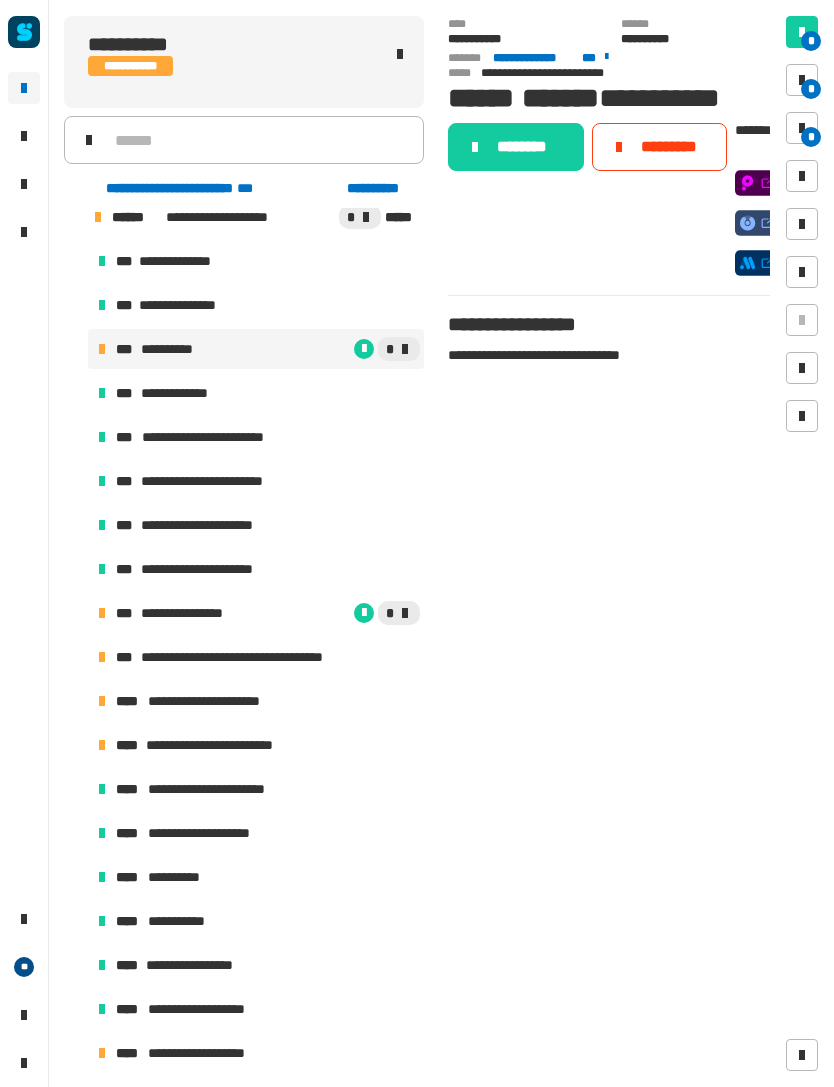 click on "*" at bounding box center [328, 613] 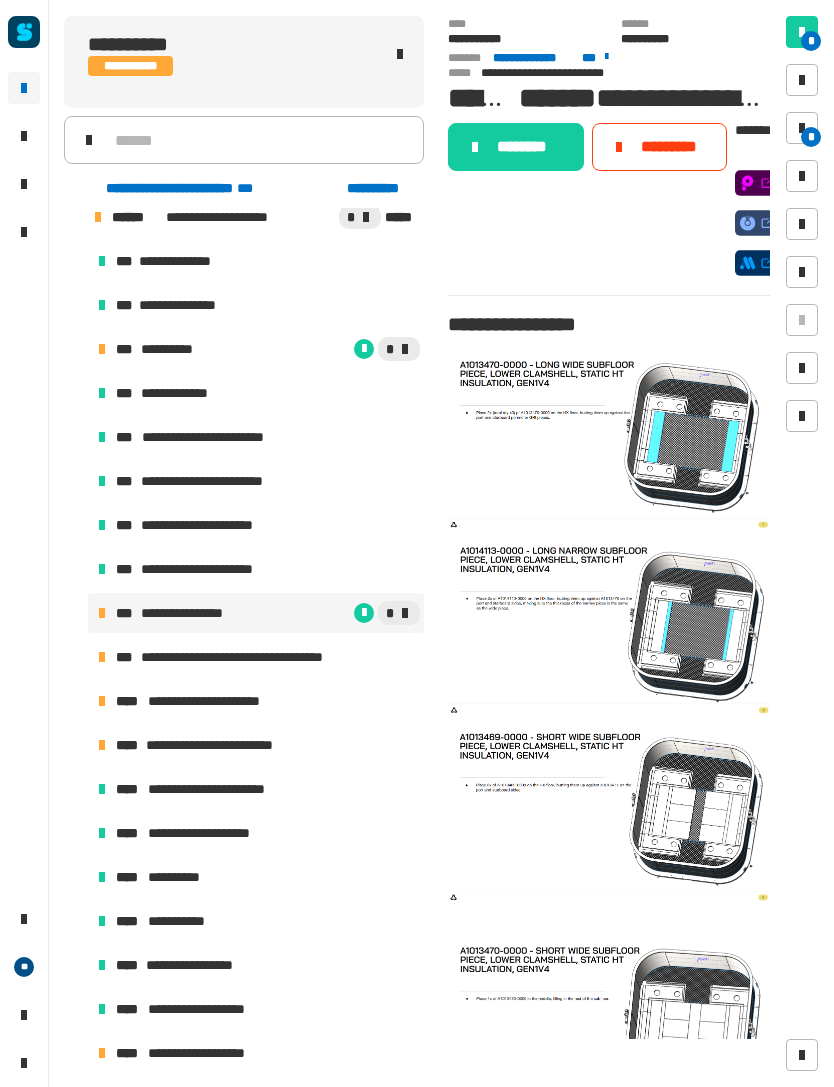 click on "*" at bounding box center (802, 128) 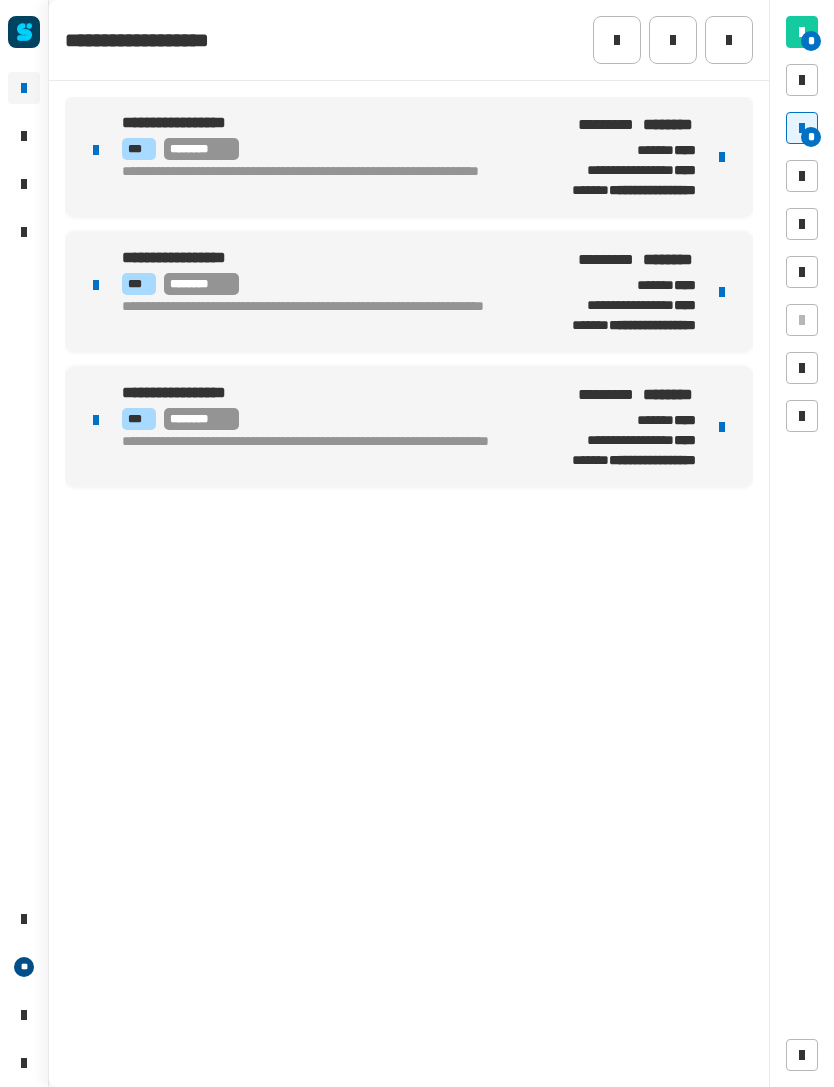 click on "**********" at bounding box center [409, 157] 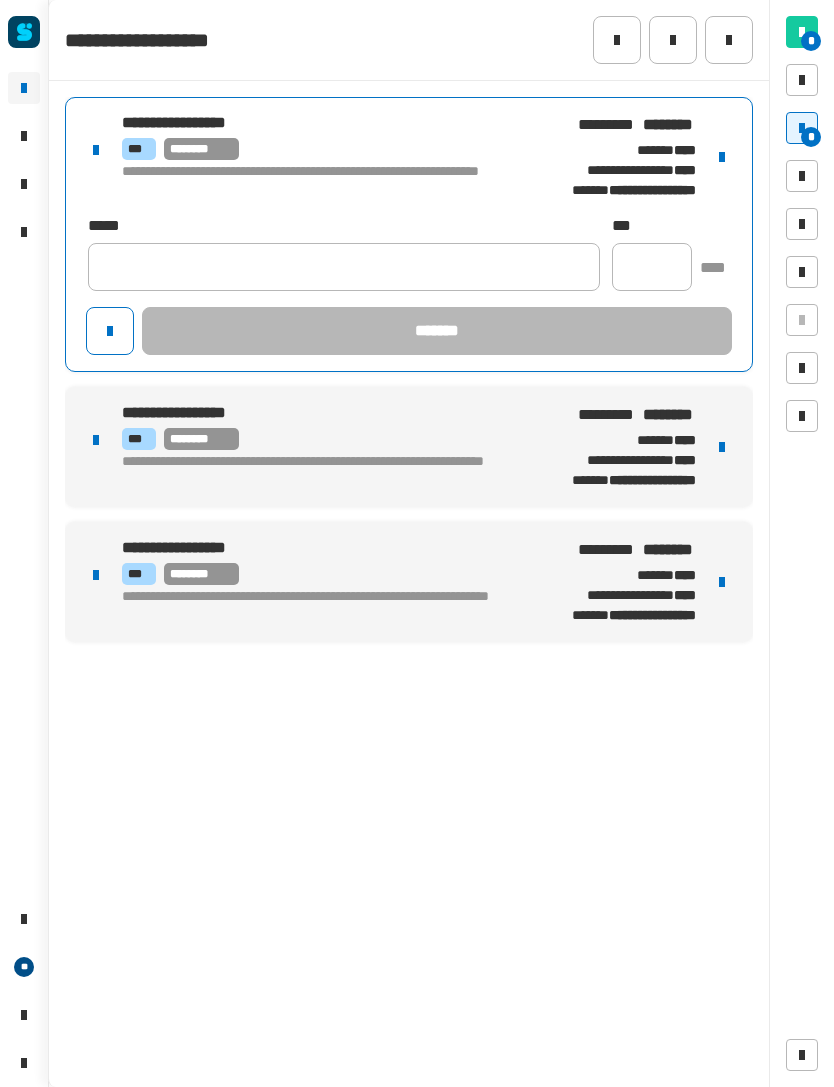 click at bounding box center [722, 157] 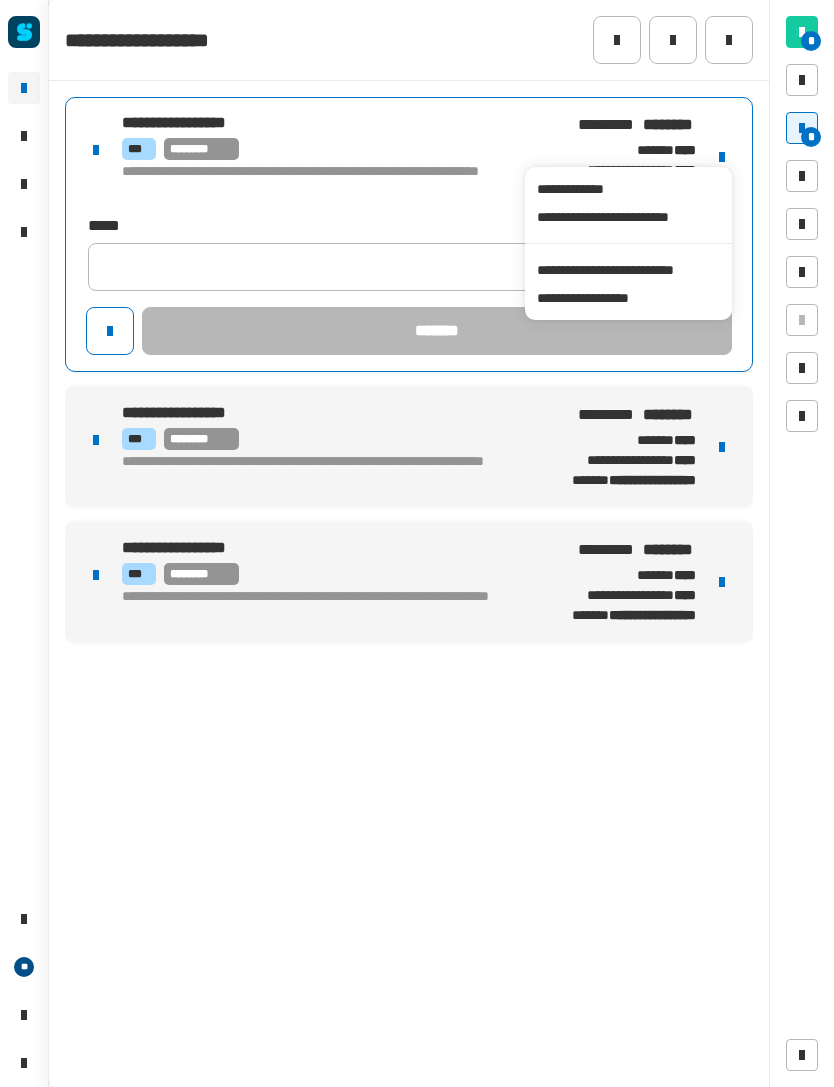 click on "**********" at bounding box center [628, 270] 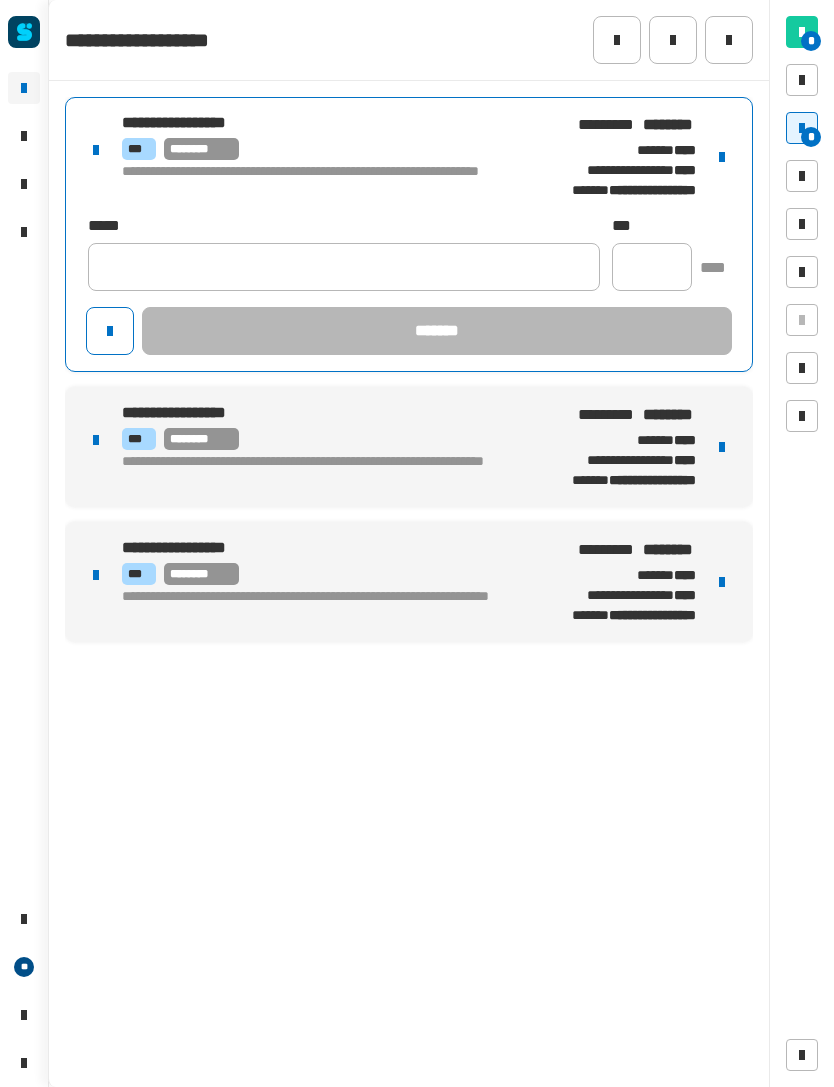 click on "**********" at bounding box center [409, 369] 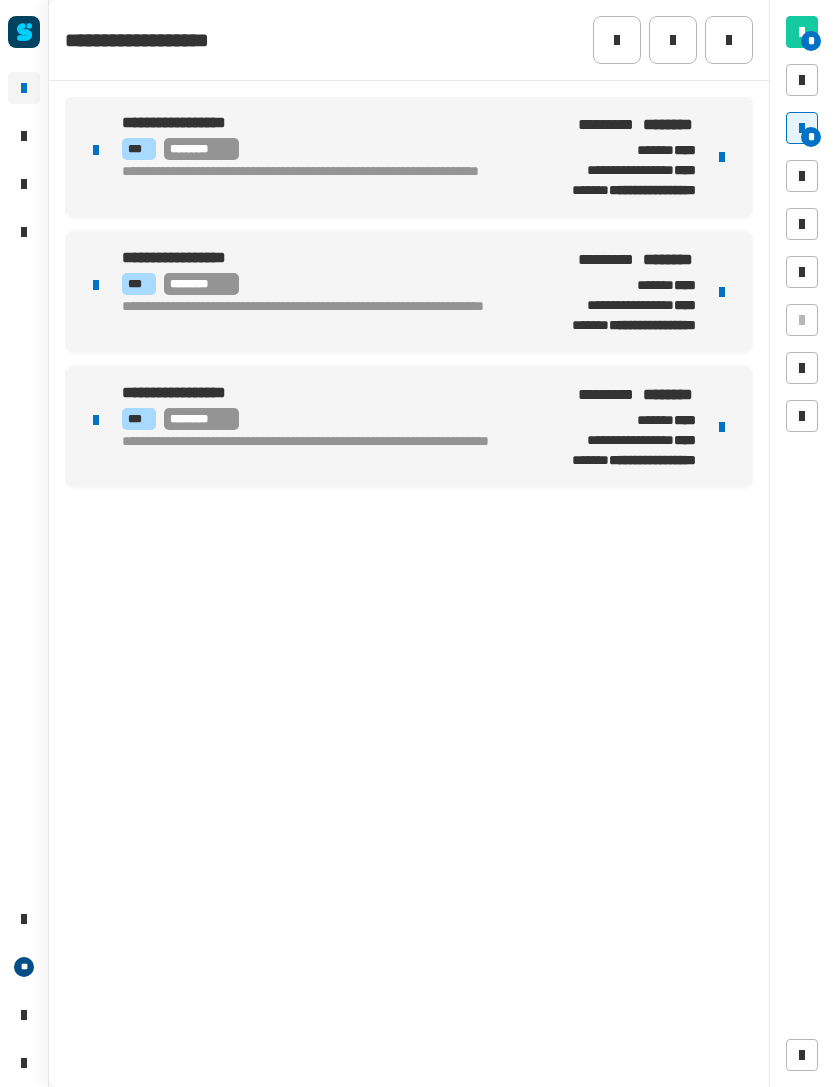 click on "**********" at bounding box center (319, 259) 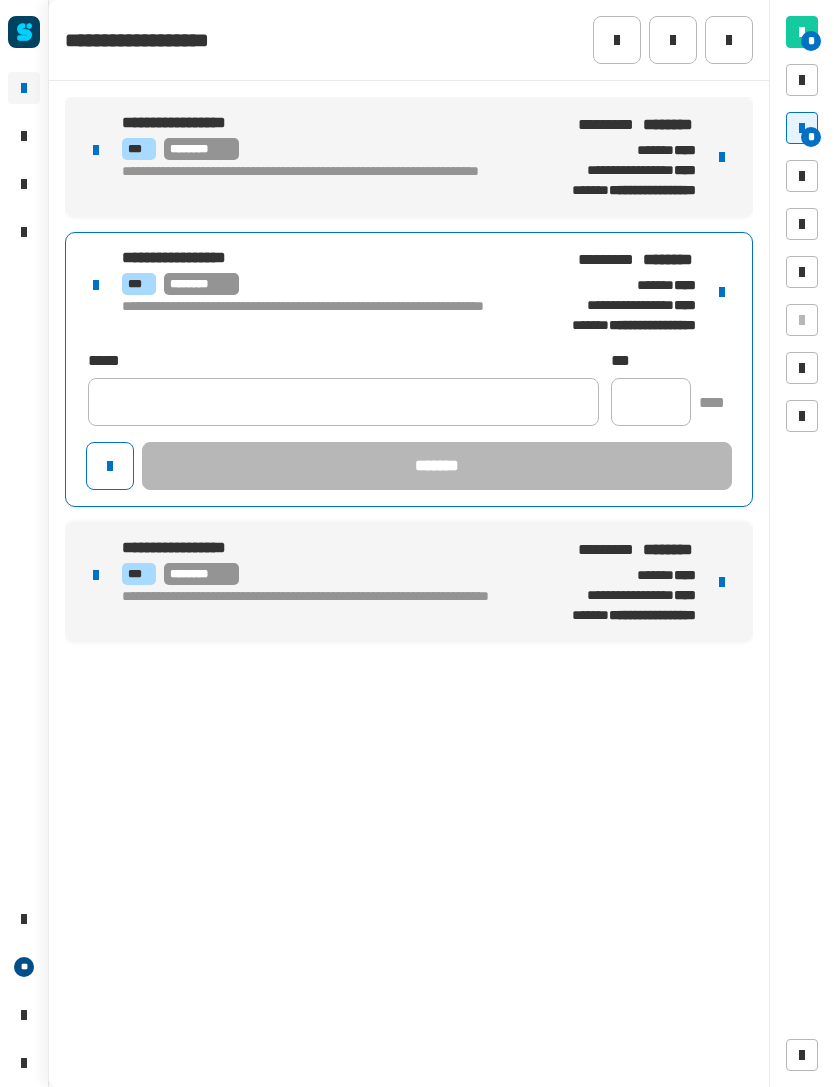click on "**********" at bounding box center (319, 157) 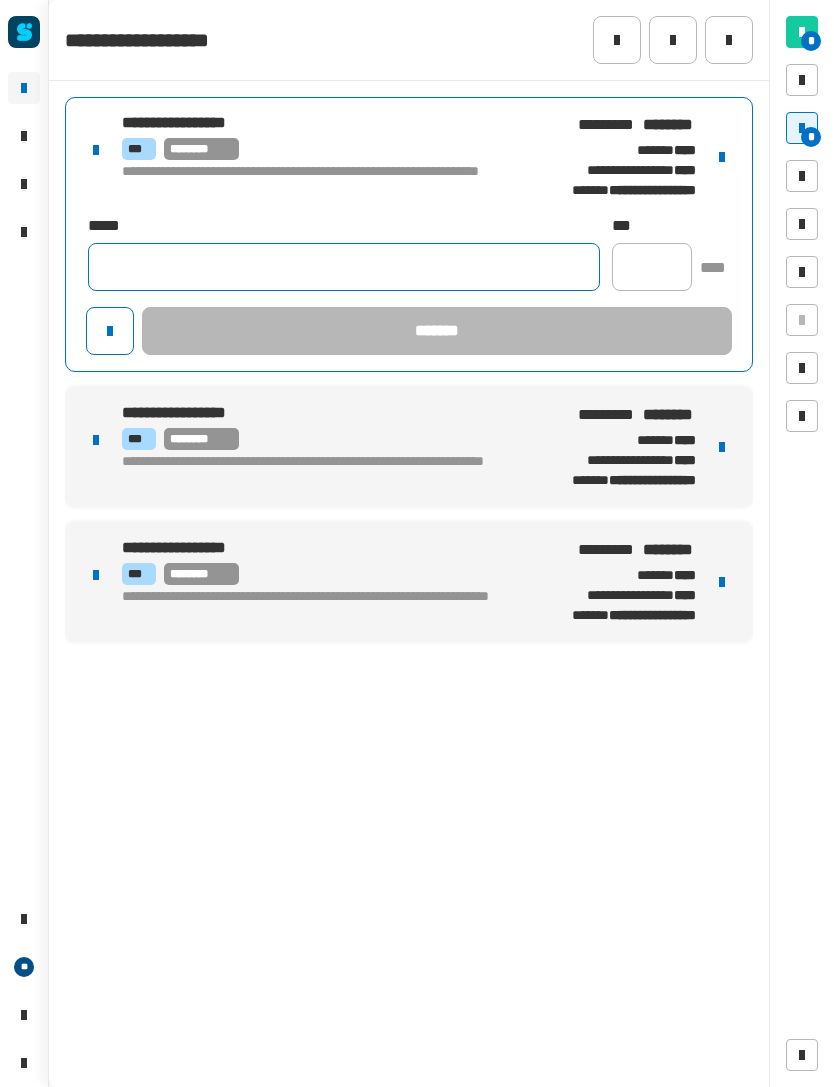 click 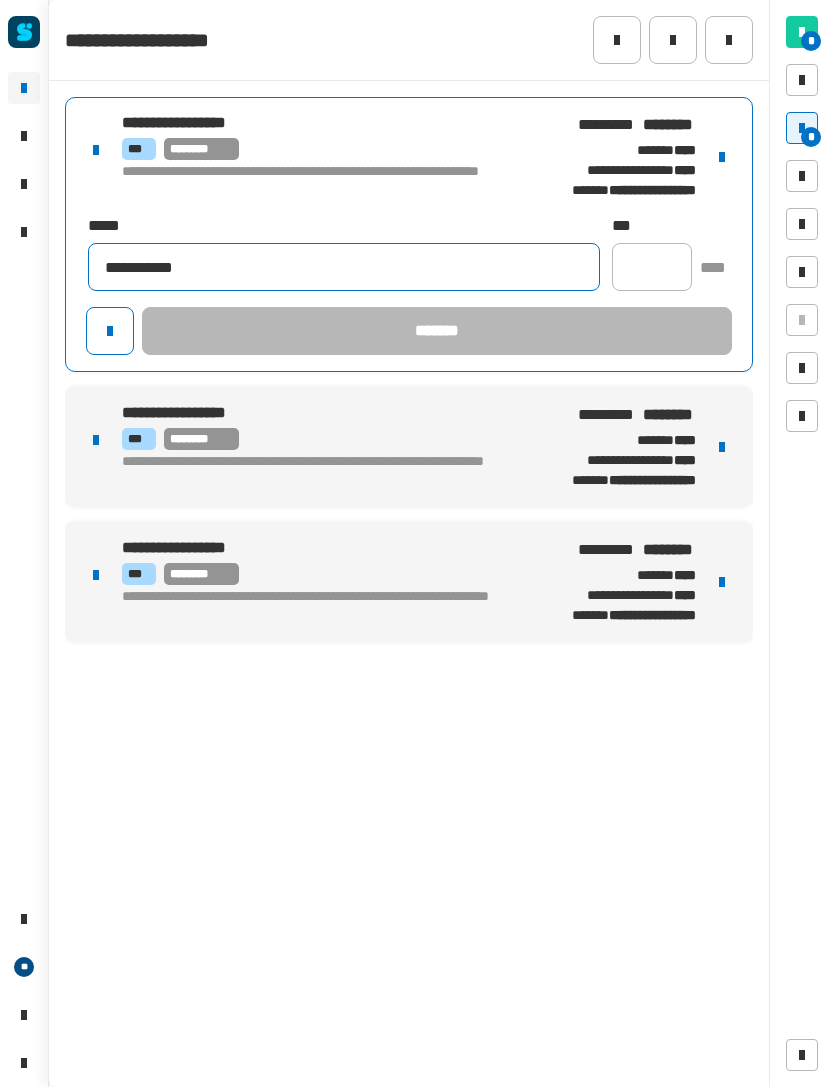 type on "**********" 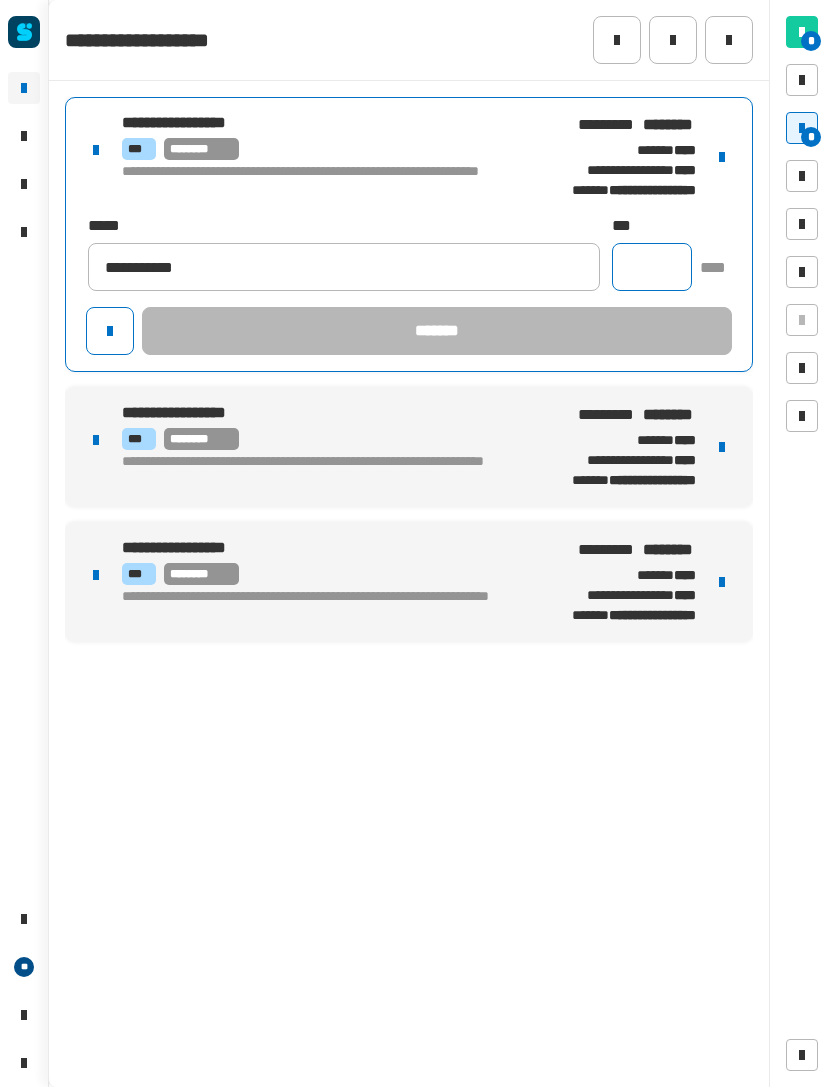 click 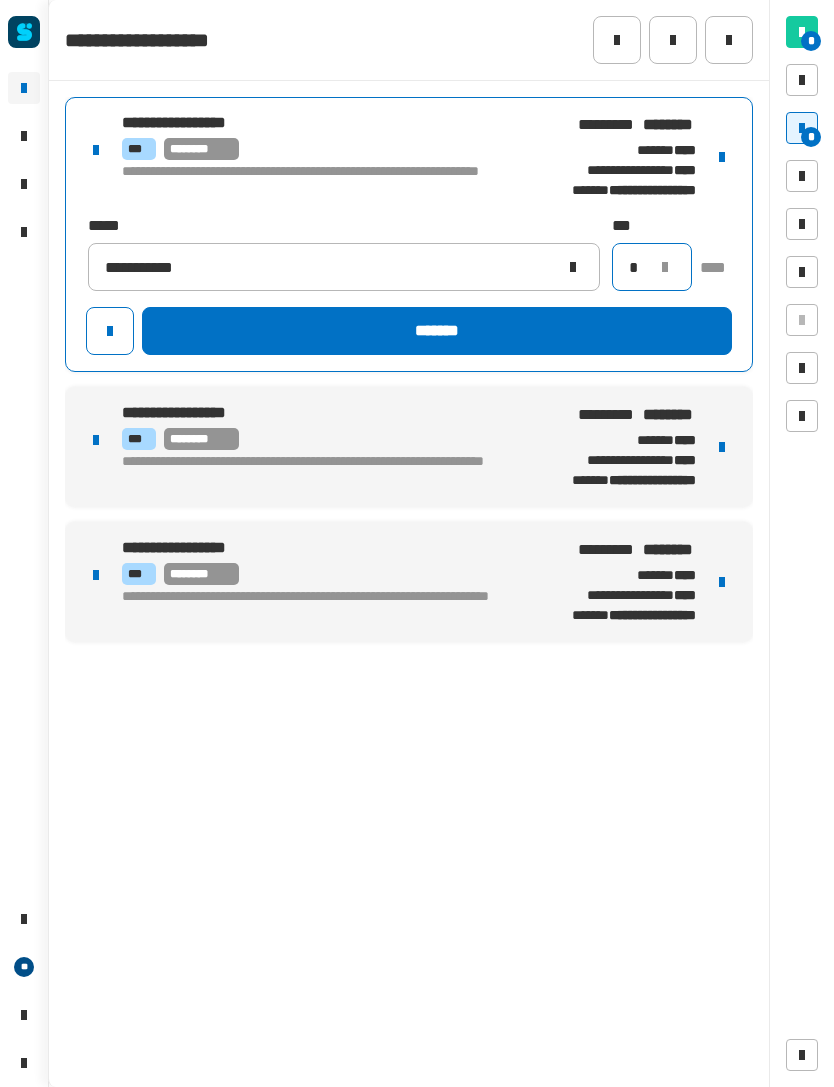 type on "*" 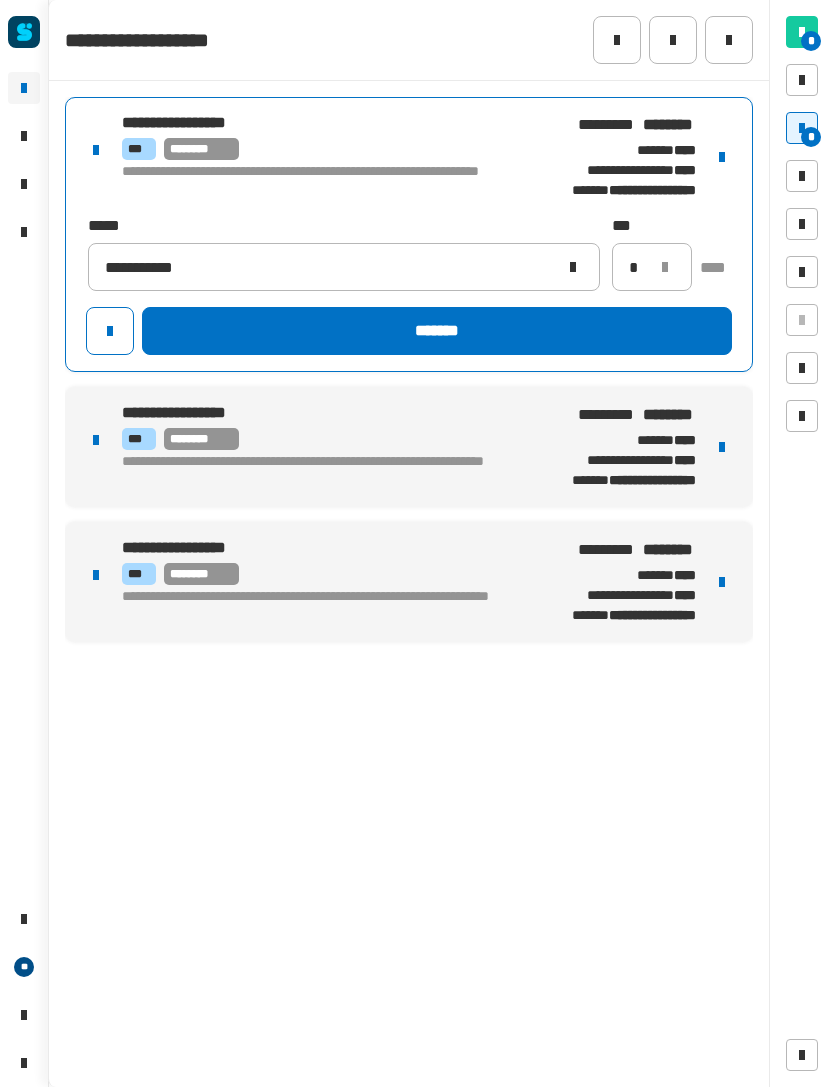 click on "*******" 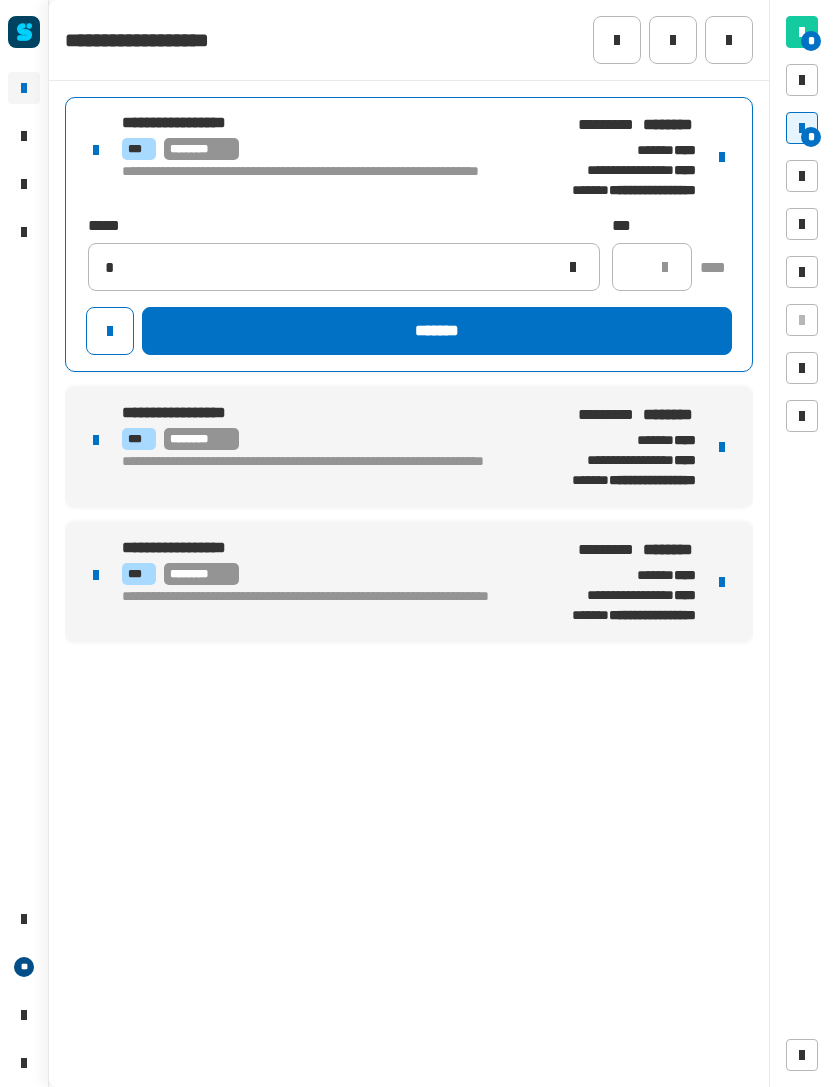 type 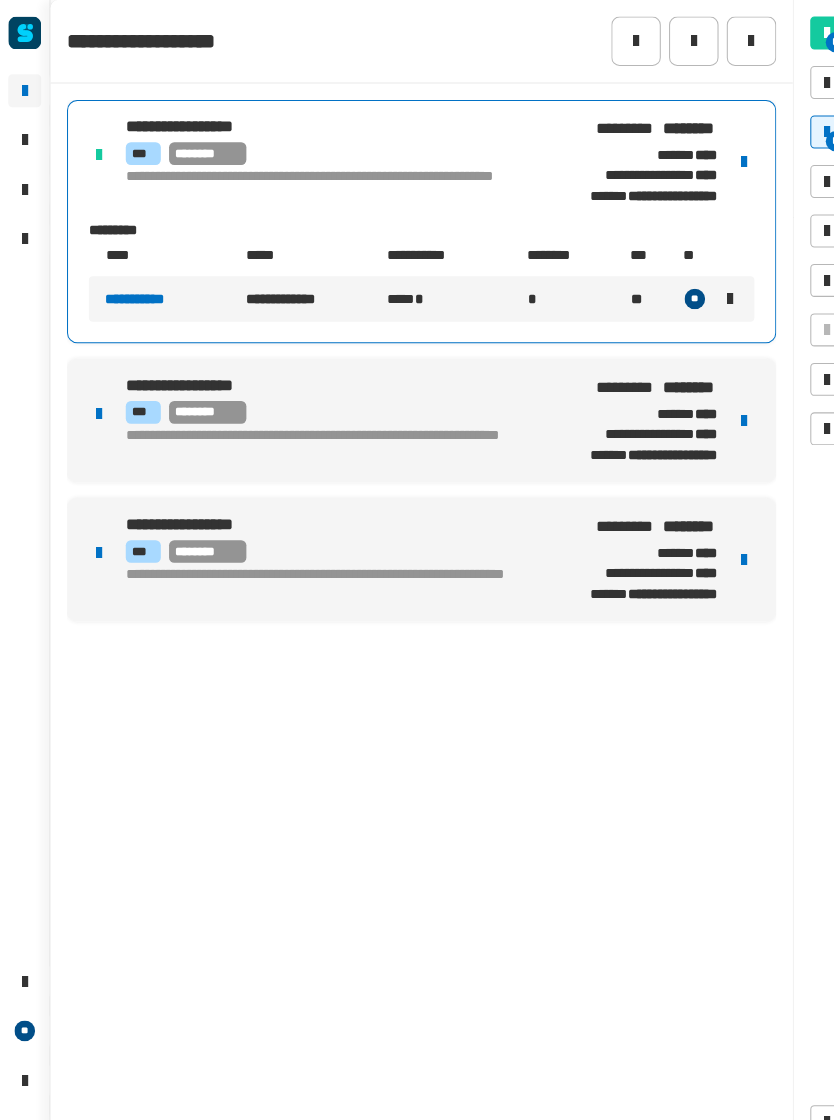 click at bounding box center (722, 408) 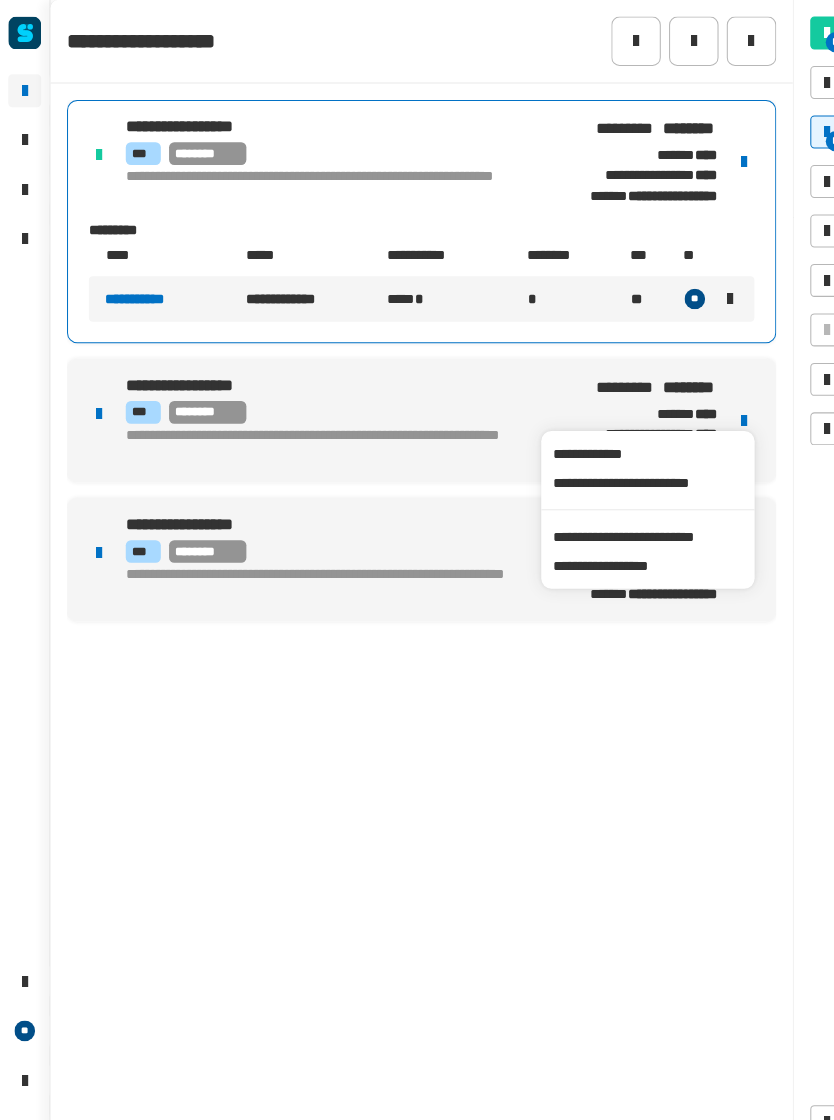 click on "**********" at bounding box center [628, 521] 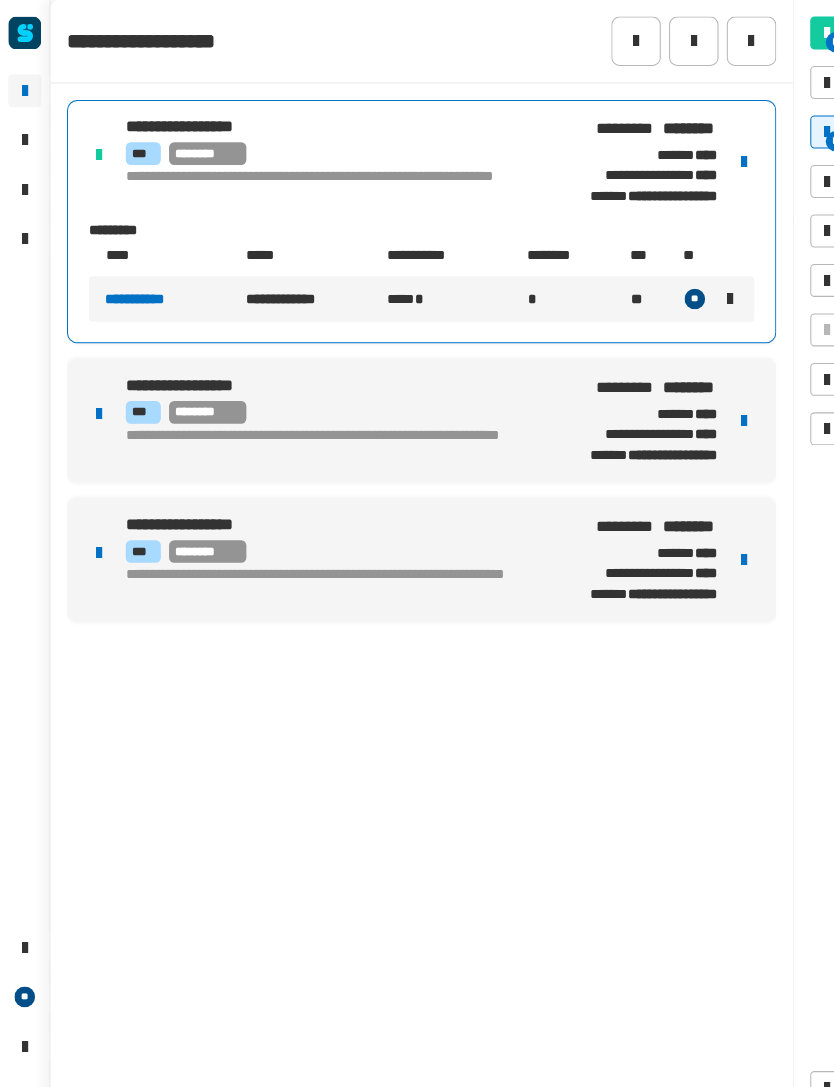 click on "**********" at bounding box center (409, 408) 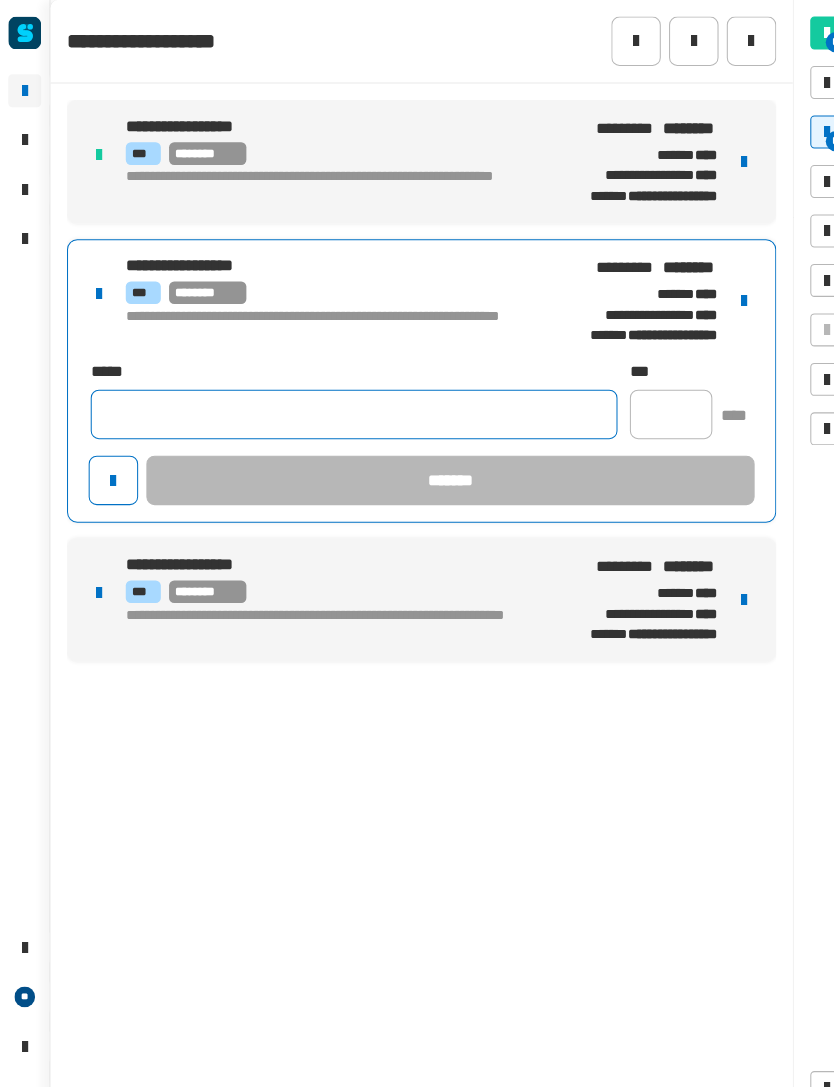 click 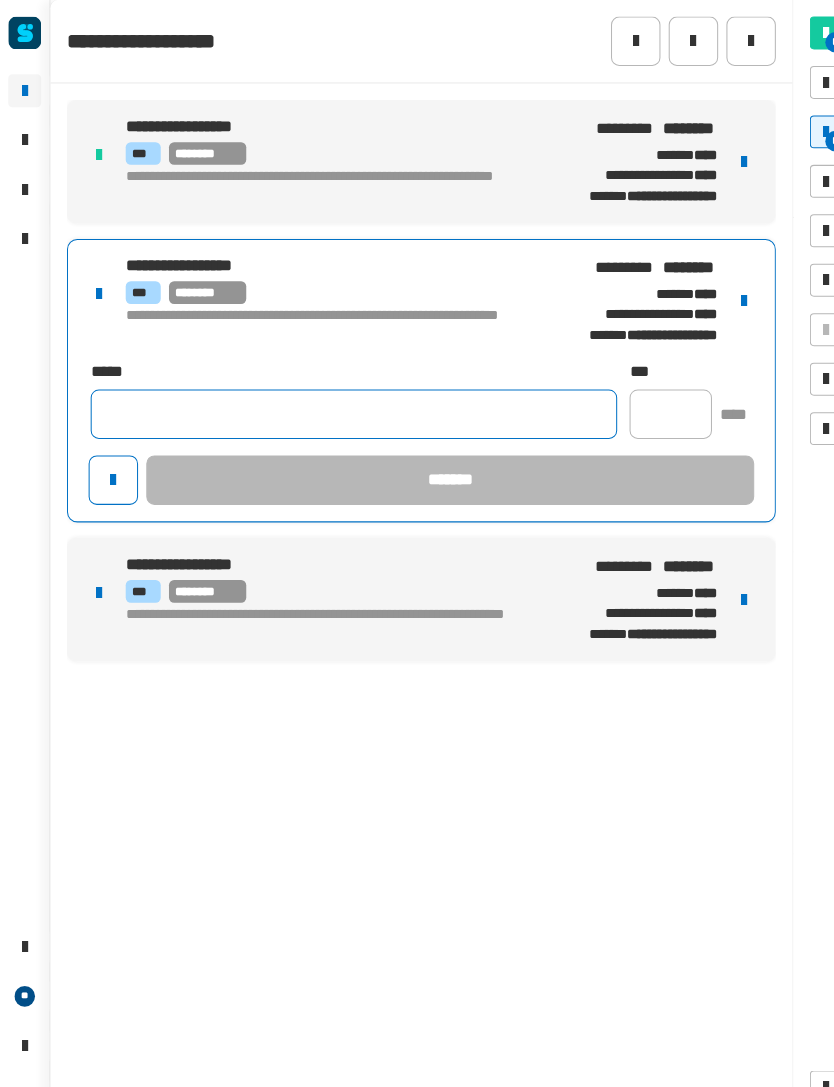 click 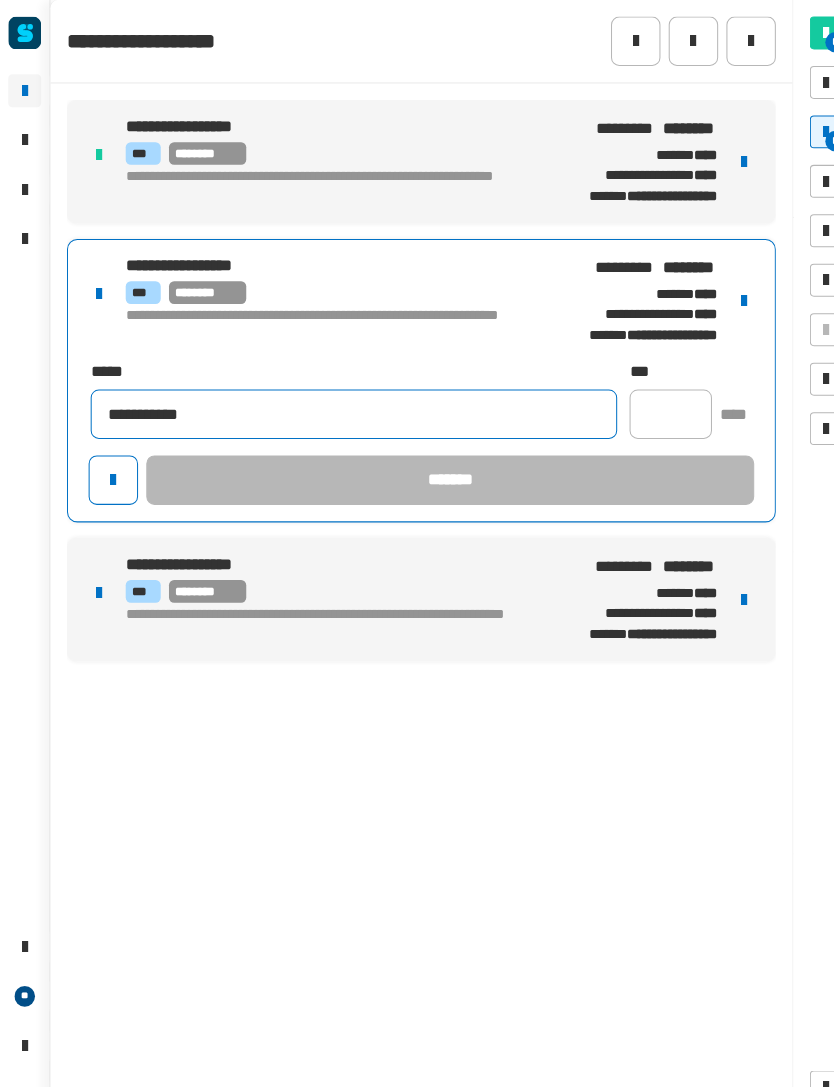 type on "**********" 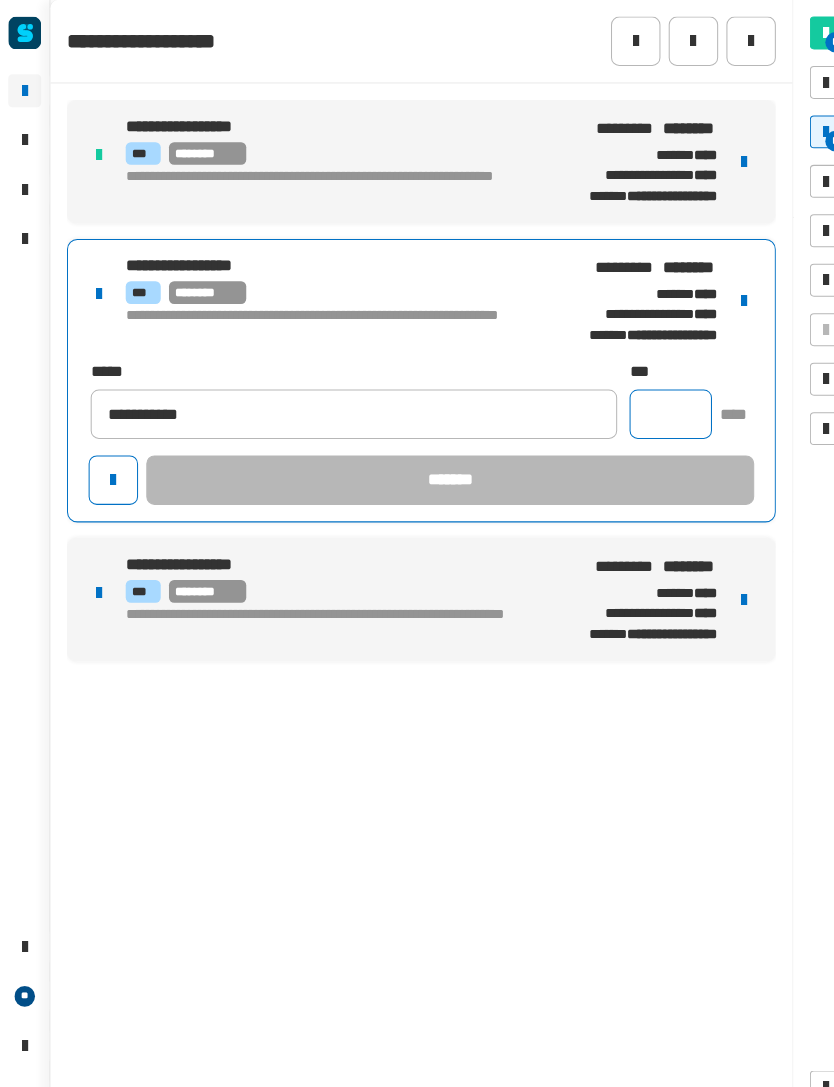 click 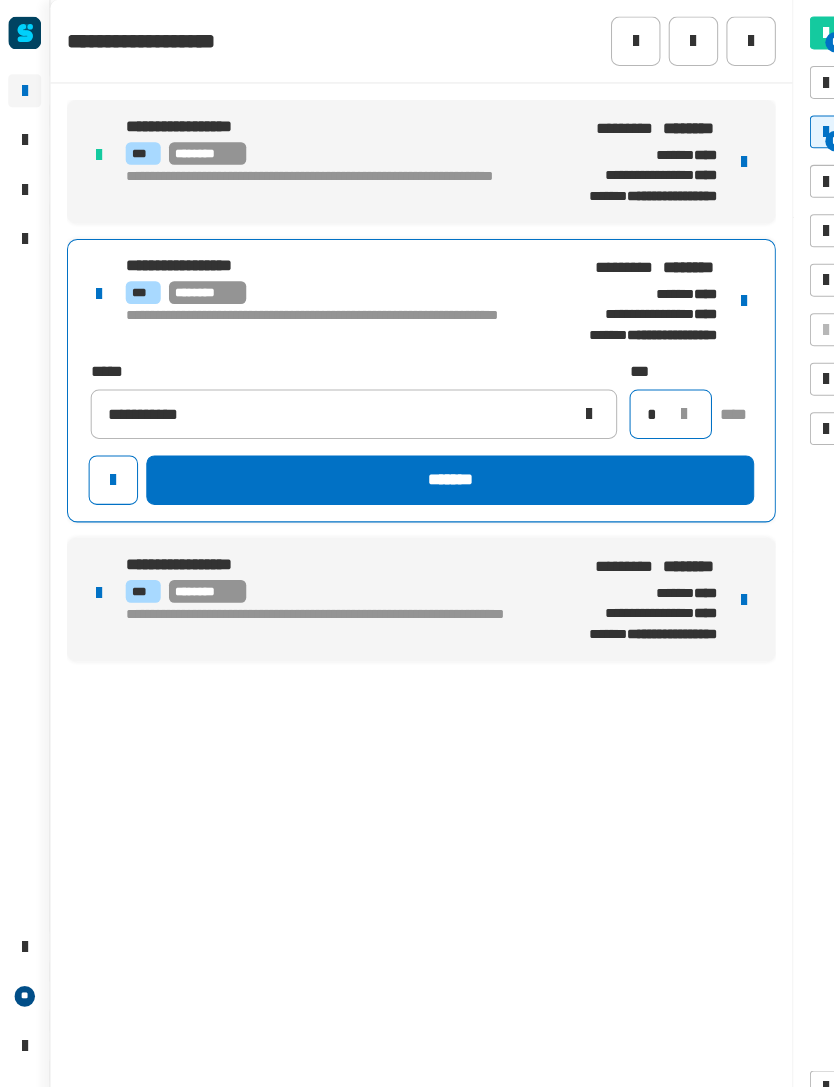 type on "*" 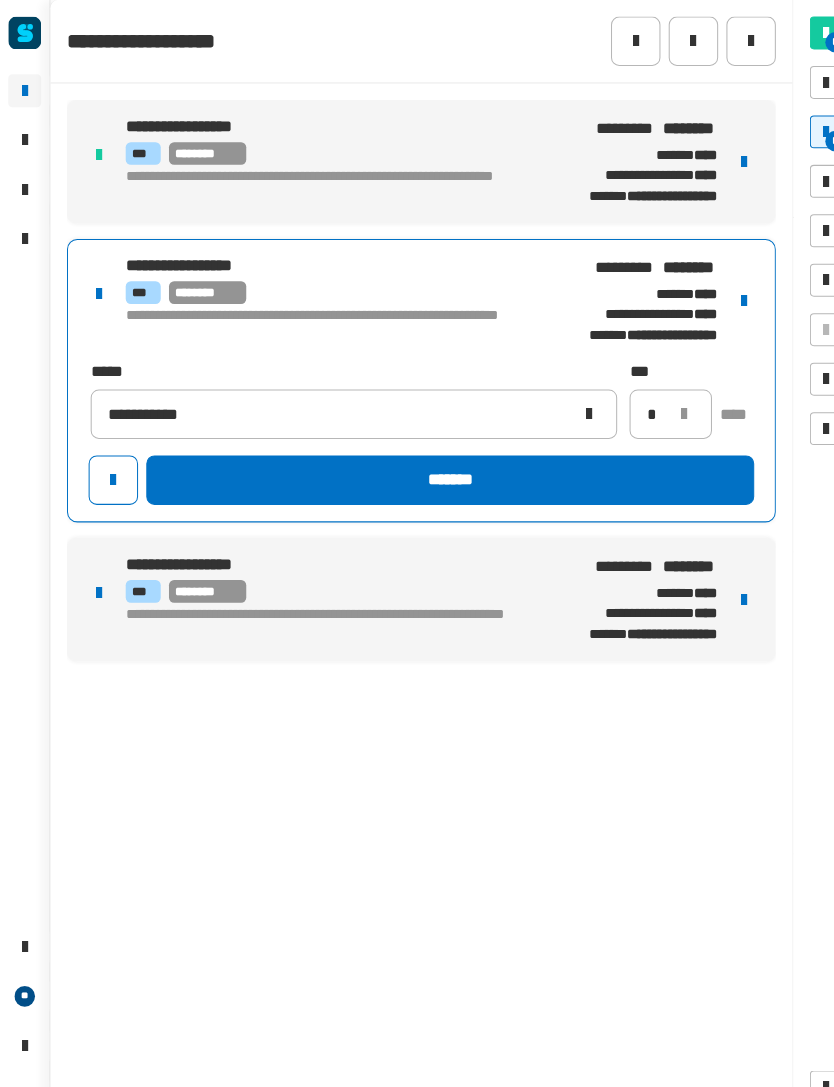 click on "*******" 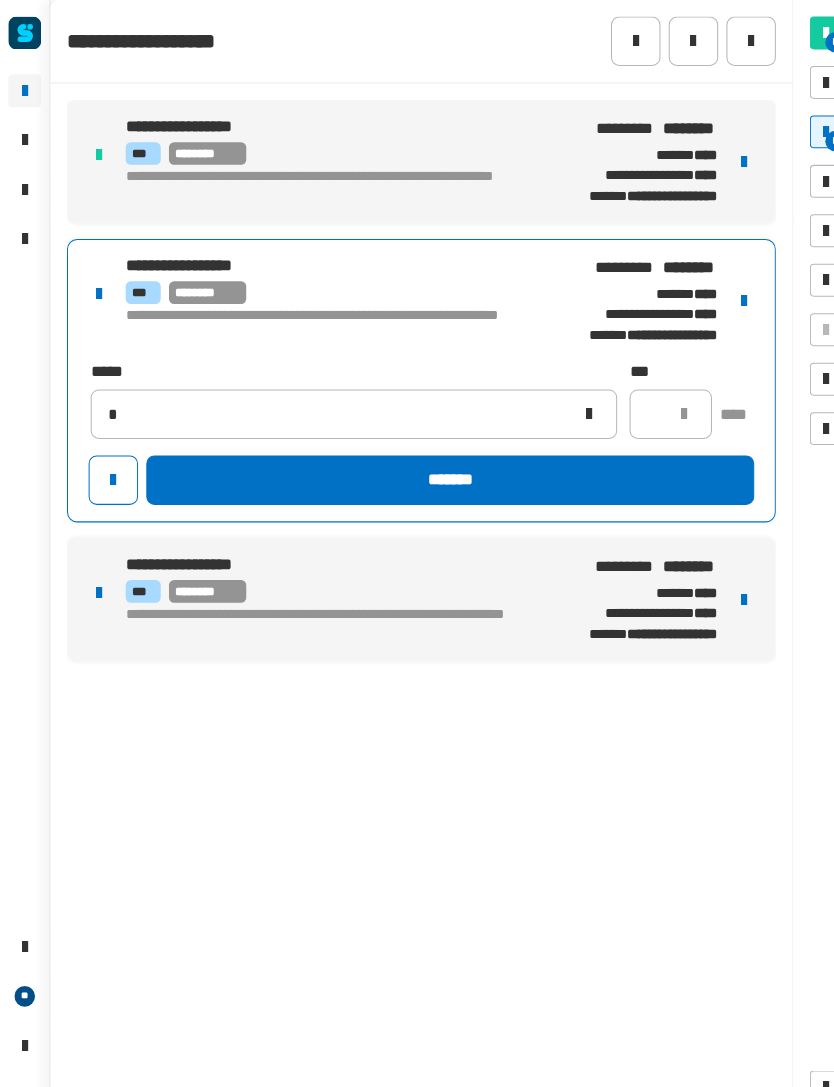 type 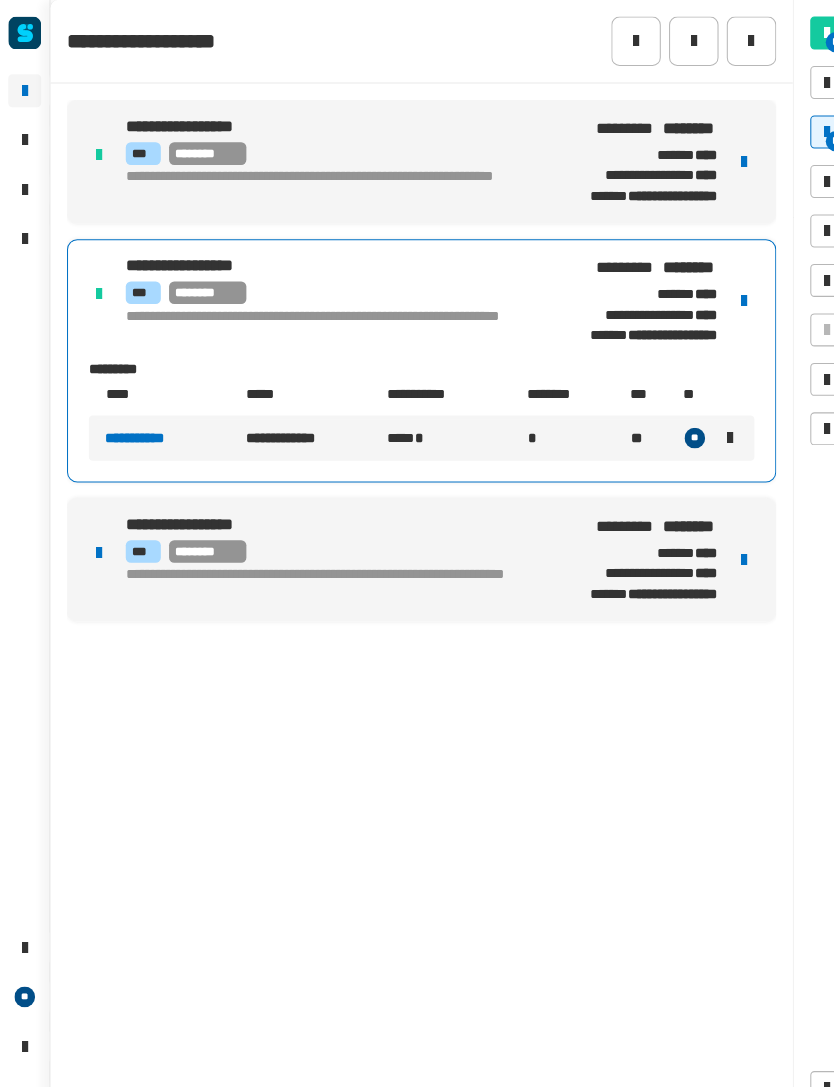 click on "**********" at bounding box center (409, 543) 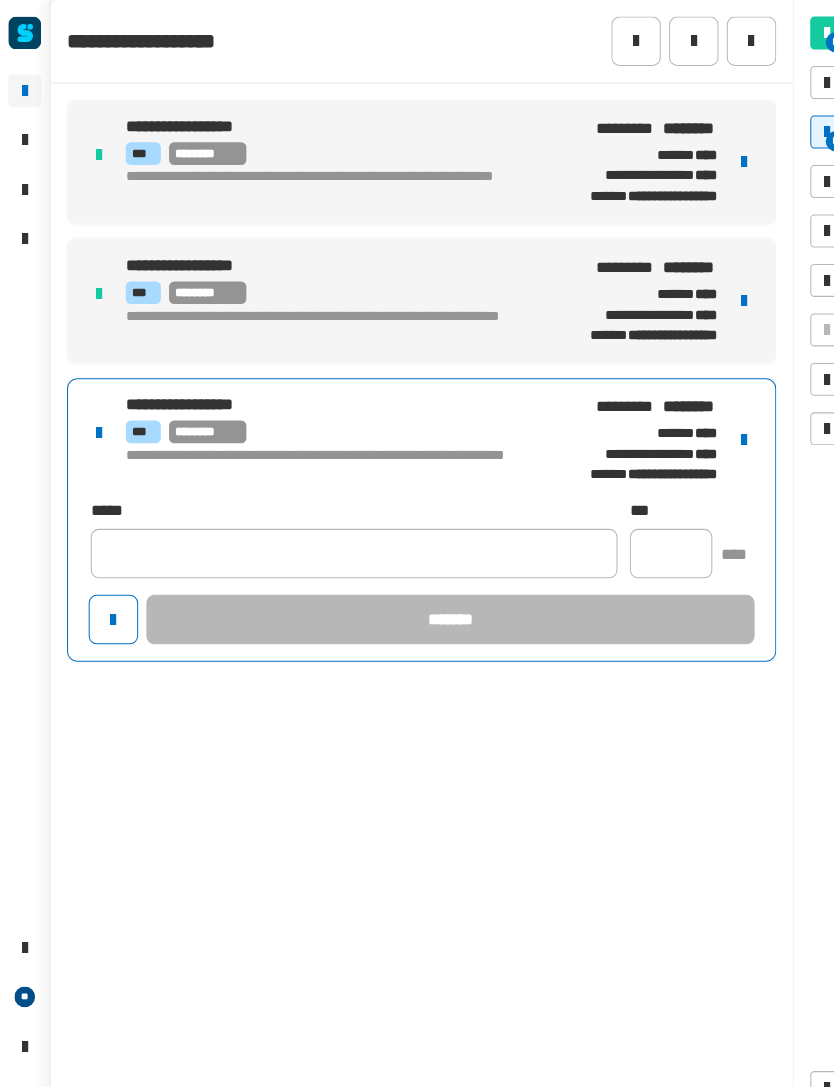 click at bounding box center [722, 427] 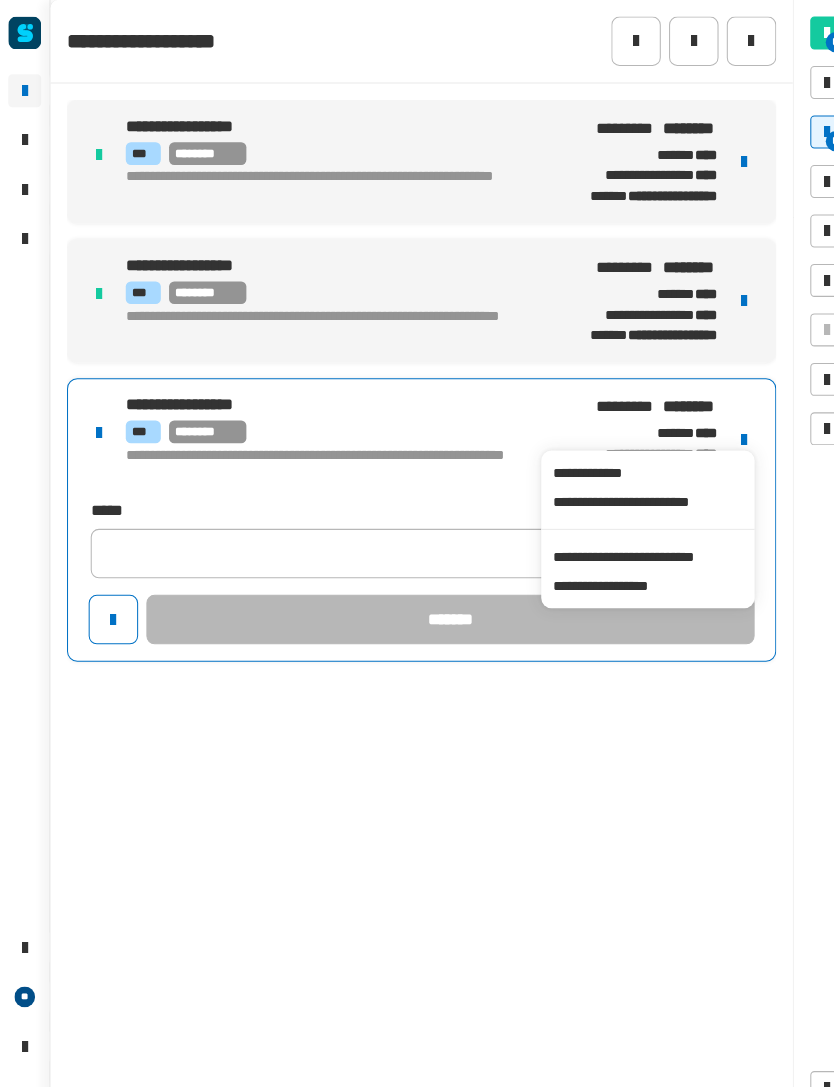 click on "**********" at bounding box center (628, 540) 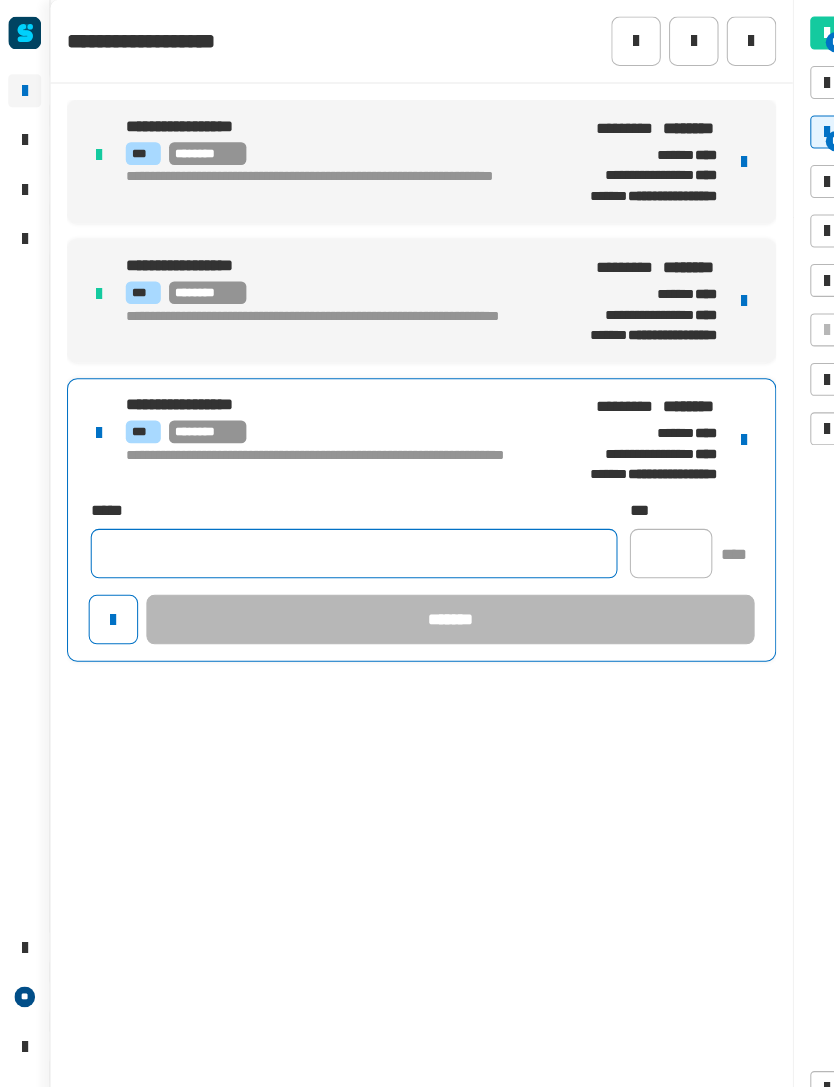 click 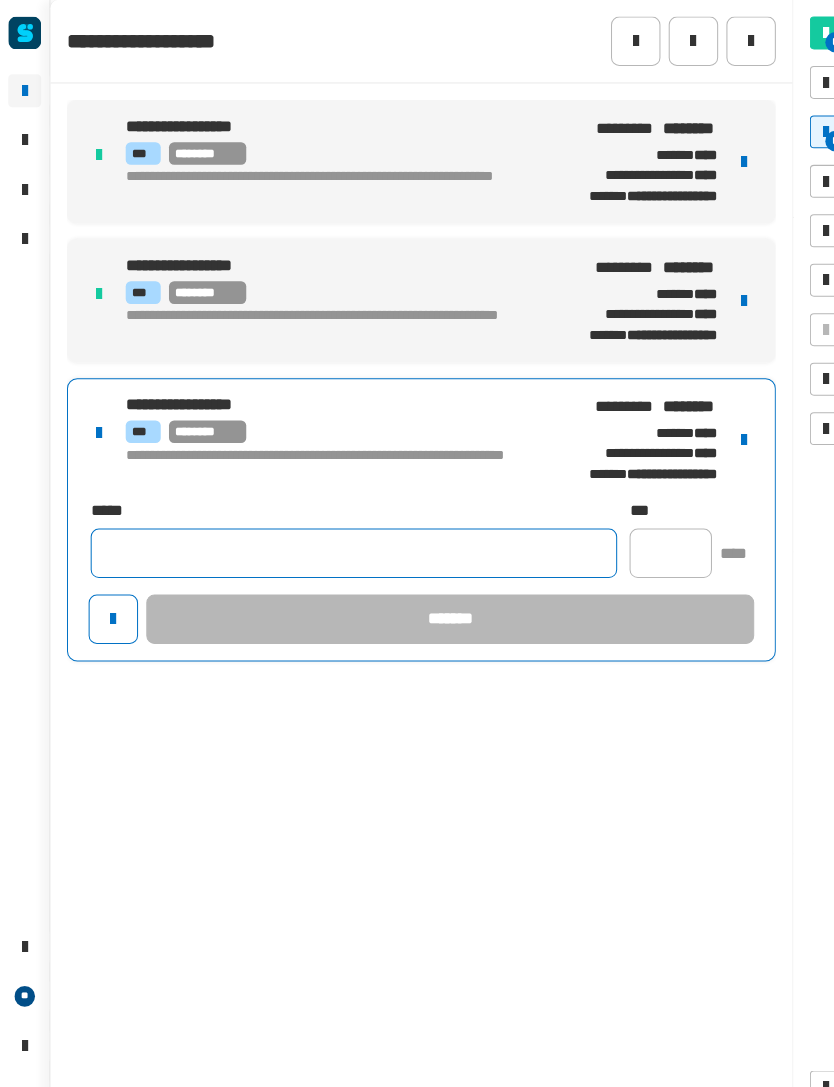 click 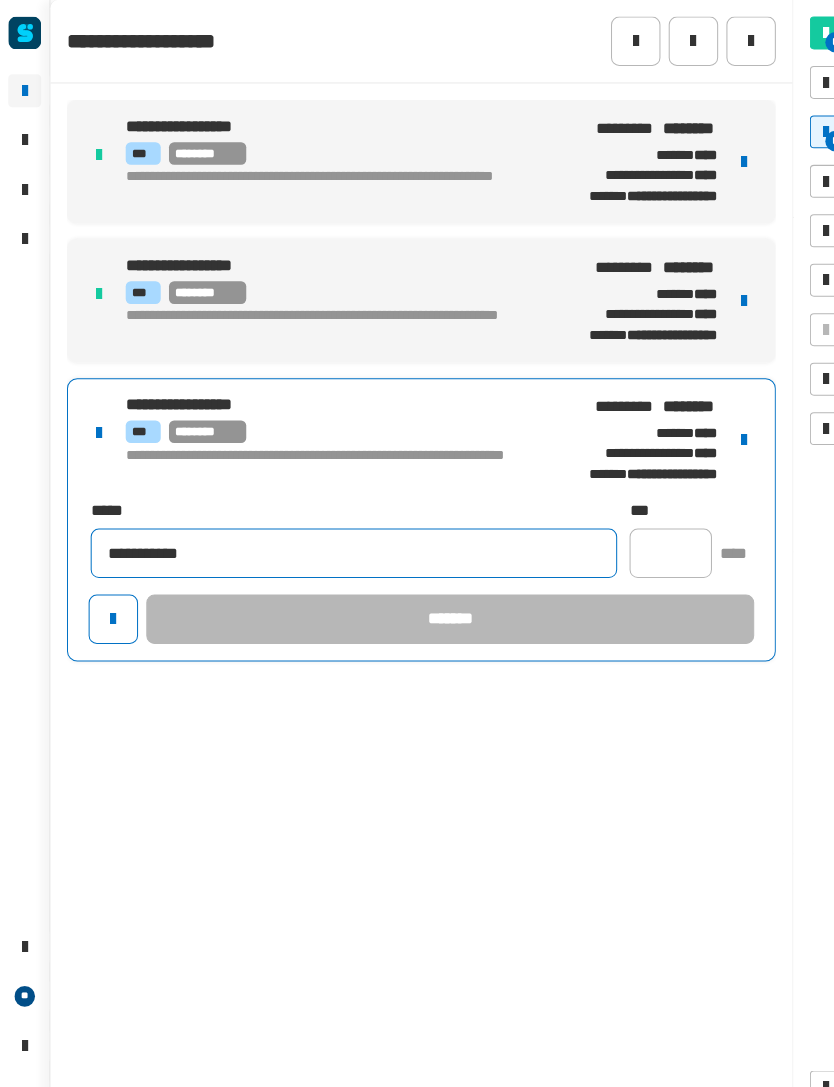 type on "**********" 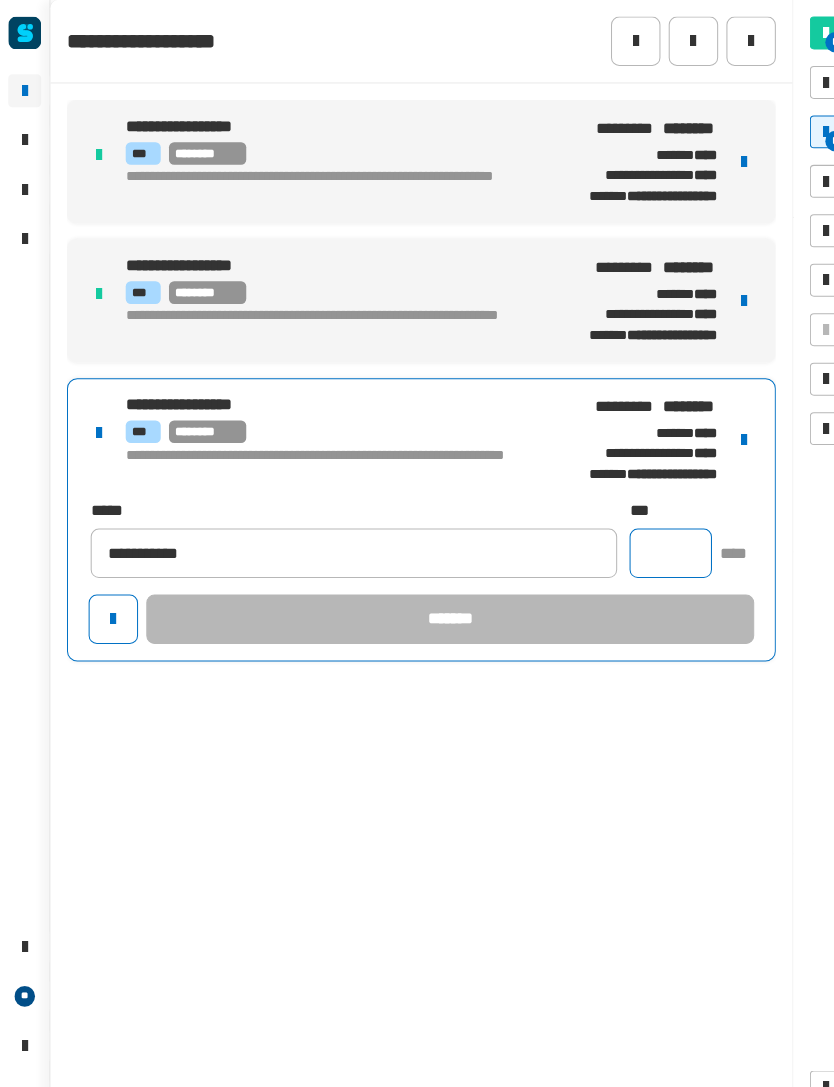 click 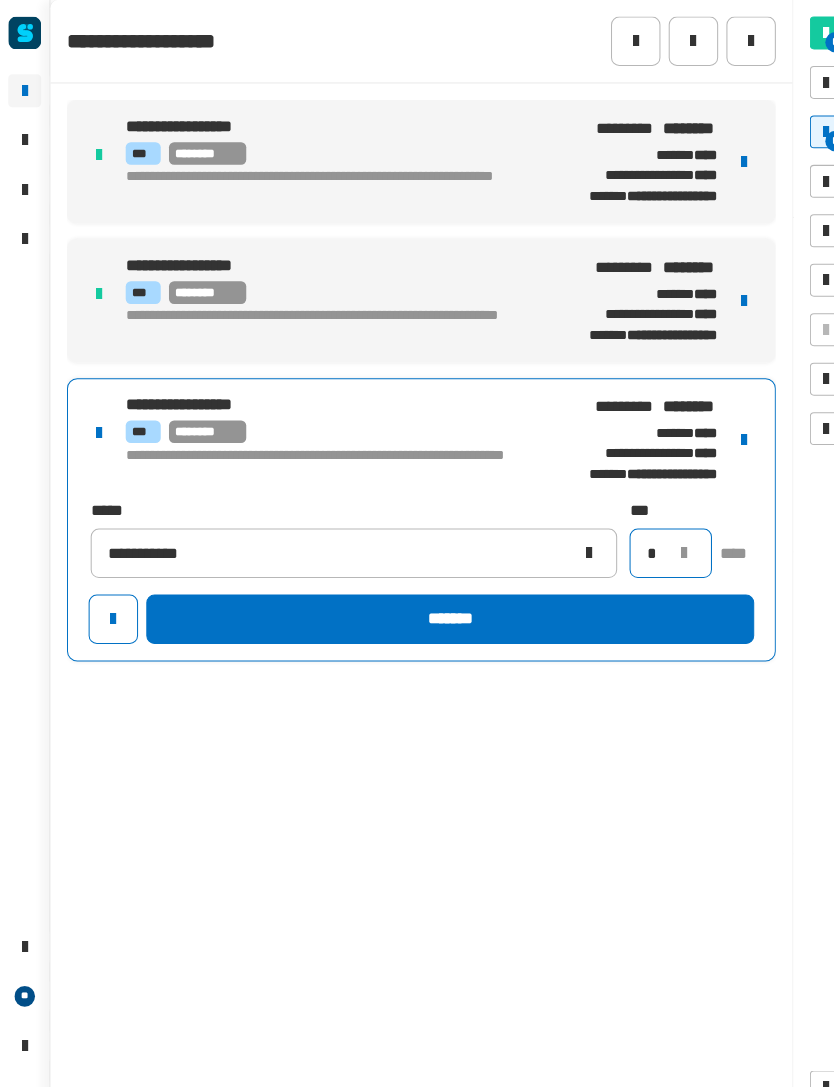 type on "*" 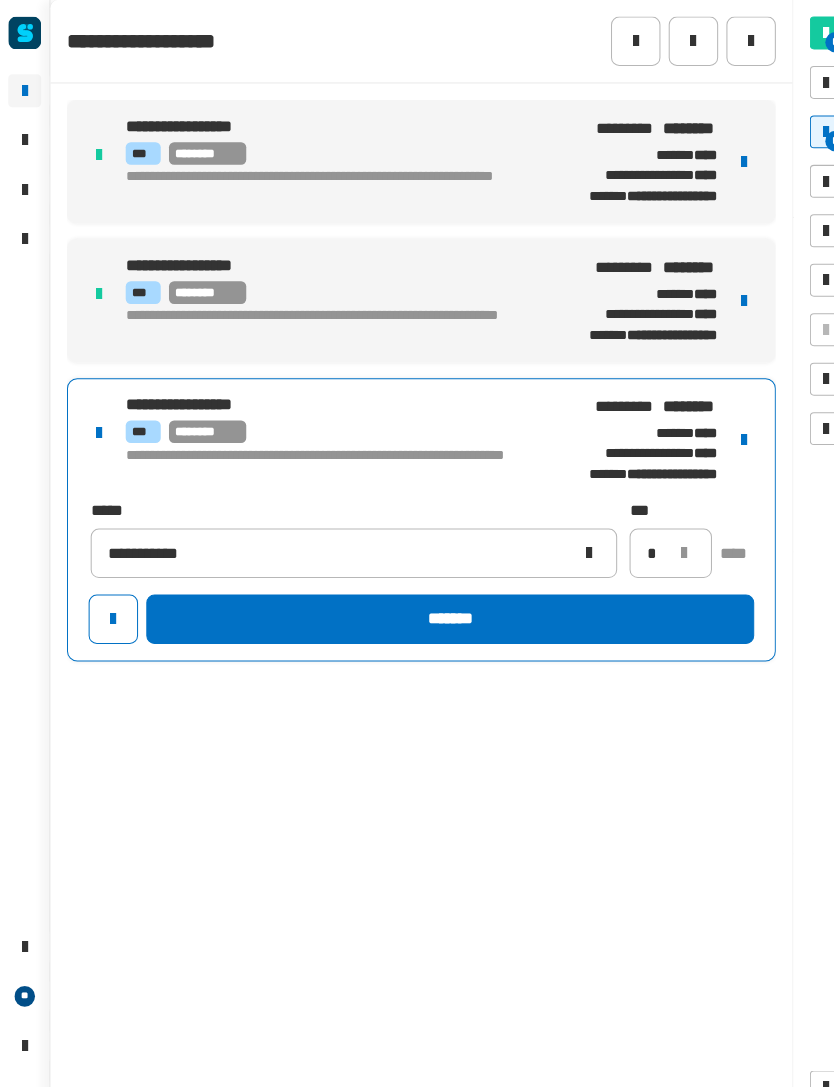 click on "*******" 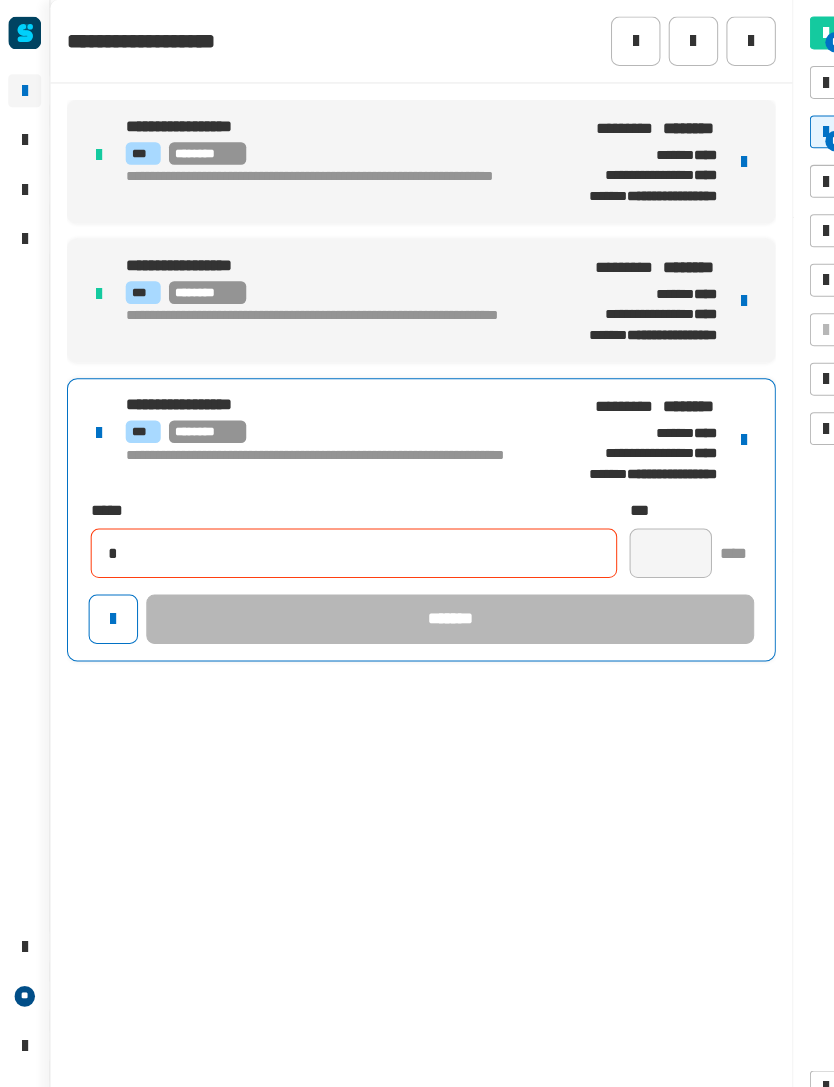 type 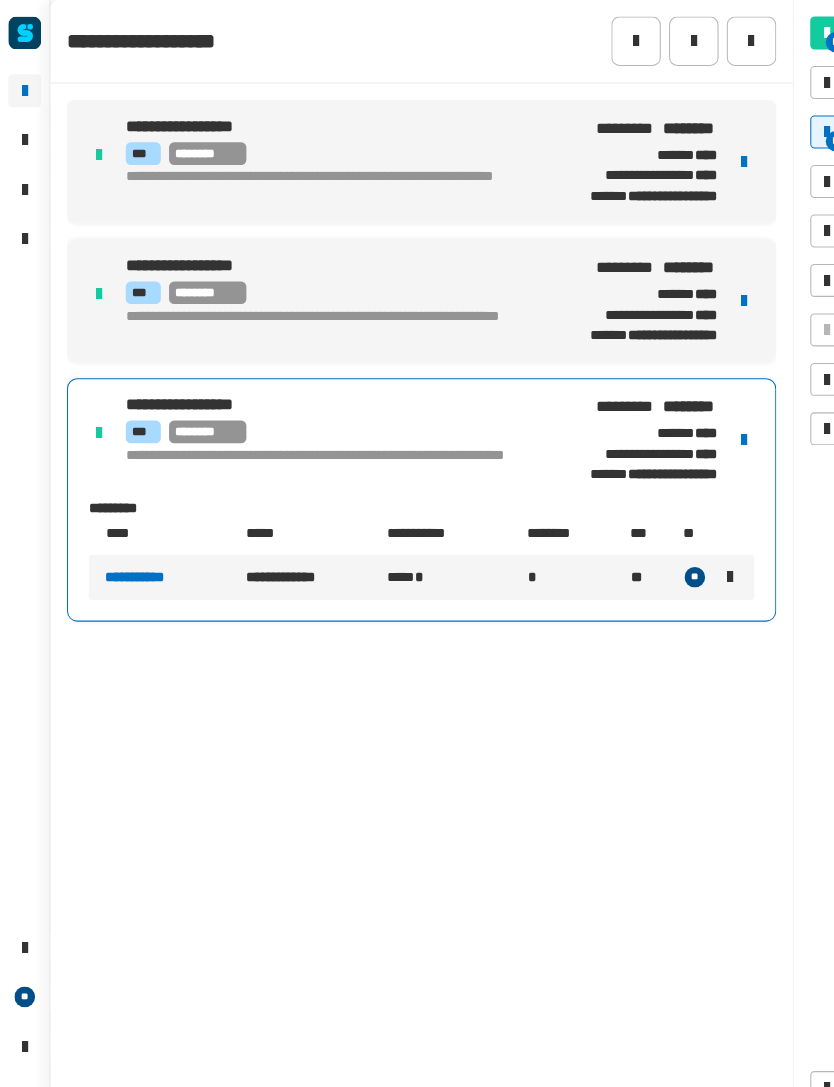click 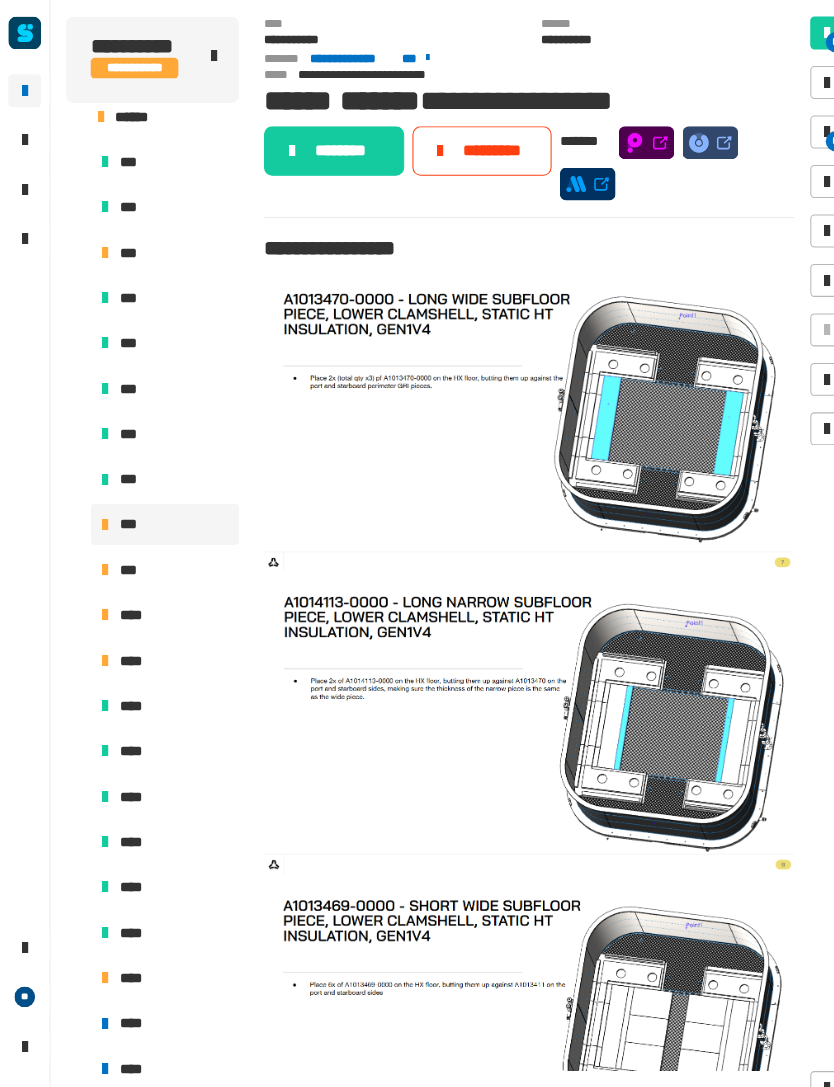 click on "********" 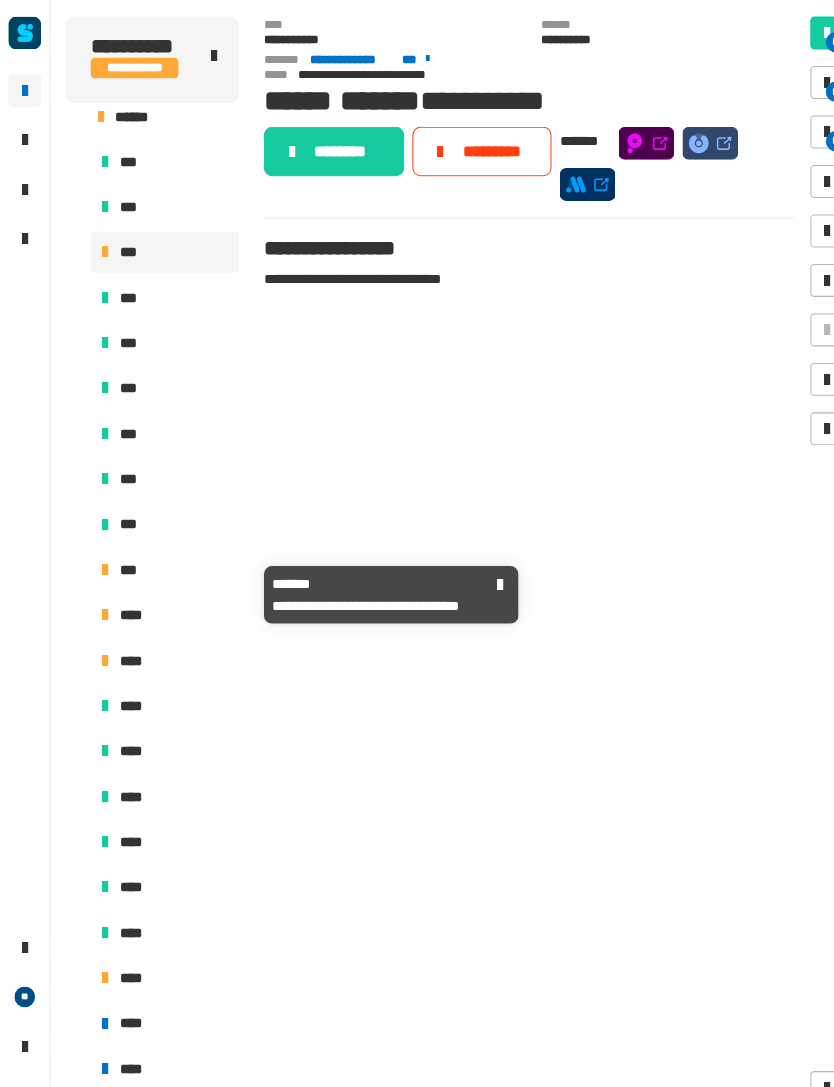 click on "***" at bounding box center [160, 553] 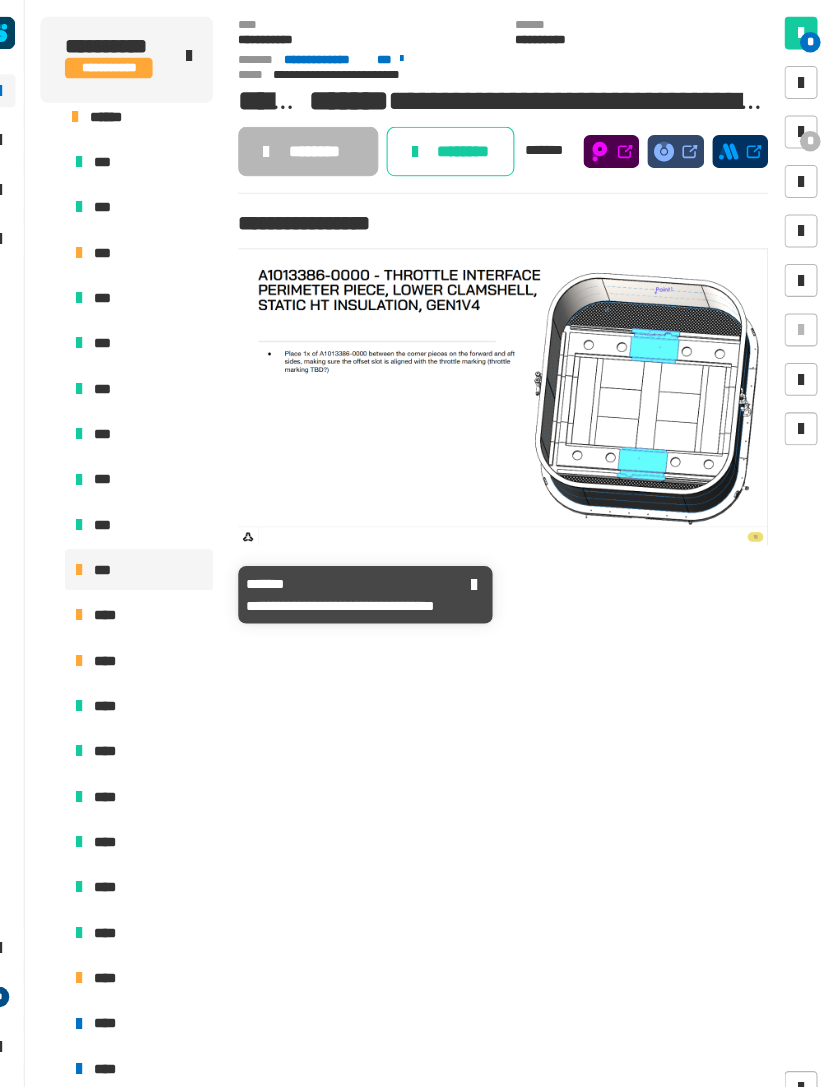 click at bounding box center [802, 128] 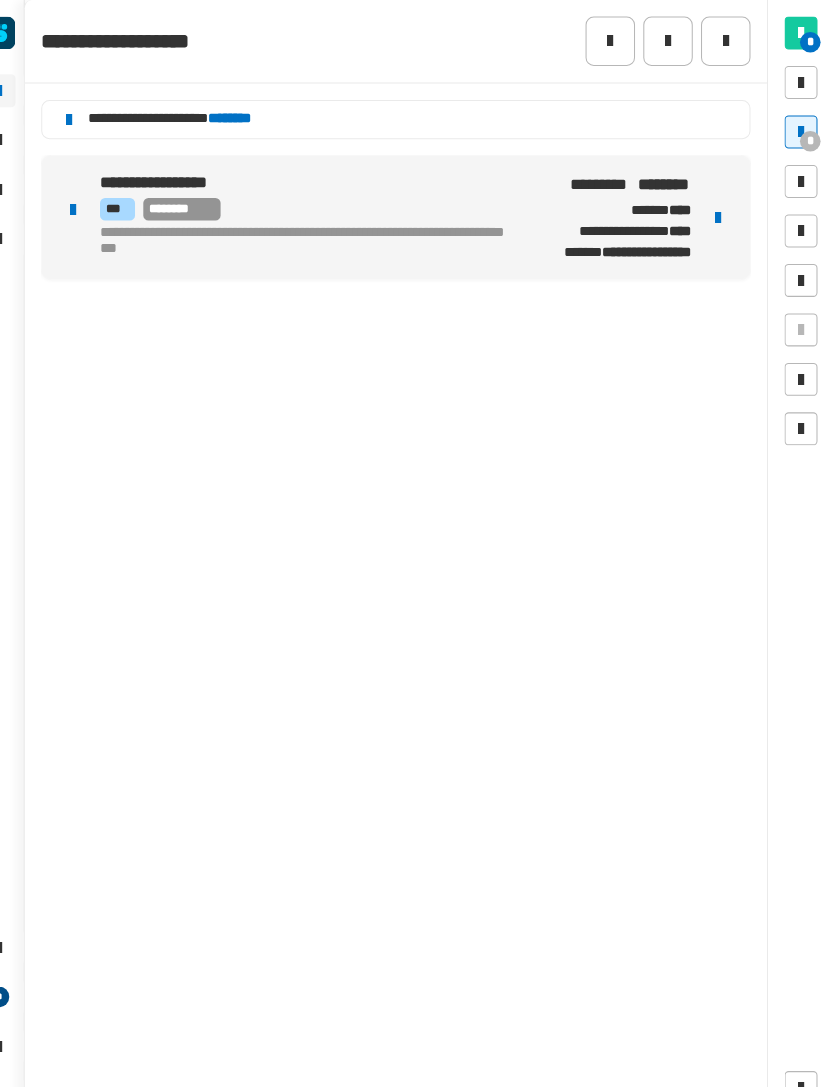 click on "**********" 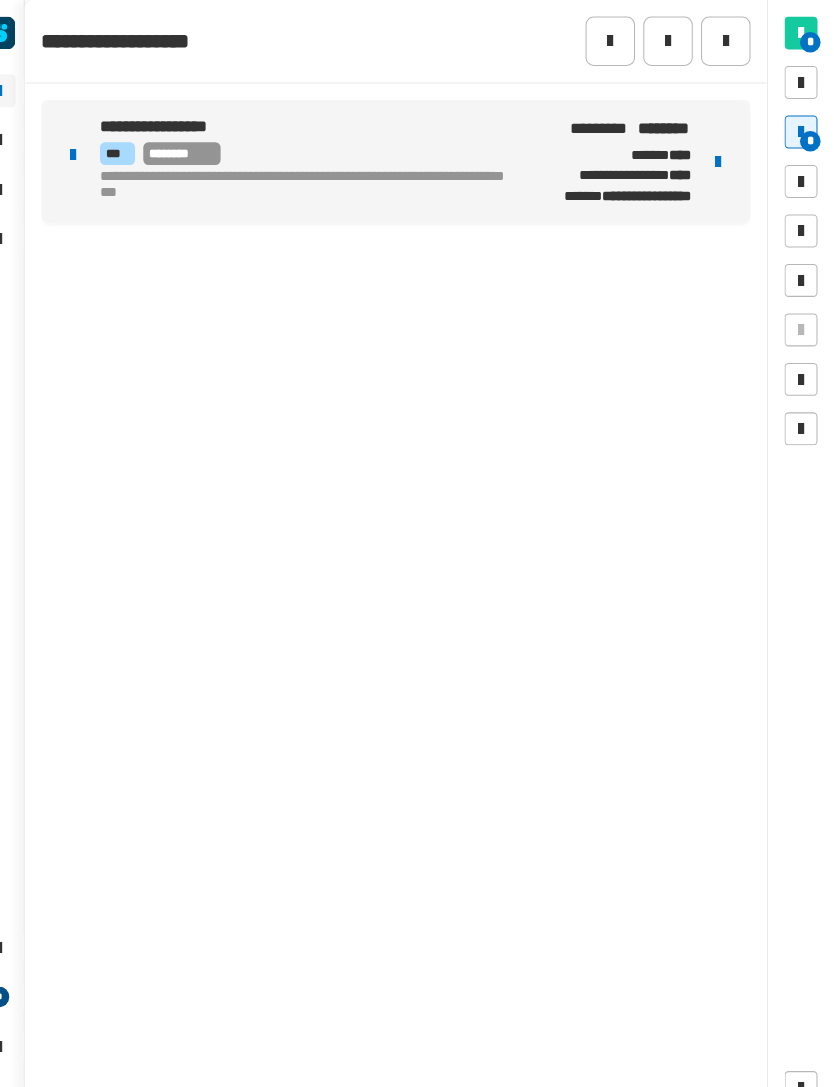 click at bounding box center (722, 157) 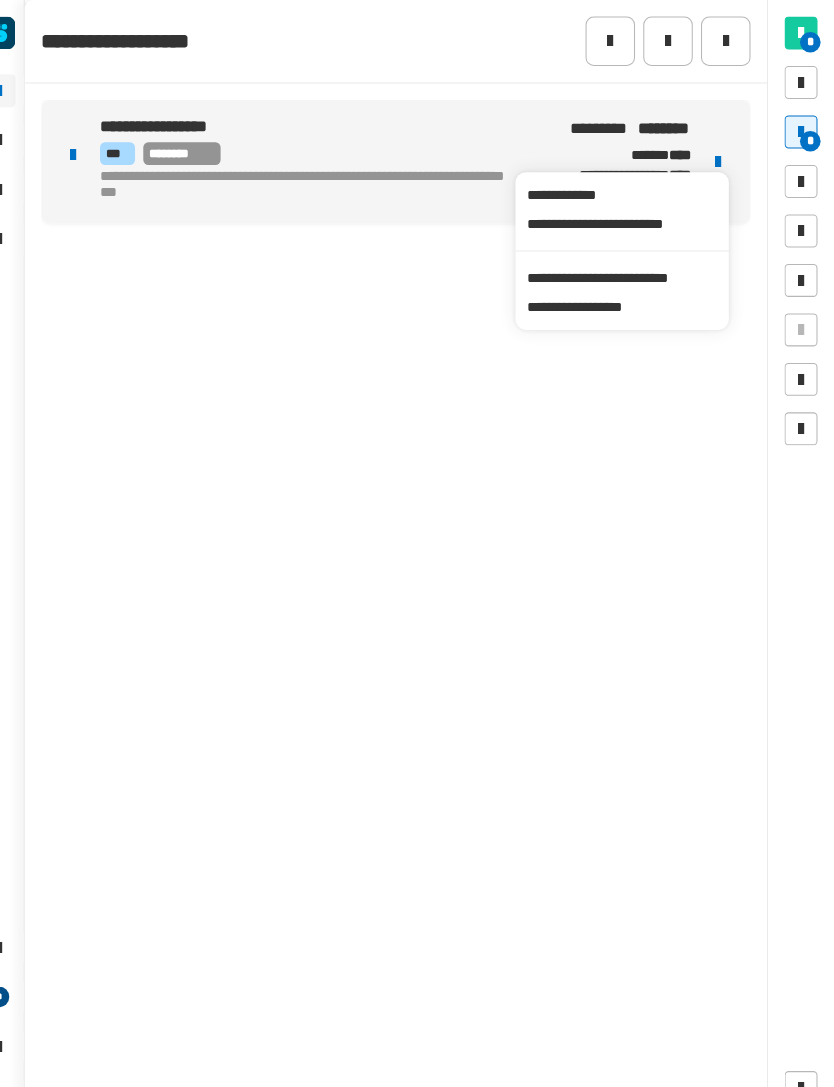 click on "**********" at bounding box center [628, 270] 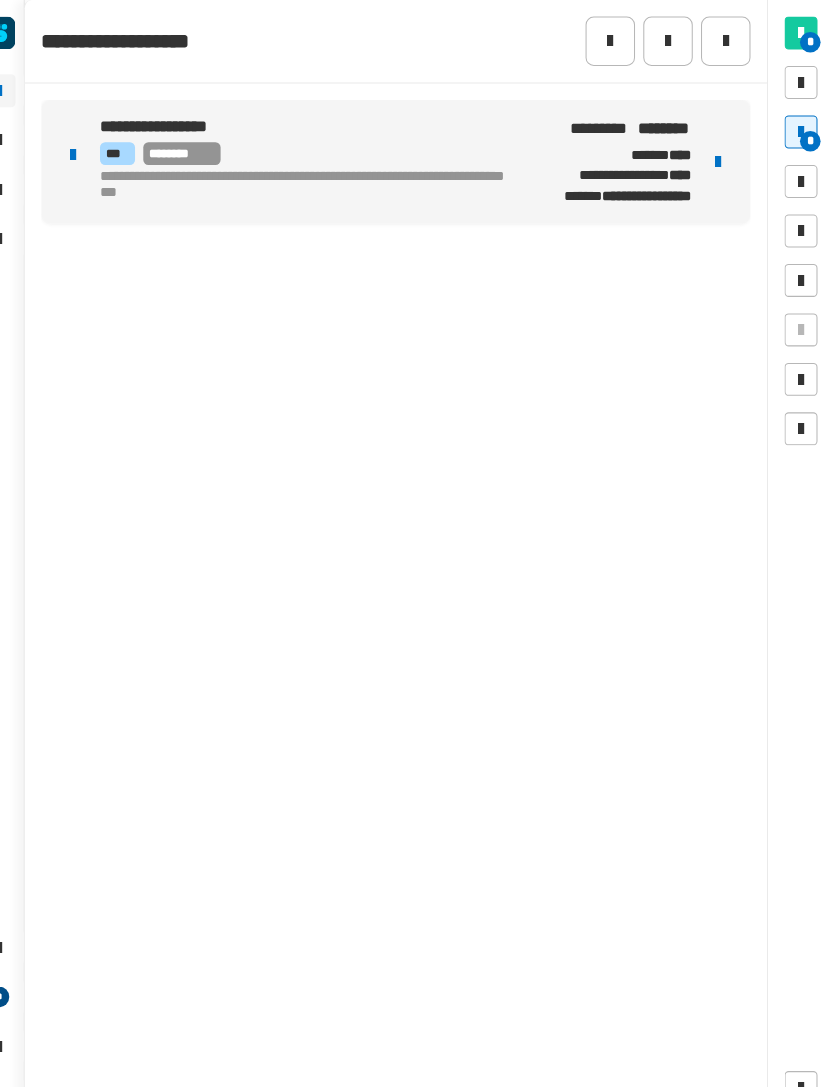 click on "**********" at bounding box center [319, 182] 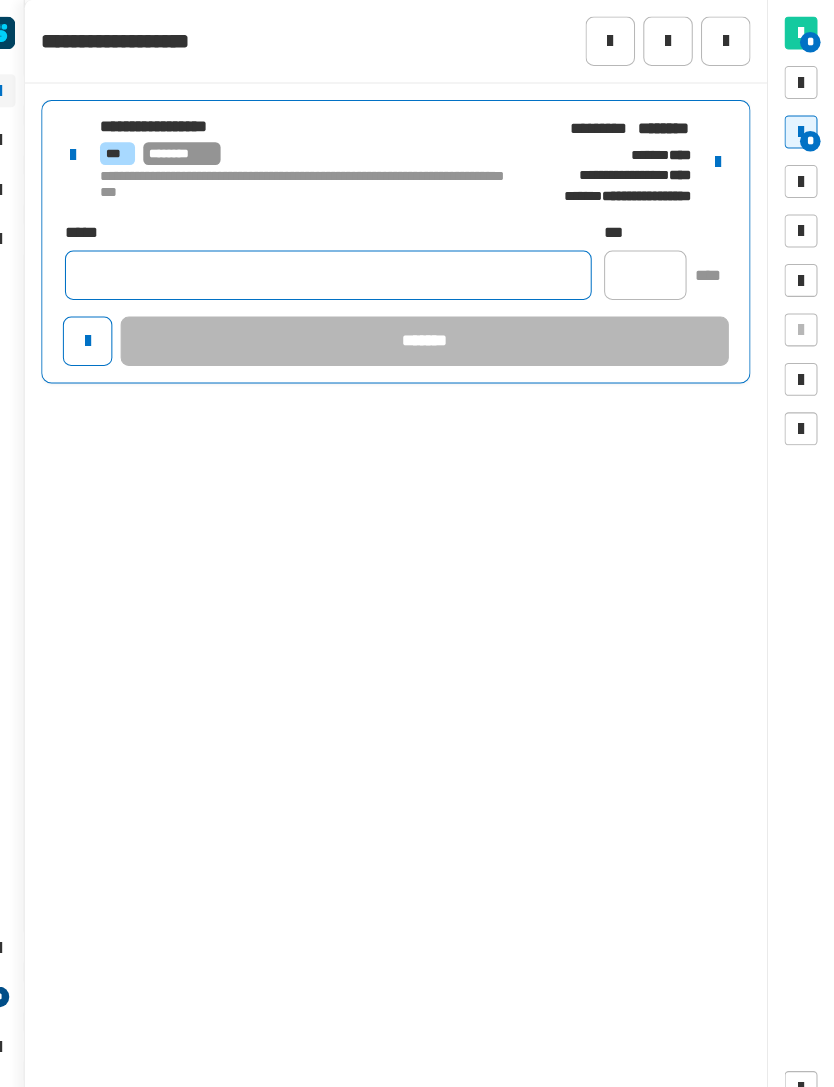 click 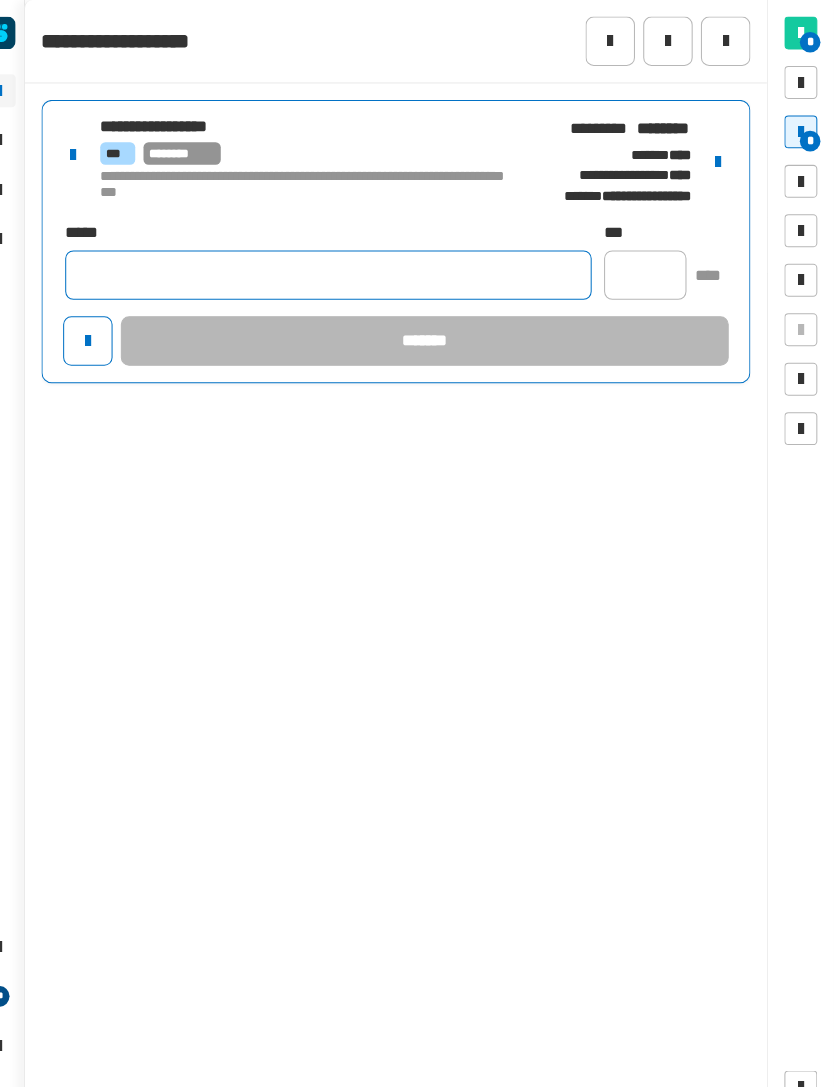click 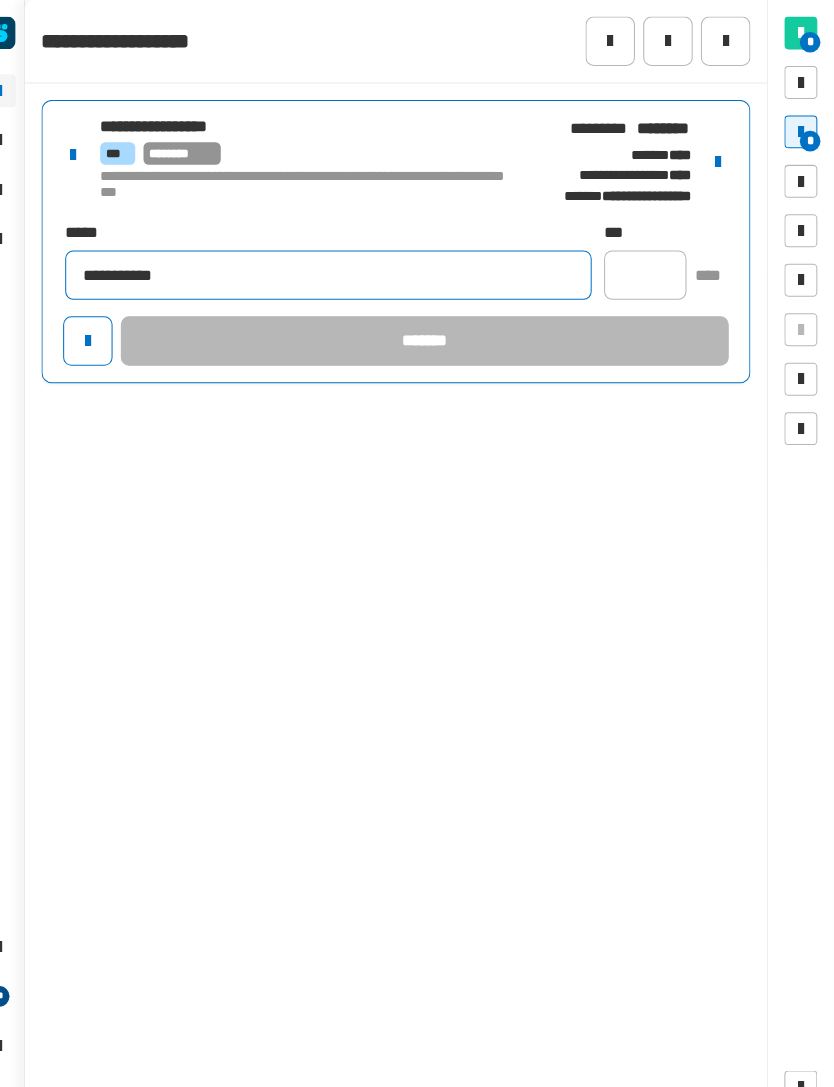 scroll, scrollTop: 0, scrollLeft: 0, axis: both 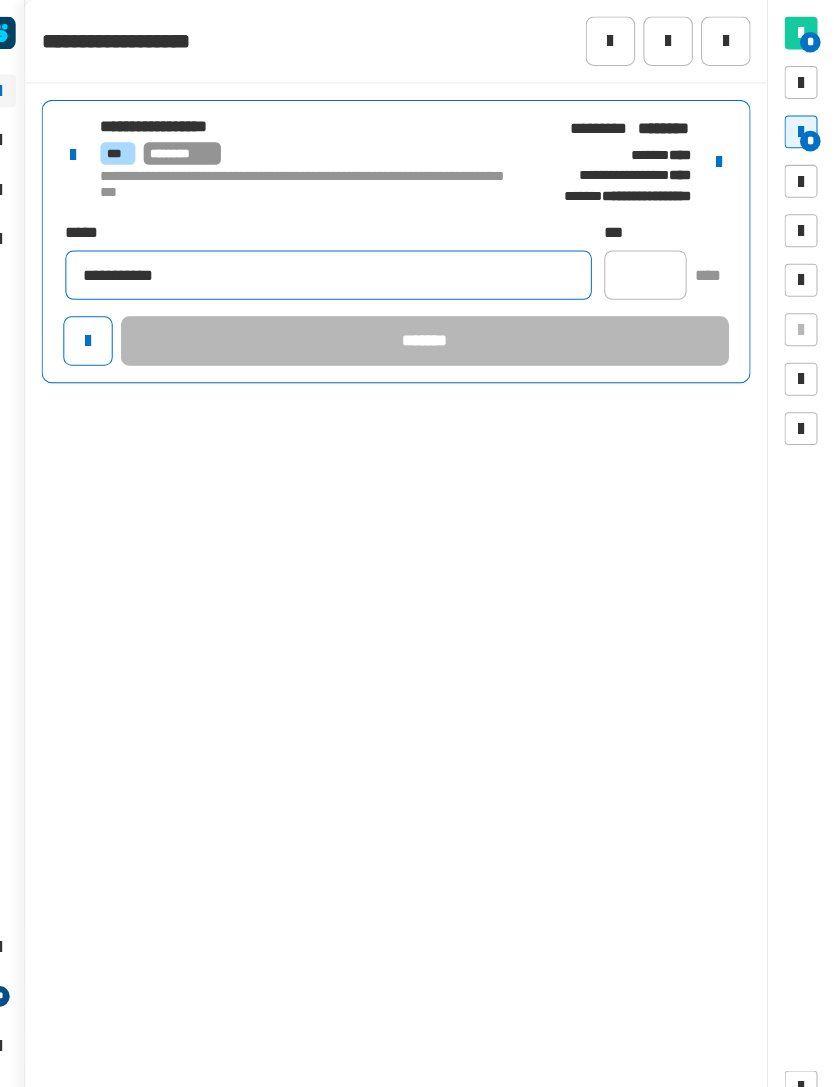 type on "**********" 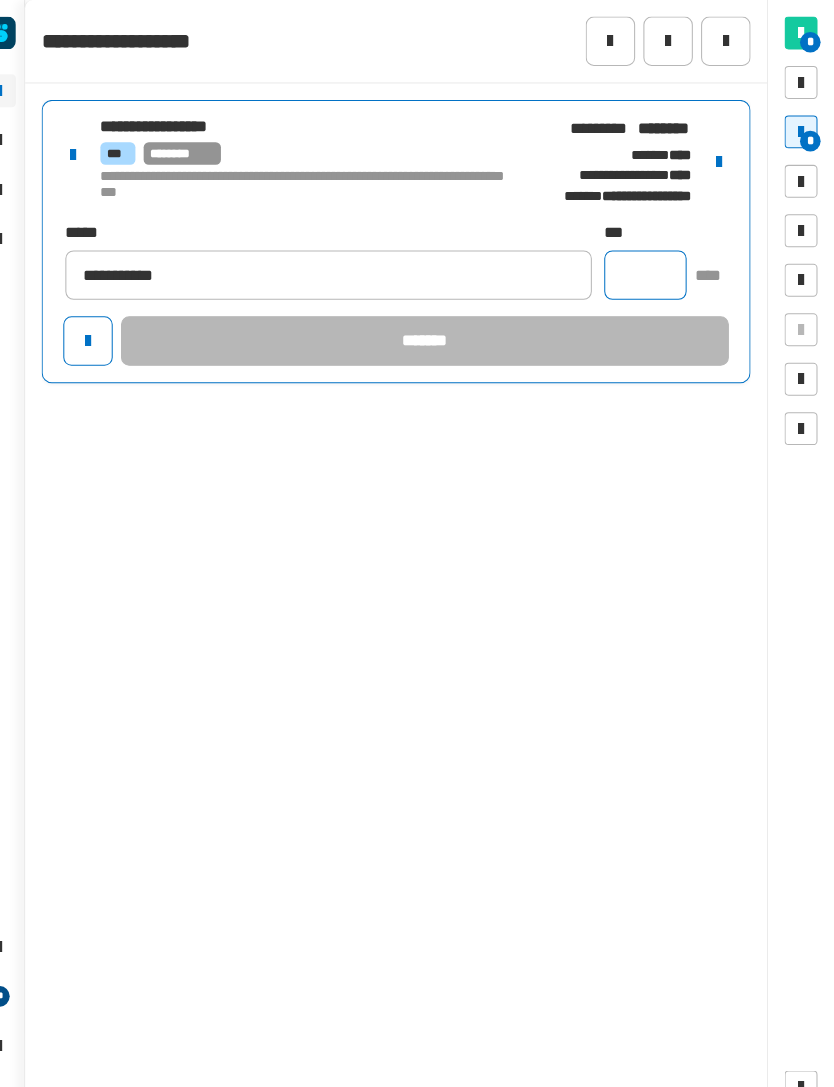 click 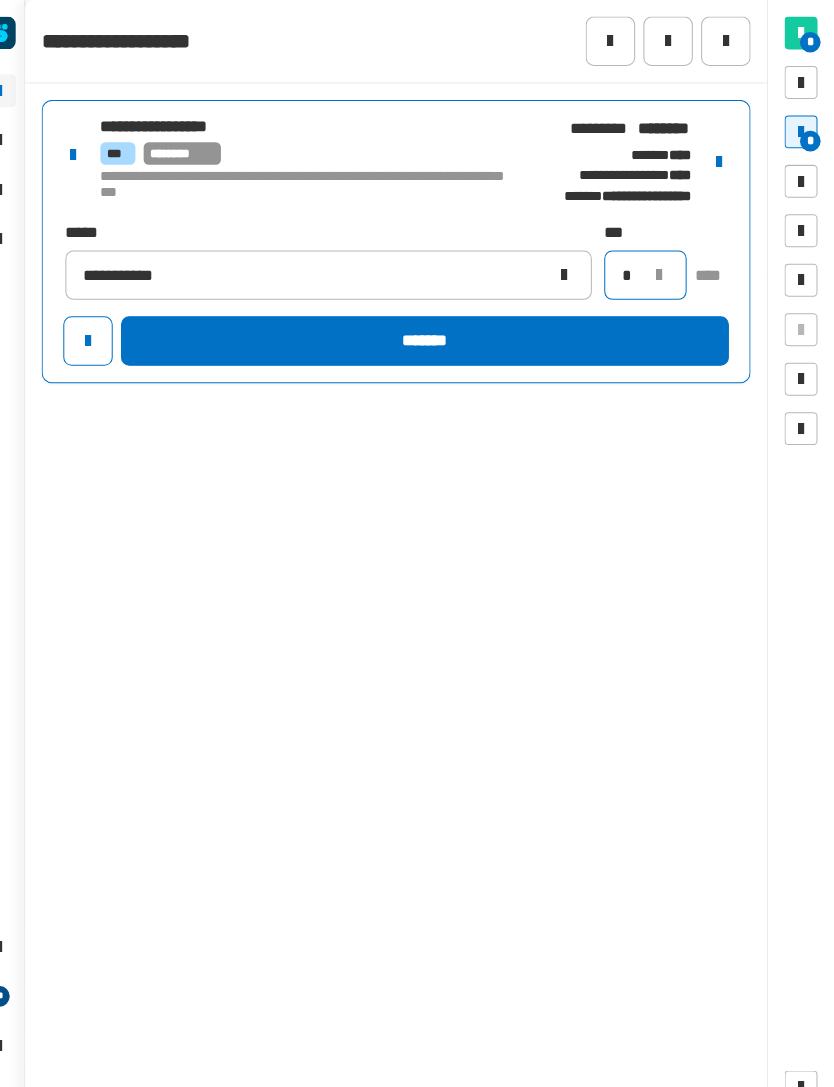 type on "*" 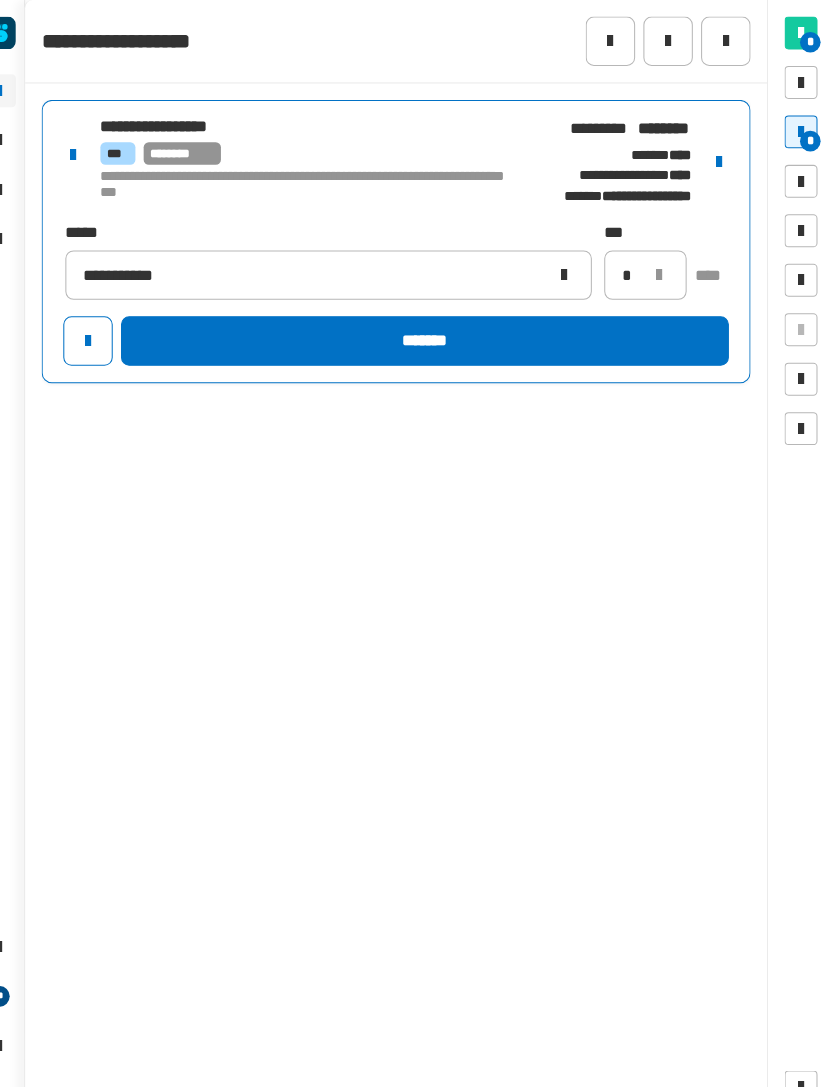 click on "*******" 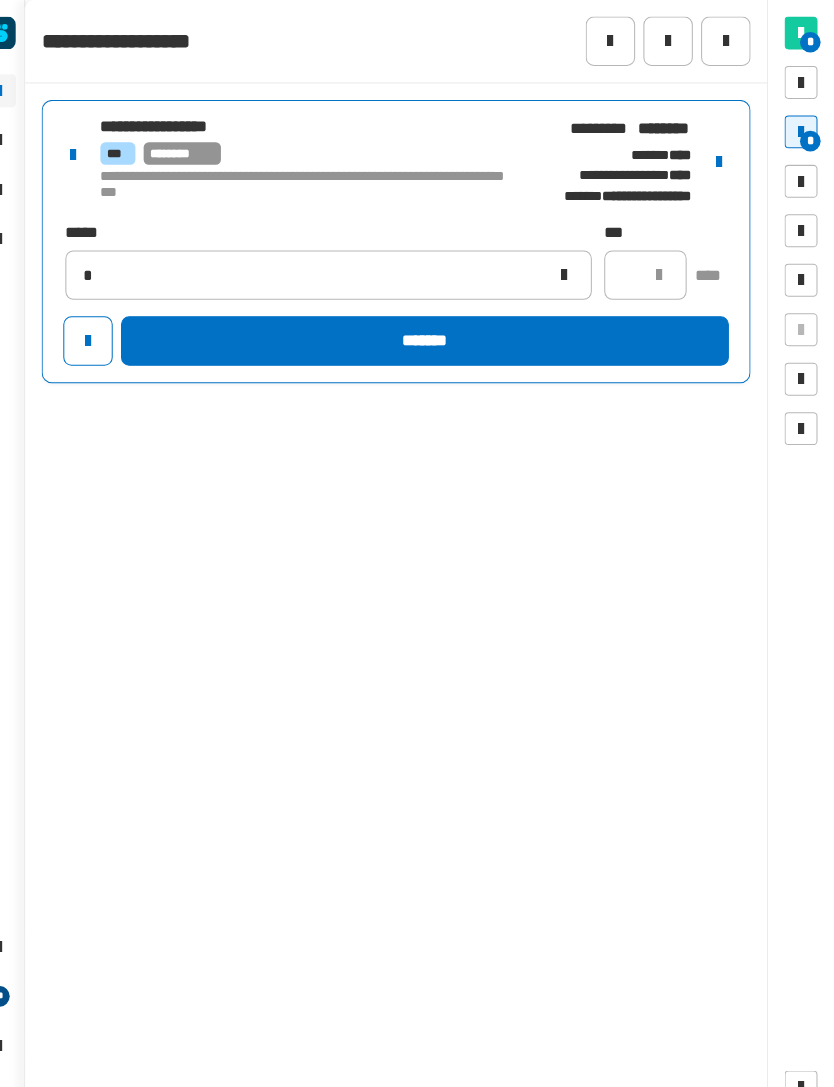 type 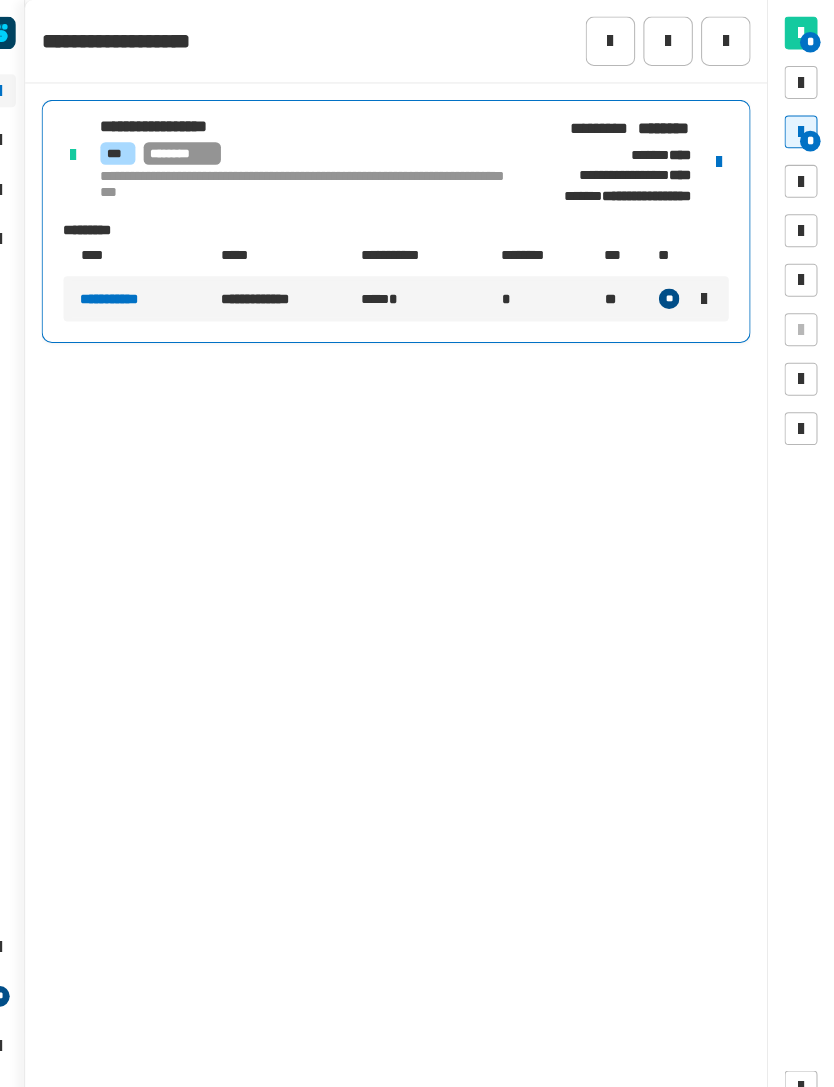 click 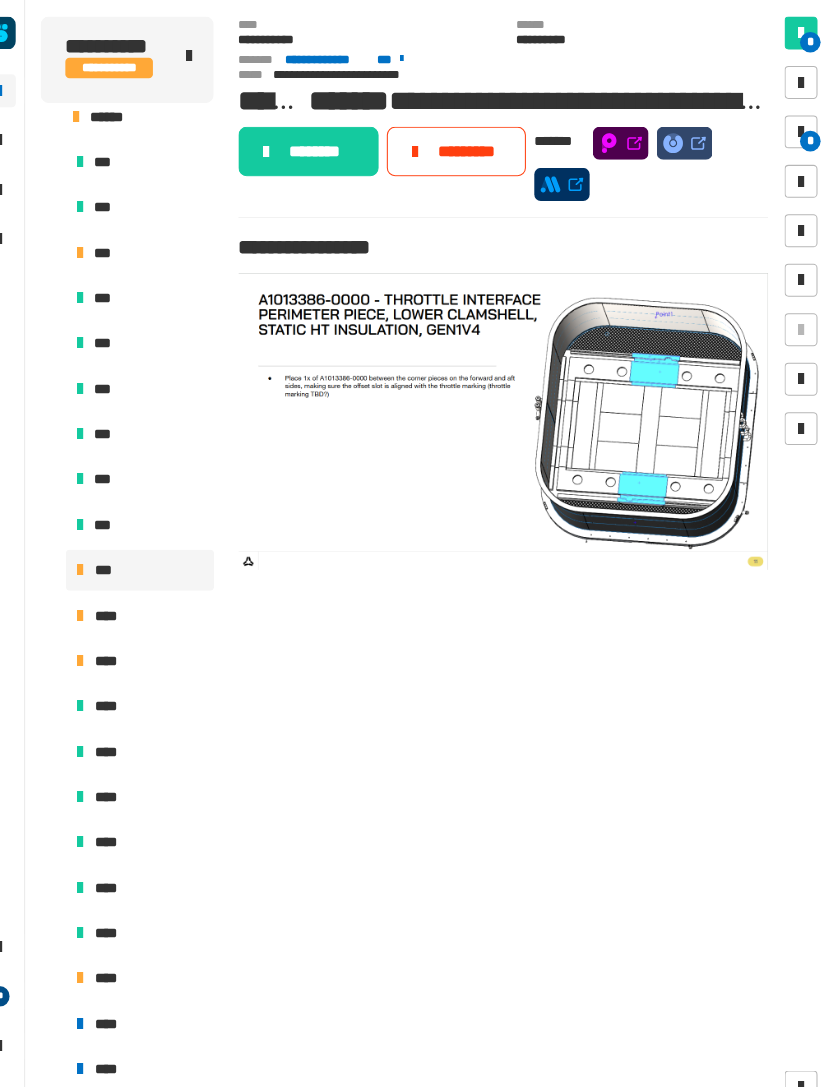 click on "********" 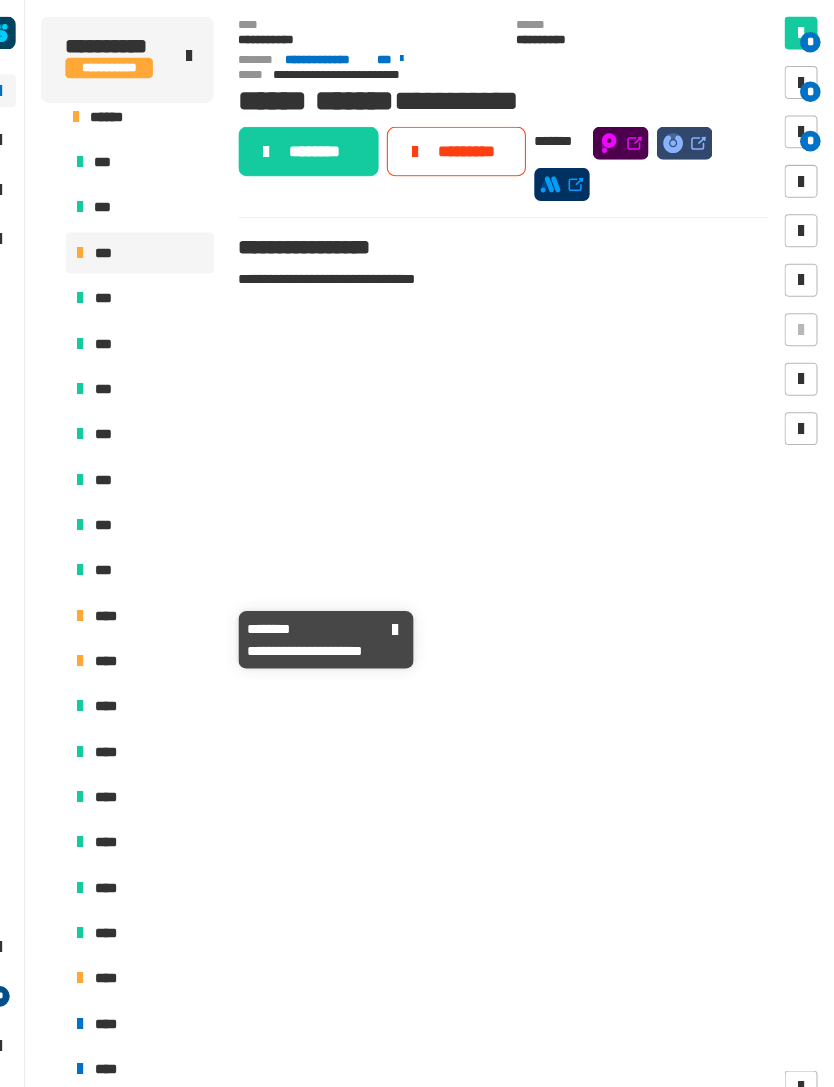 click on "****" at bounding box center [160, 597] 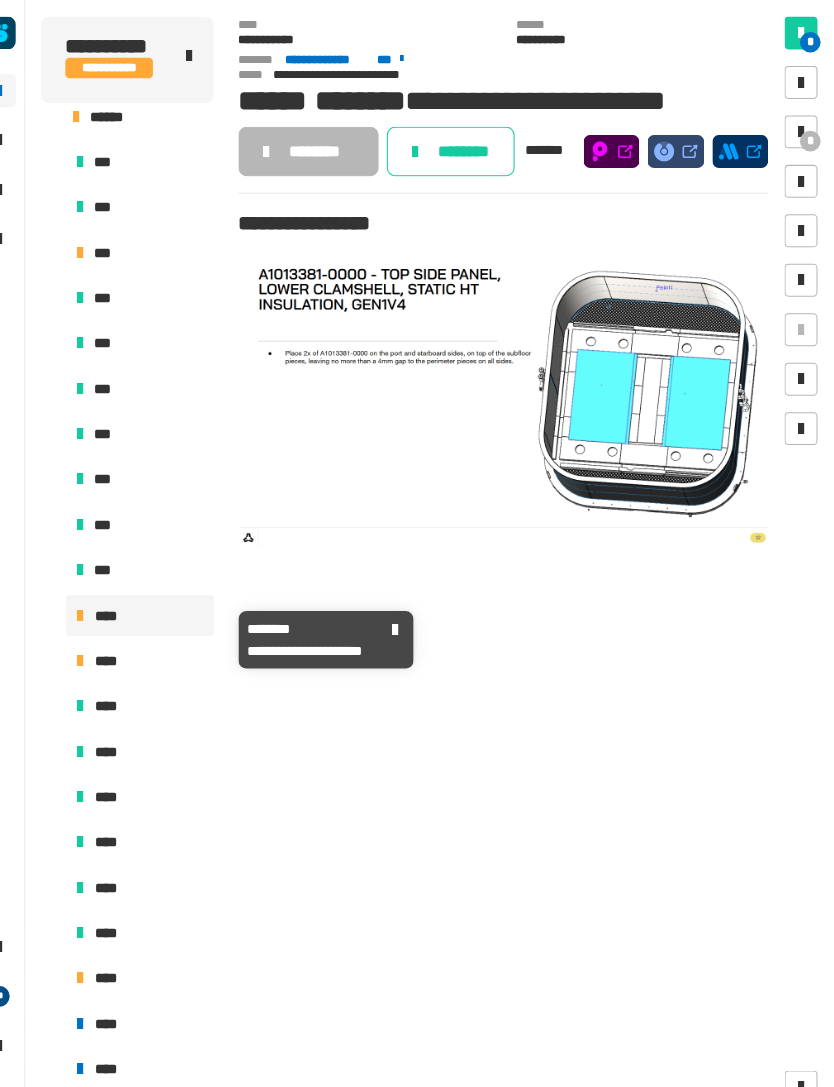 click at bounding box center (802, 128) 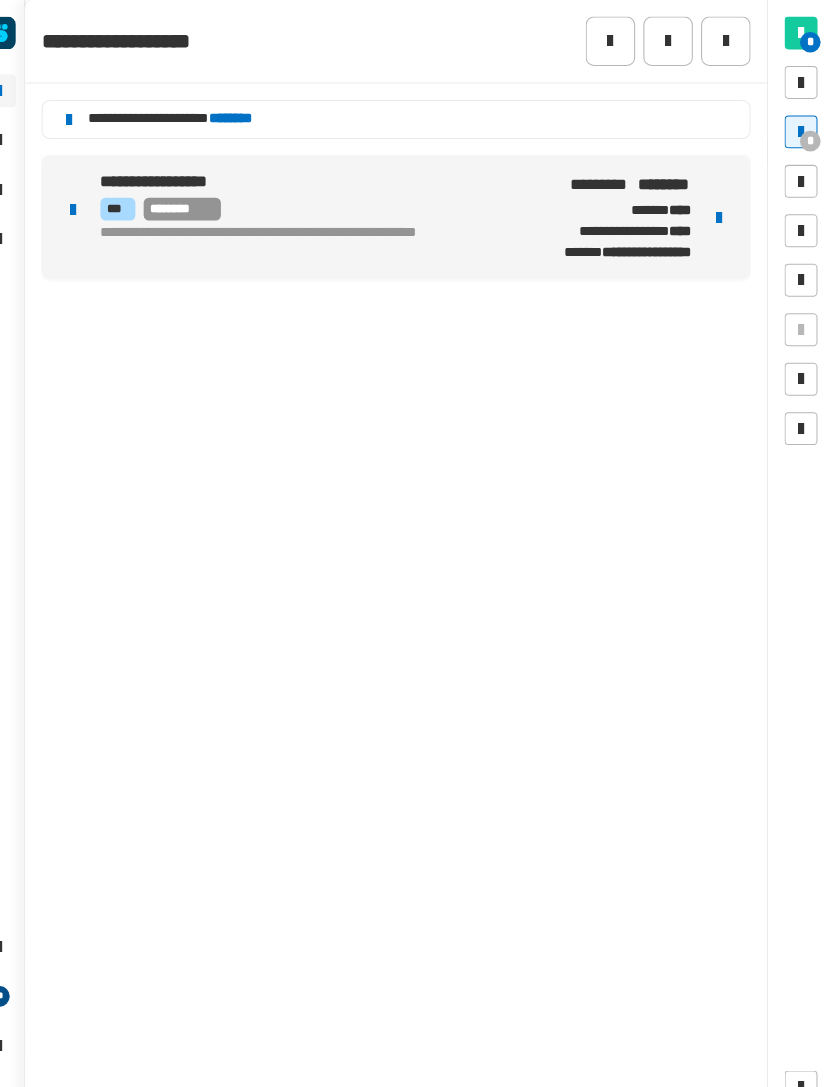 click on "********" 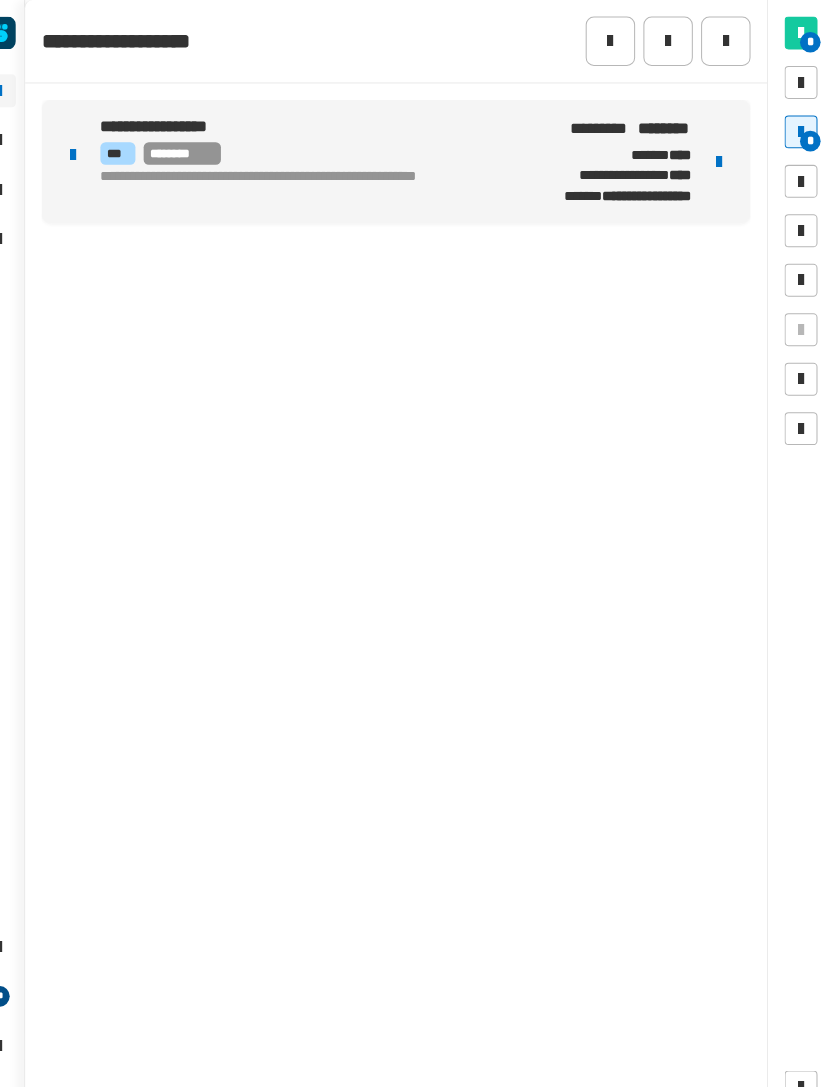 click at bounding box center (722, 157) 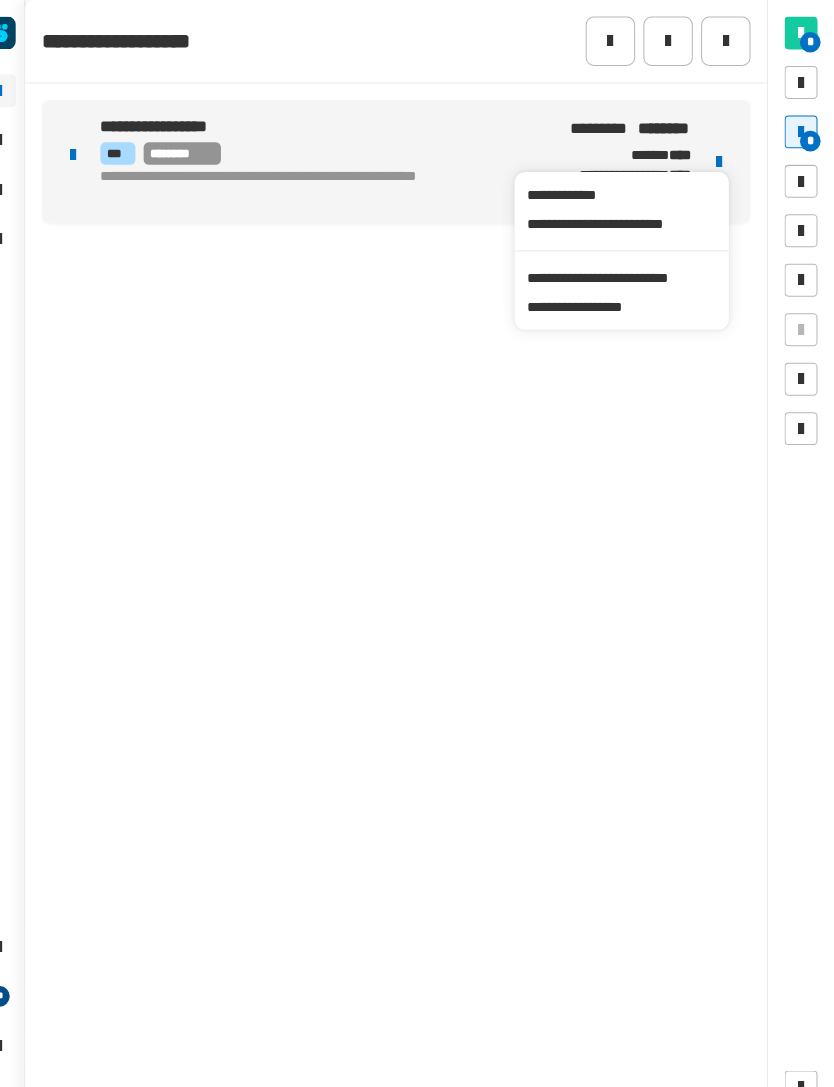 click on "**********" at bounding box center (627, 243) 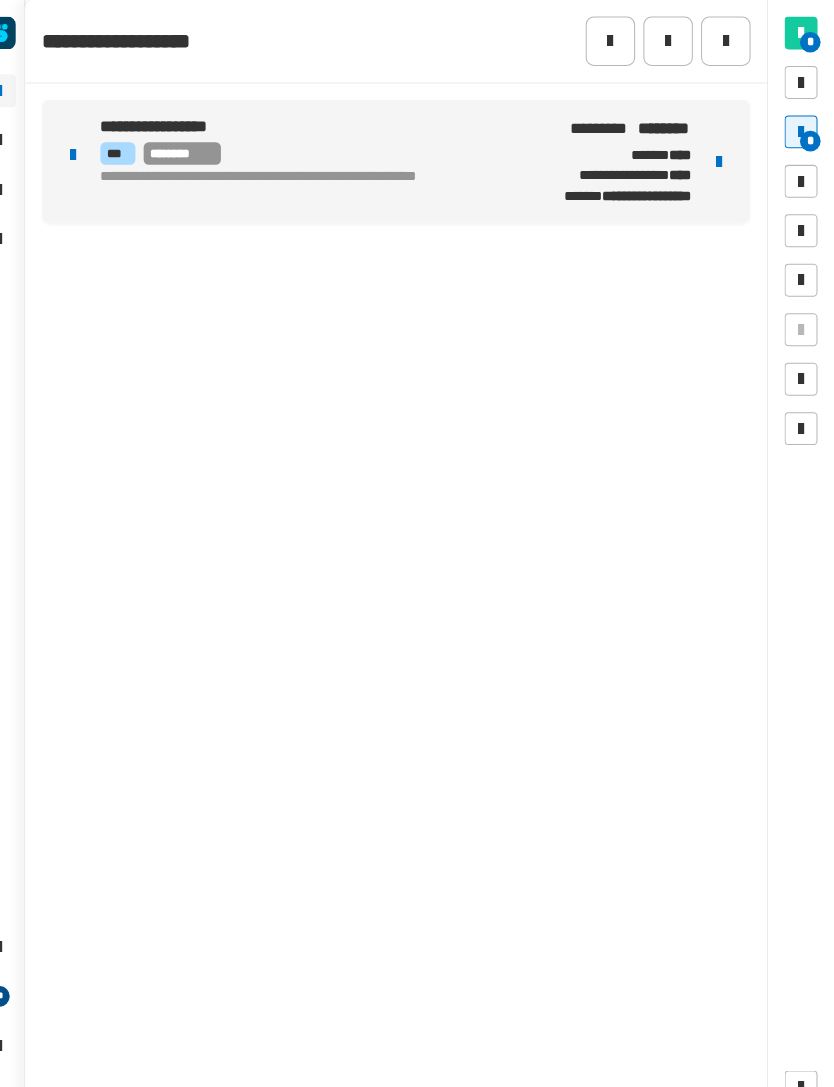 click on "**********" at bounding box center (319, 182) 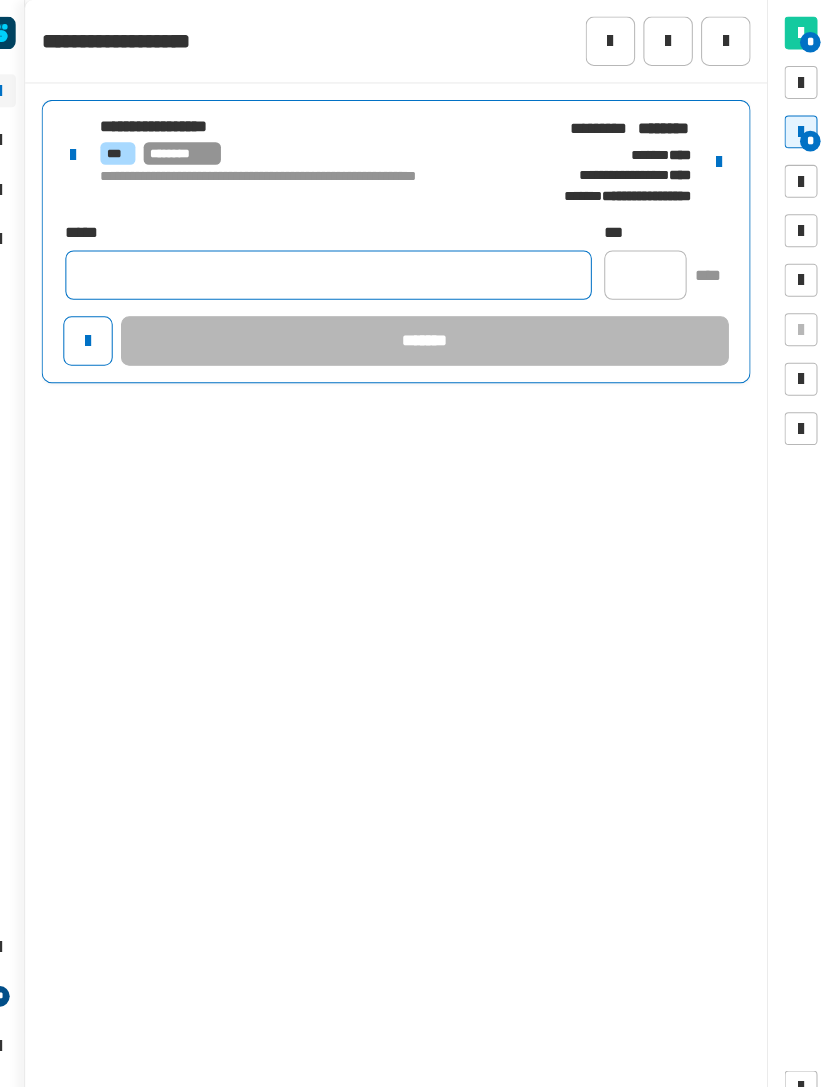 click 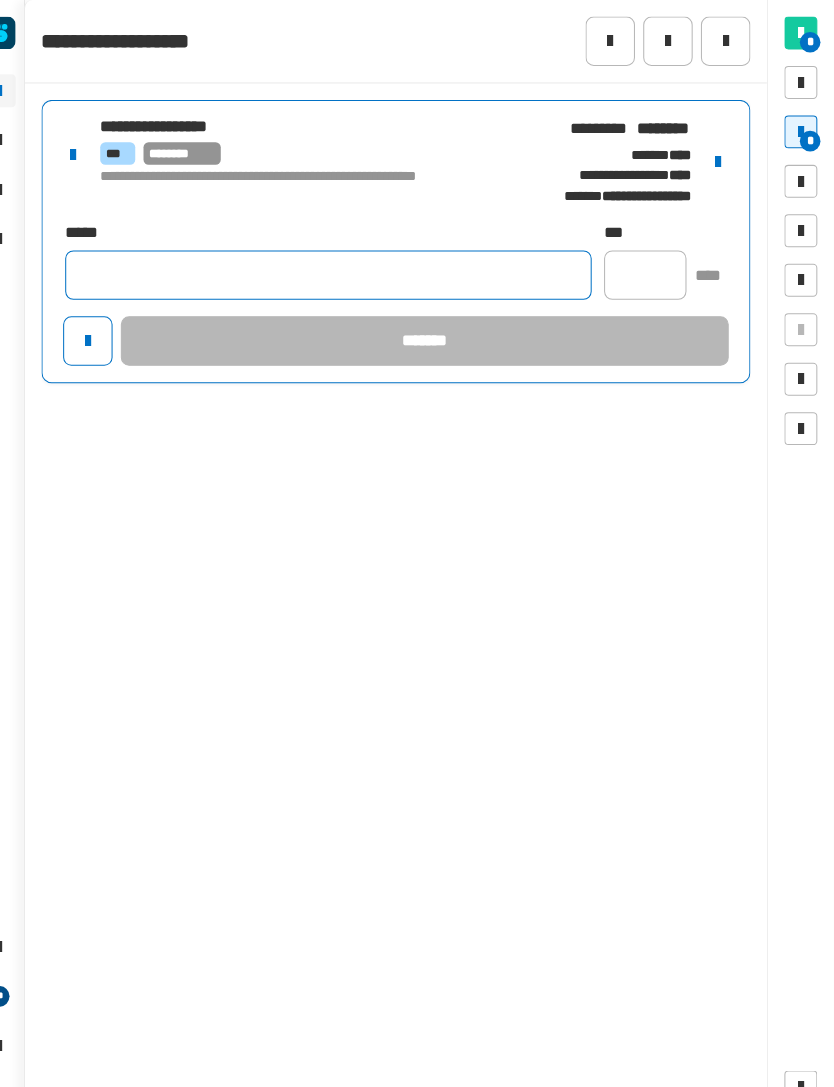 click 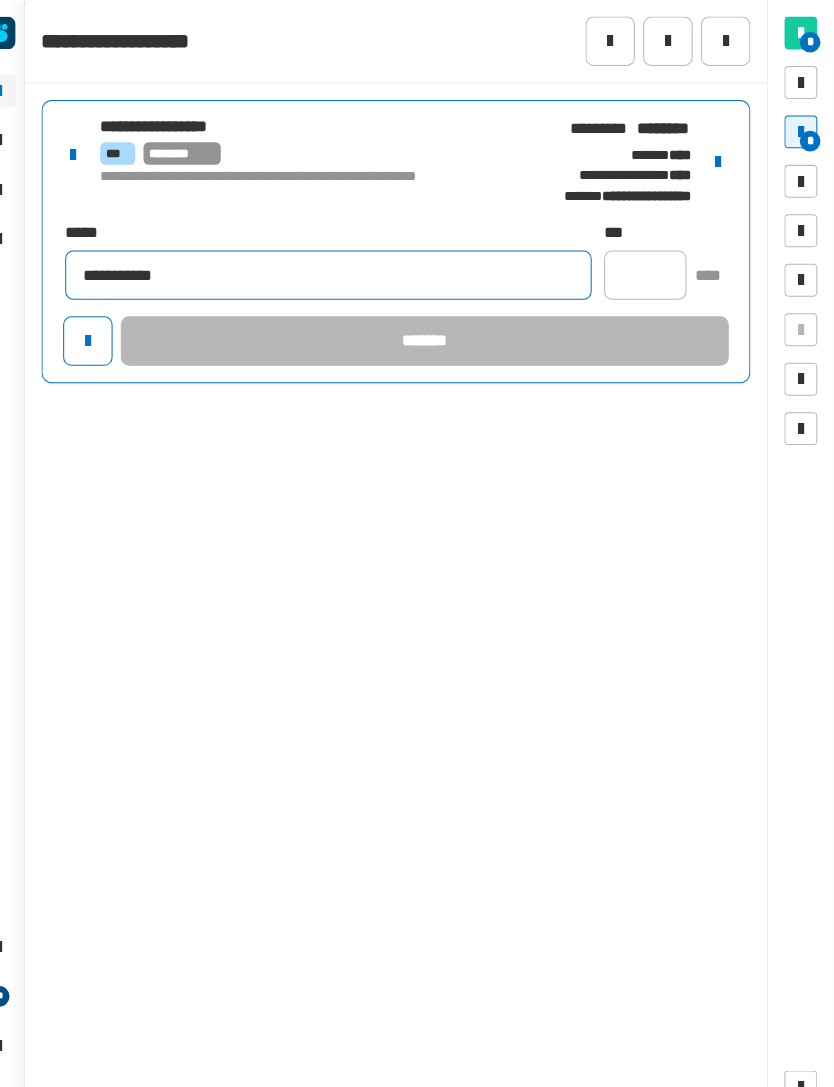 scroll, scrollTop: 0, scrollLeft: 0, axis: both 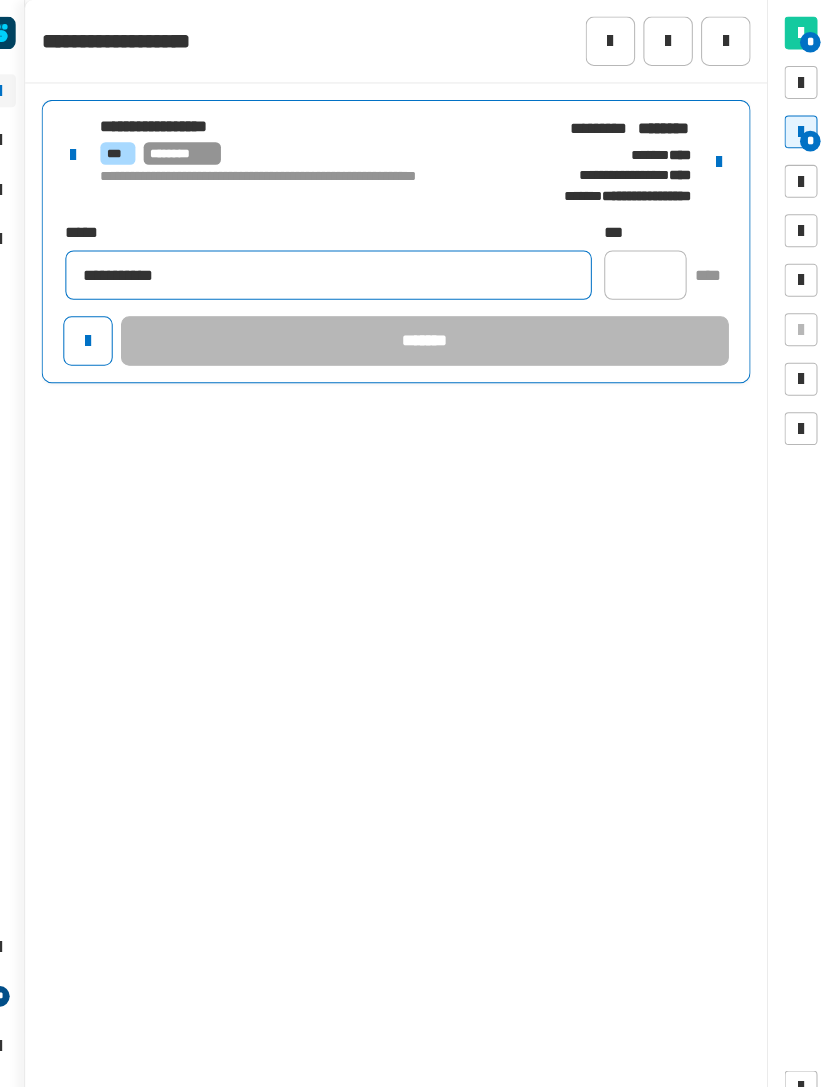 type on "**********" 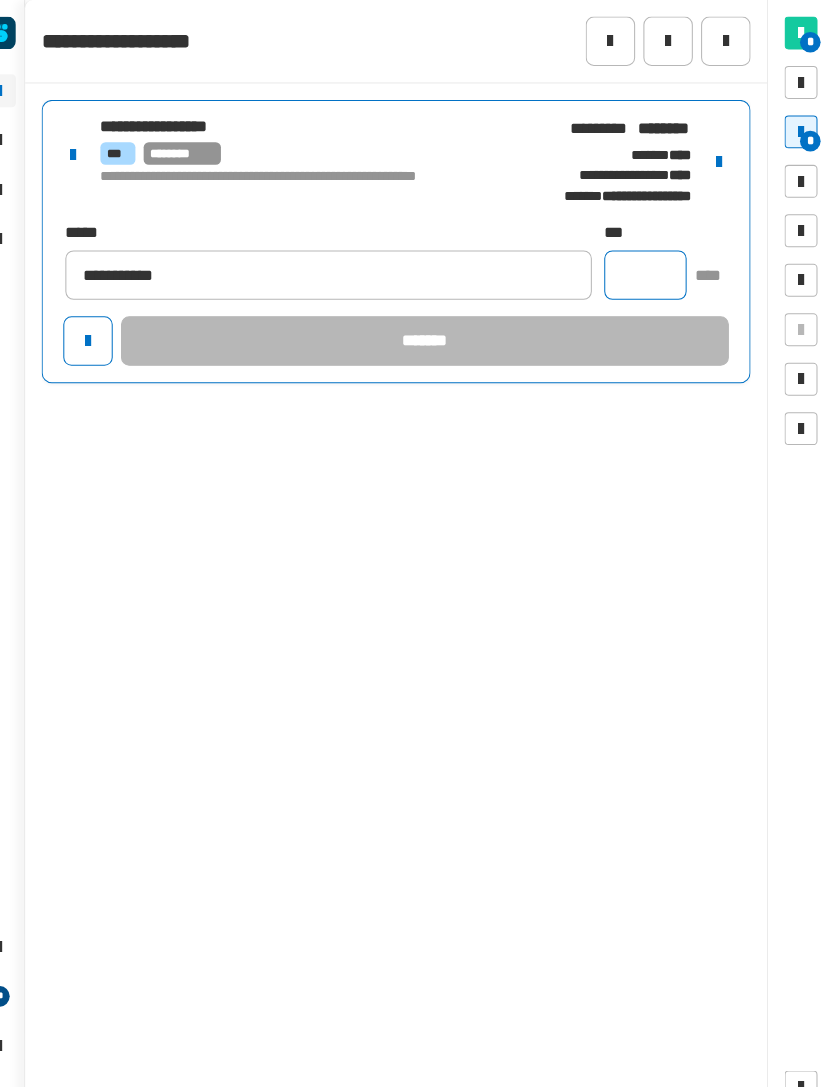 click 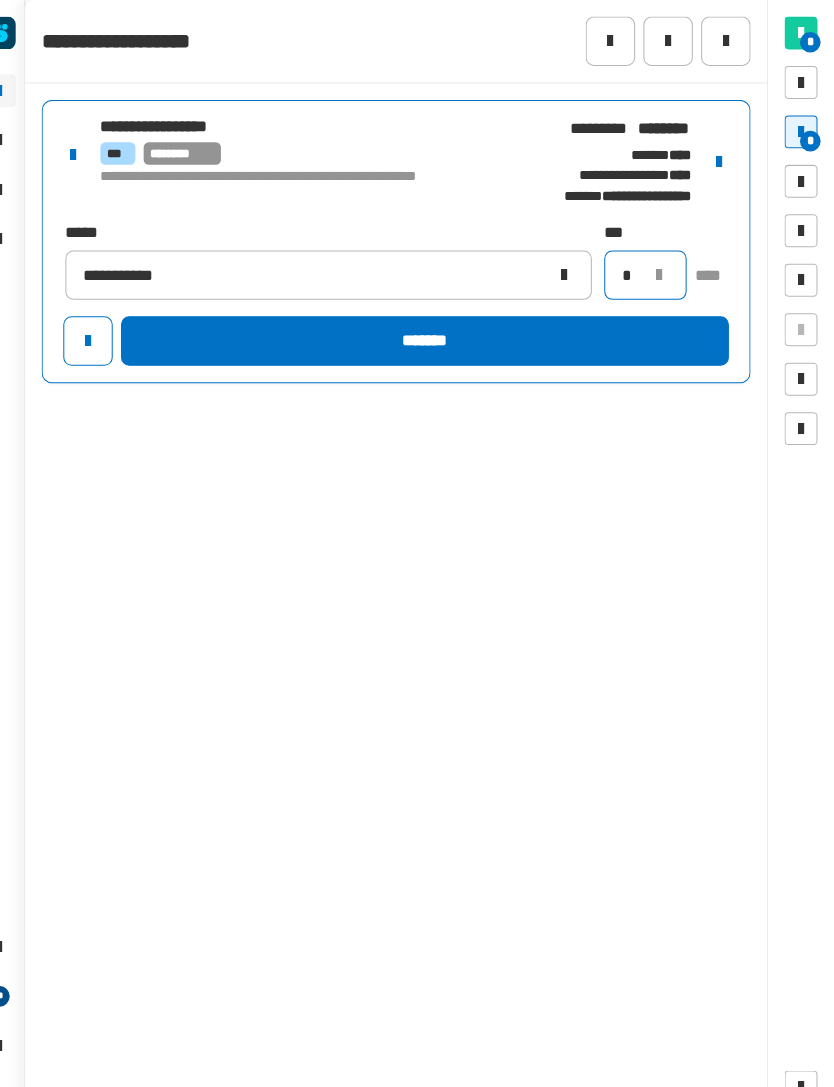 type on "*" 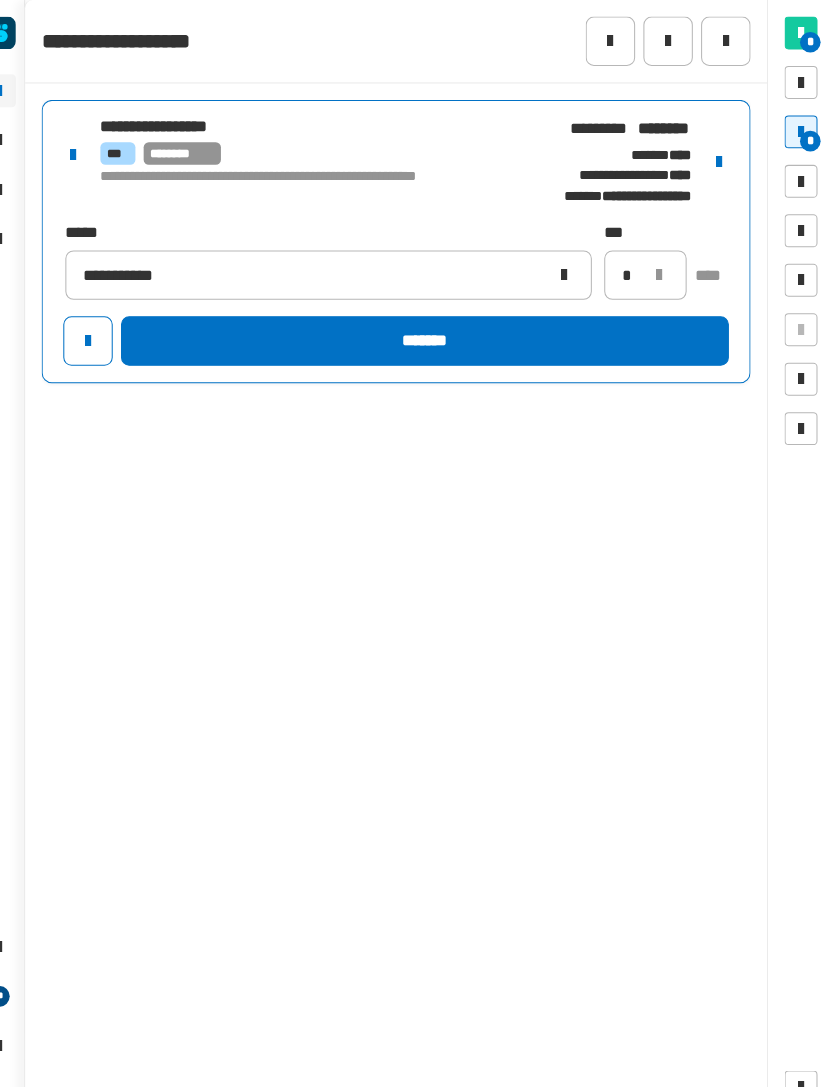 click on "*******" 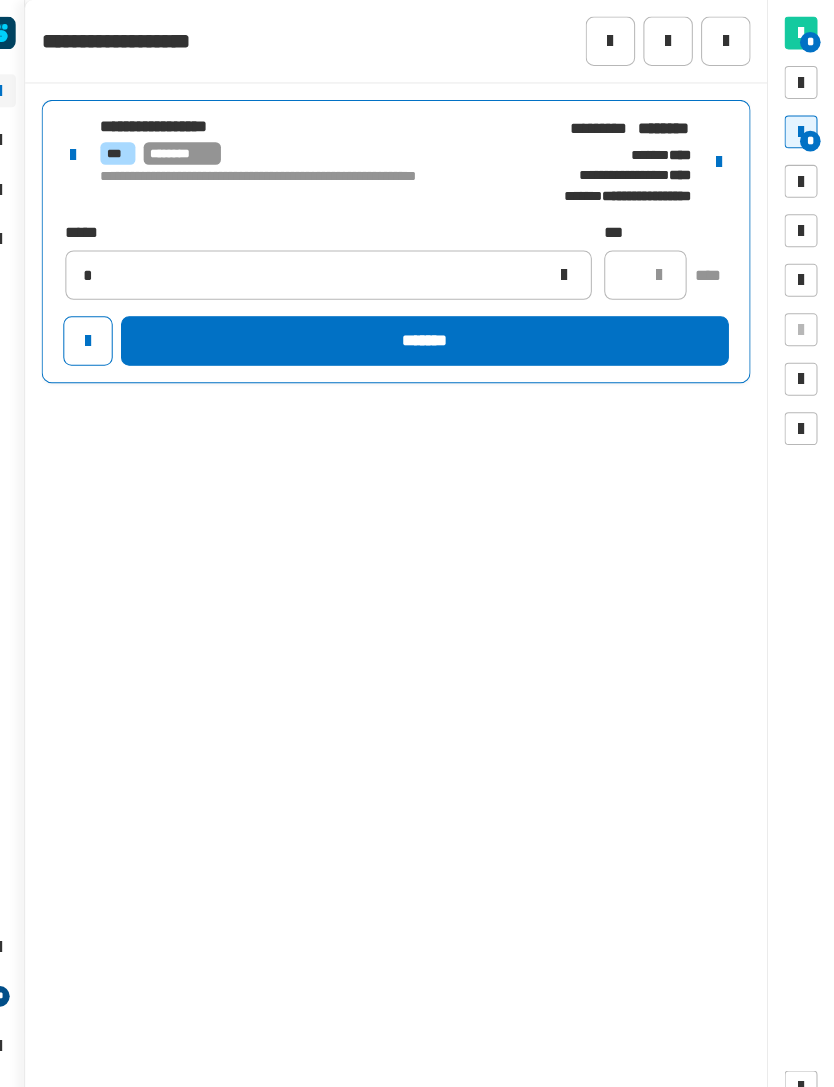 type 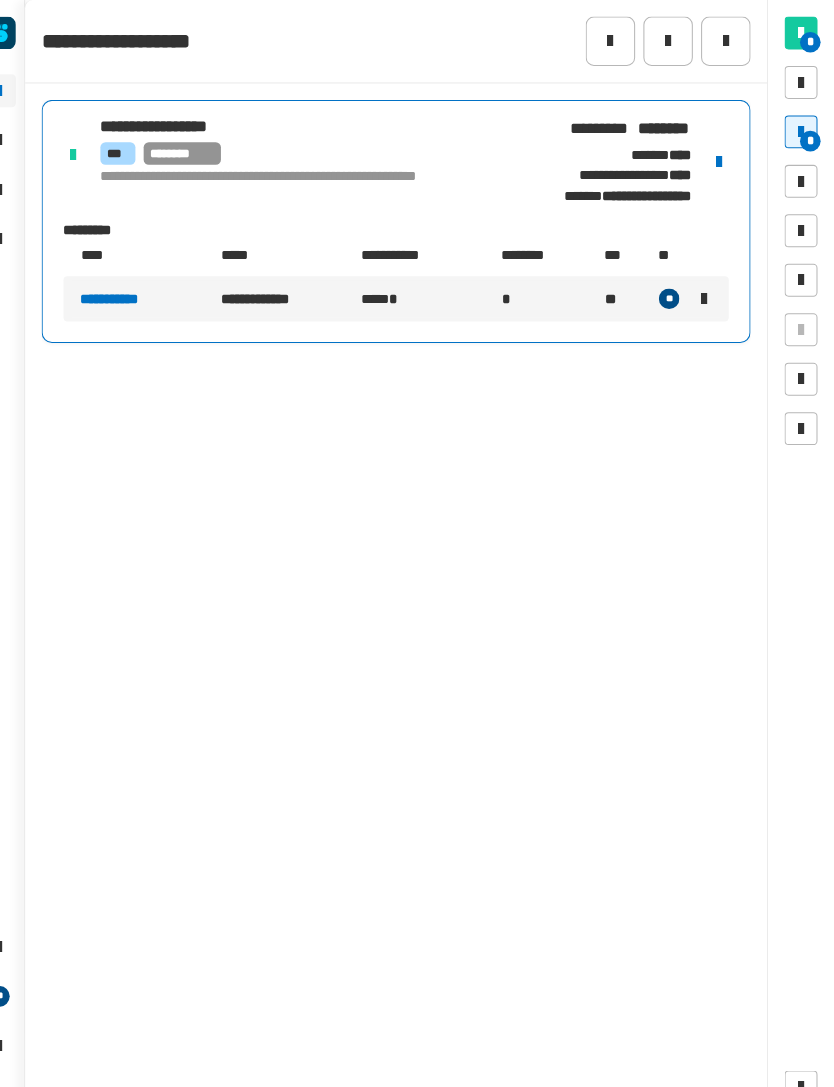 click 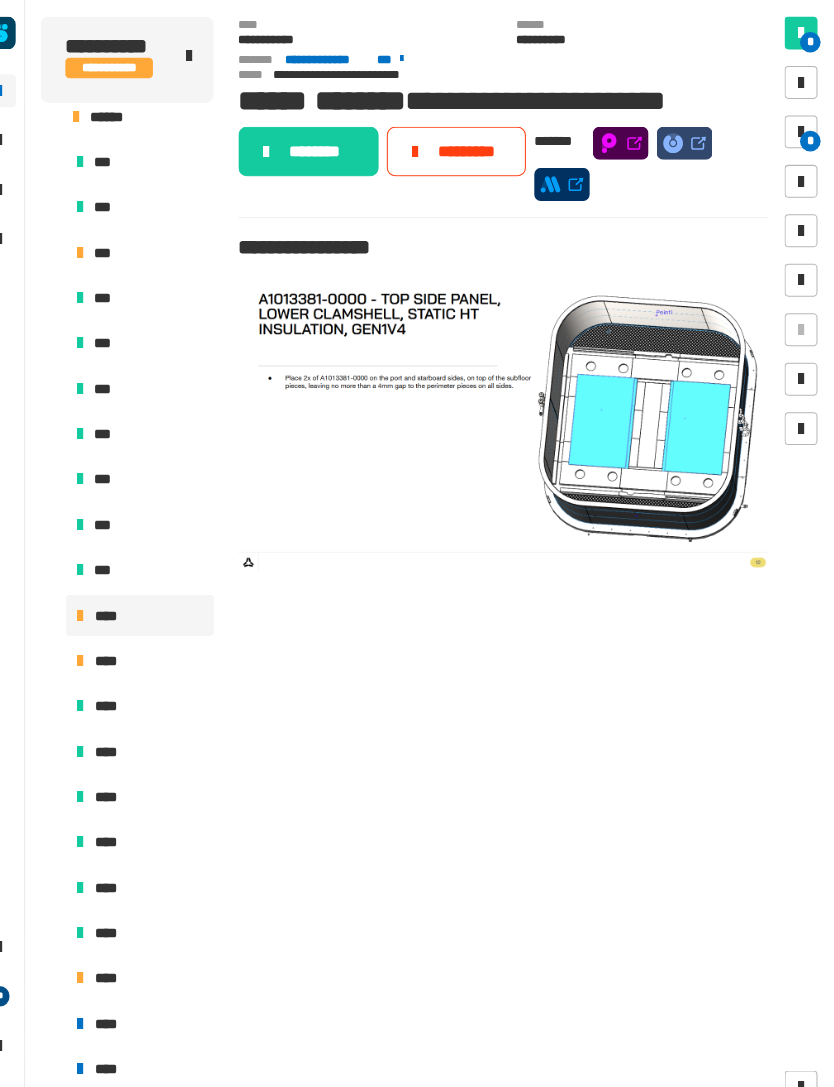 click on "********" 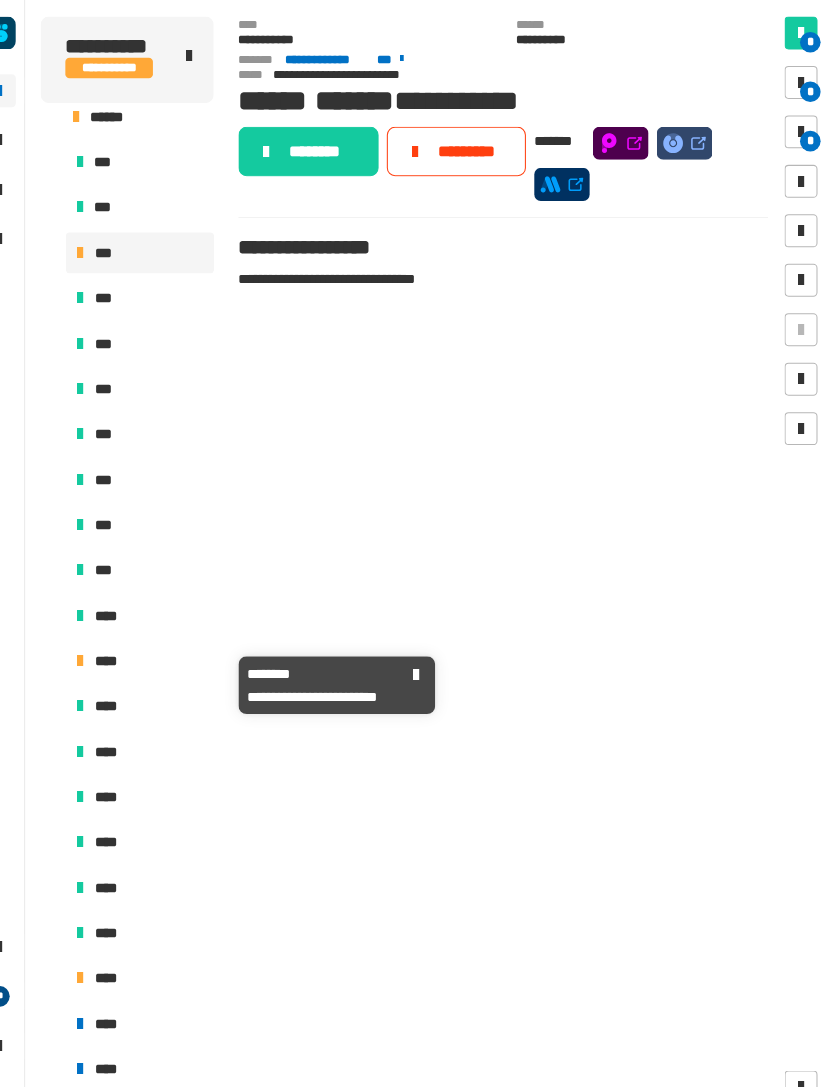 click on "****" at bounding box center (129, 641) 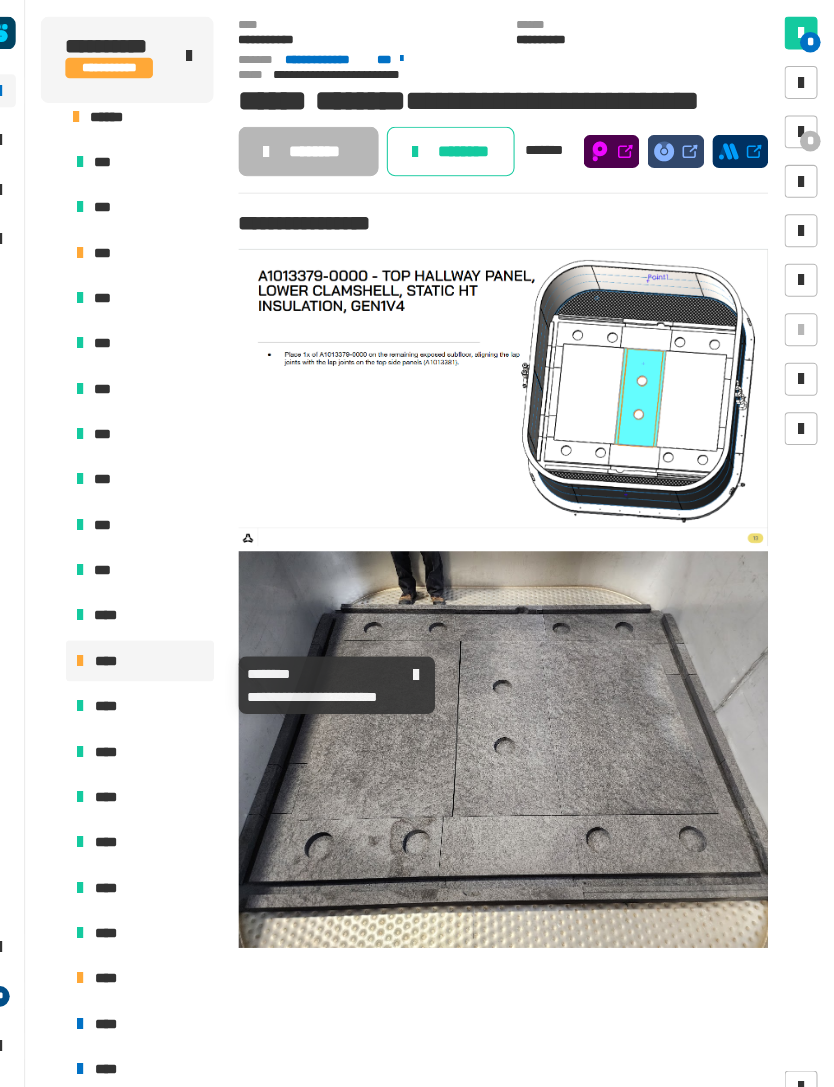 click at bounding box center [802, 128] 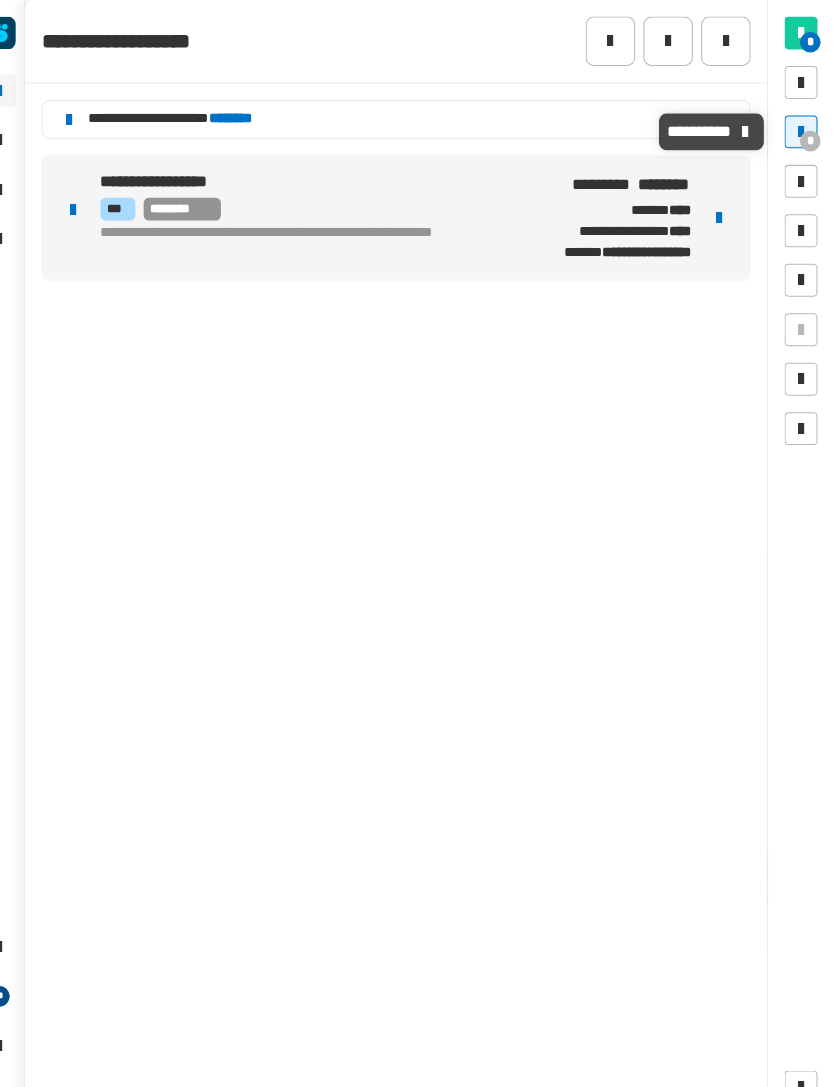 click on "********" 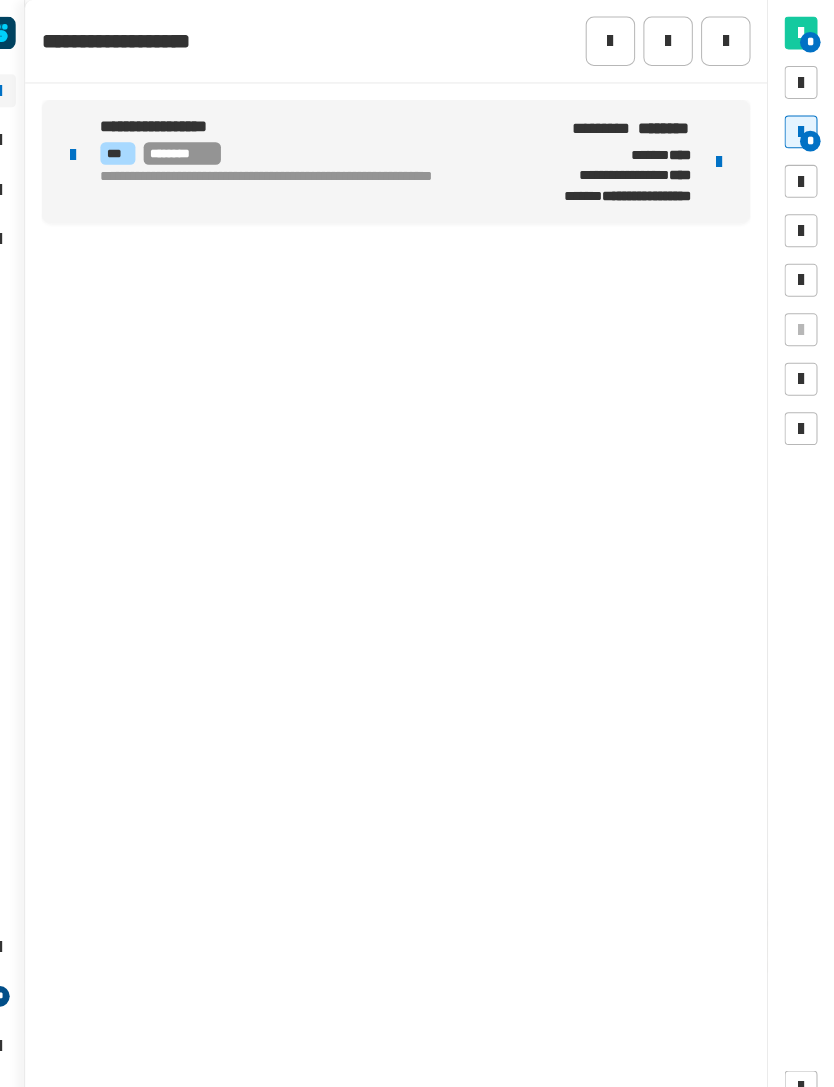 click at bounding box center (722, 157) 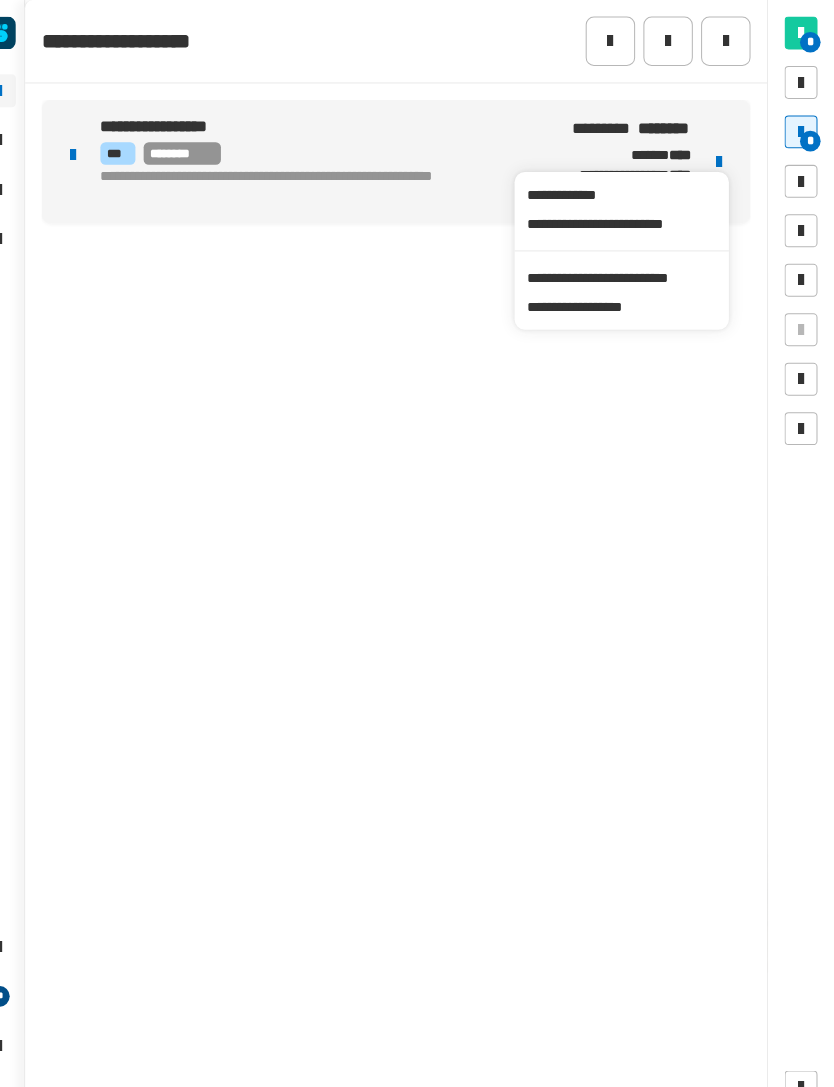 click on "**********" at bounding box center [627, 270] 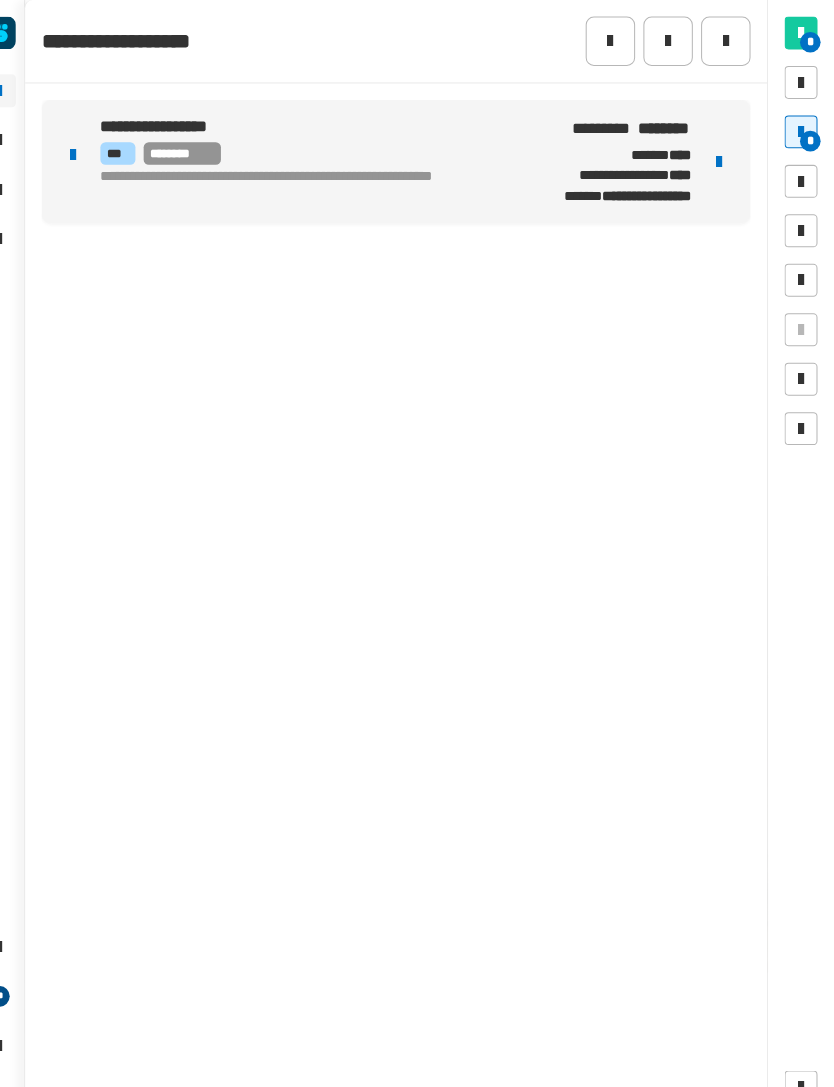 click on "**********" at bounding box center (319, 182) 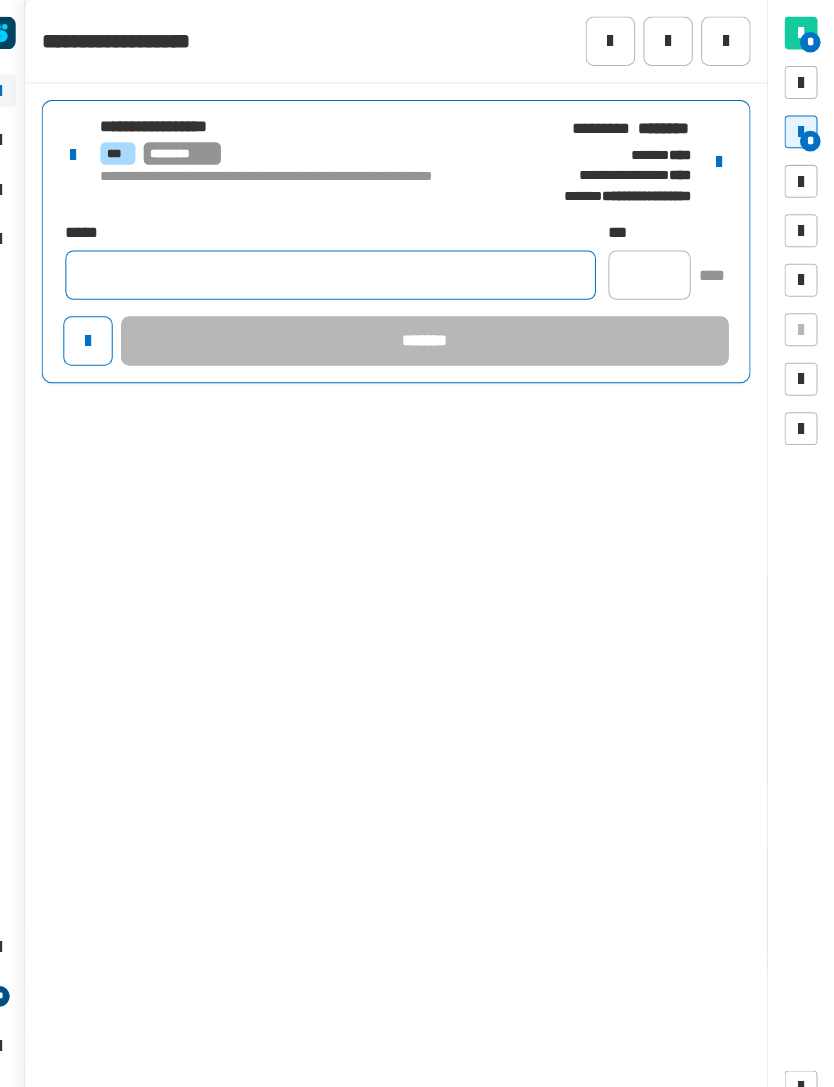 click 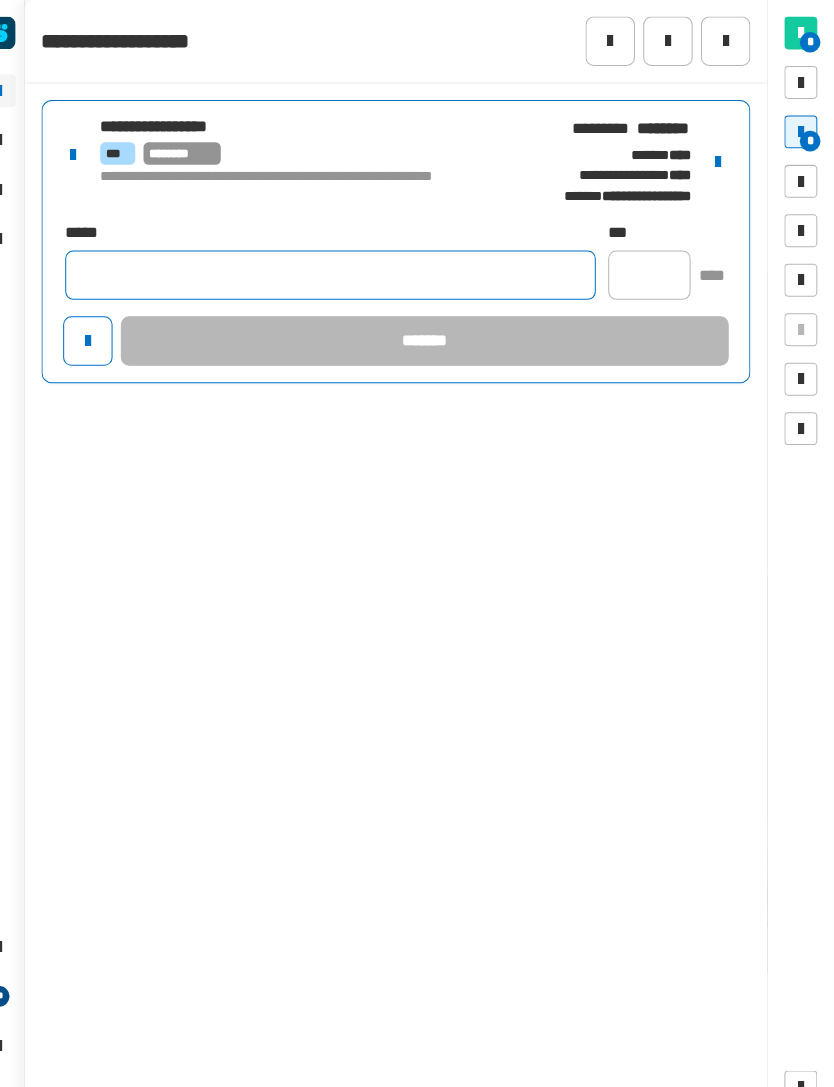click 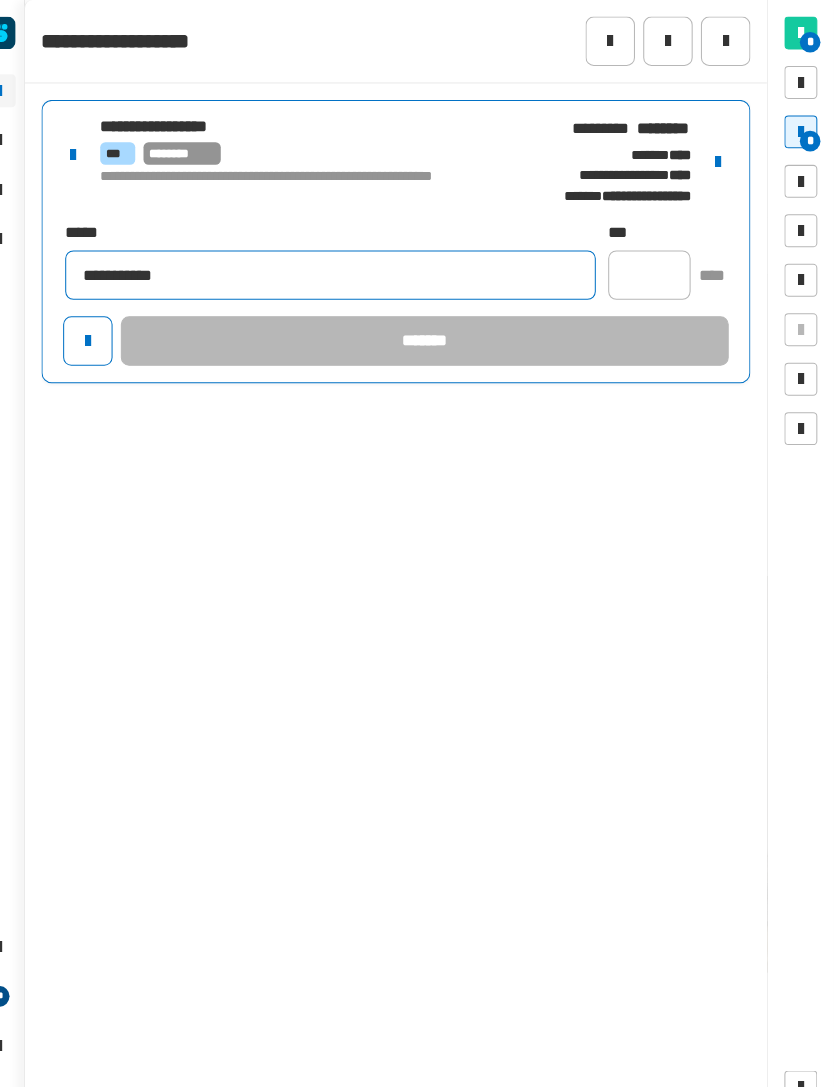 scroll, scrollTop: 0, scrollLeft: 0, axis: both 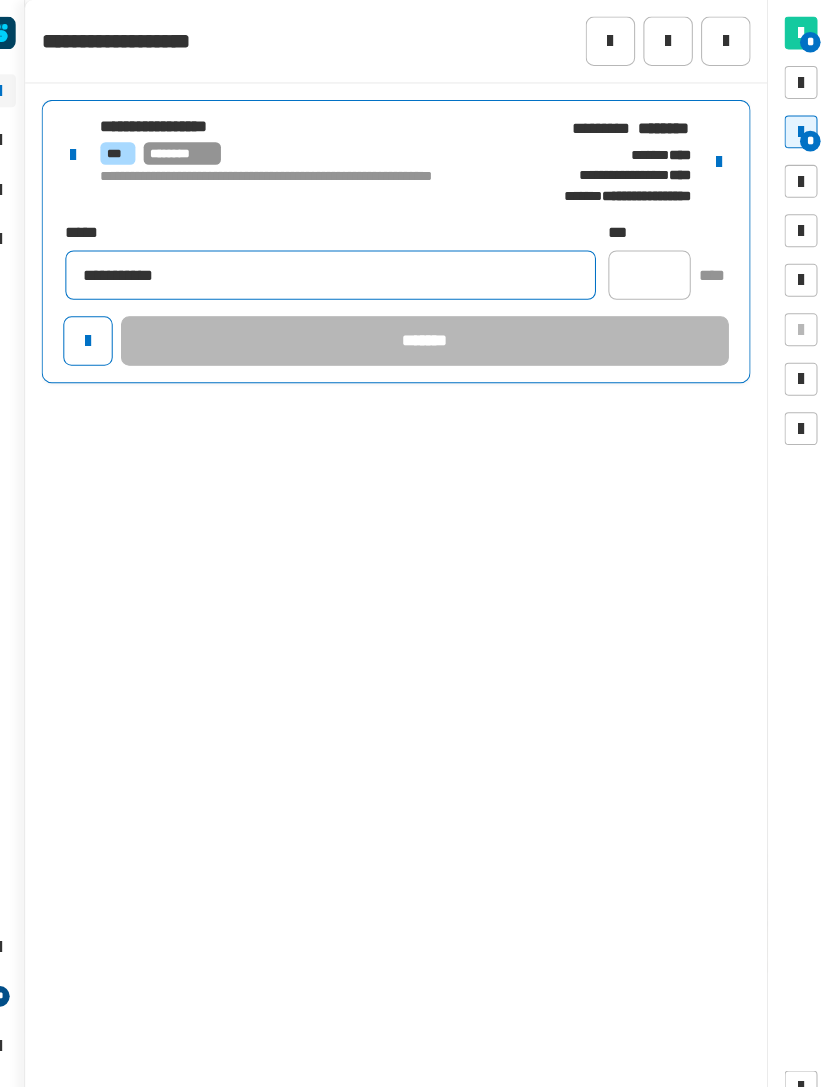 type on "**********" 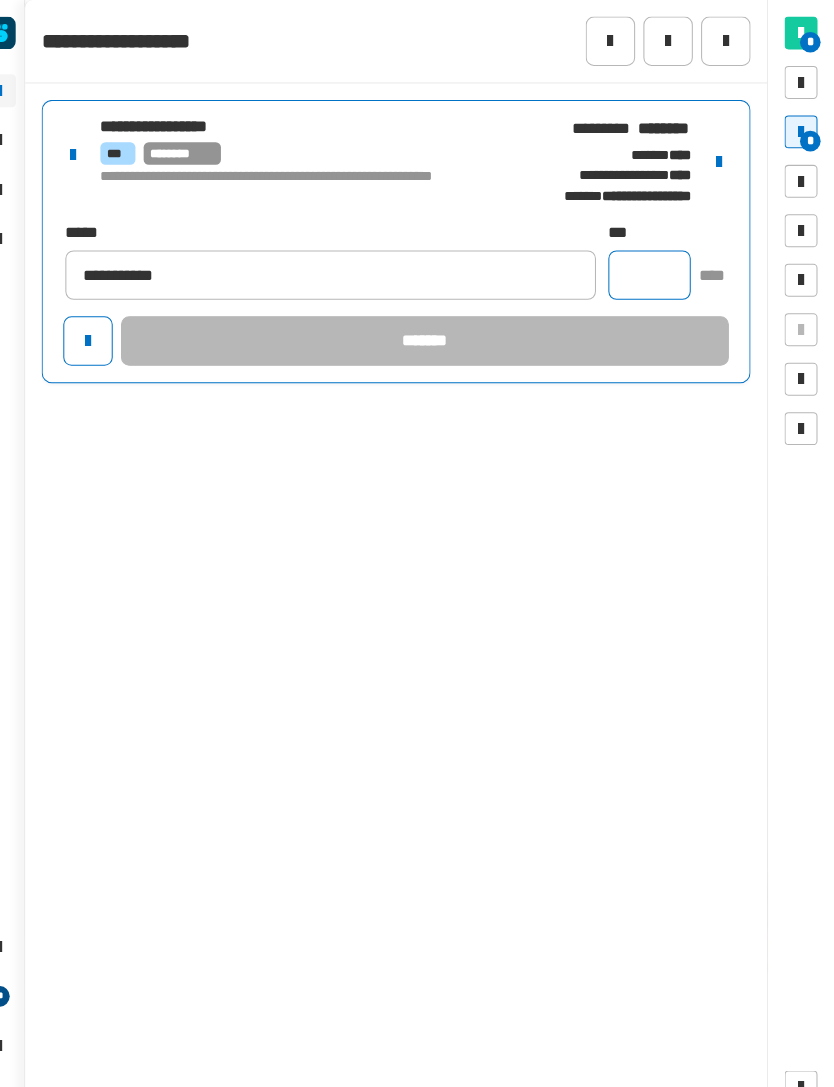 click 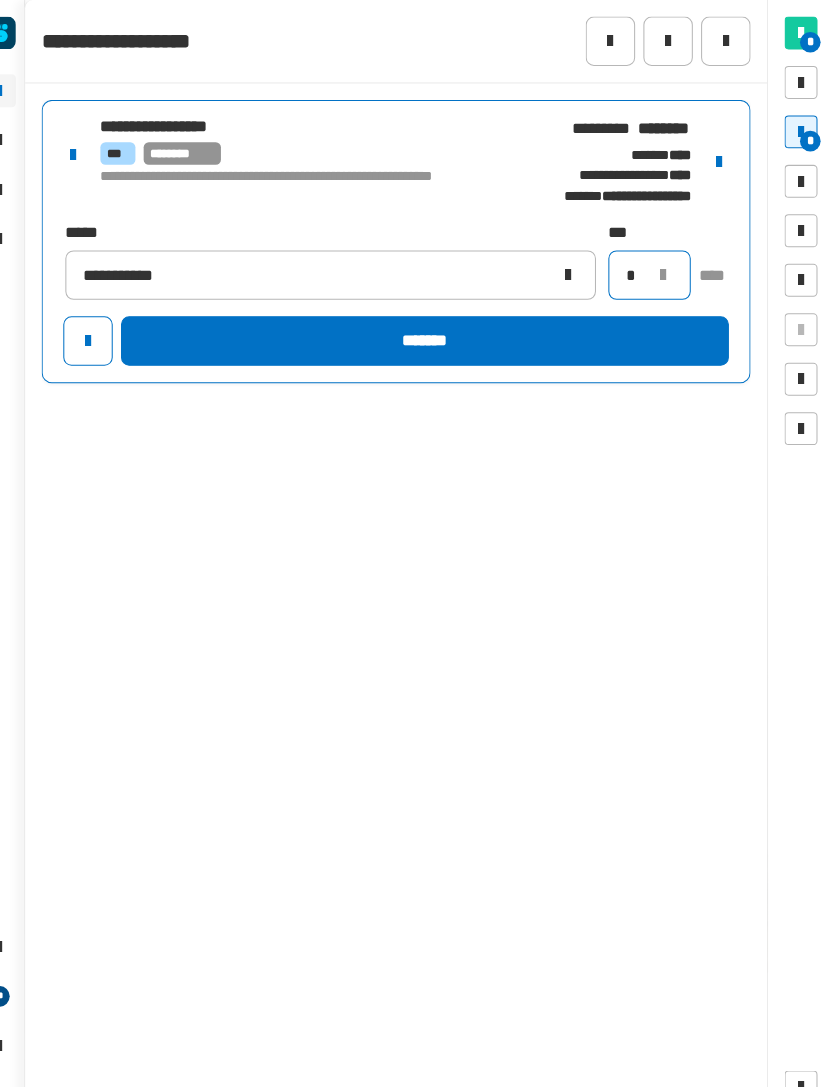 type on "*" 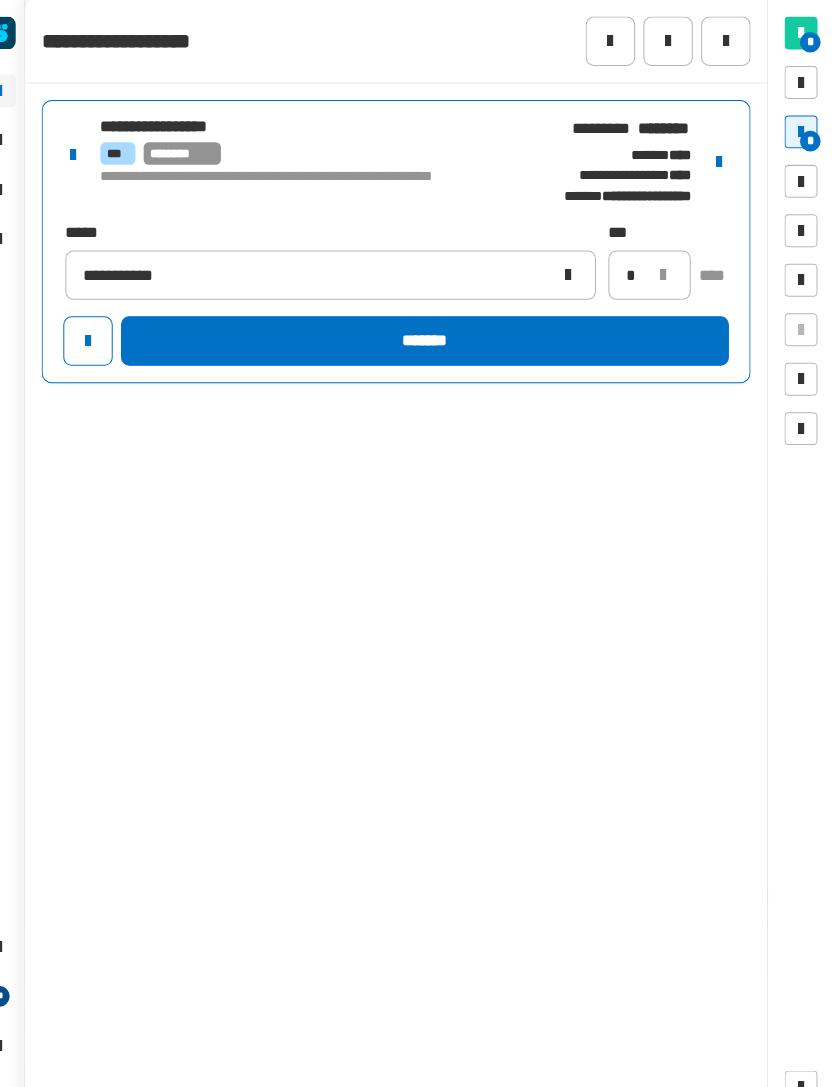 click on "*******" 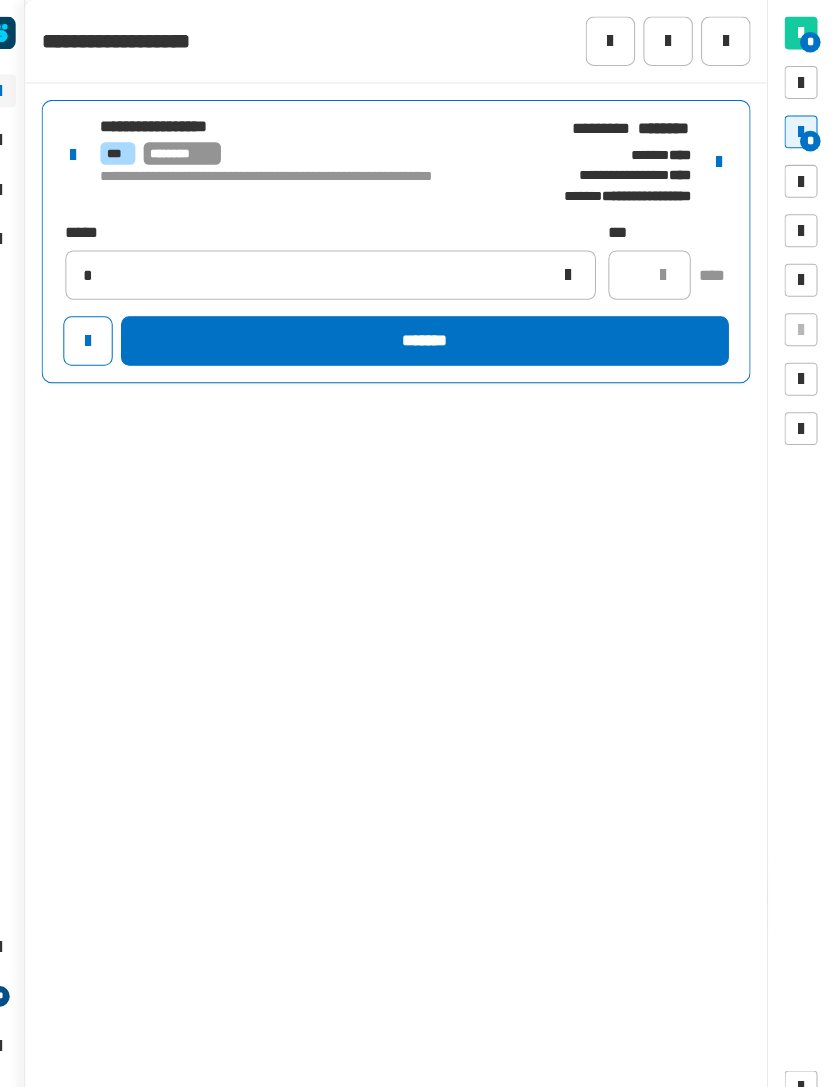 type 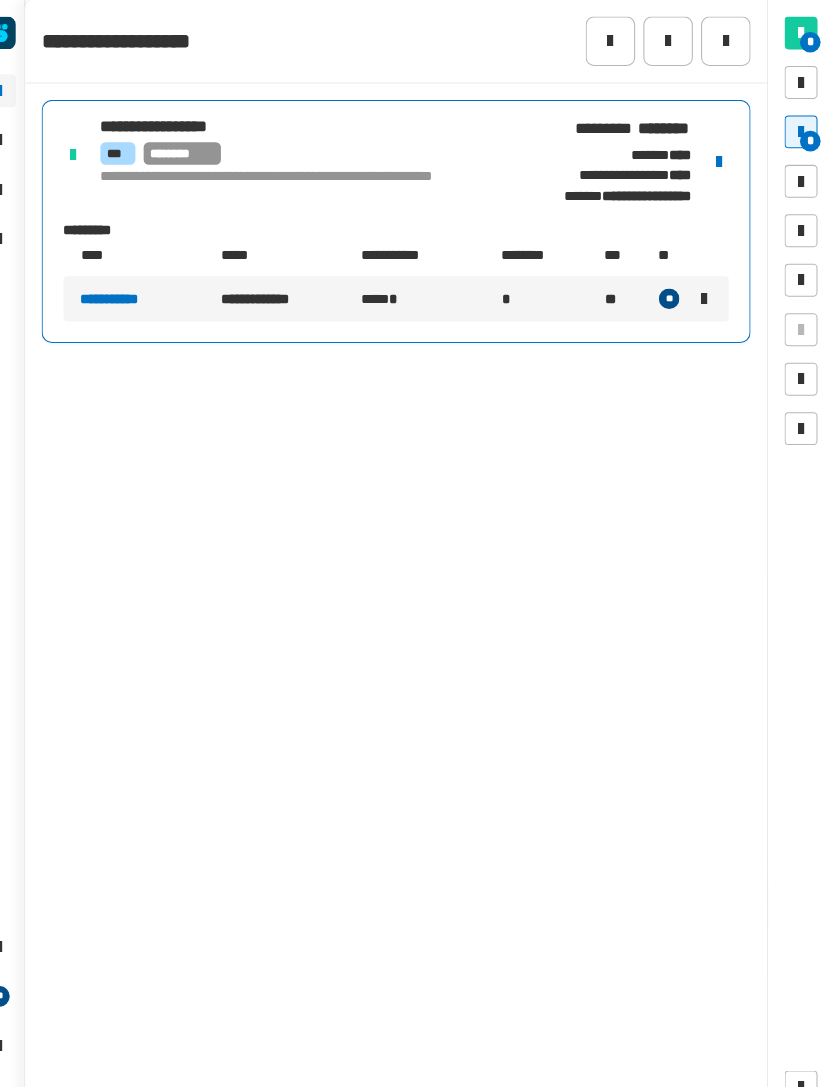click 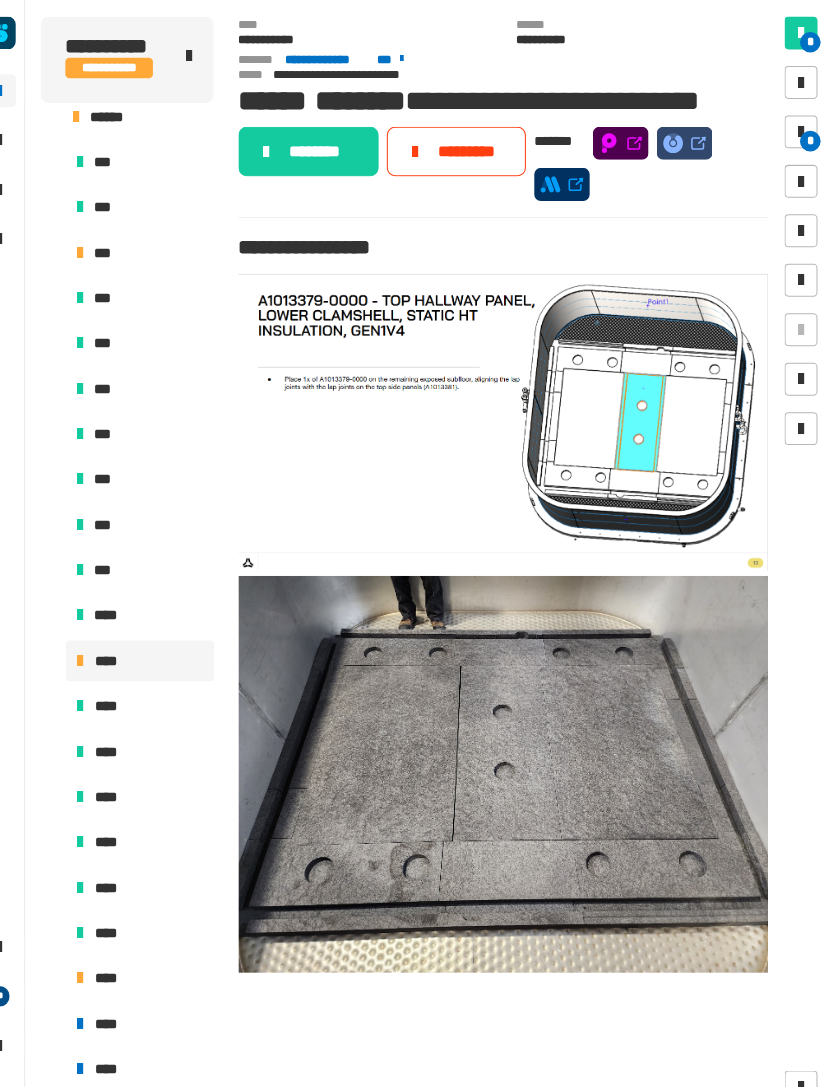 click on "********" 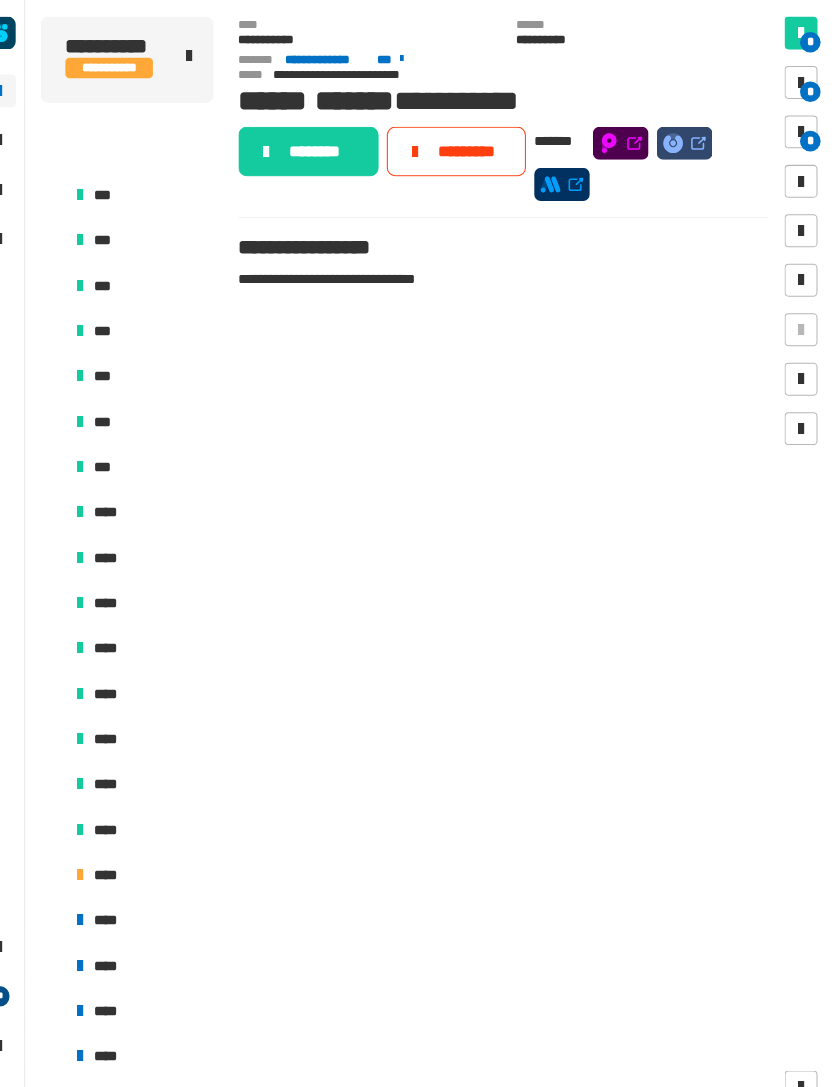 scroll, scrollTop: 852, scrollLeft: 0, axis: vertical 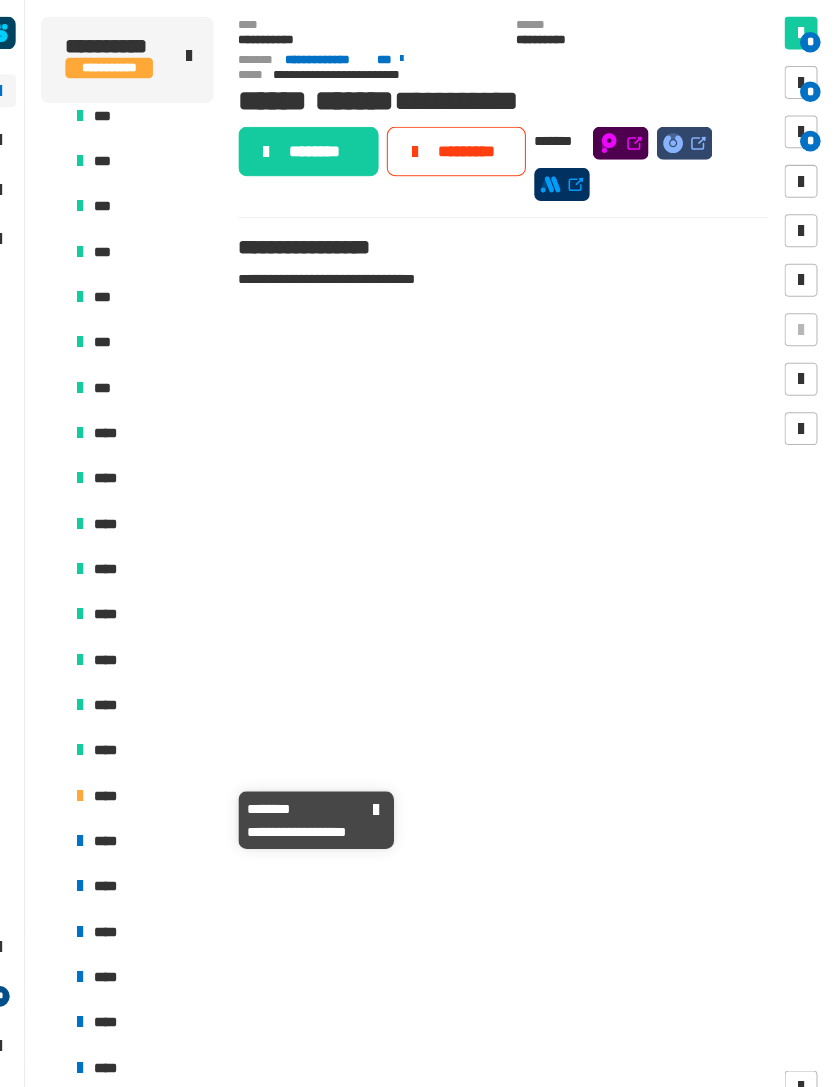 click on "****" at bounding box center [160, 772] 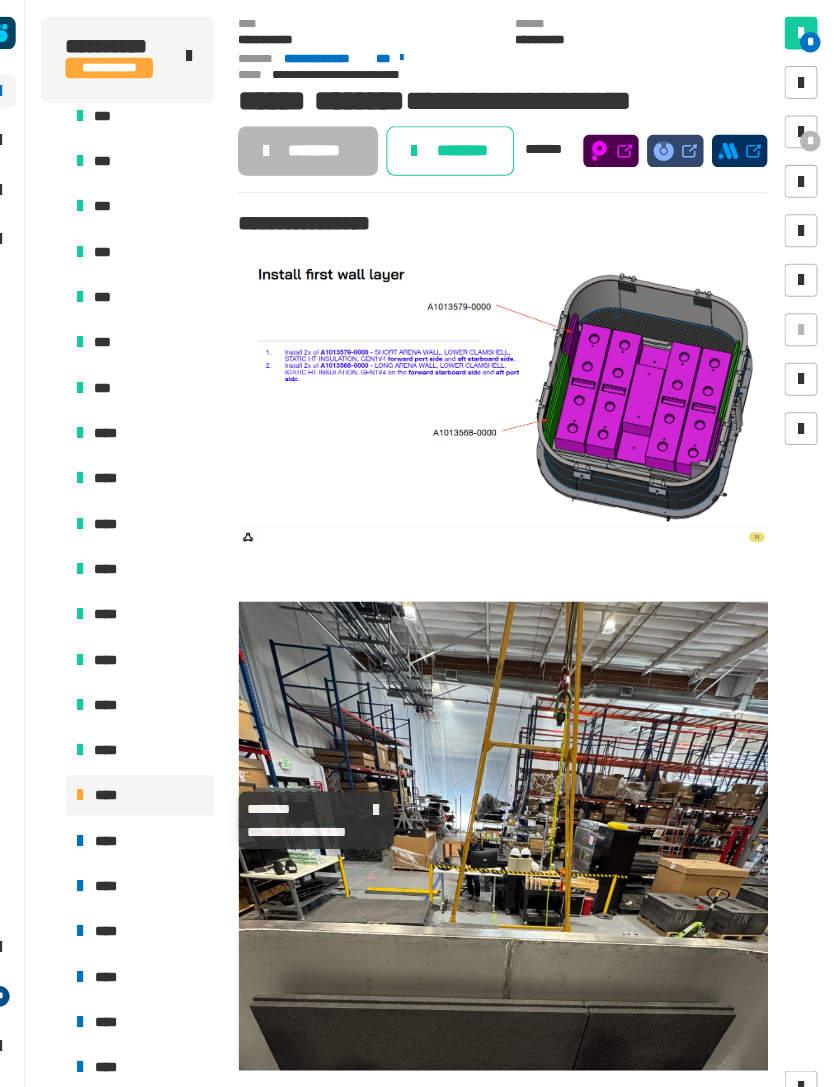 click on "**********" 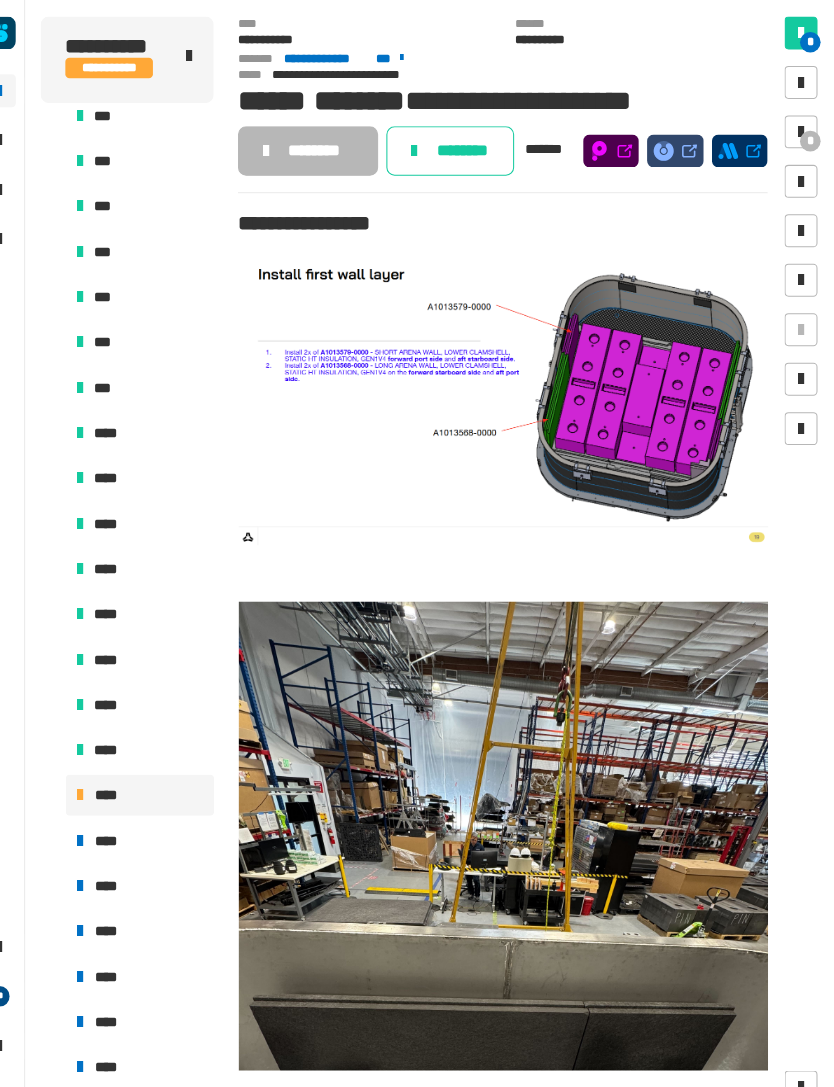 click on "*" at bounding box center [802, 128] 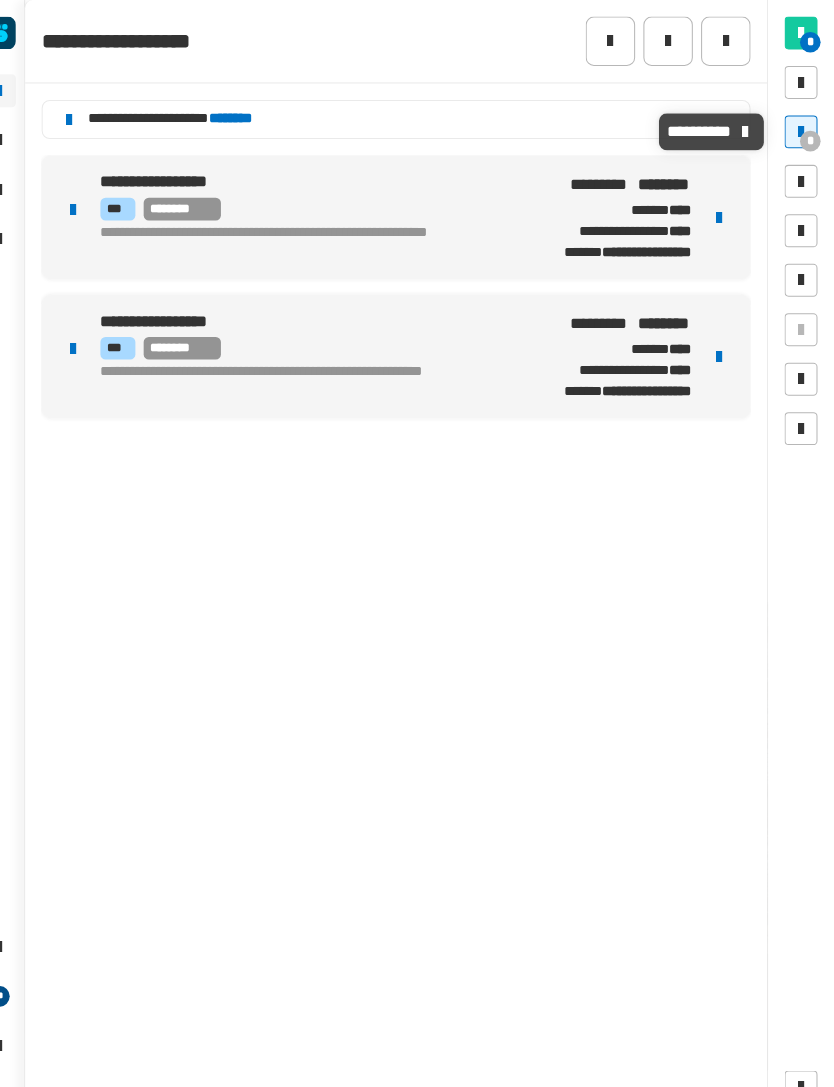click on "********" 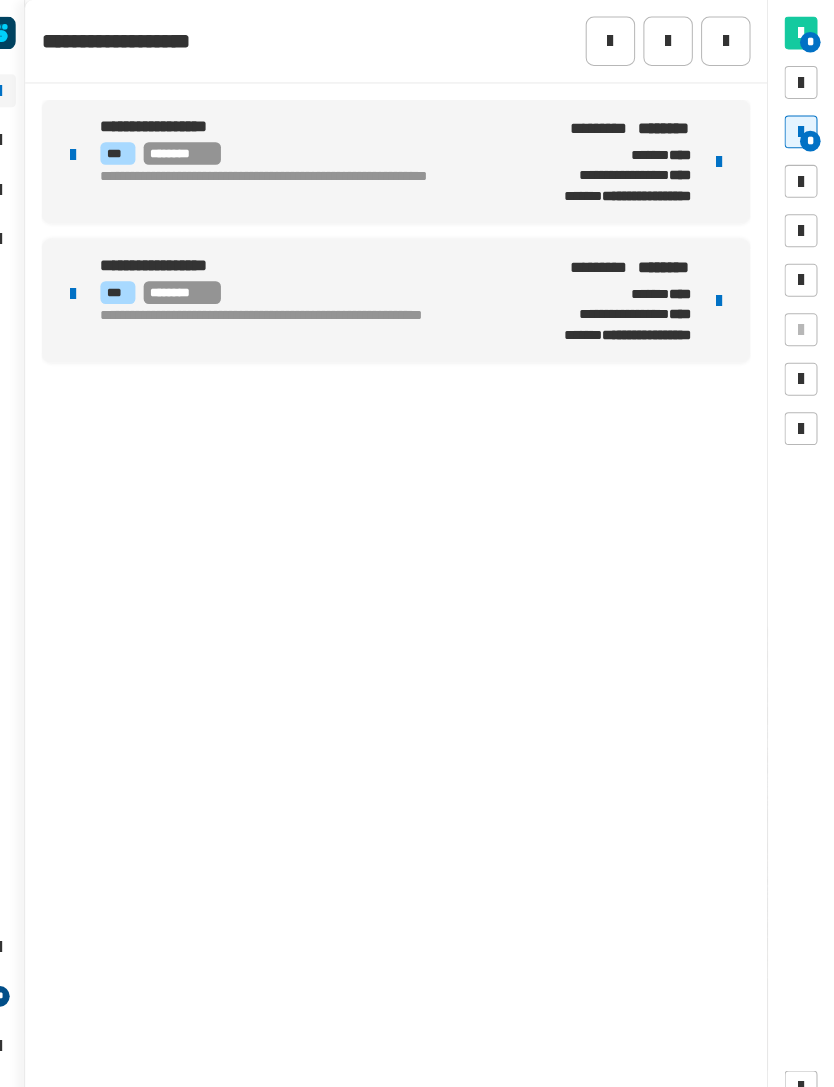 click on "**********" at bounding box center (318, 182) 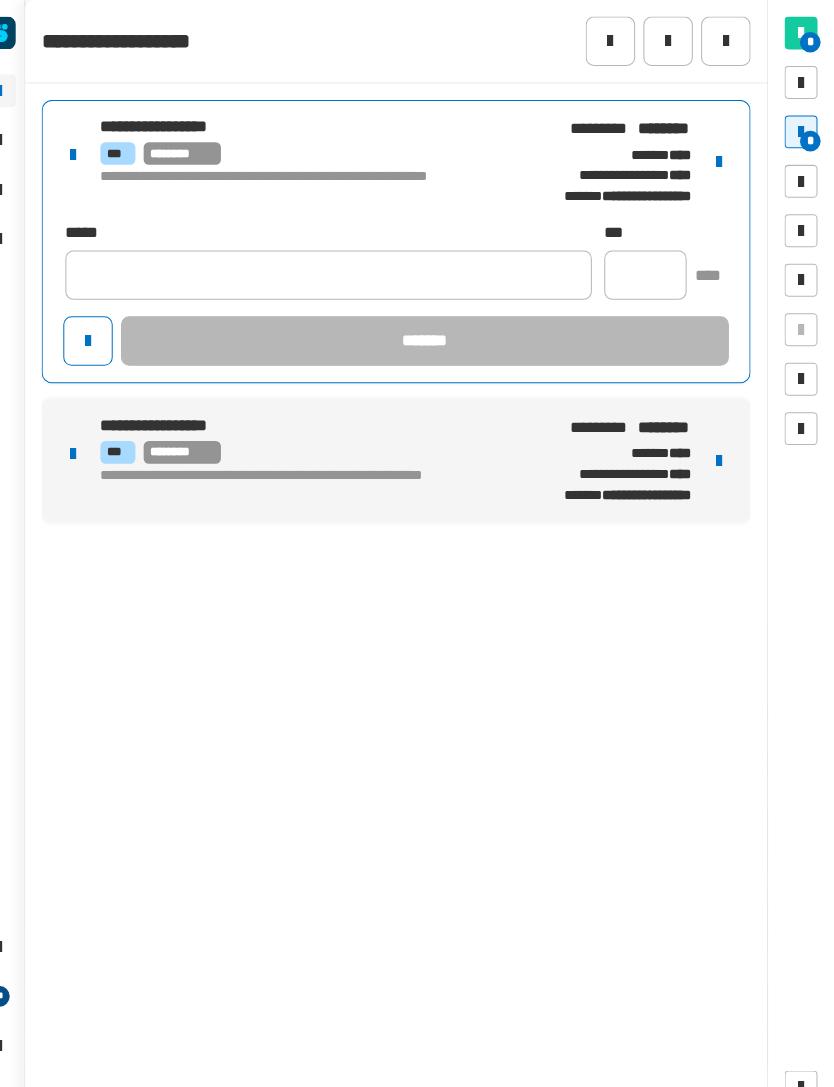 click on "**********" at bounding box center [409, 157] 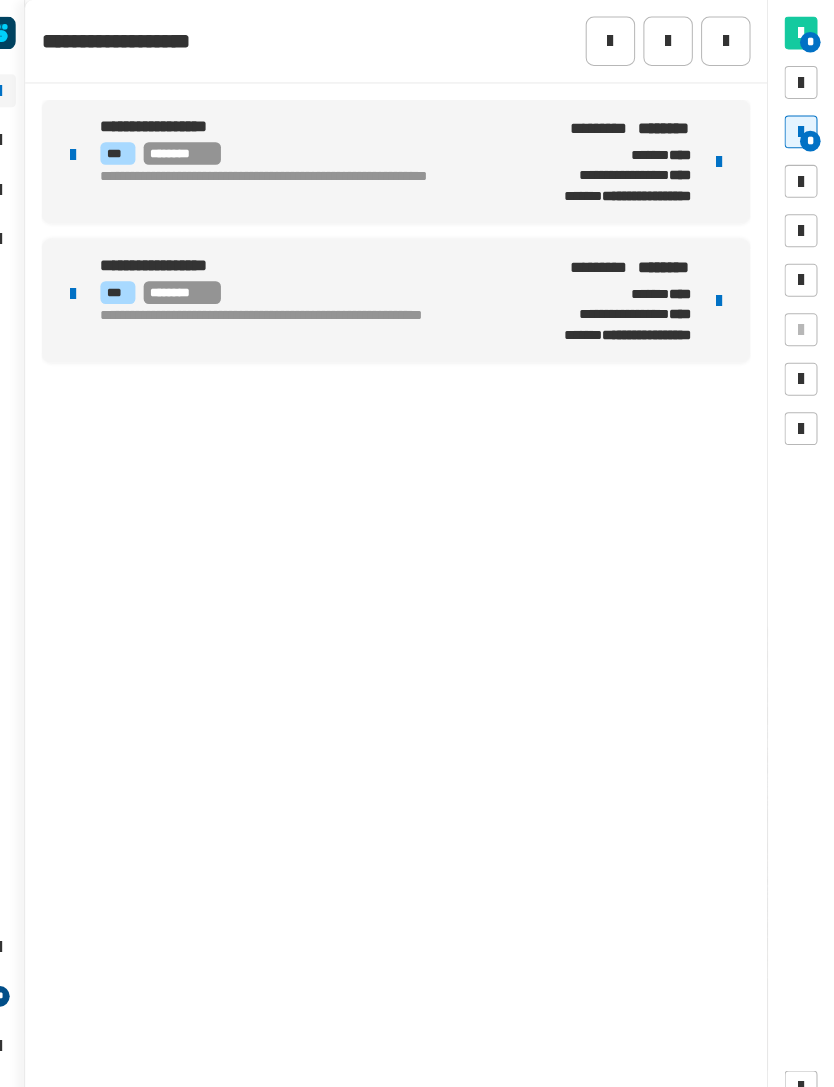 click at bounding box center [722, 157] 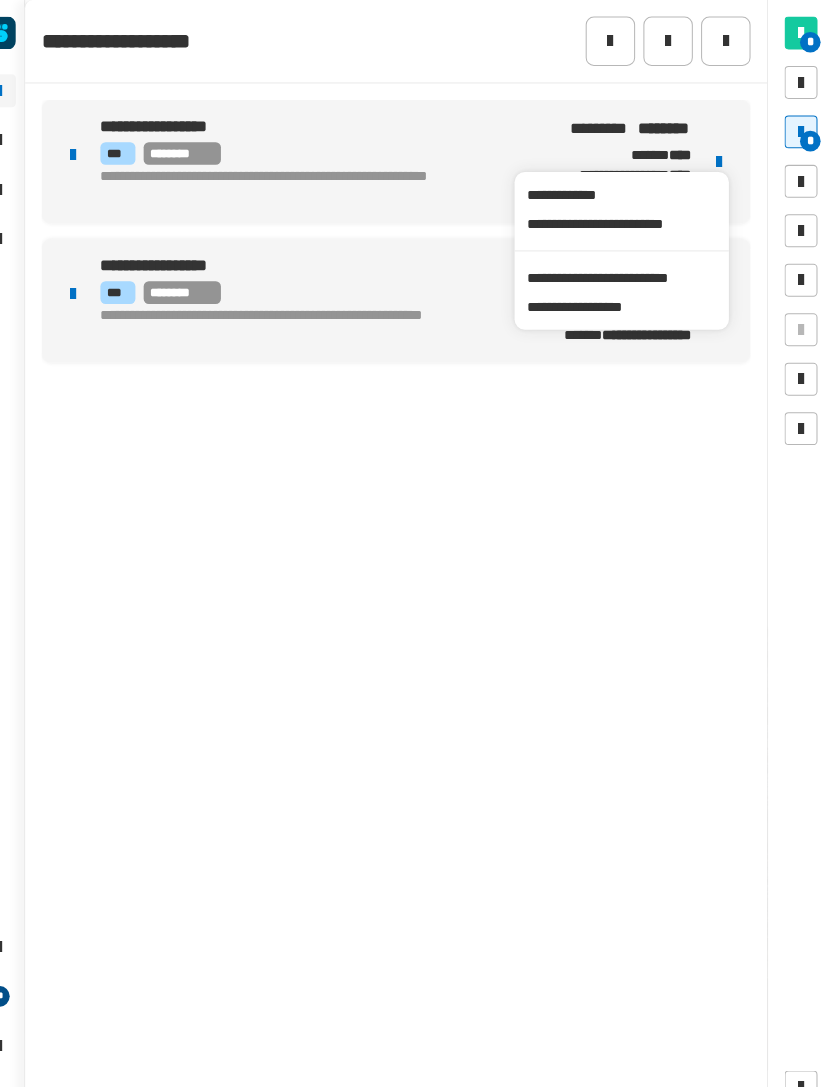 click on "**********" at bounding box center [627, 270] 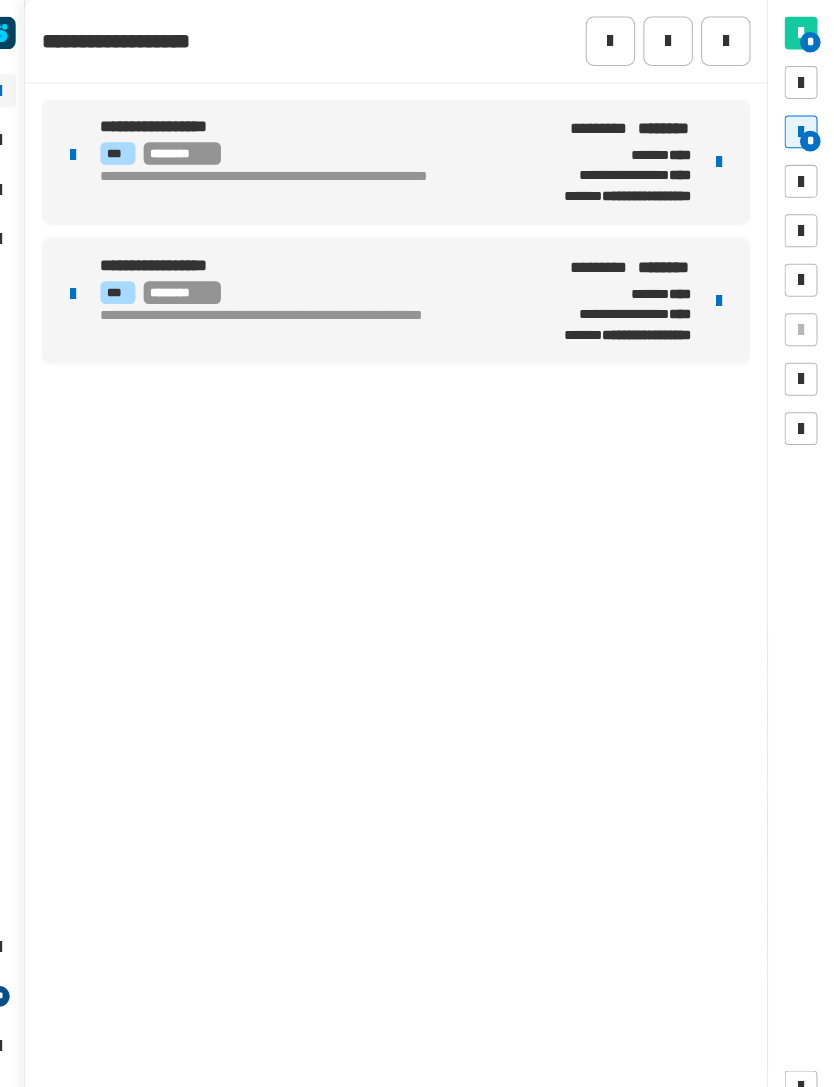 click on "**********" at bounding box center (318, 182) 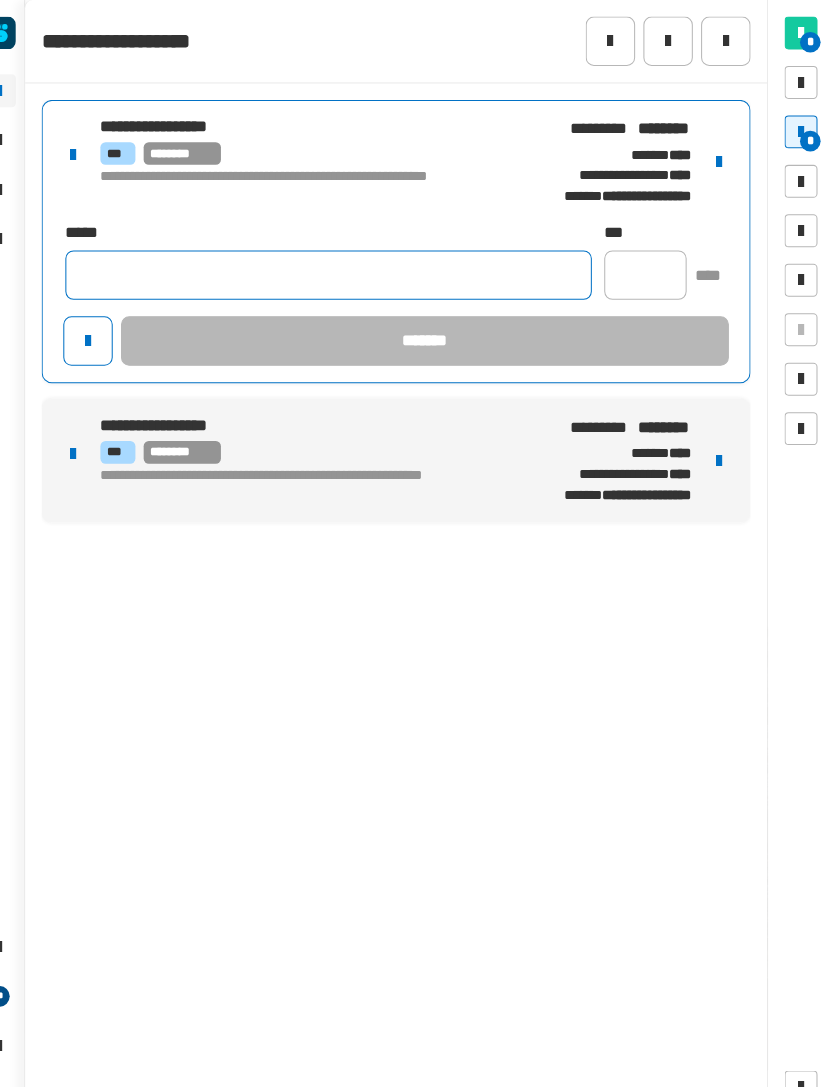 click 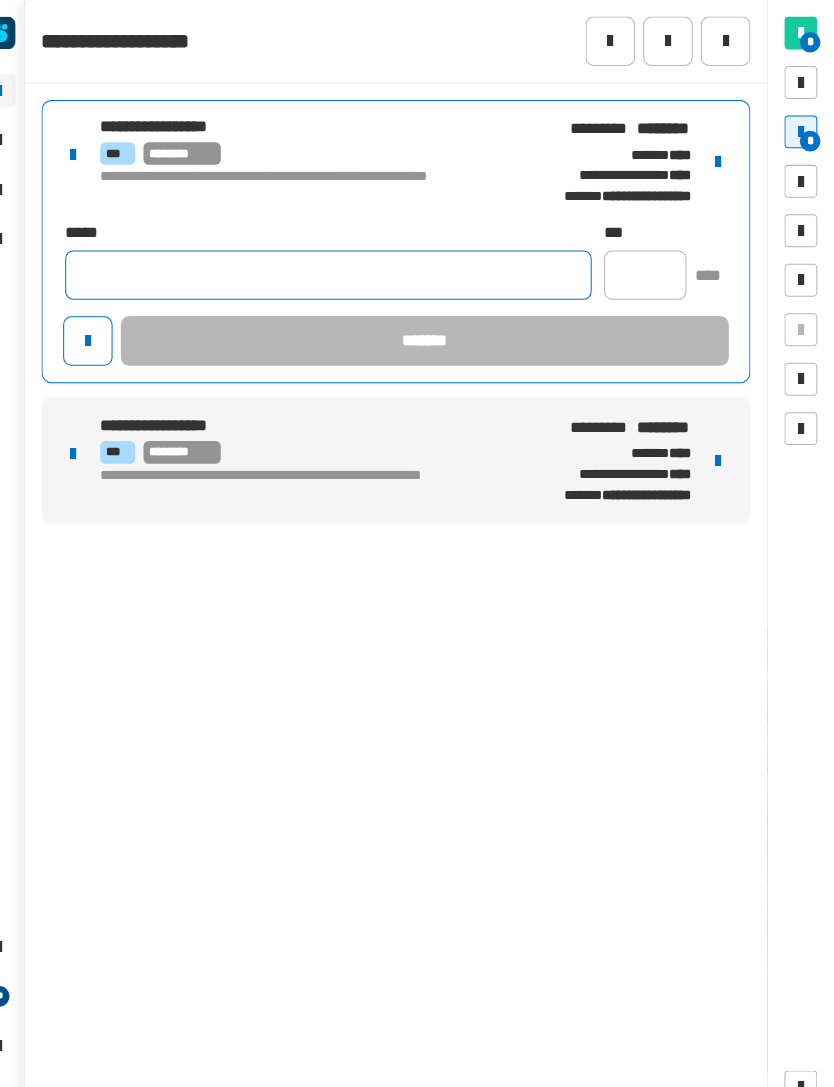 click 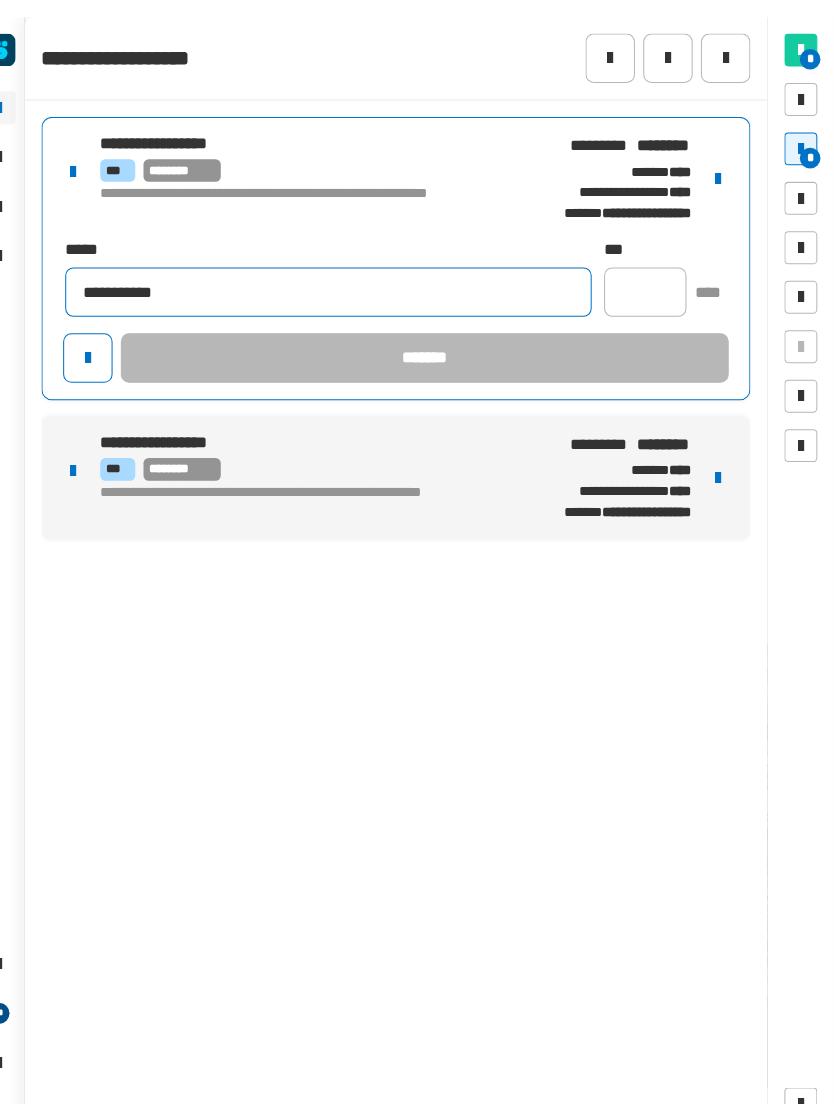 scroll, scrollTop: 0, scrollLeft: 0, axis: both 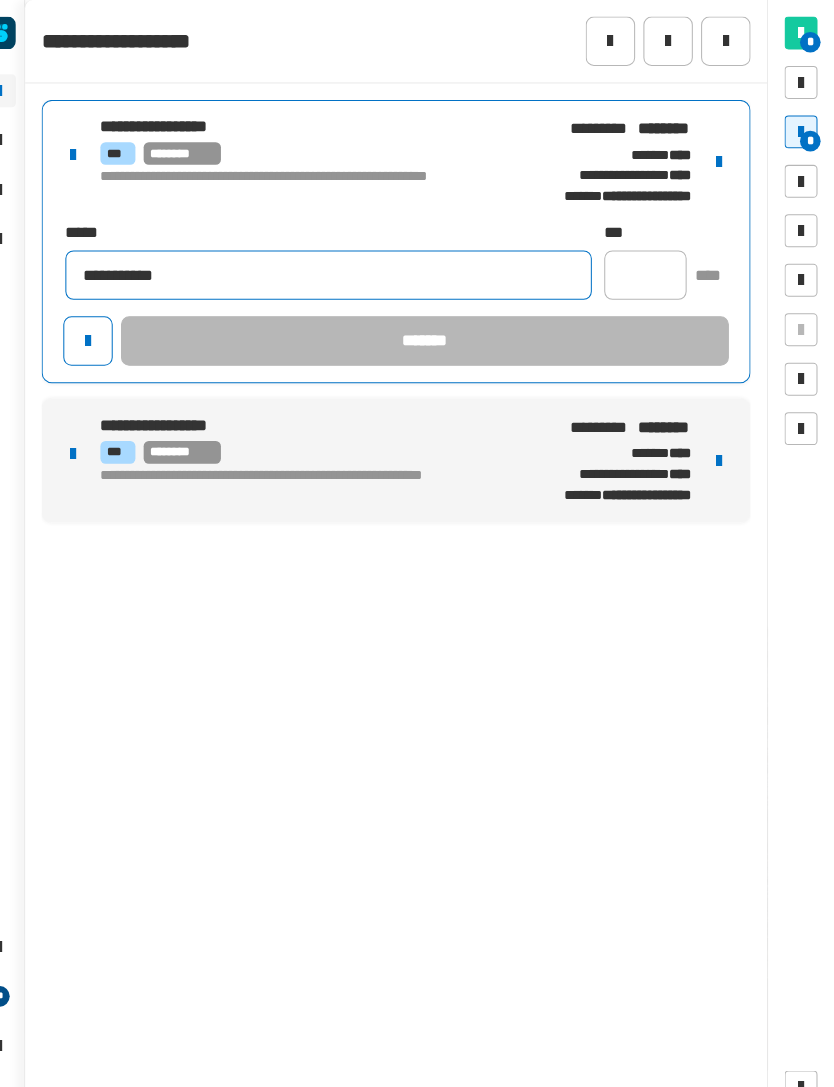 type on "**********" 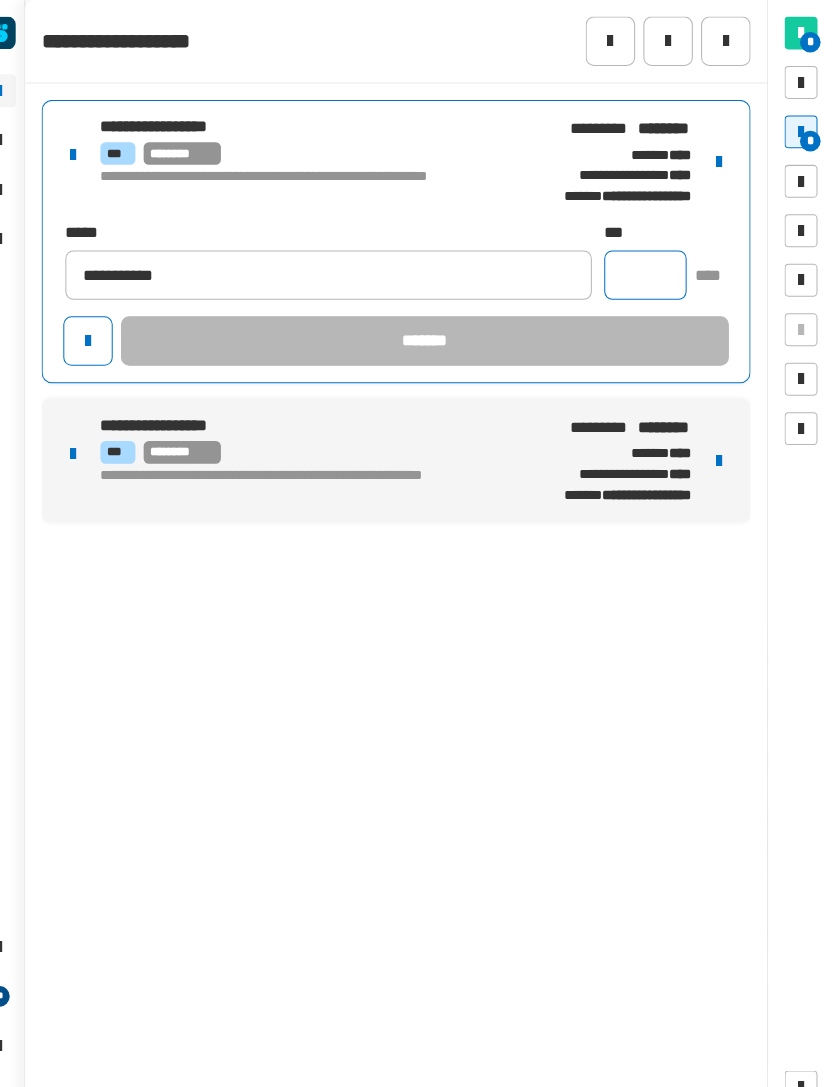 click 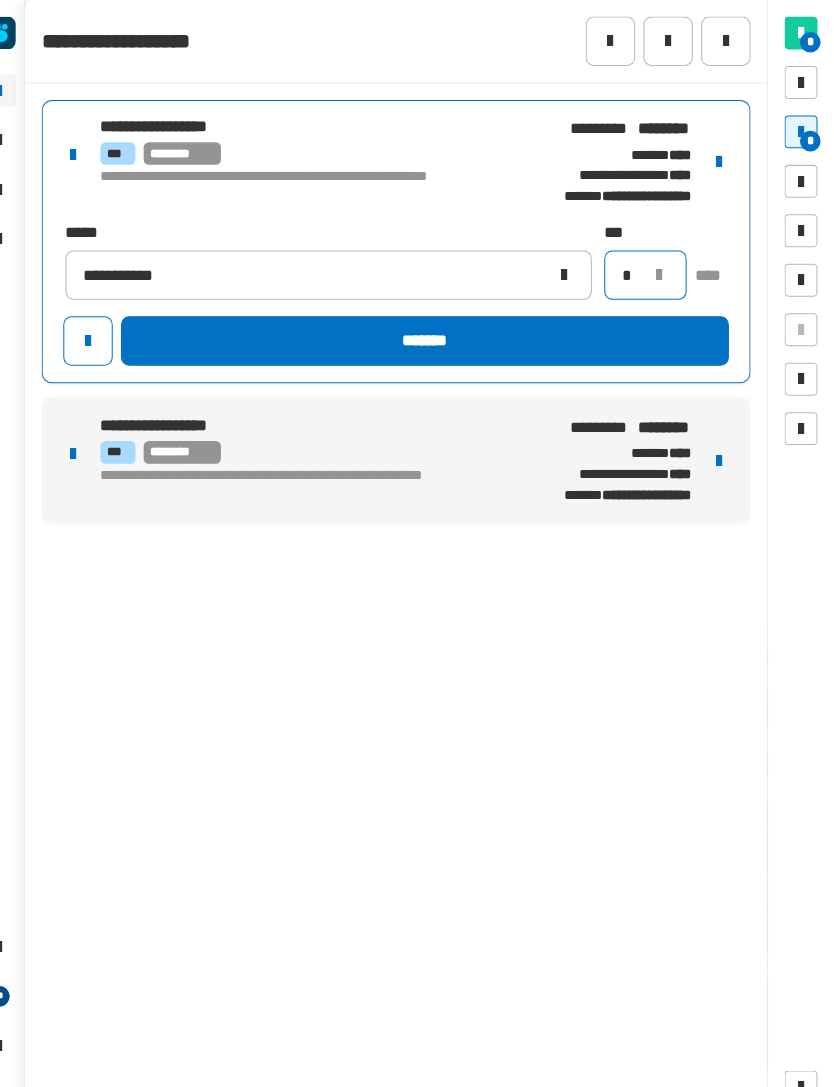 type on "*" 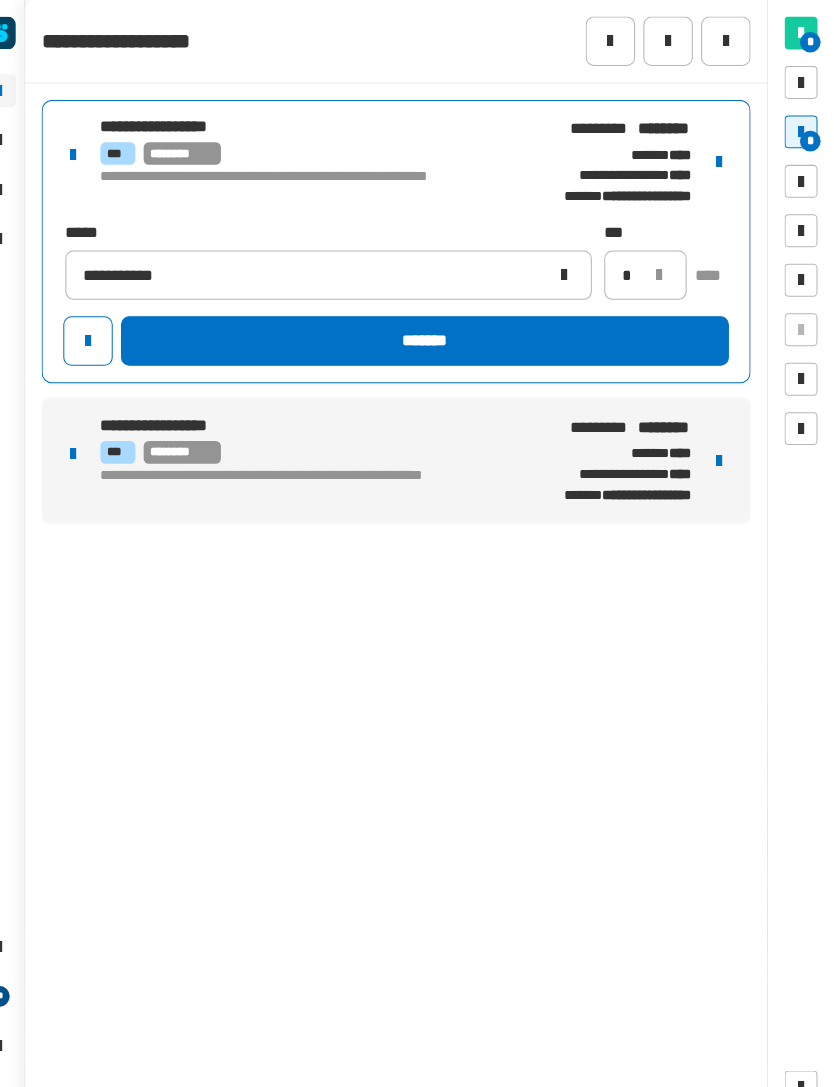 click on "*******" 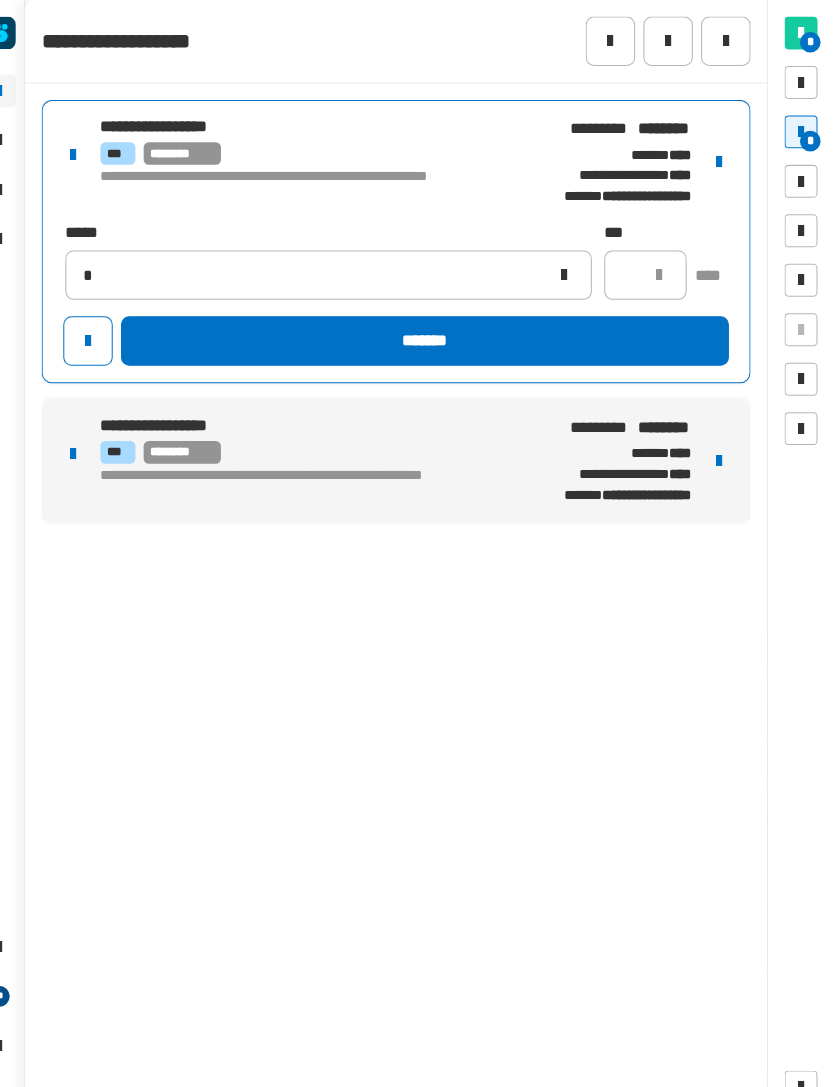 type 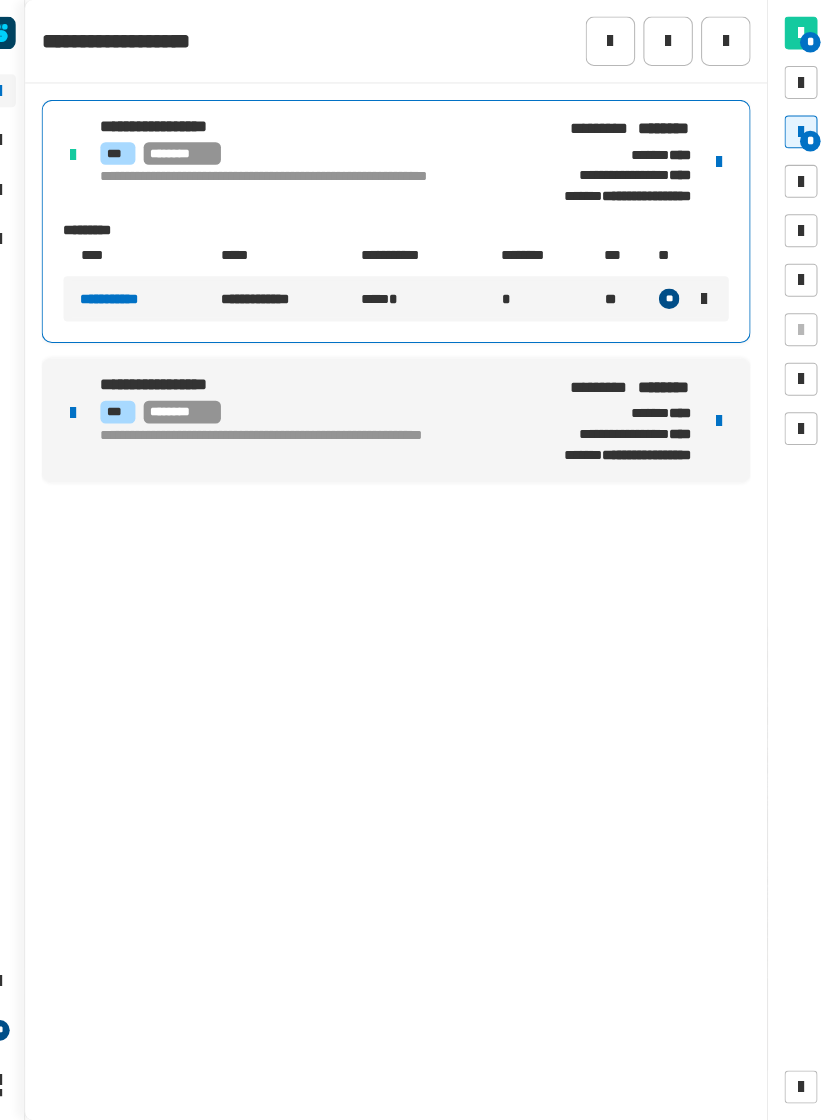 click at bounding box center [722, 408] 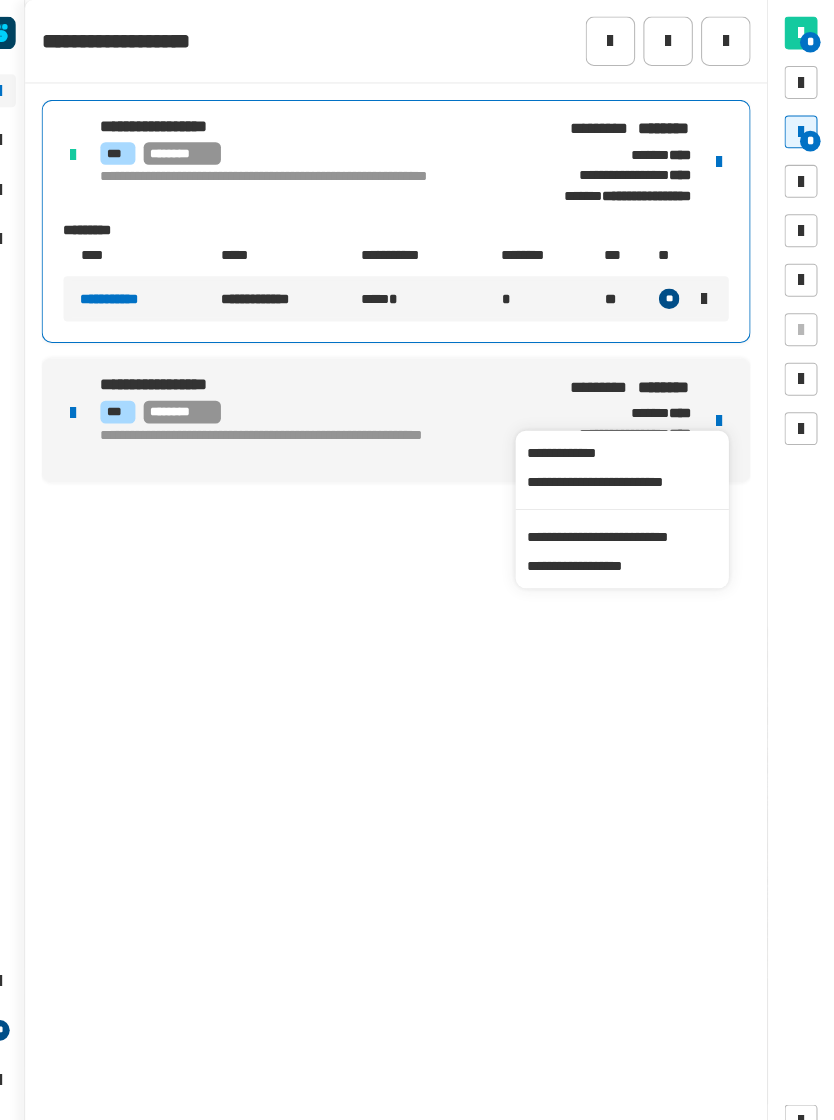 click on "**********" at bounding box center (628, 521) 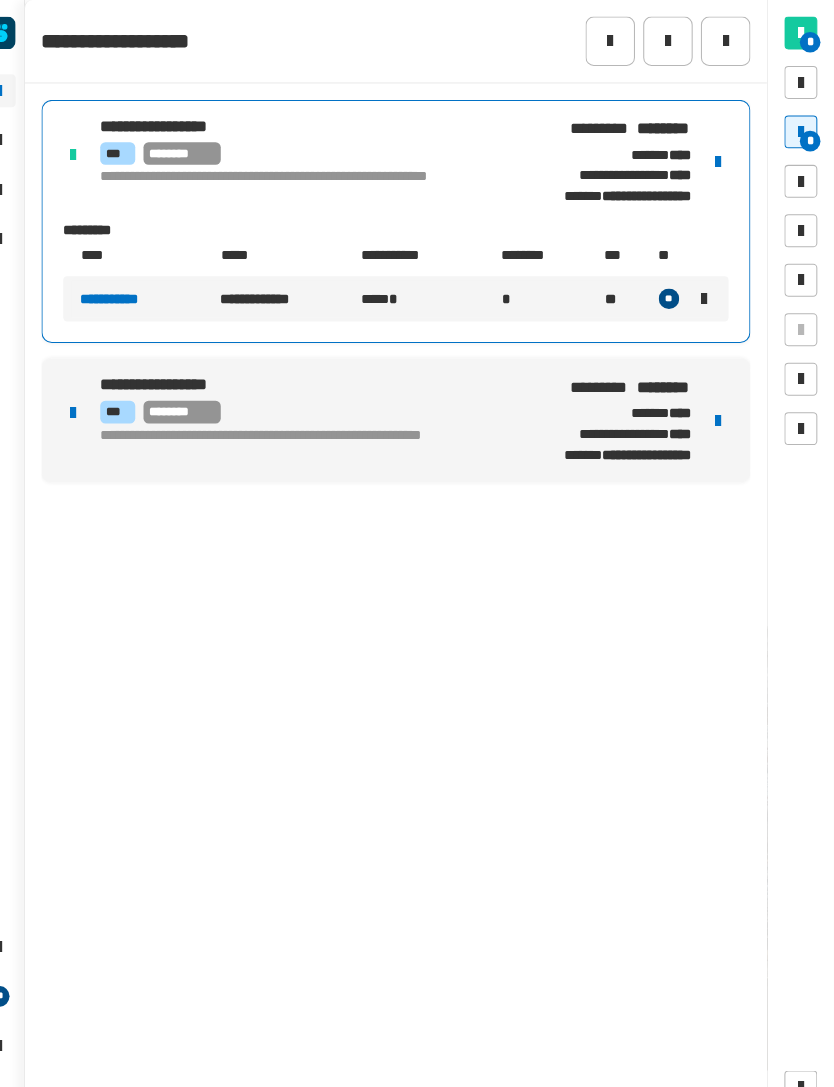 click on "**********" at bounding box center [409, 408] 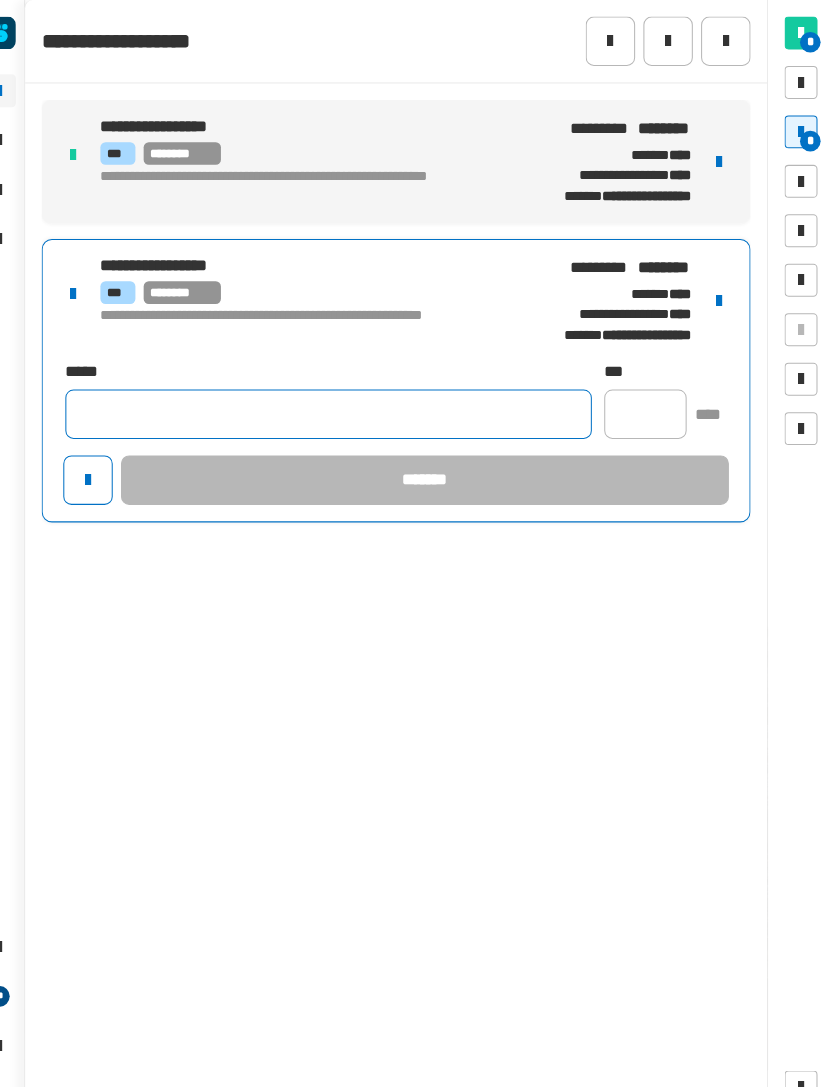 click 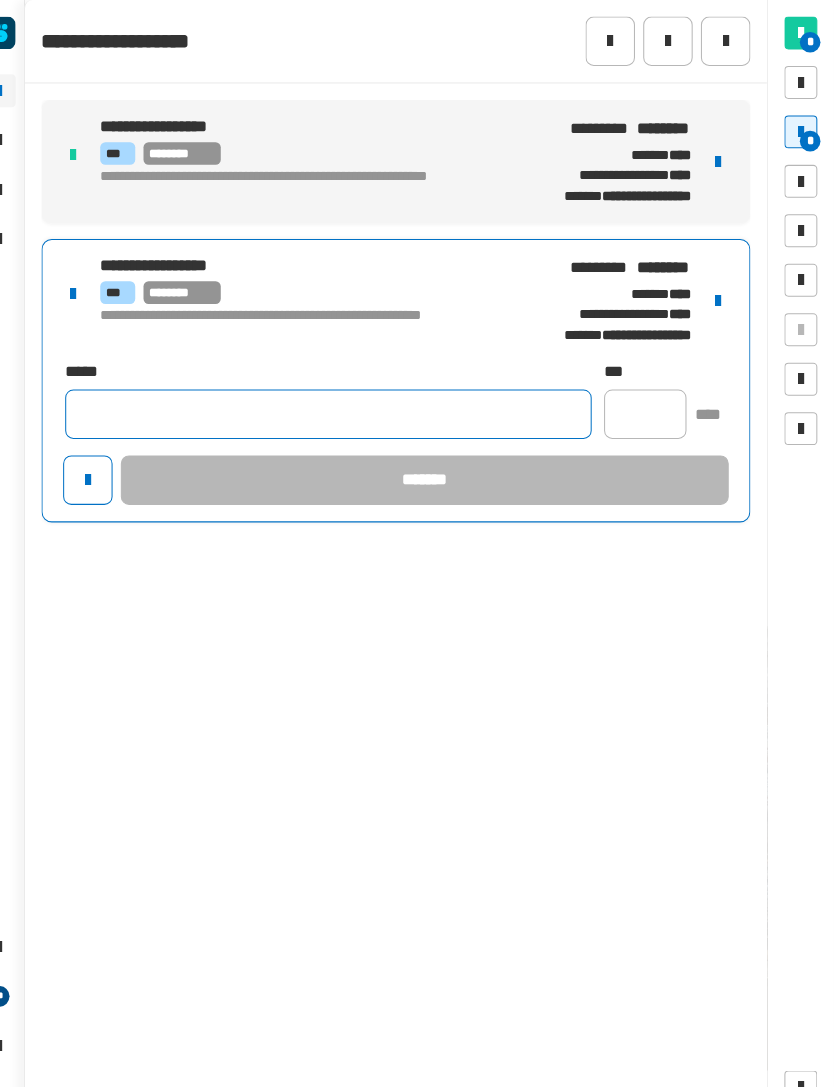 click 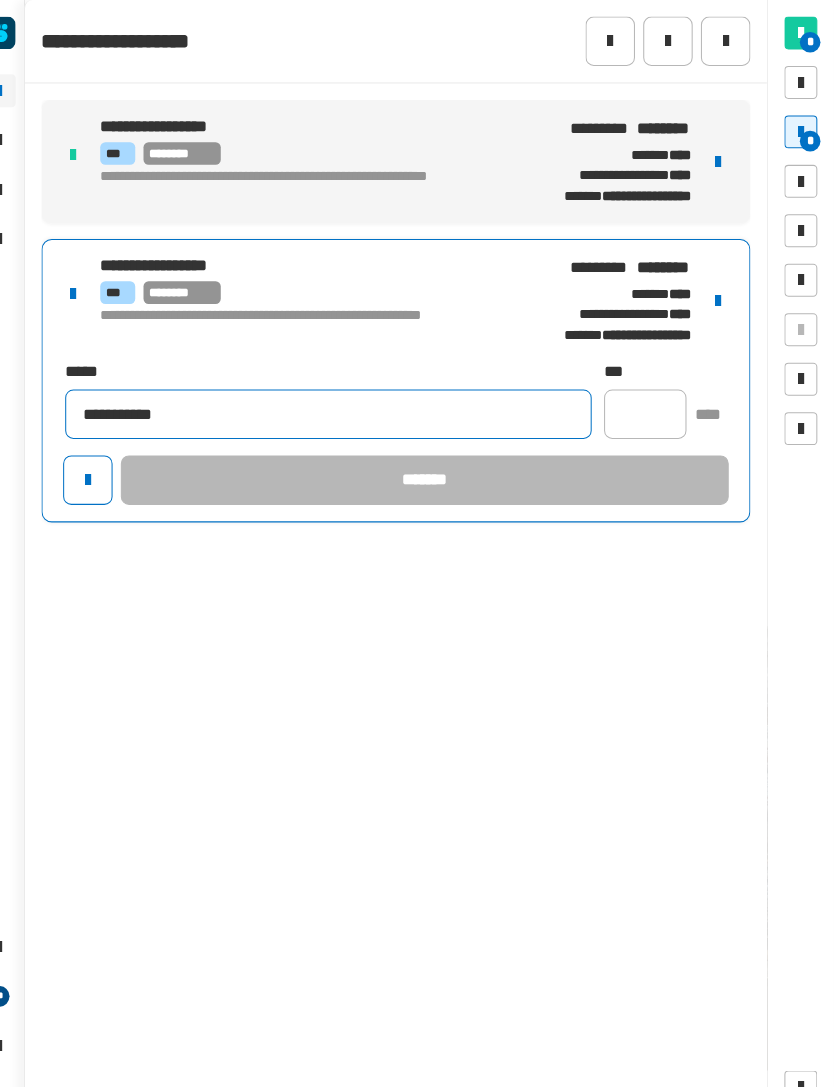 scroll, scrollTop: 0, scrollLeft: 0, axis: both 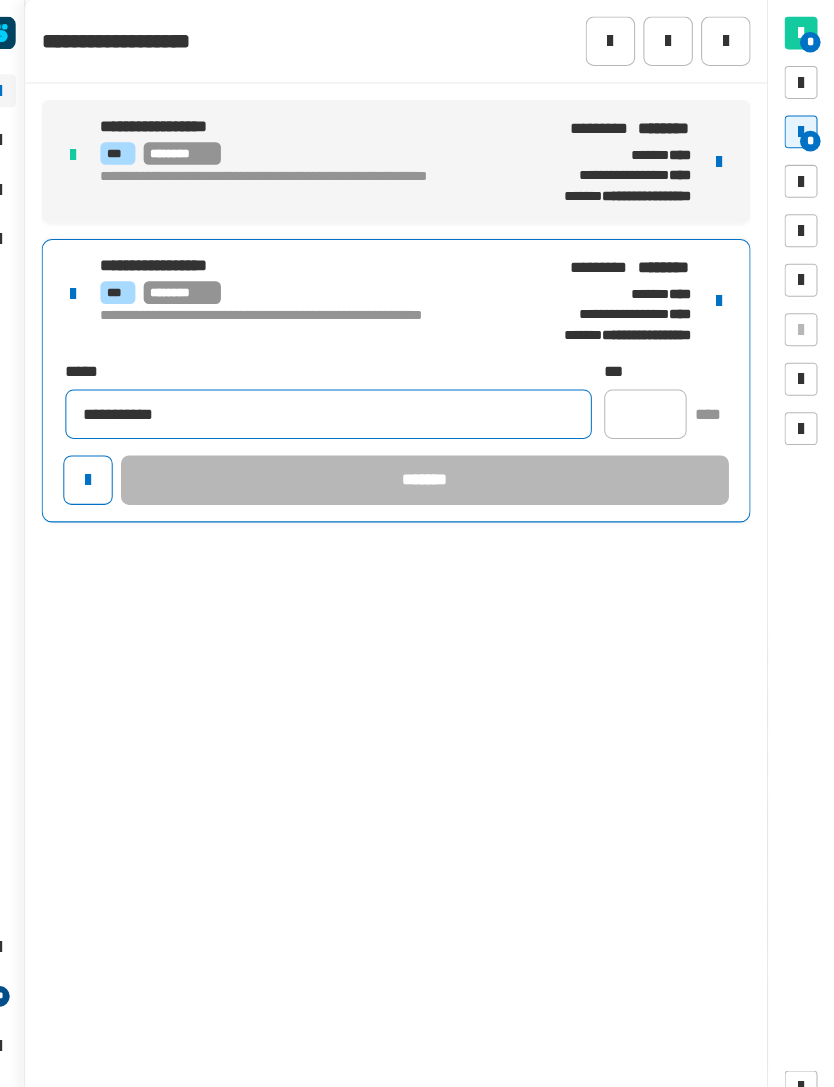 type on "**********" 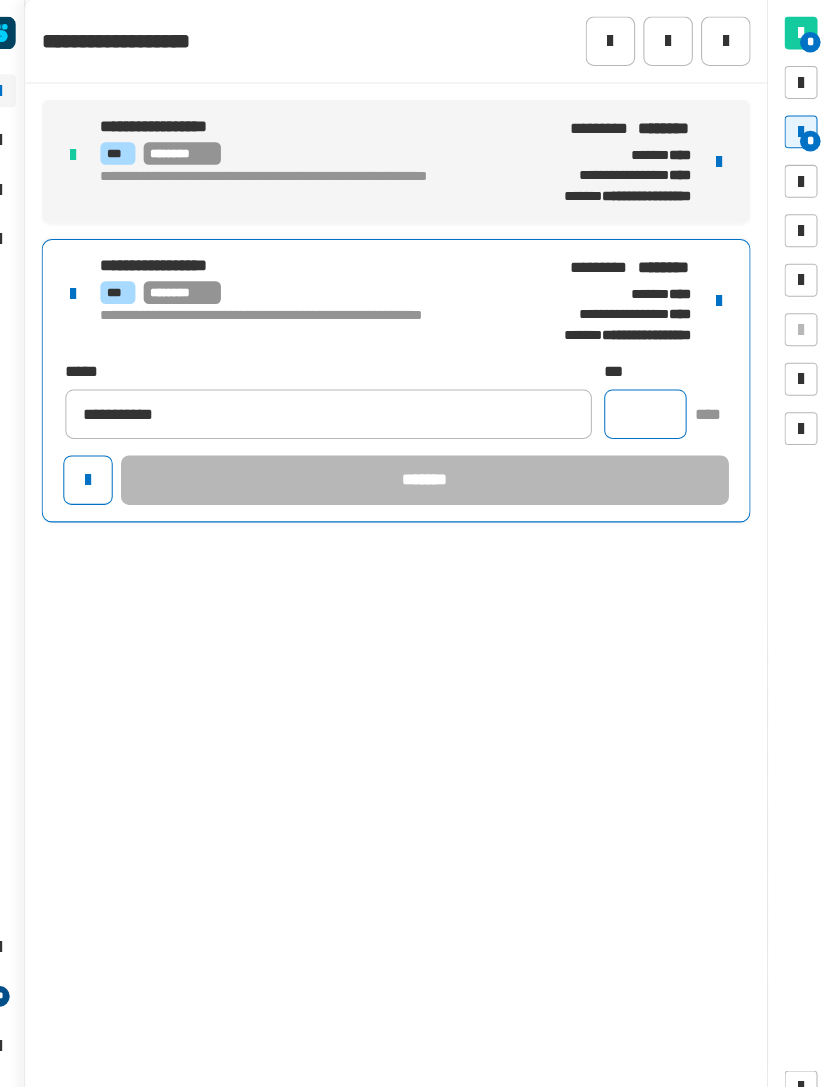 click 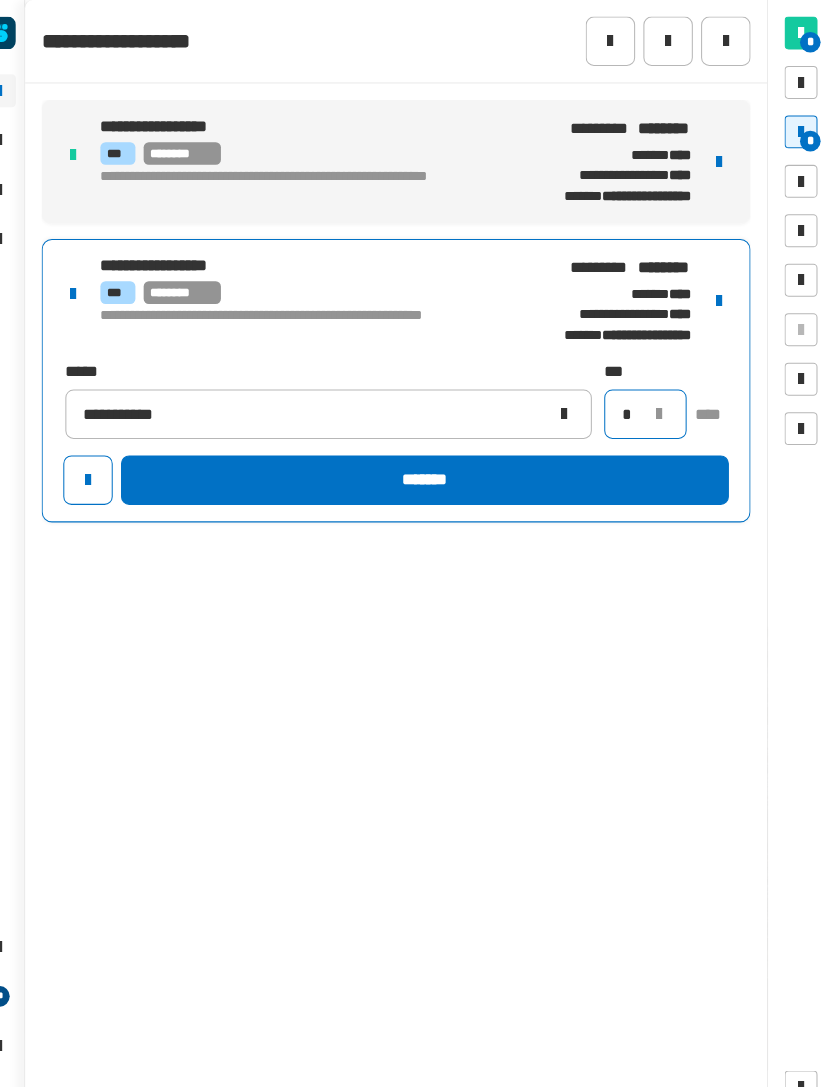type on "*" 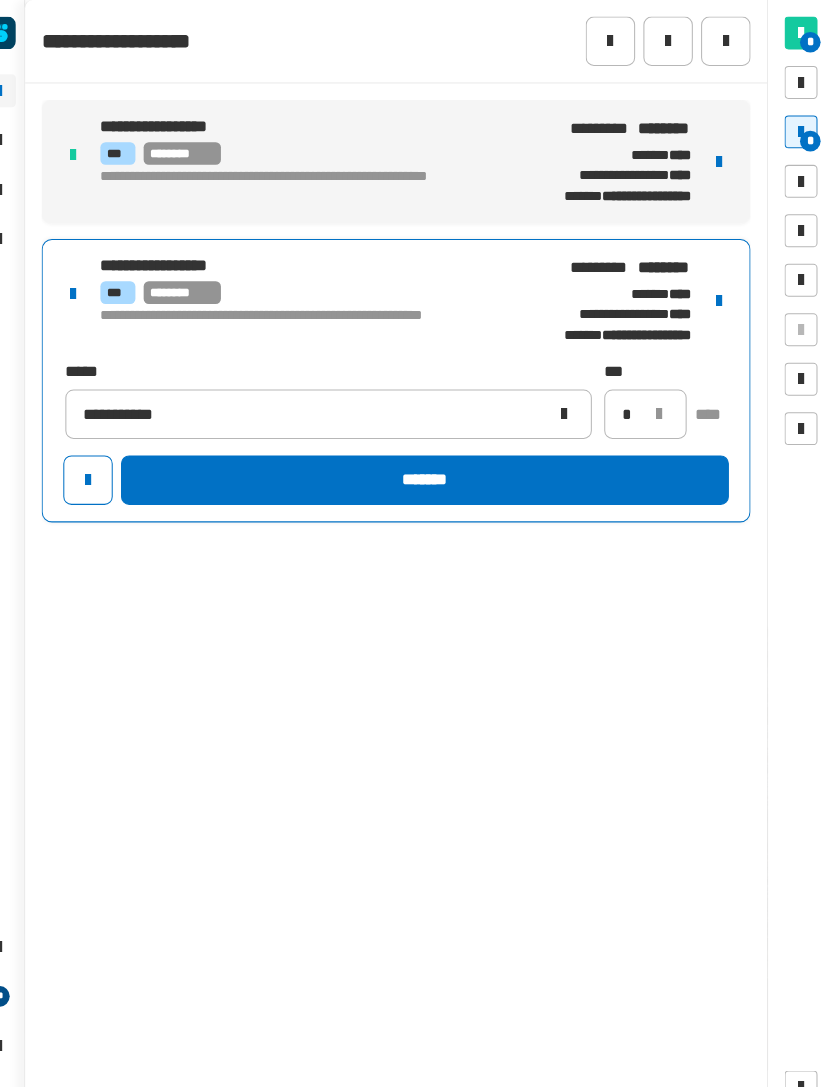 click on "*******" 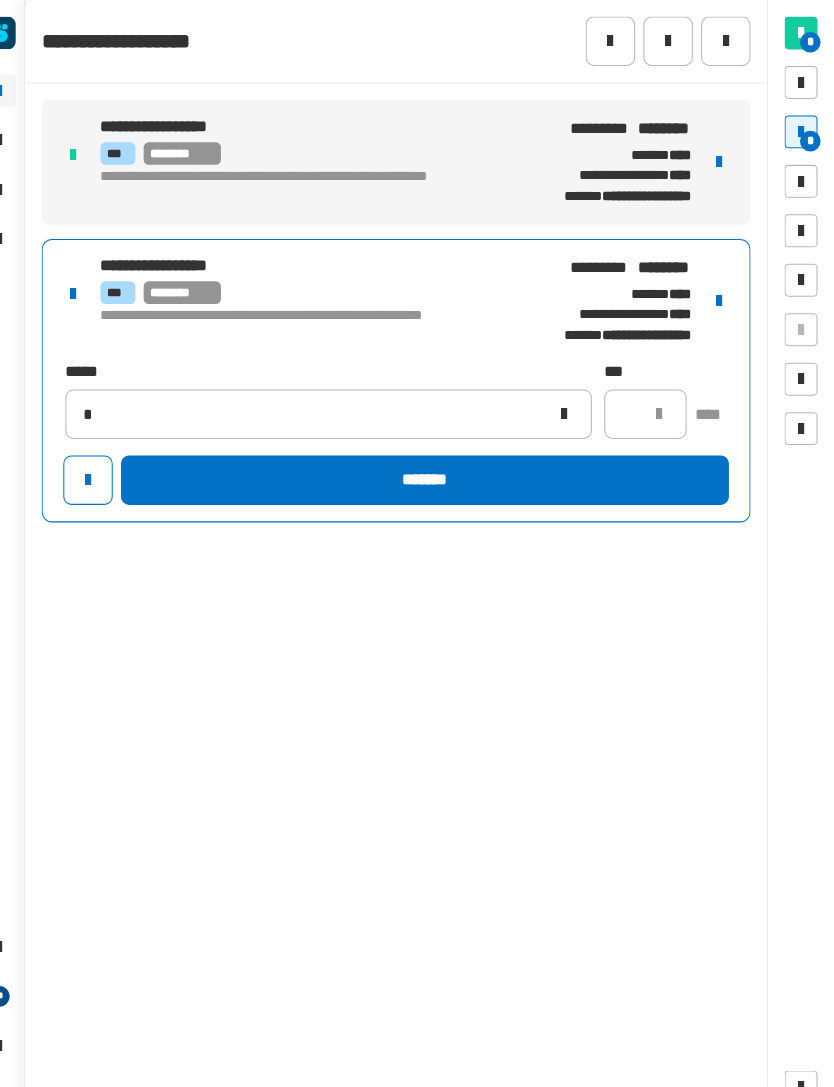 type 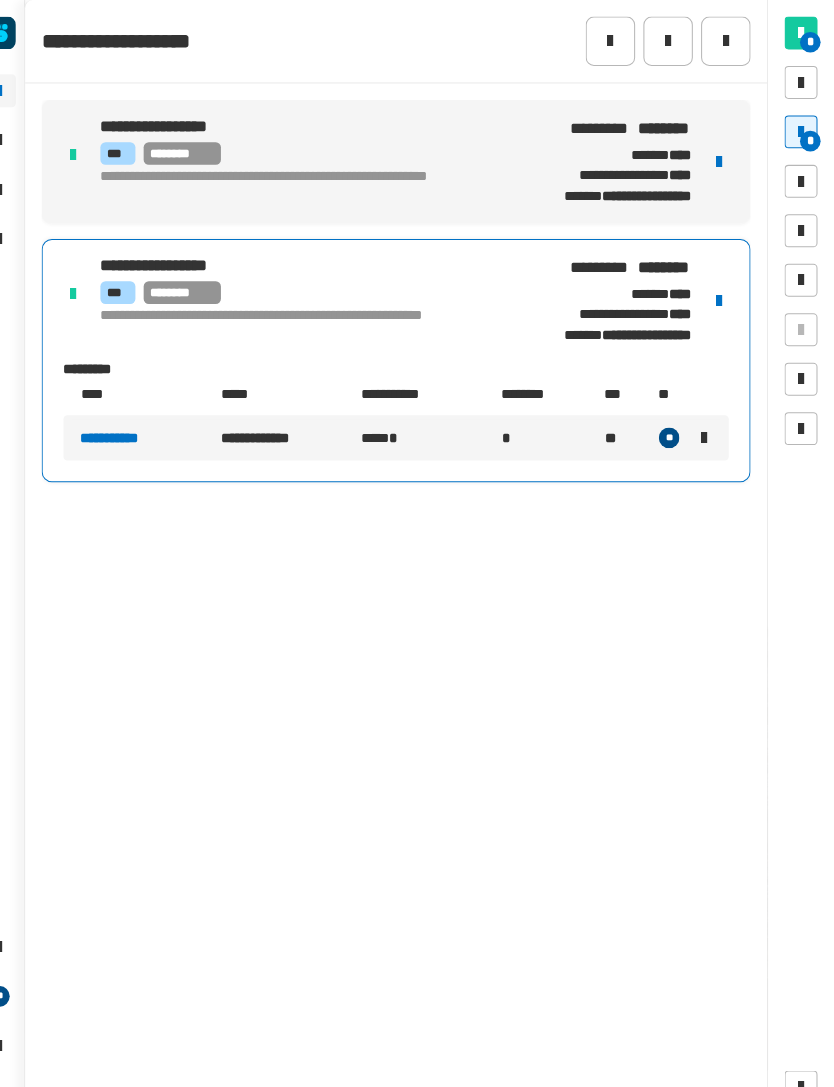 click on "**********" 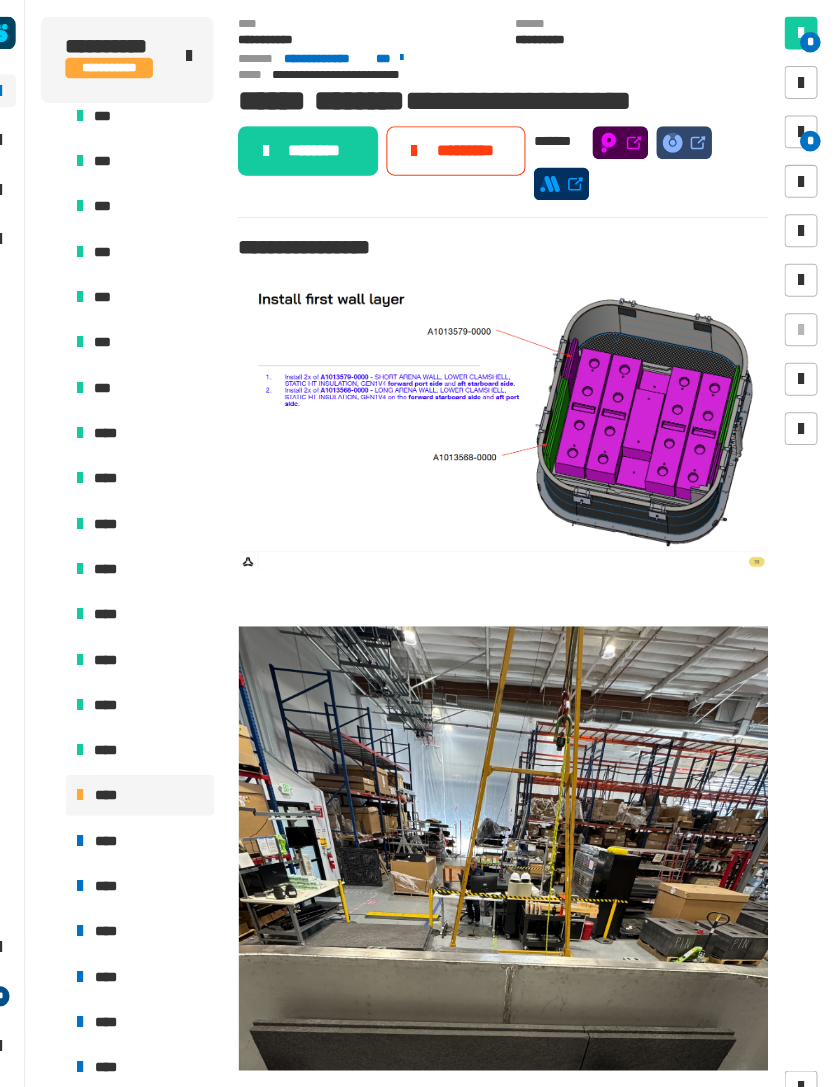 click on "********" 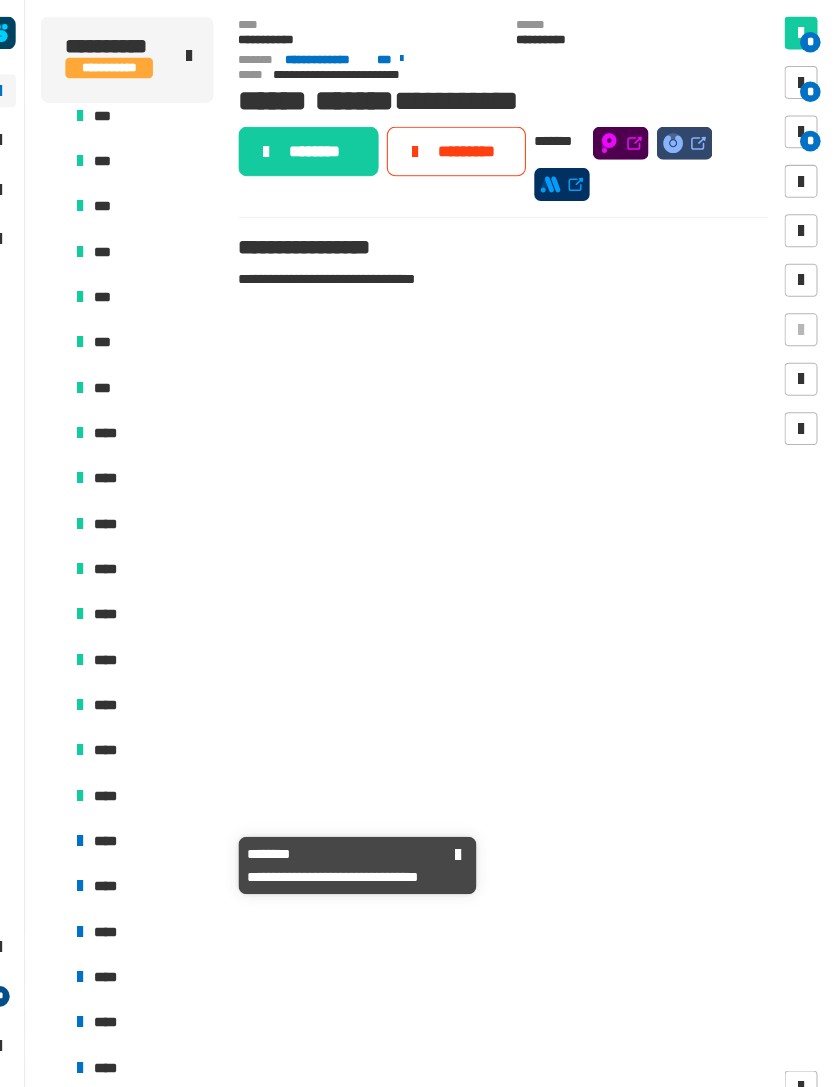 click on "****" at bounding box center (160, 816) 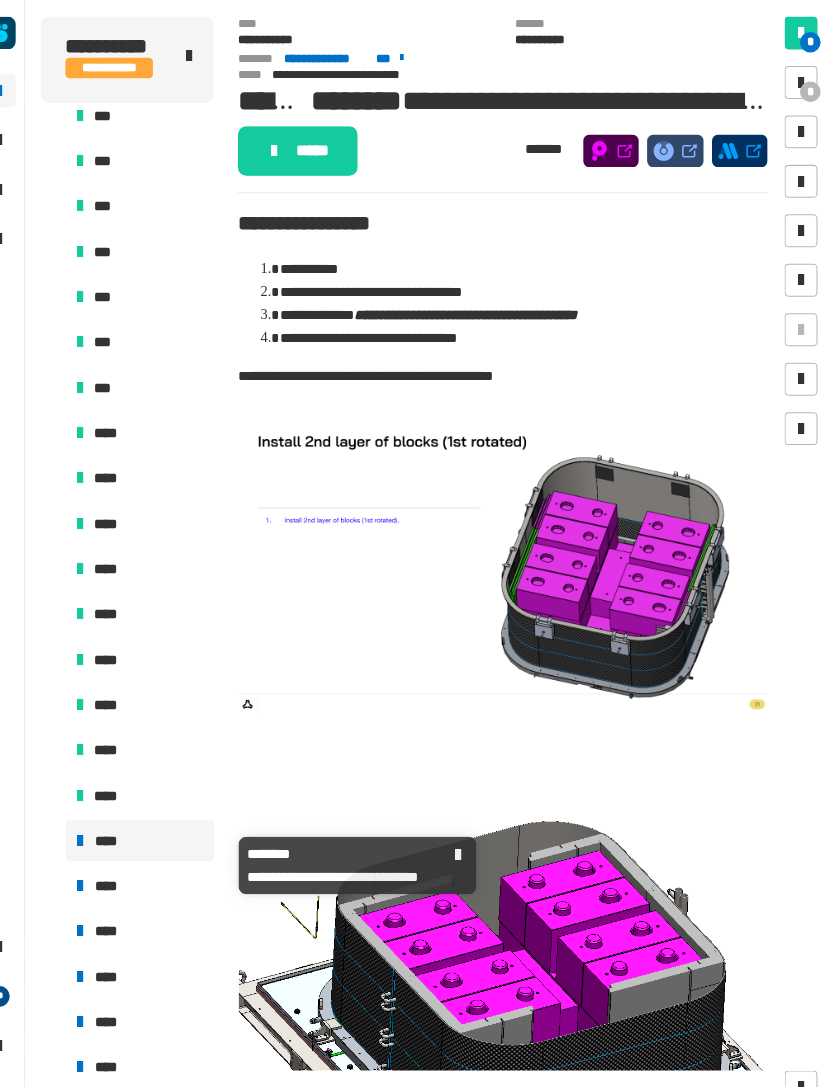 click on "*****" 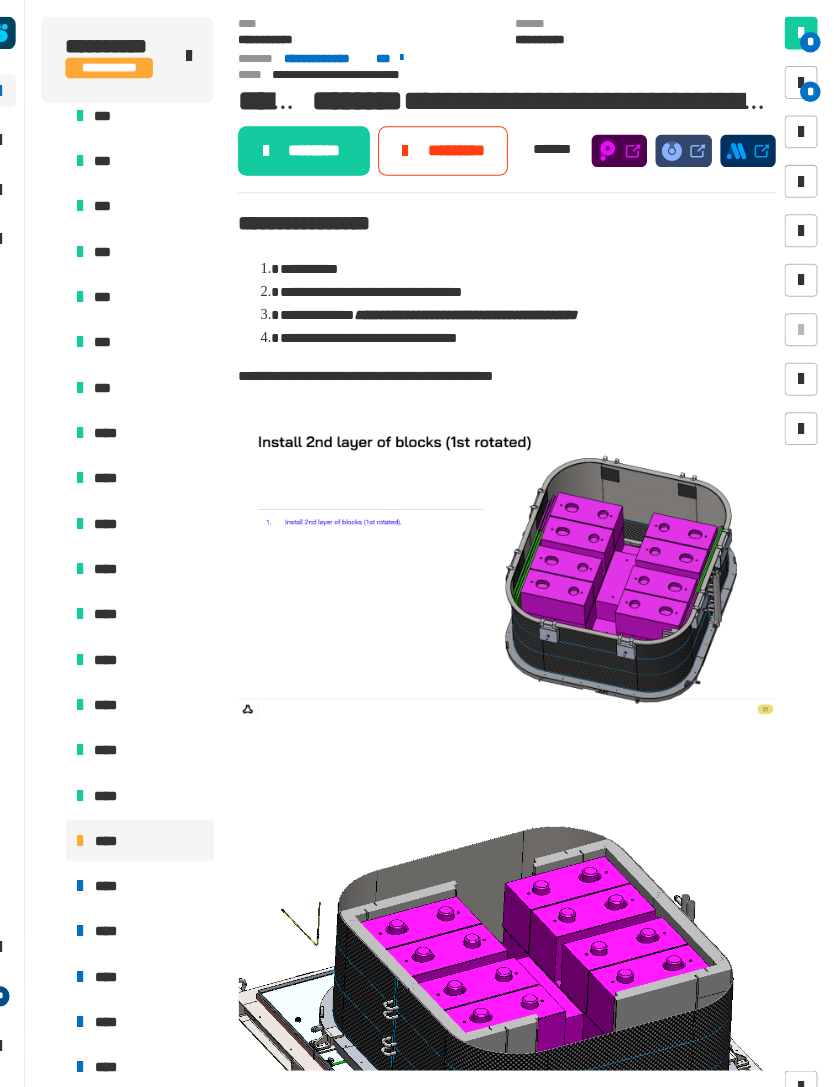 scroll, scrollTop: -2, scrollLeft: 0, axis: vertical 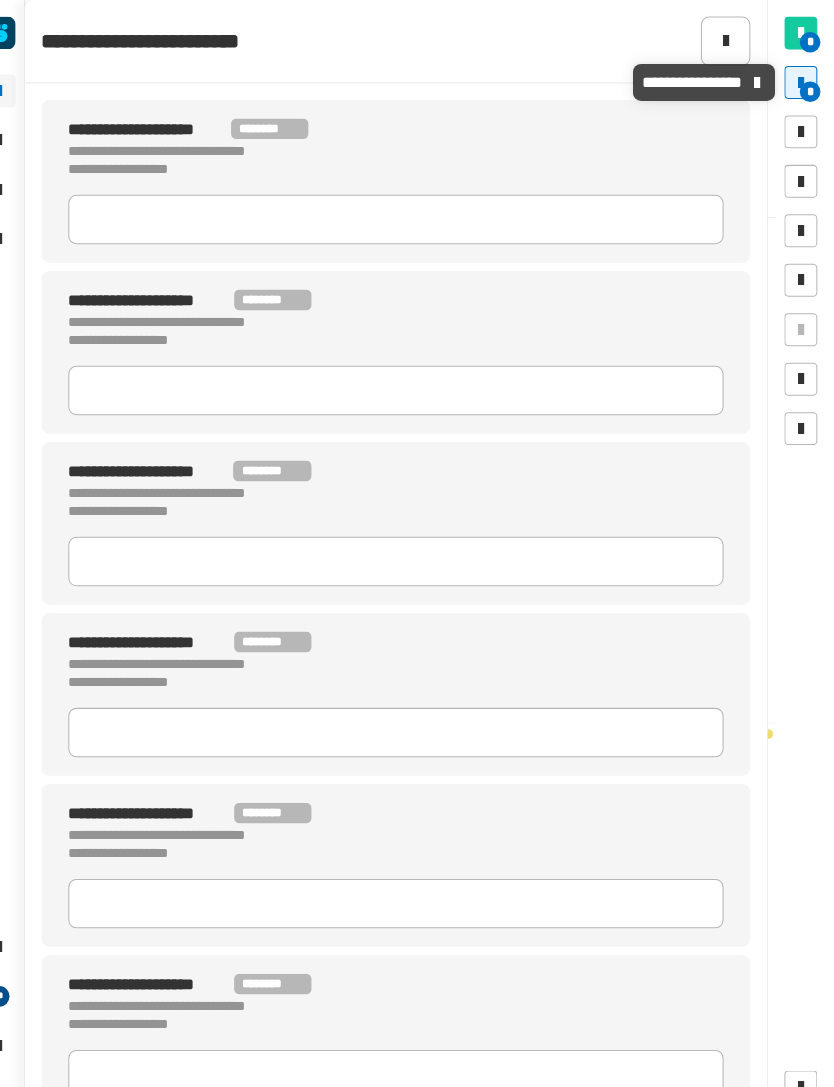 click 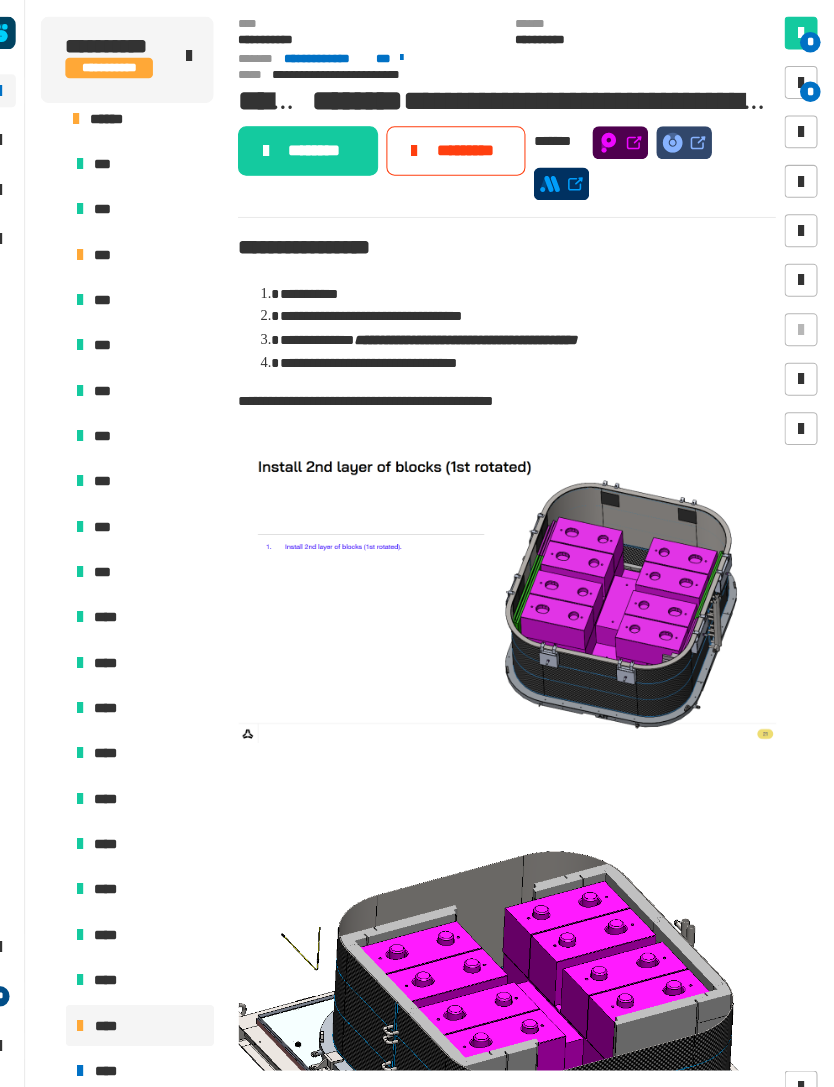 scroll, scrollTop: 660, scrollLeft: 0, axis: vertical 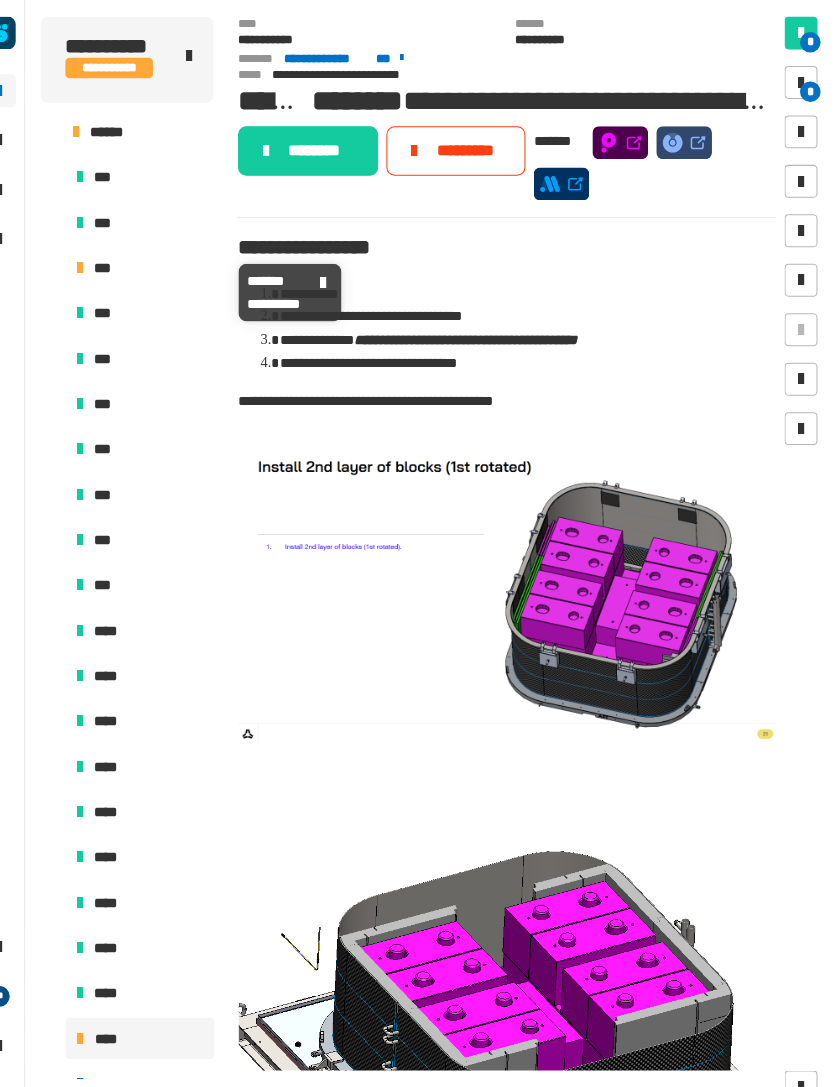 click on "***" at bounding box center (160, 260) 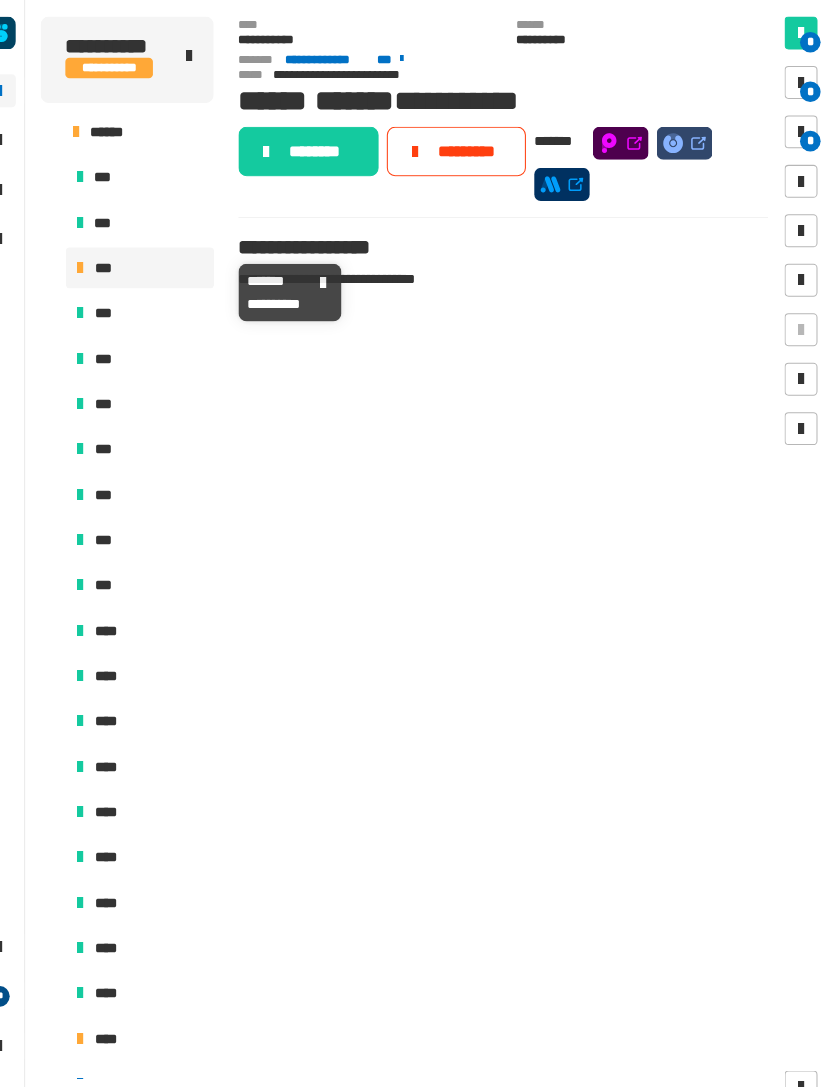 scroll, scrollTop: 0, scrollLeft: 0, axis: both 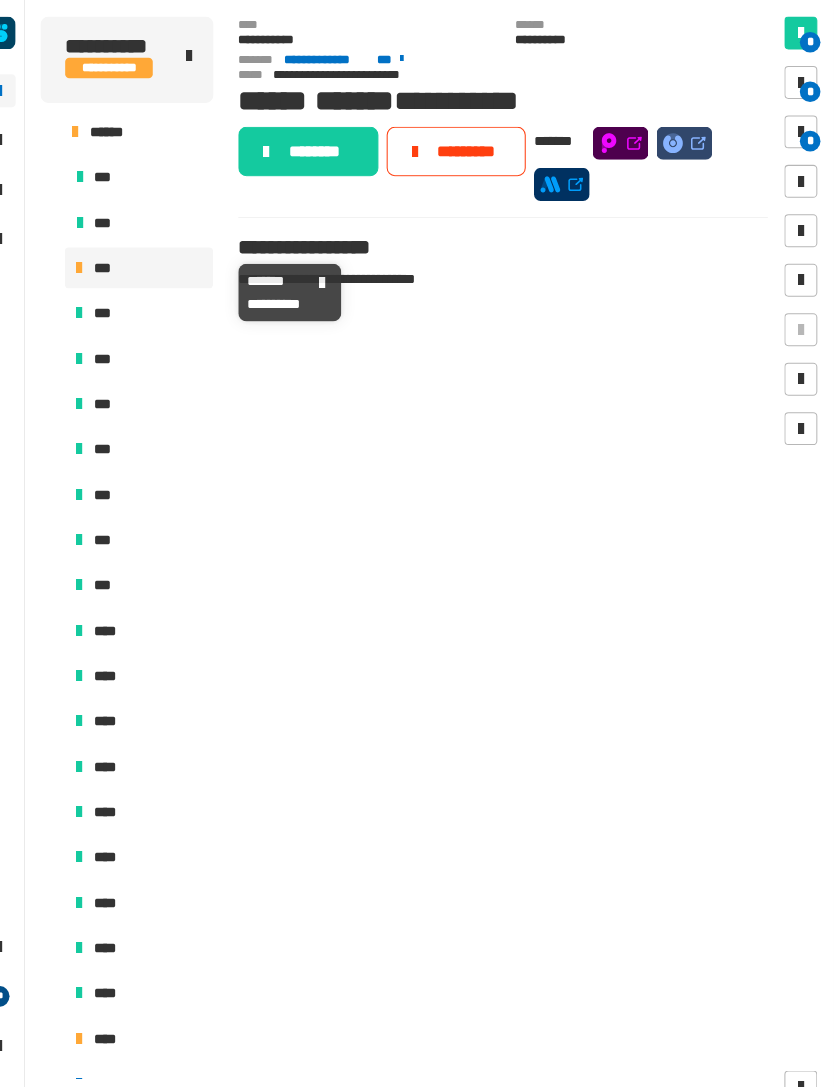 click at bounding box center (802, 80) 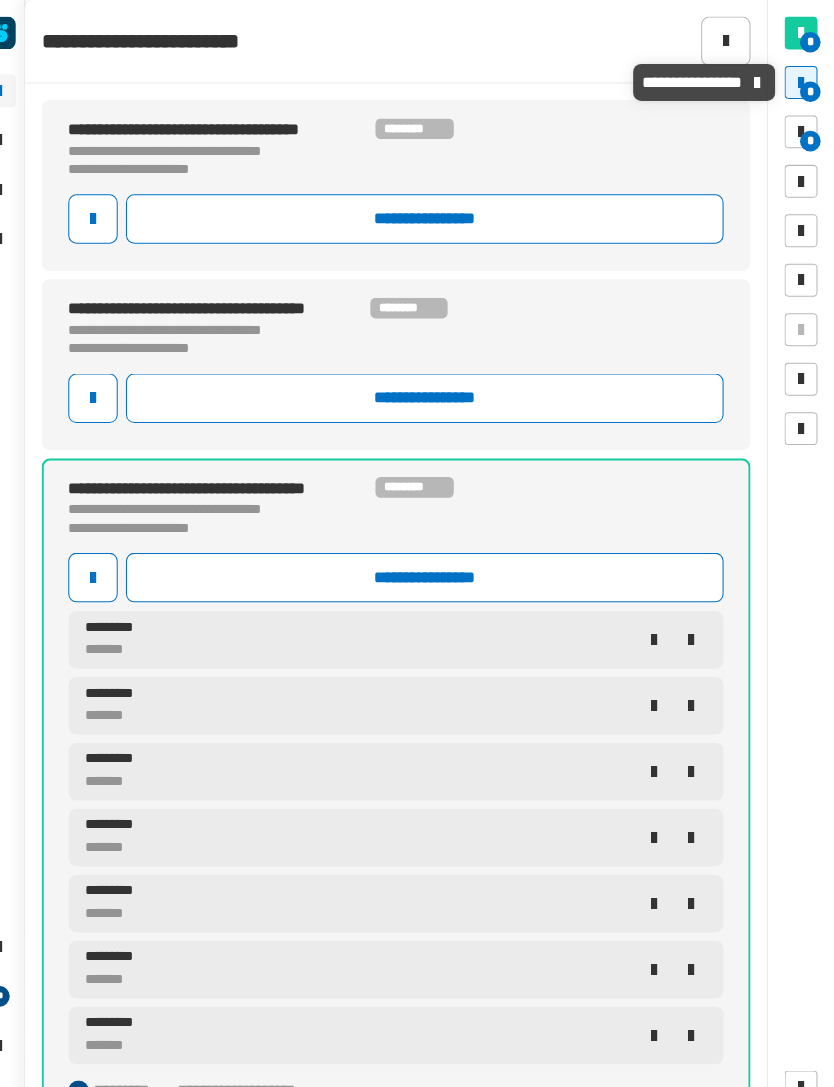 click on "**********" 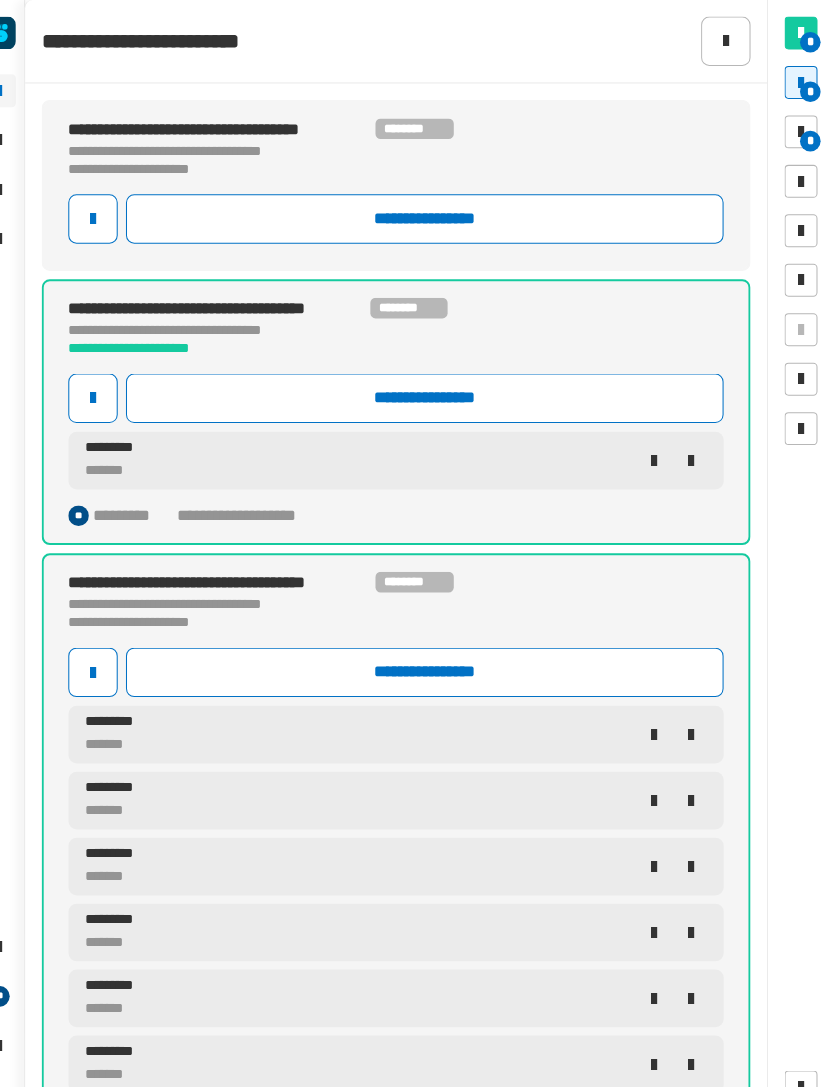 scroll, scrollTop: 0, scrollLeft: 0, axis: both 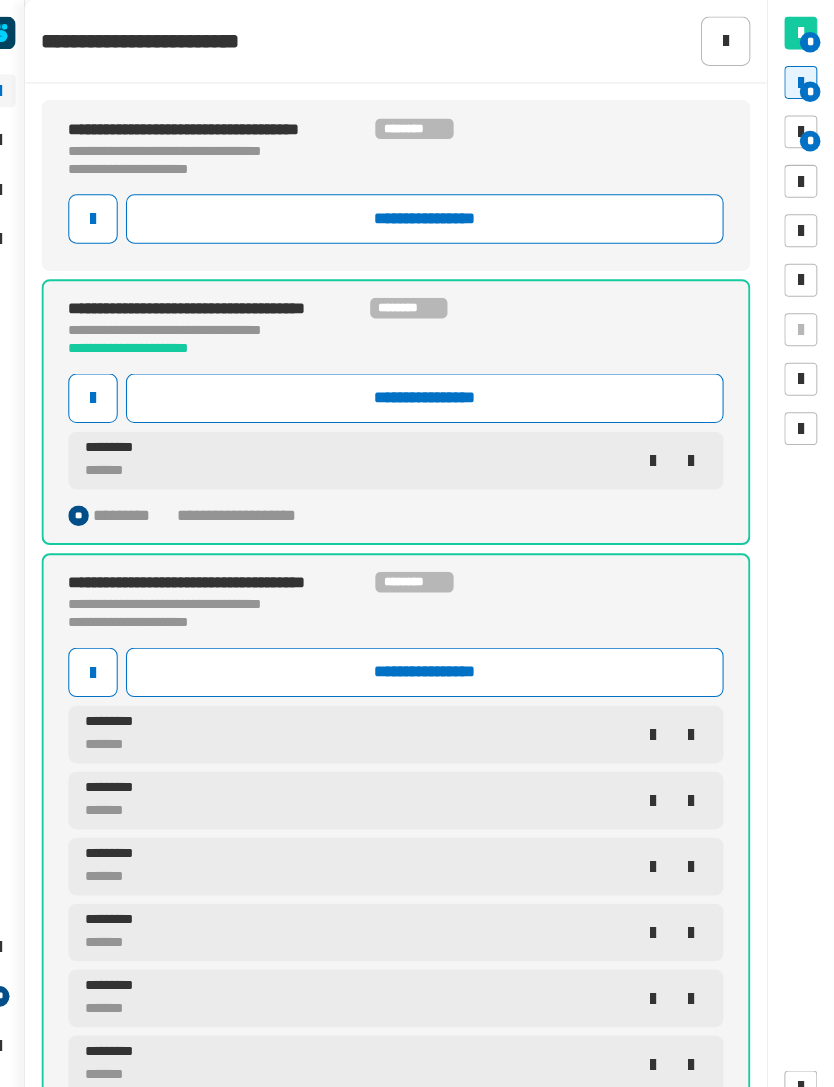 click 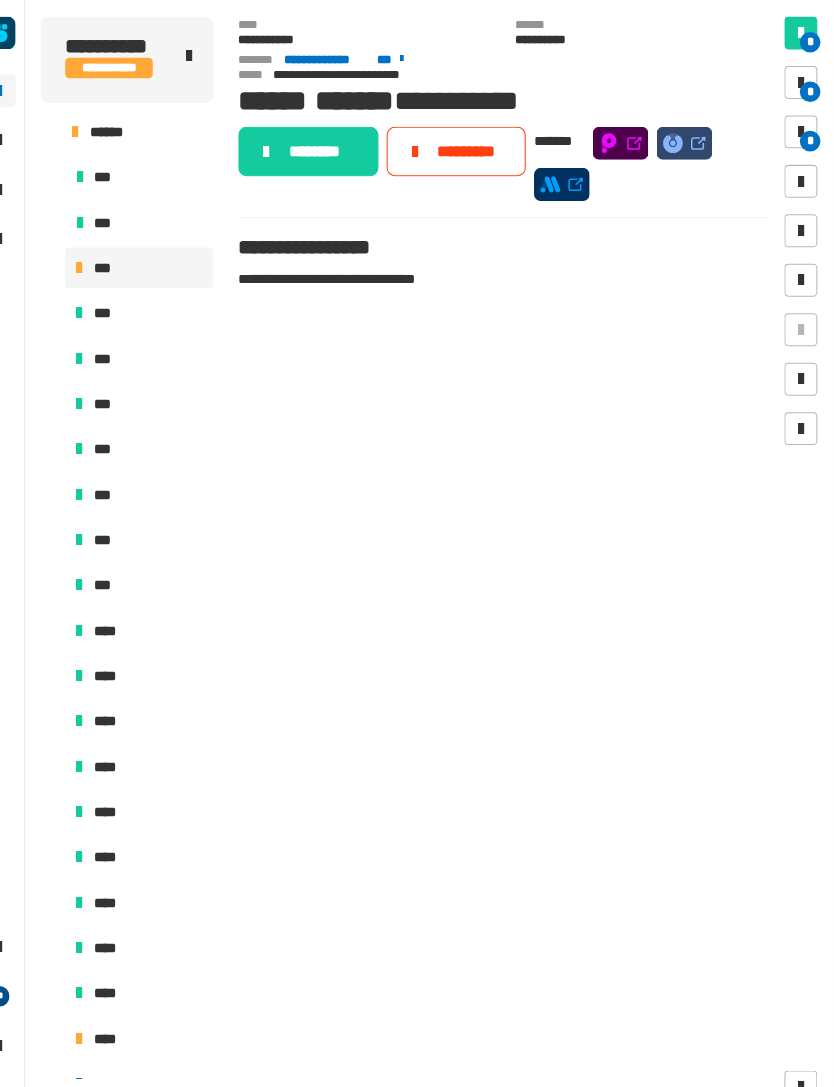 scroll, scrollTop: 0, scrollLeft: 0, axis: both 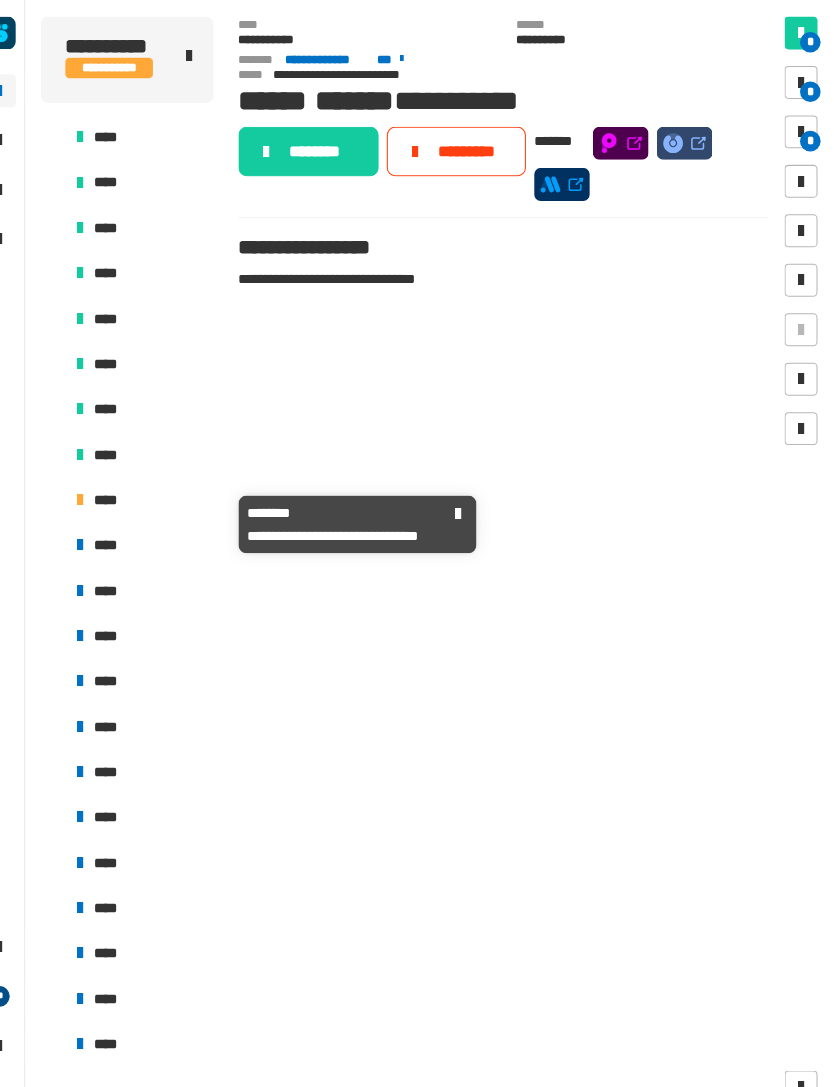 click on "****" at bounding box center (160, 485) 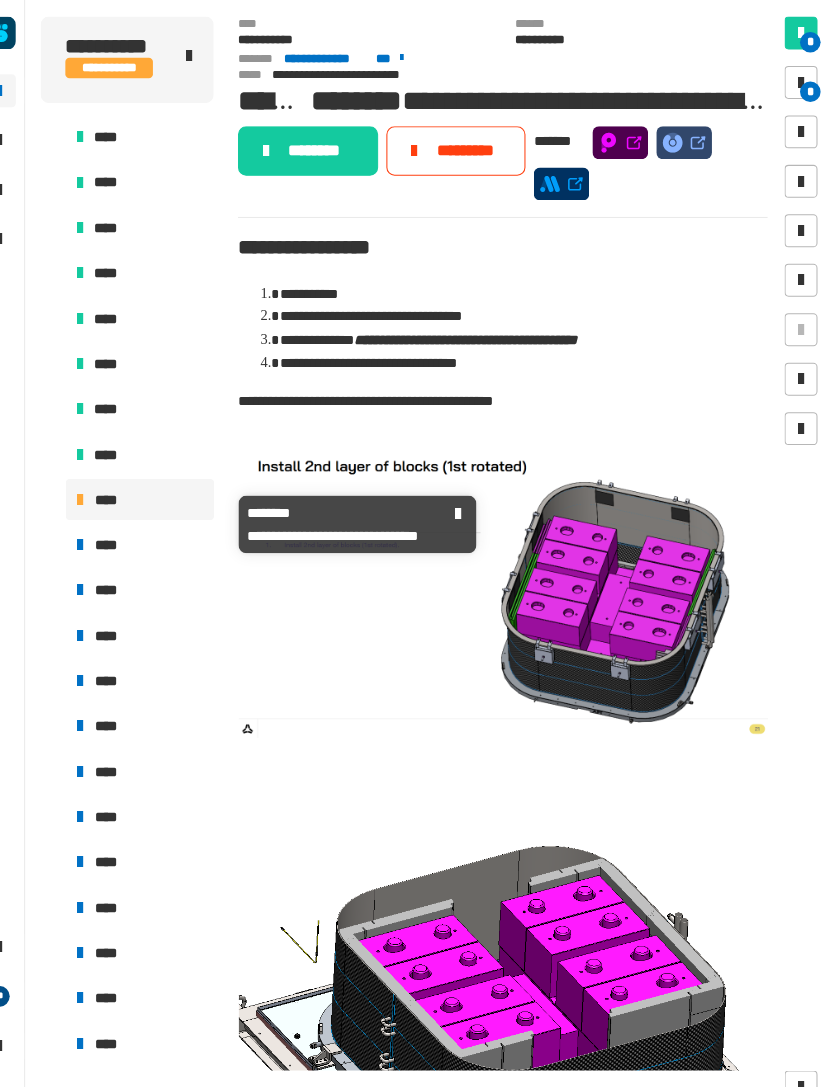 scroll, scrollTop: 0, scrollLeft: 0, axis: both 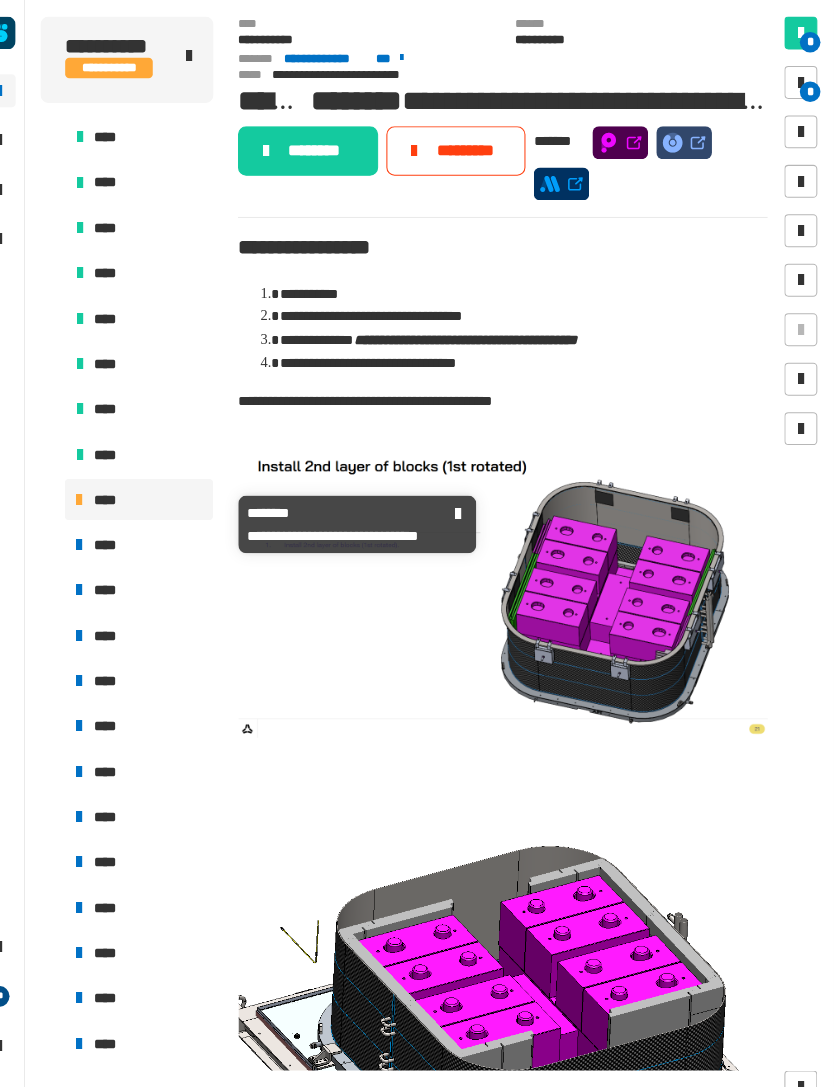 click at bounding box center (802, 80) 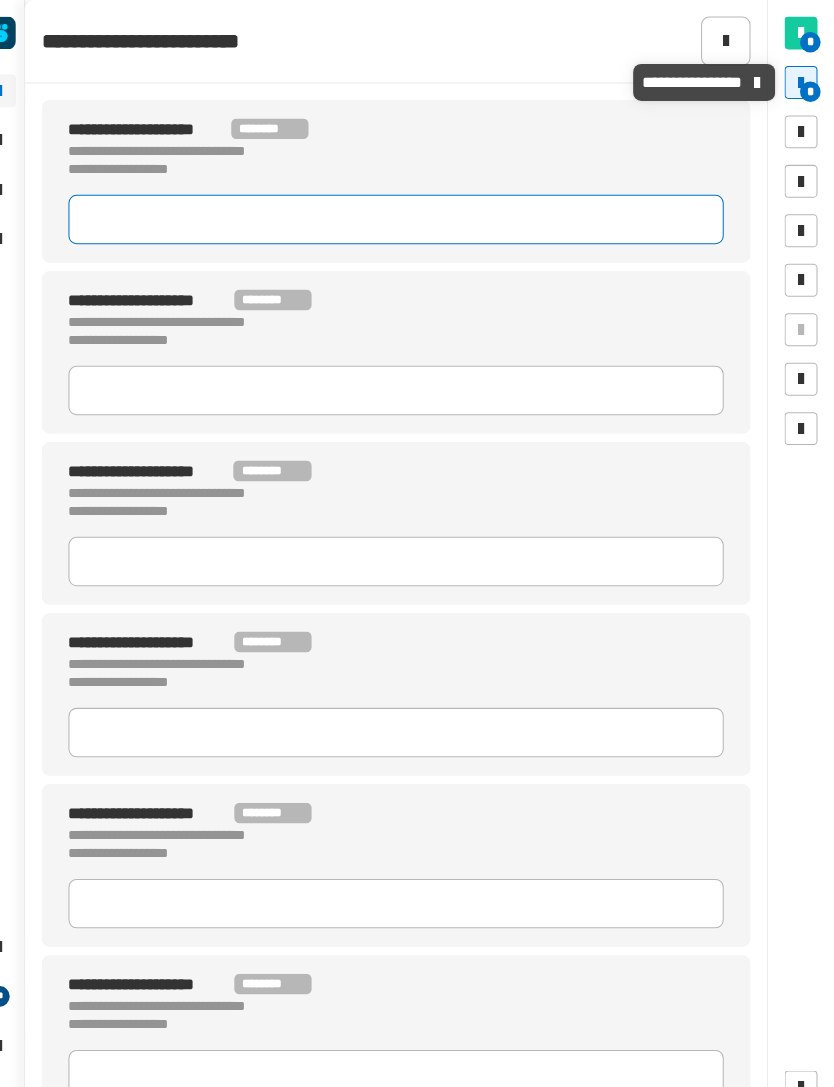 click 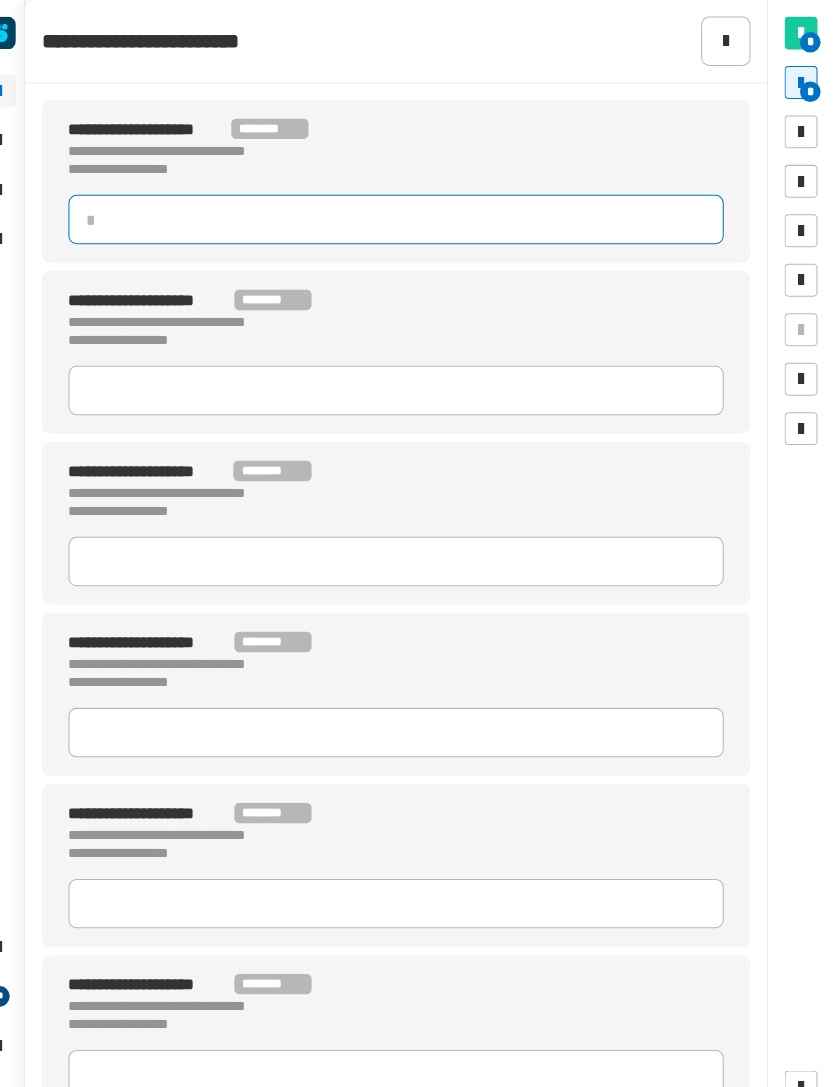 scroll, scrollTop: 0, scrollLeft: 0, axis: both 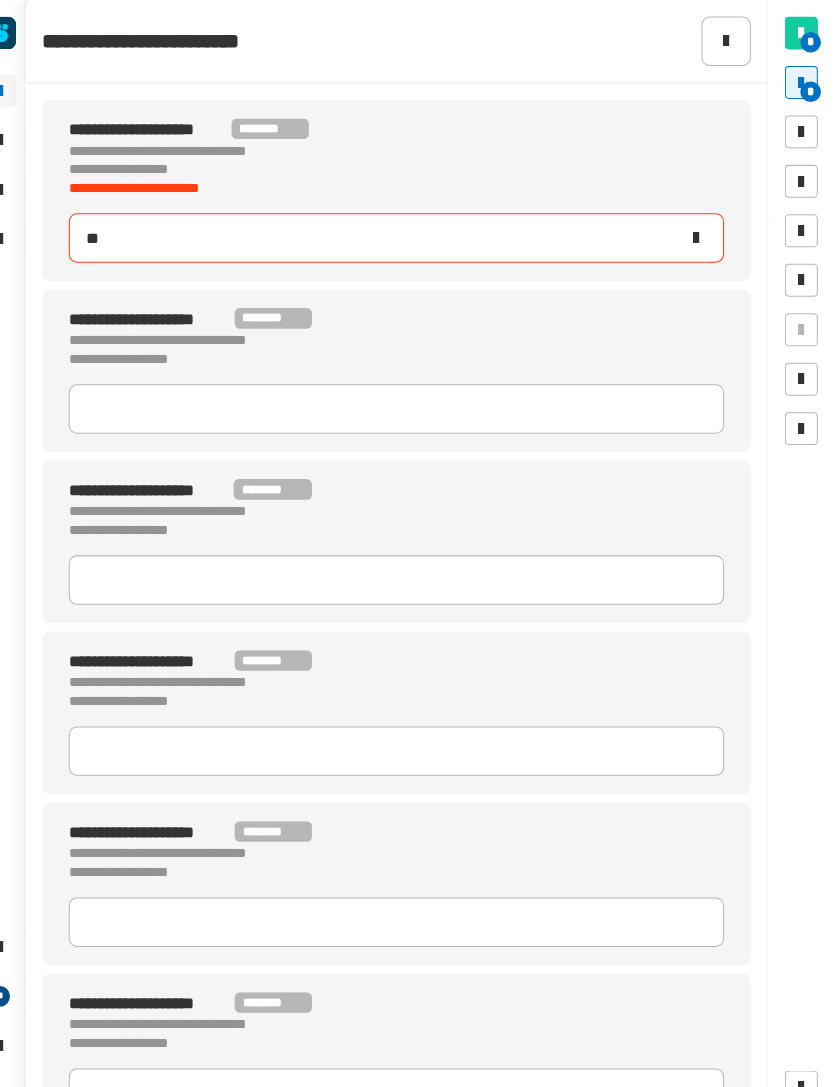 type on "***" 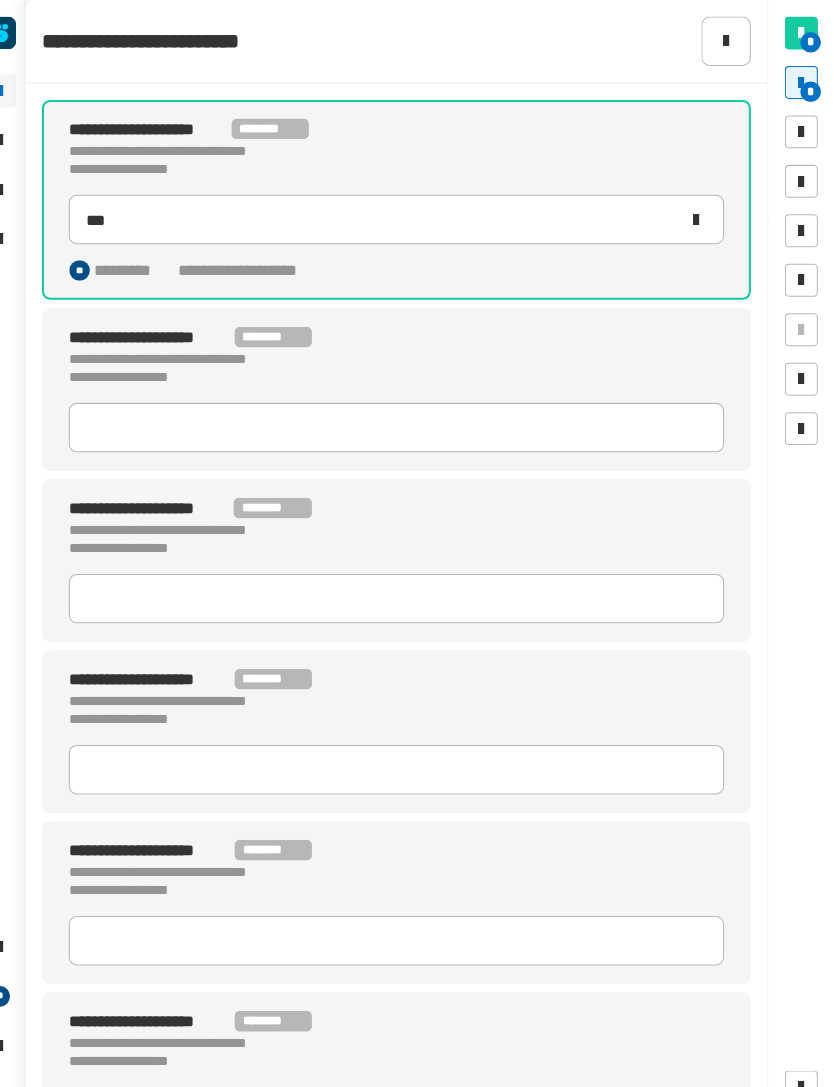 click 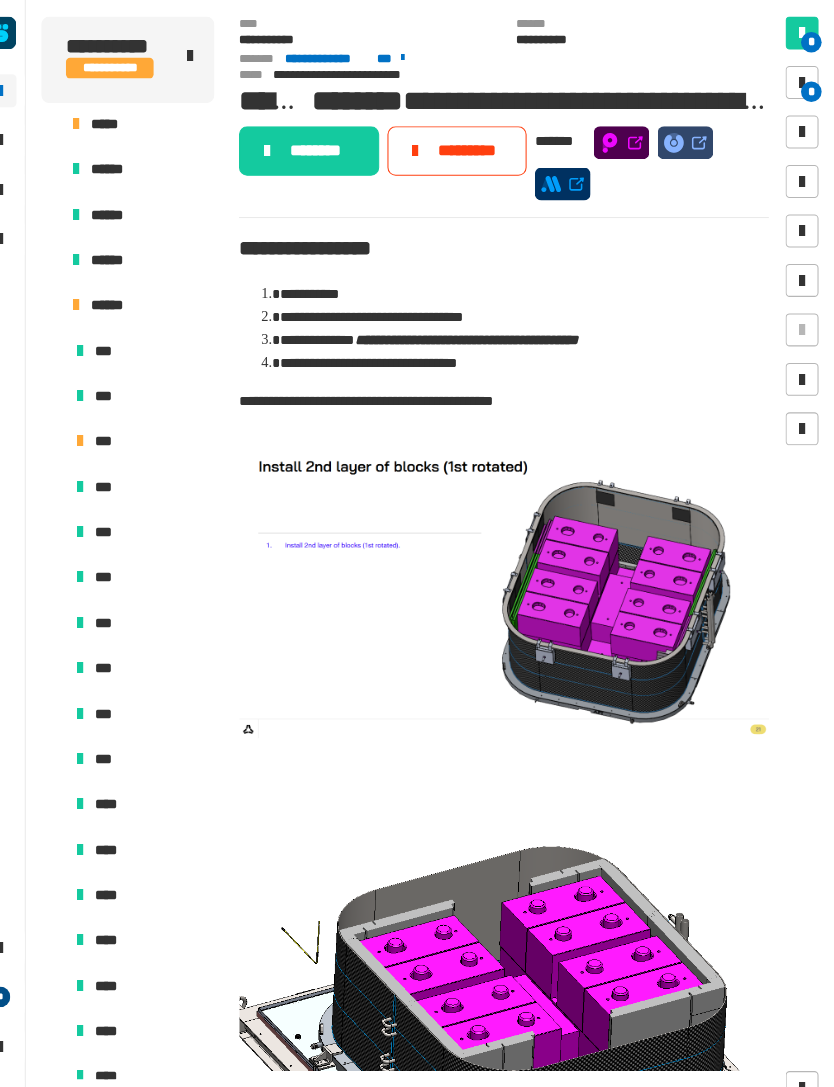 scroll, scrollTop: 490, scrollLeft: 0, axis: vertical 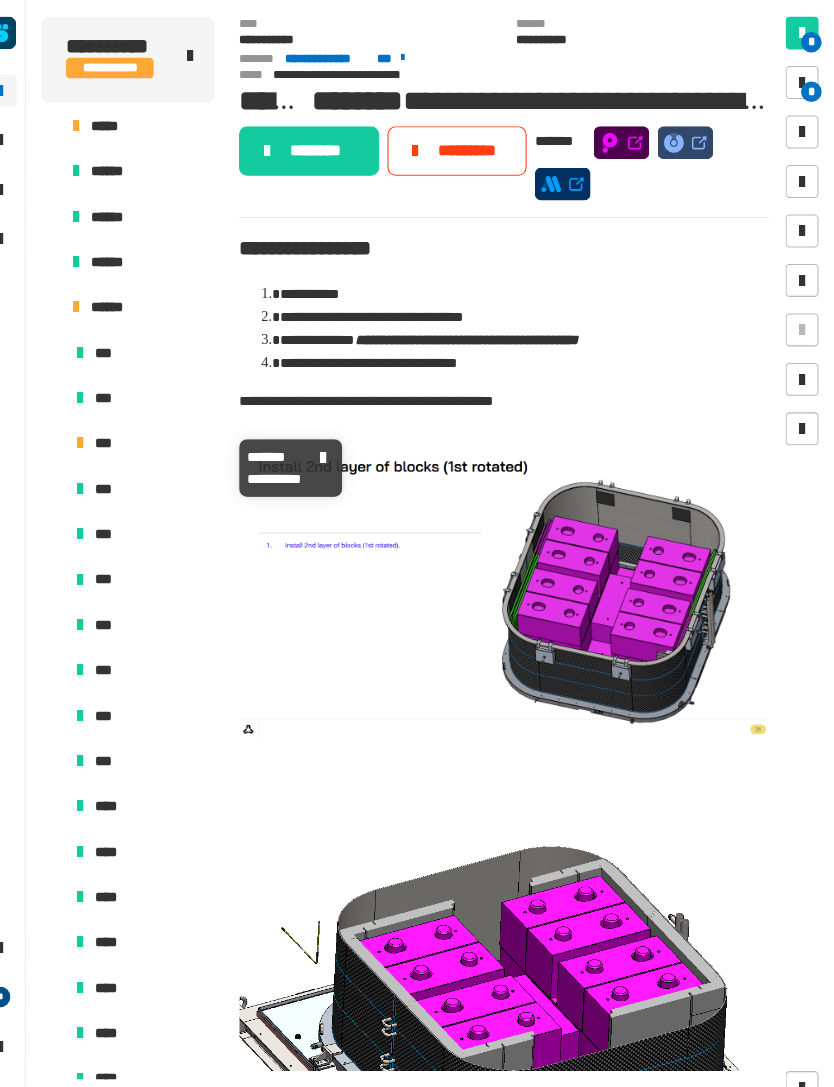 click on "***" at bounding box center [160, 430] 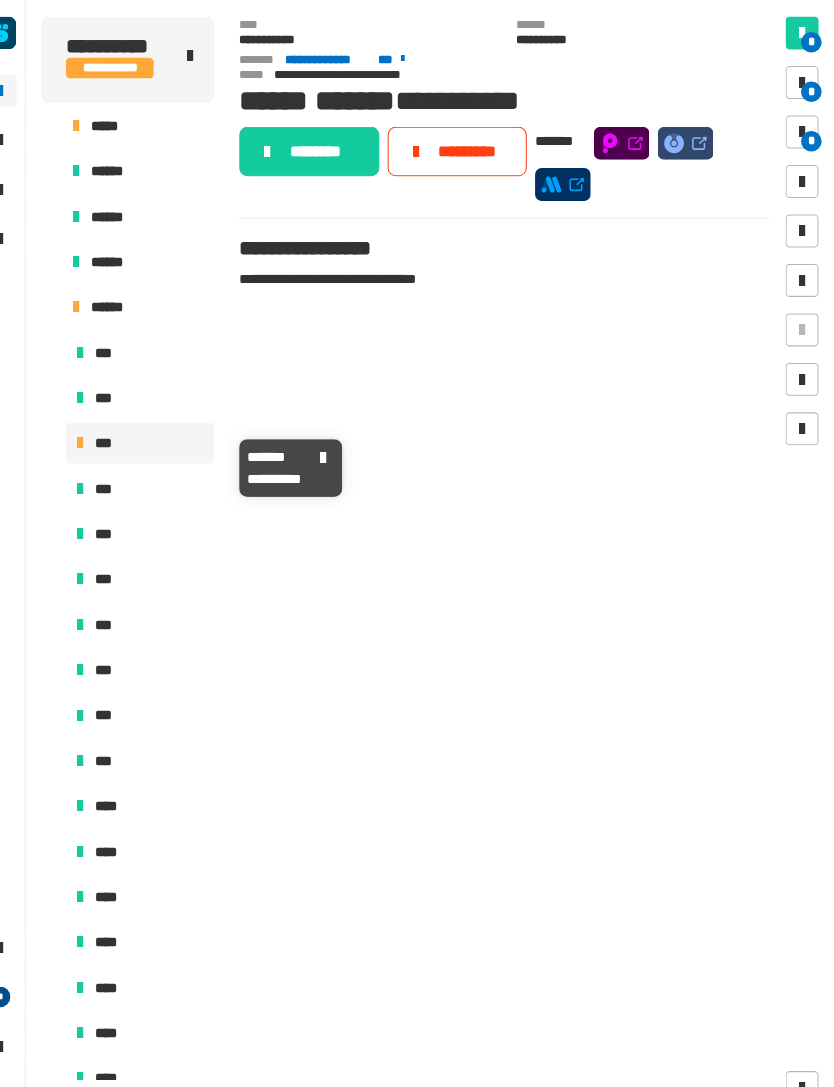 click at bounding box center [802, 80] 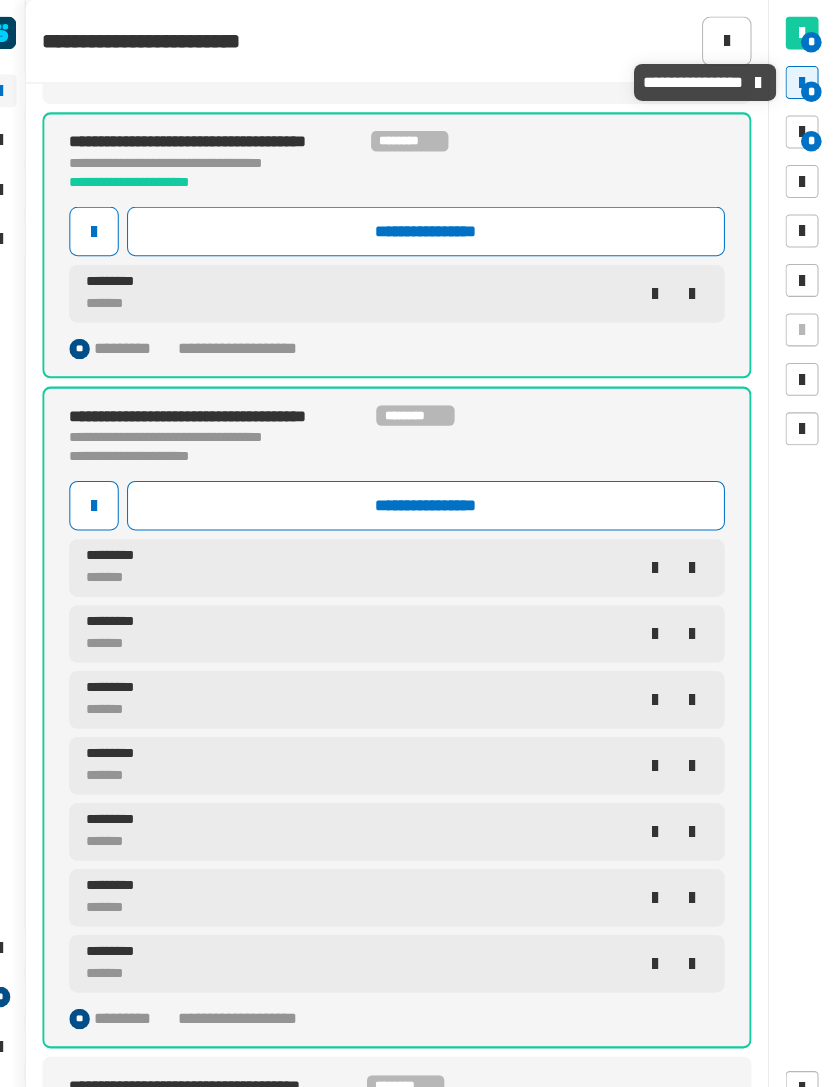 scroll, scrollTop: 150, scrollLeft: 0, axis: vertical 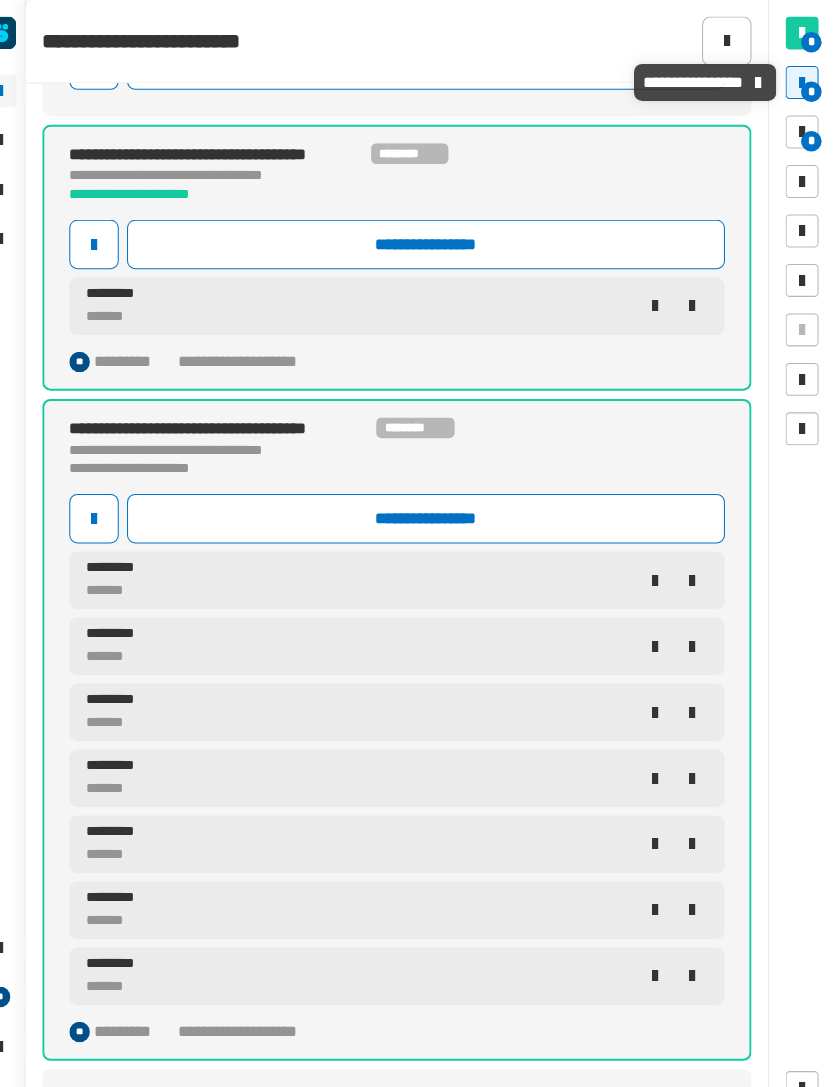 click on "**********" 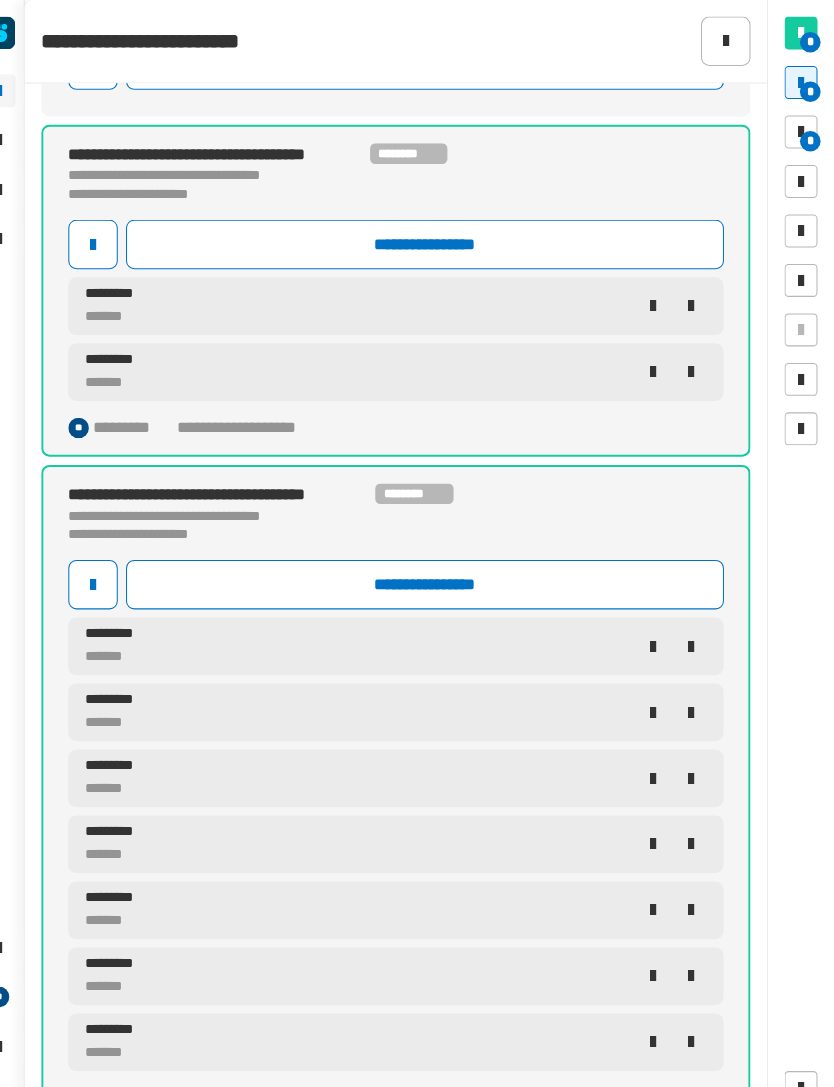 click 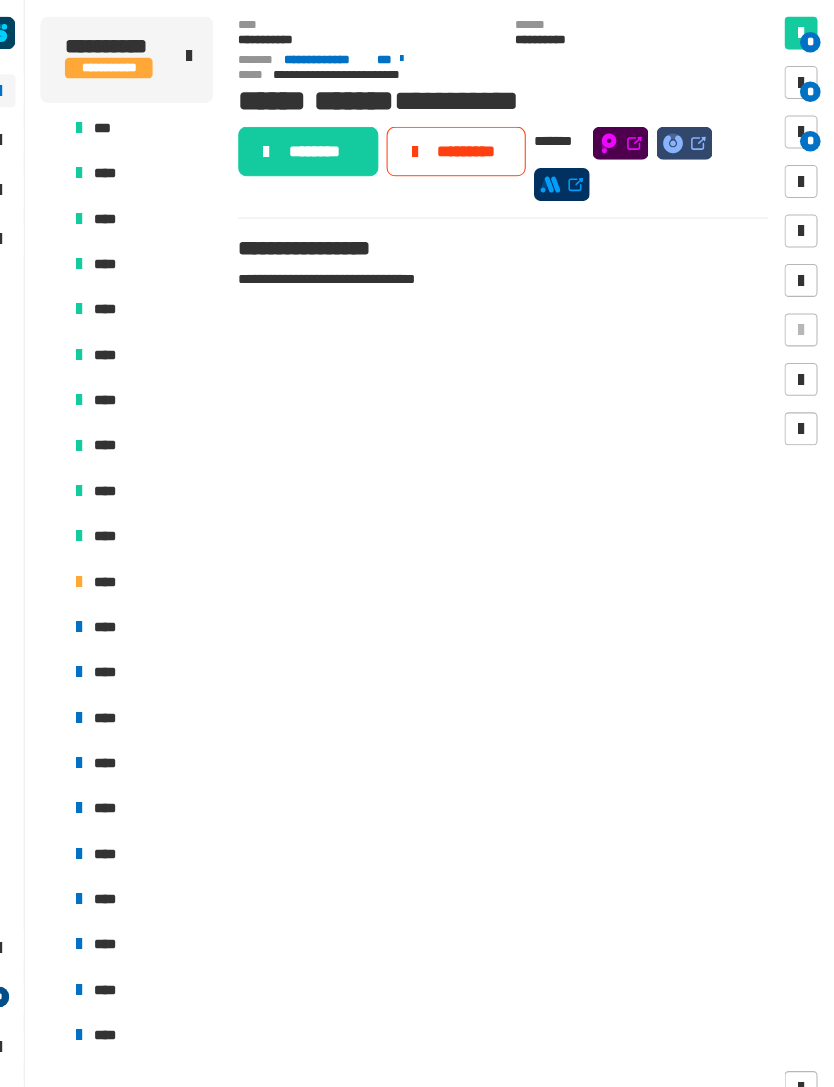 scroll, scrollTop: 1234, scrollLeft: 0, axis: vertical 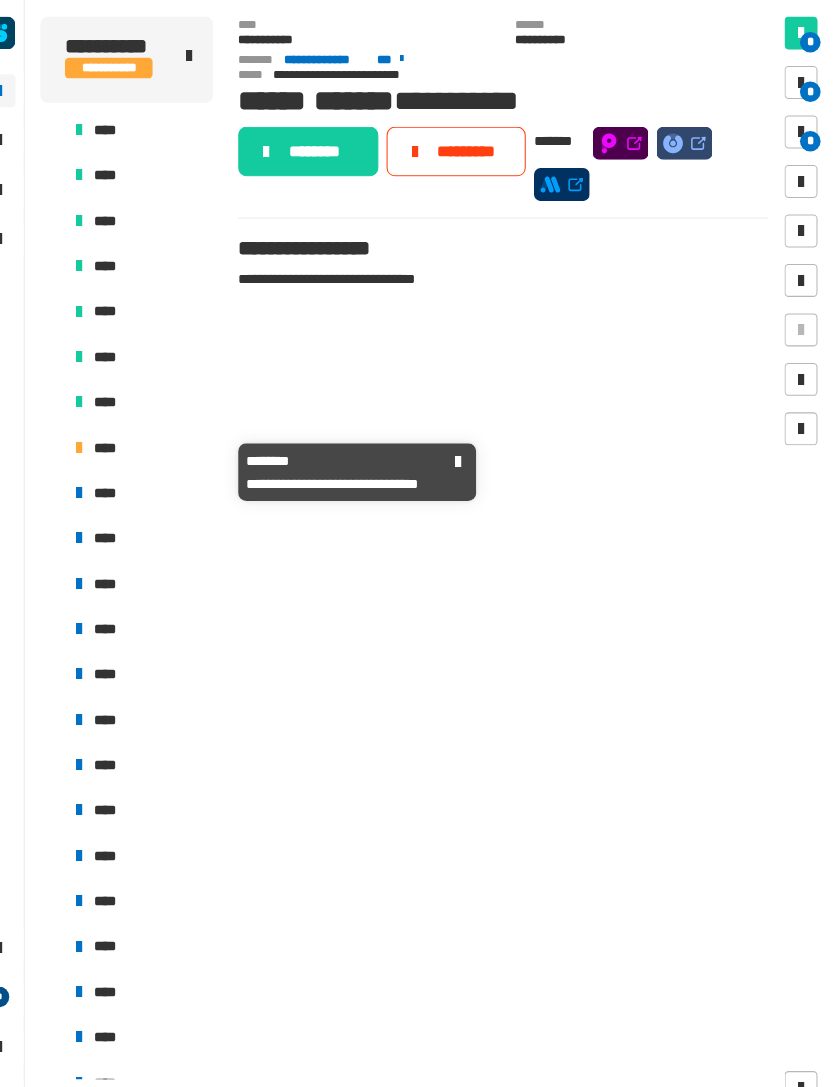 click on "****" at bounding box center (160, 434) 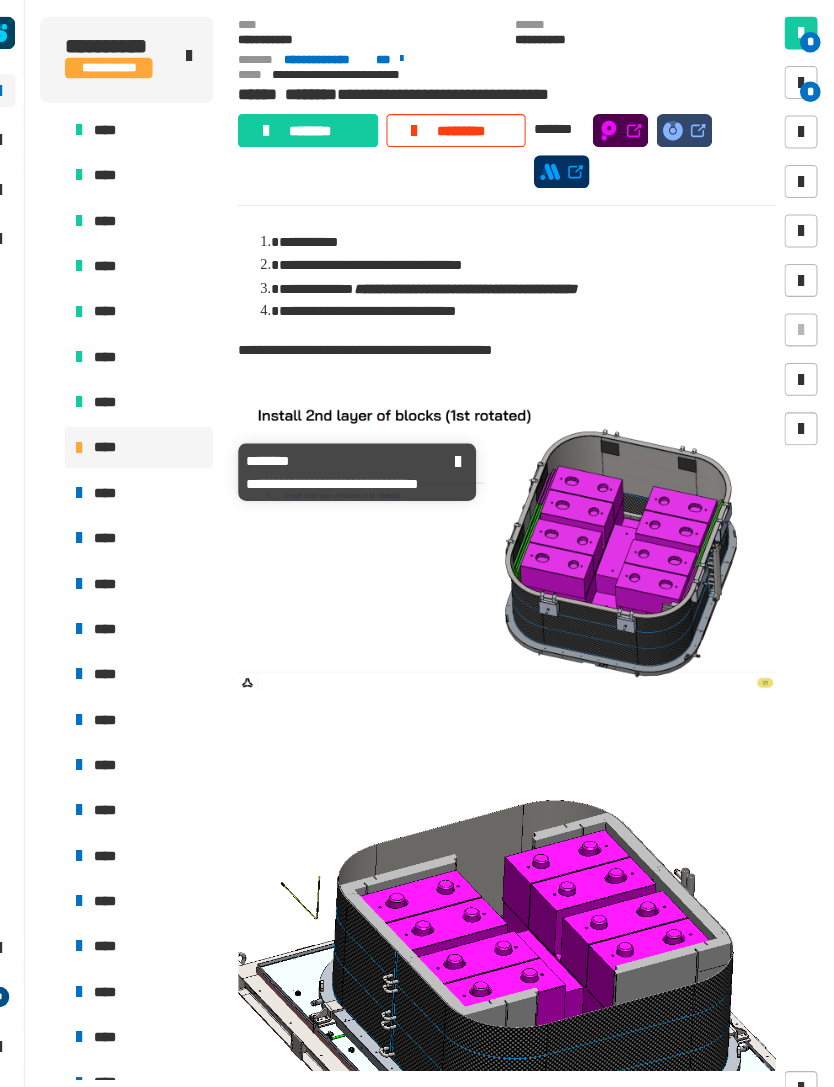 scroll, scrollTop: 39, scrollLeft: 0, axis: vertical 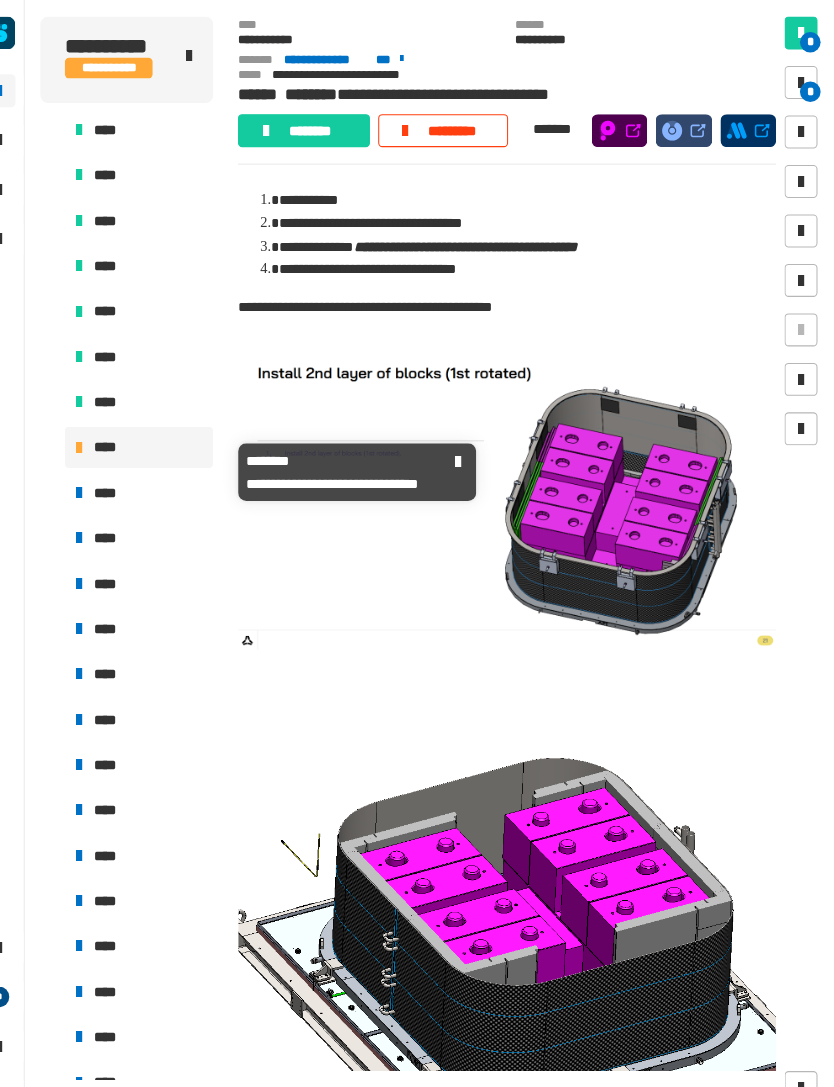click at bounding box center [802, 80] 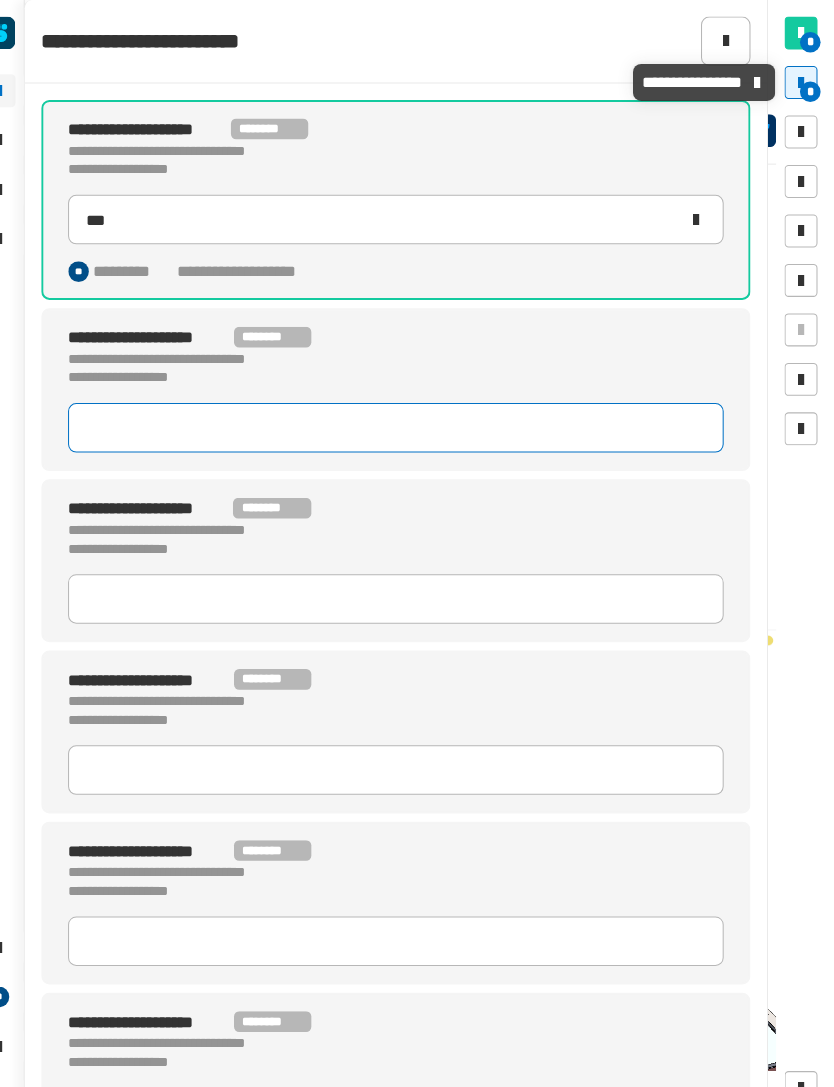 click 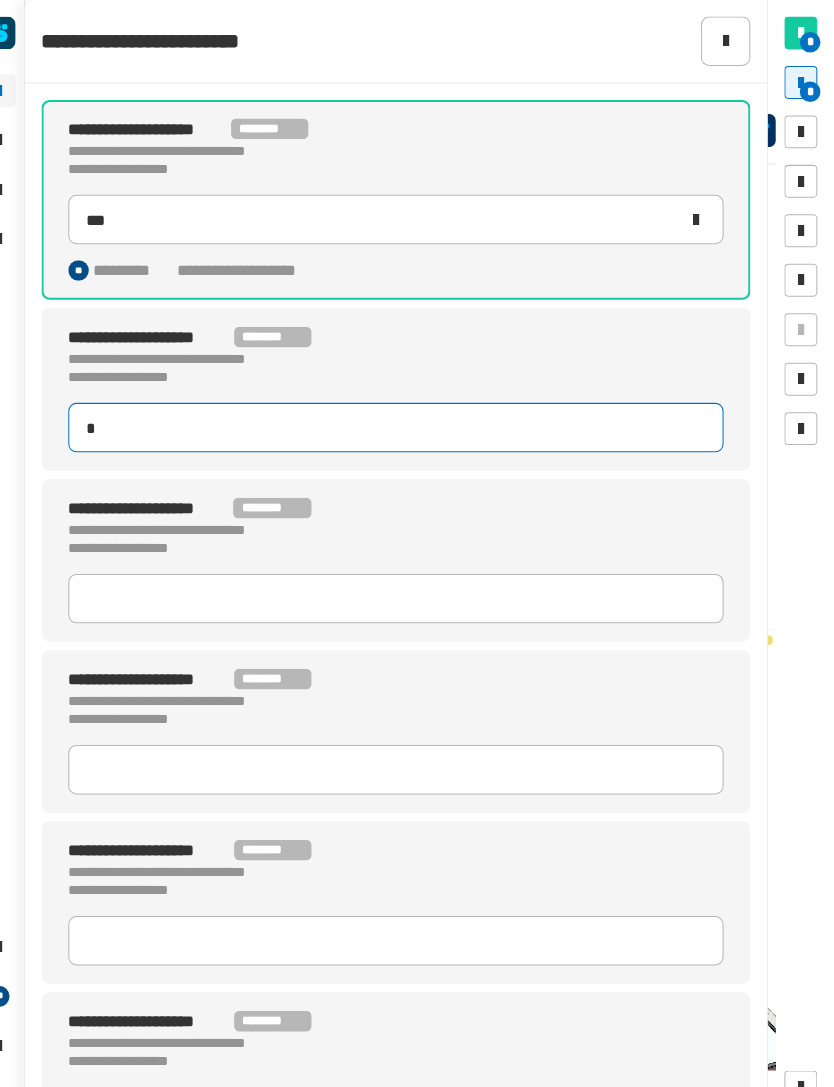 scroll, scrollTop: 0, scrollLeft: 0, axis: both 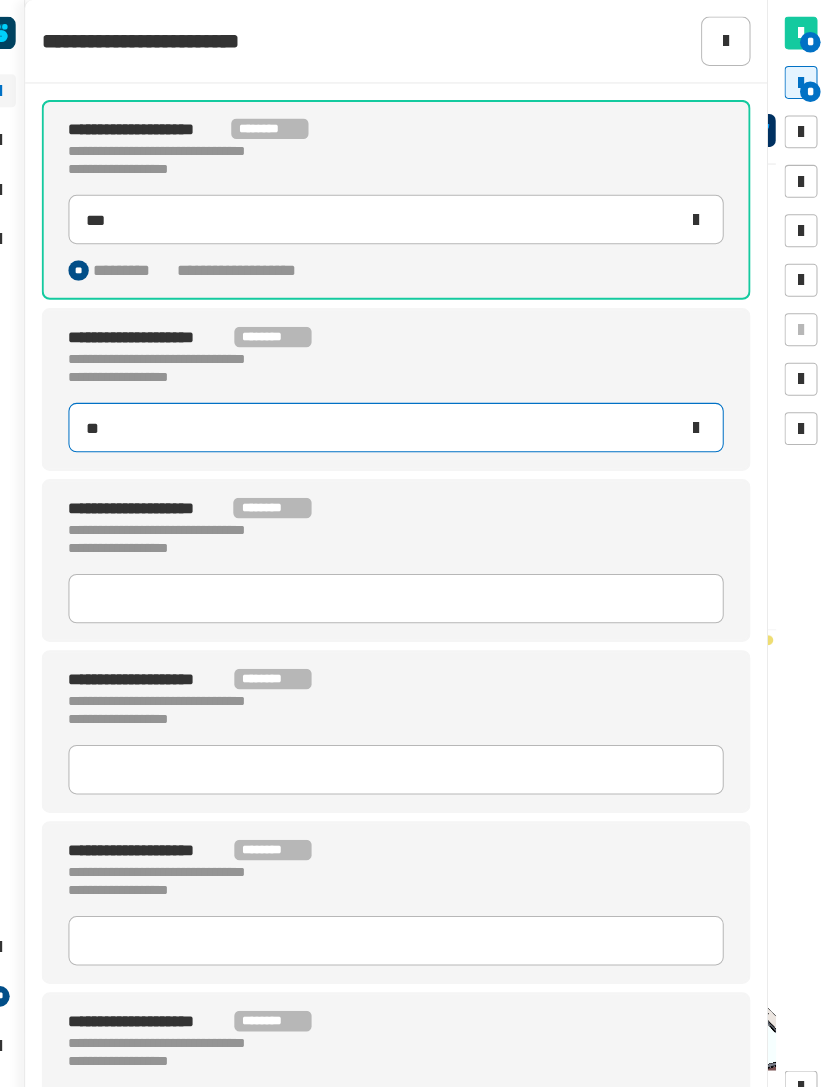 type on "***" 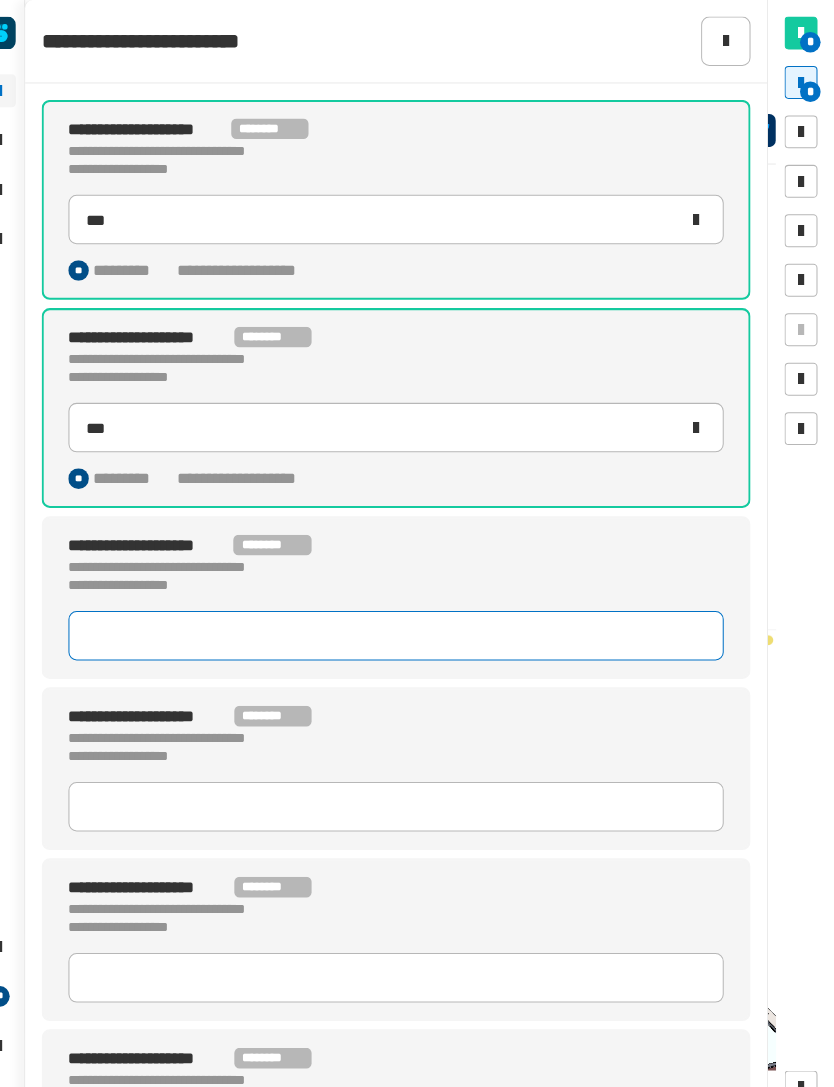 click 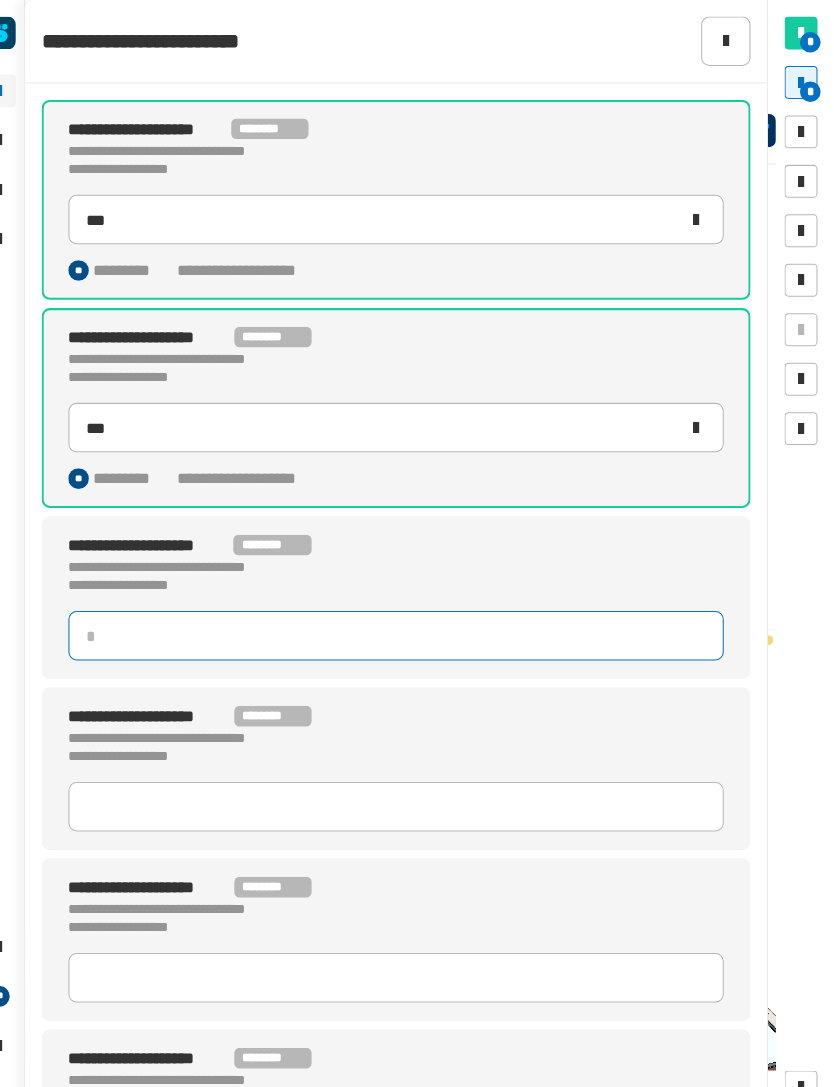 scroll, scrollTop: 0, scrollLeft: 0, axis: both 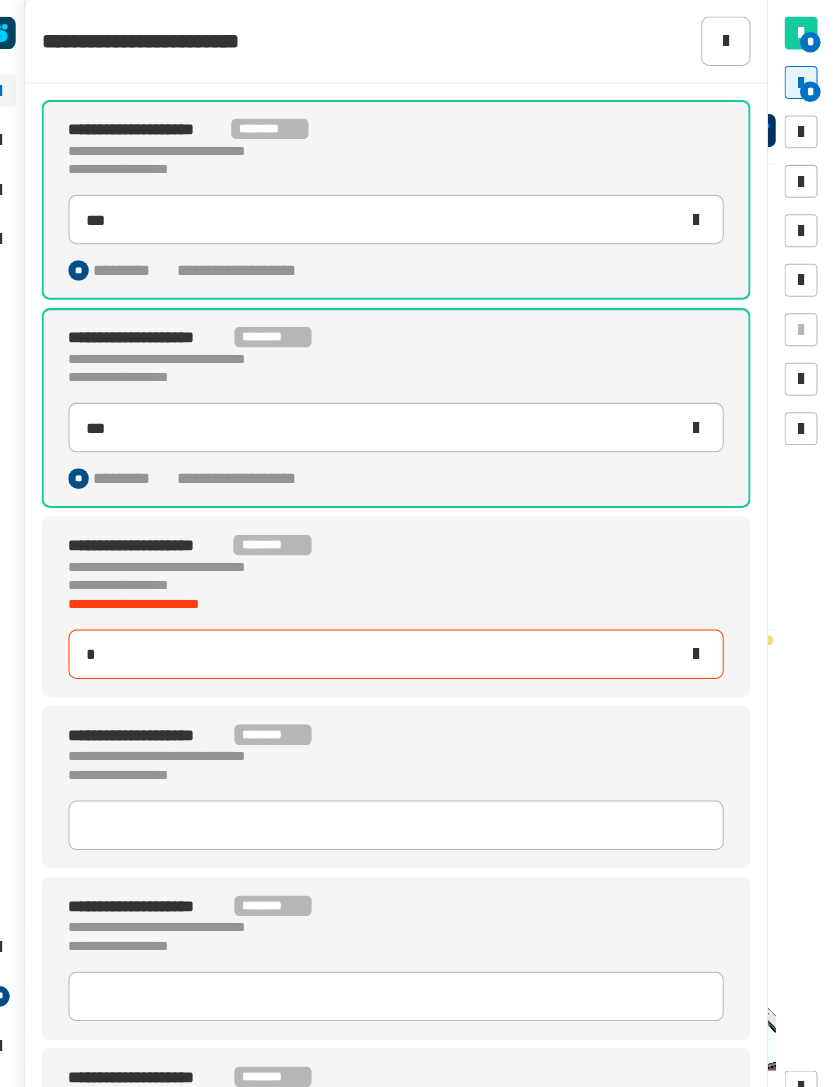 type on "***" 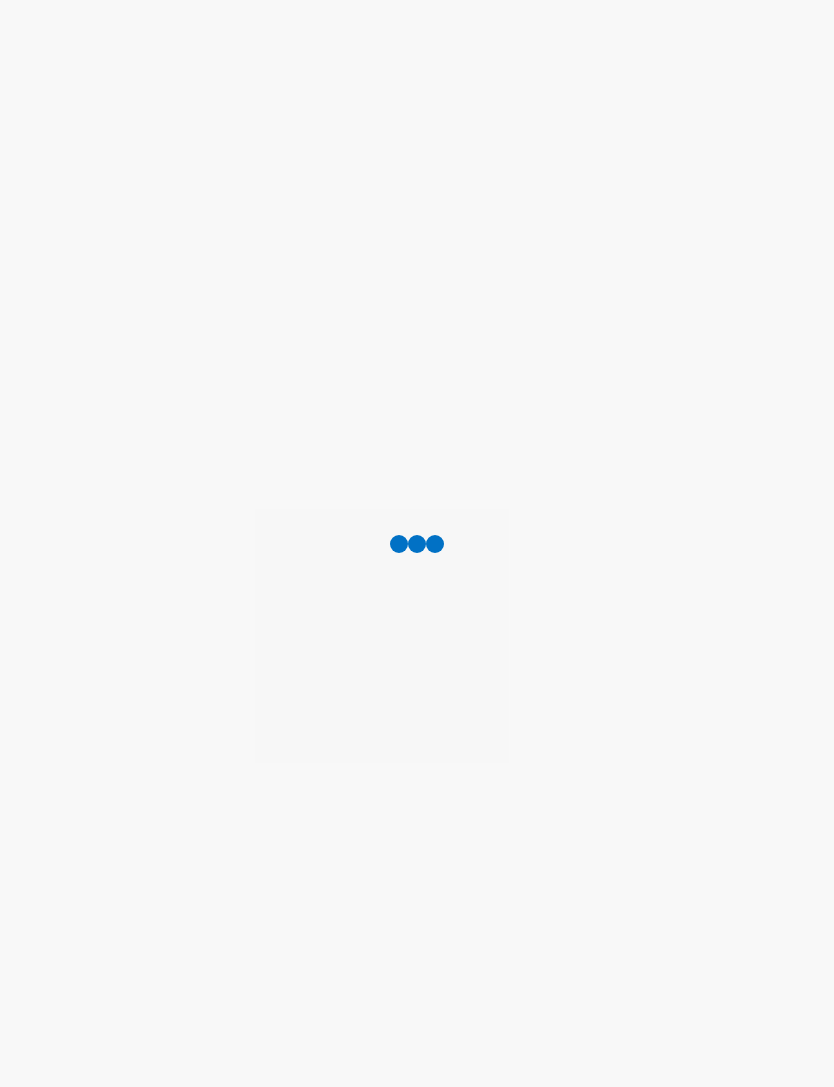 scroll, scrollTop: 0, scrollLeft: 0, axis: both 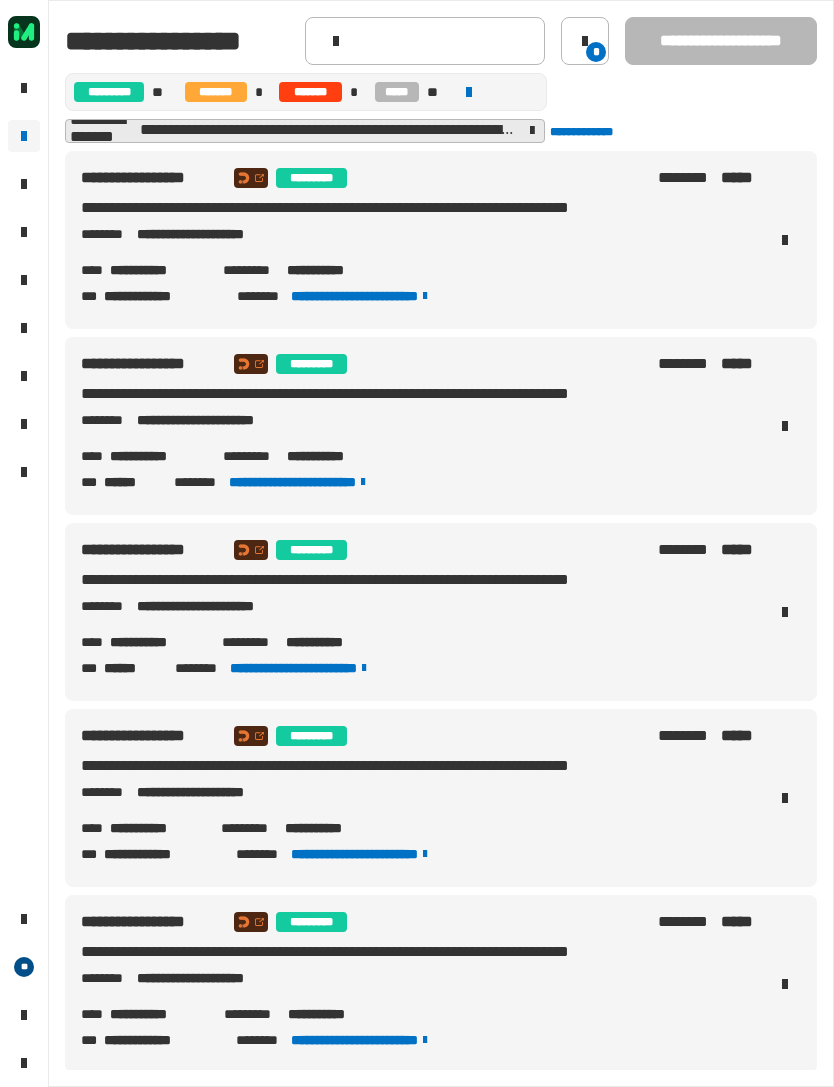 click at bounding box center (785, 240) 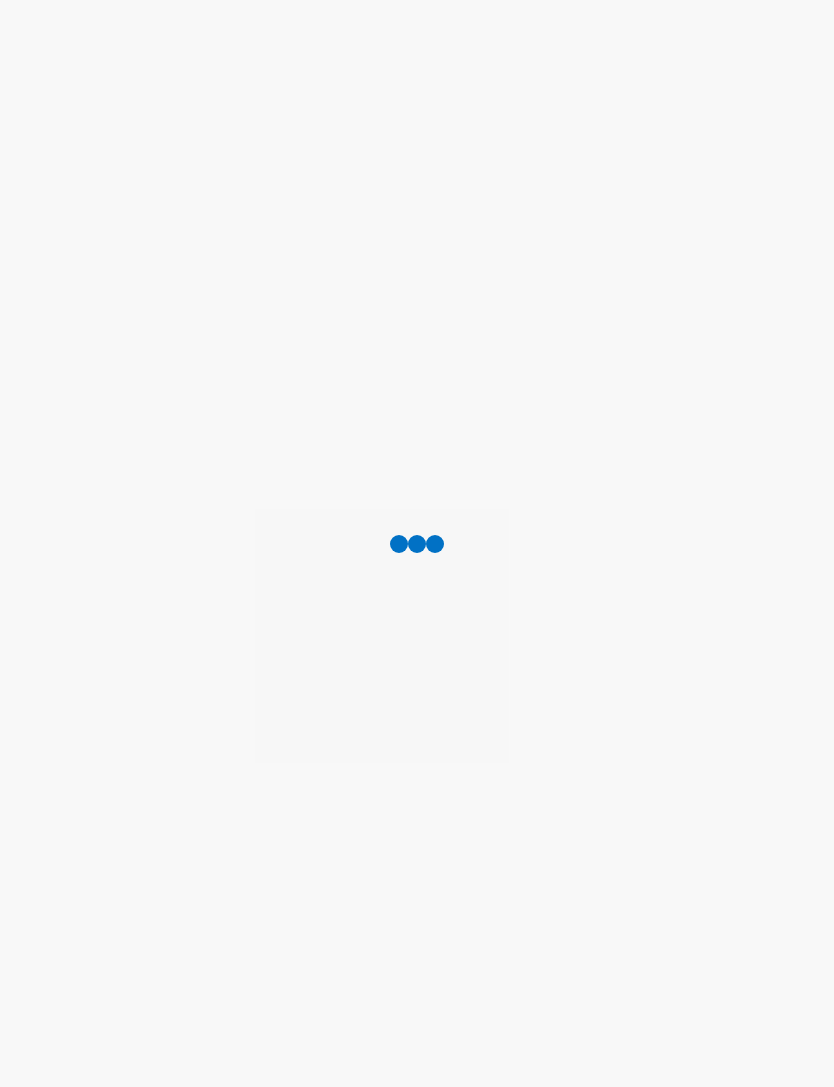 scroll, scrollTop: 0, scrollLeft: 0, axis: both 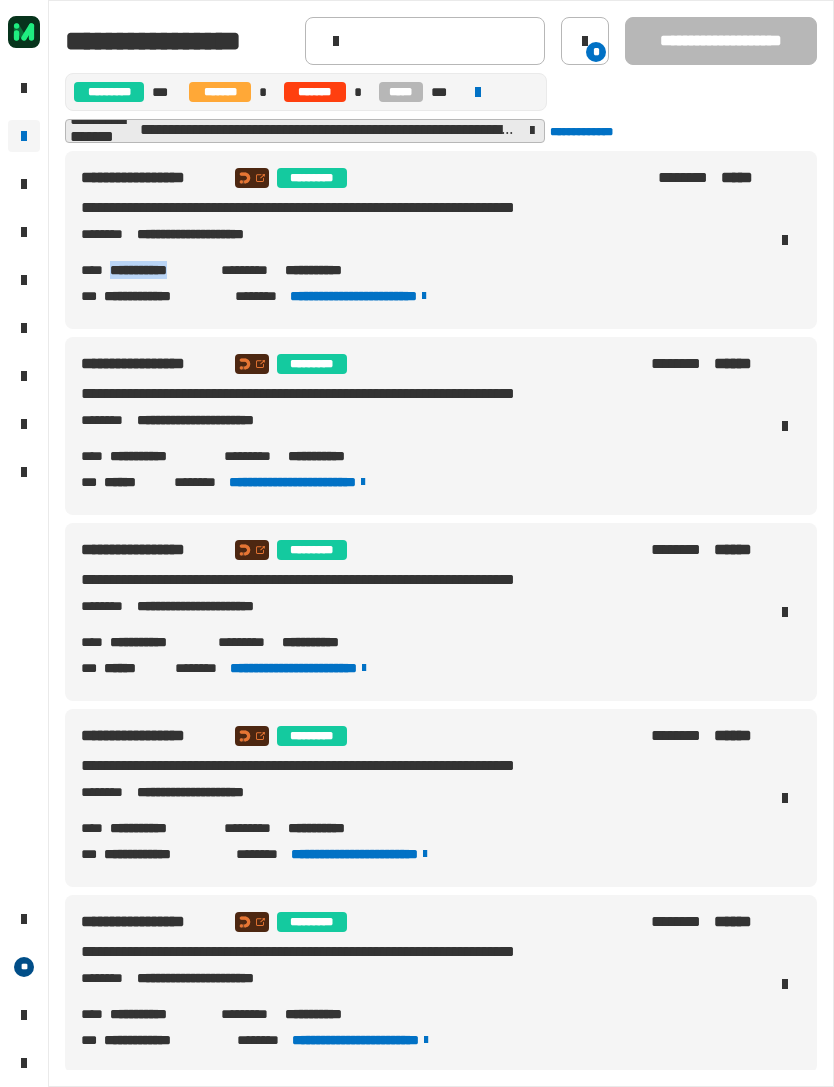 click on "**********" at bounding box center (157, 270) 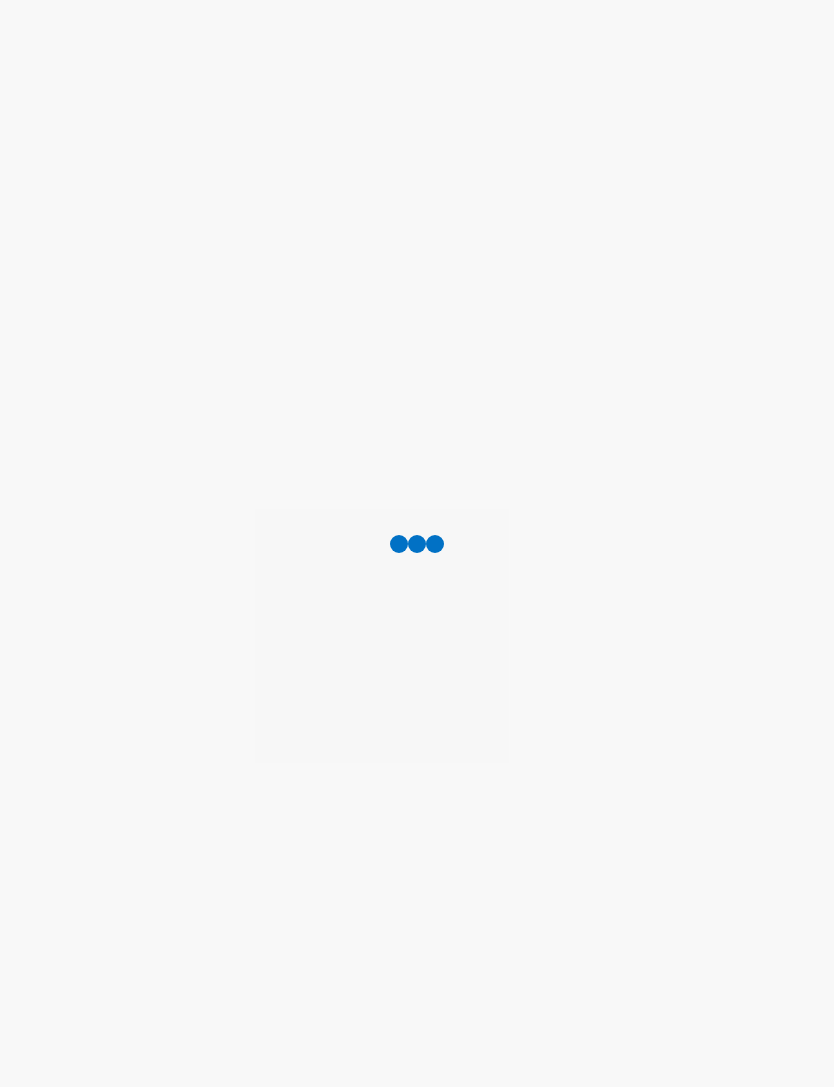 scroll, scrollTop: 0, scrollLeft: 0, axis: both 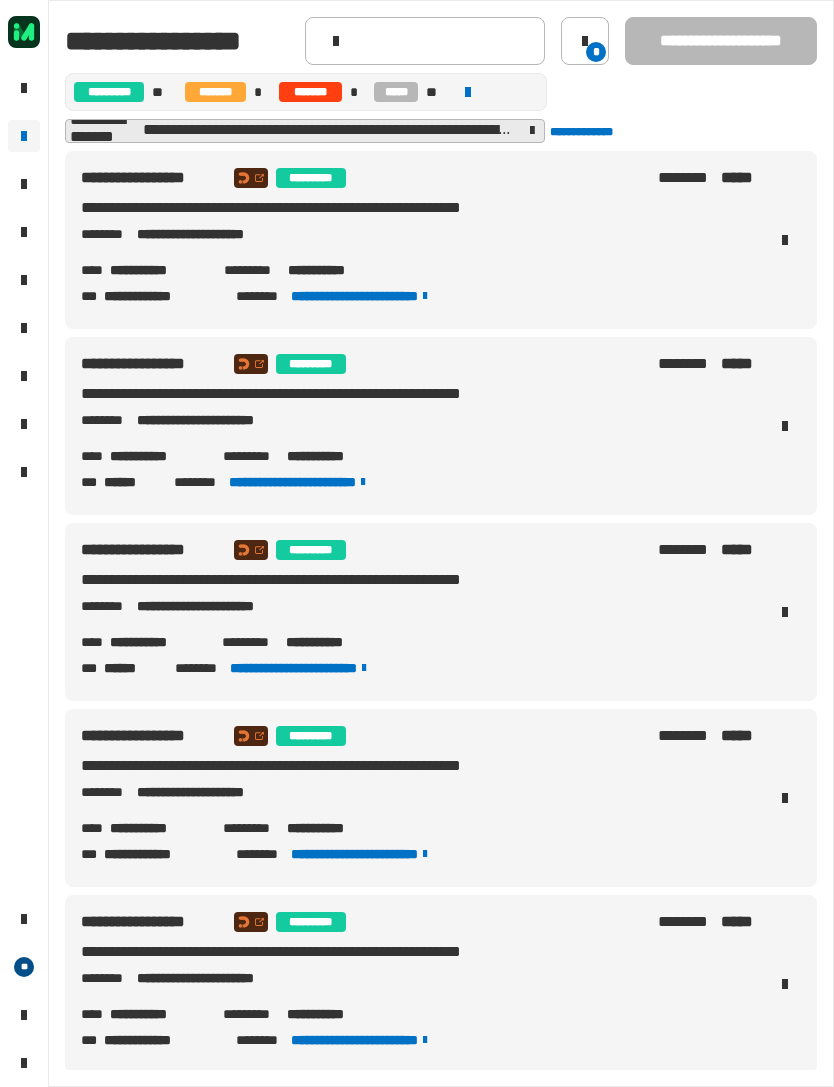 click on "**********" at bounding box center [158, 270] 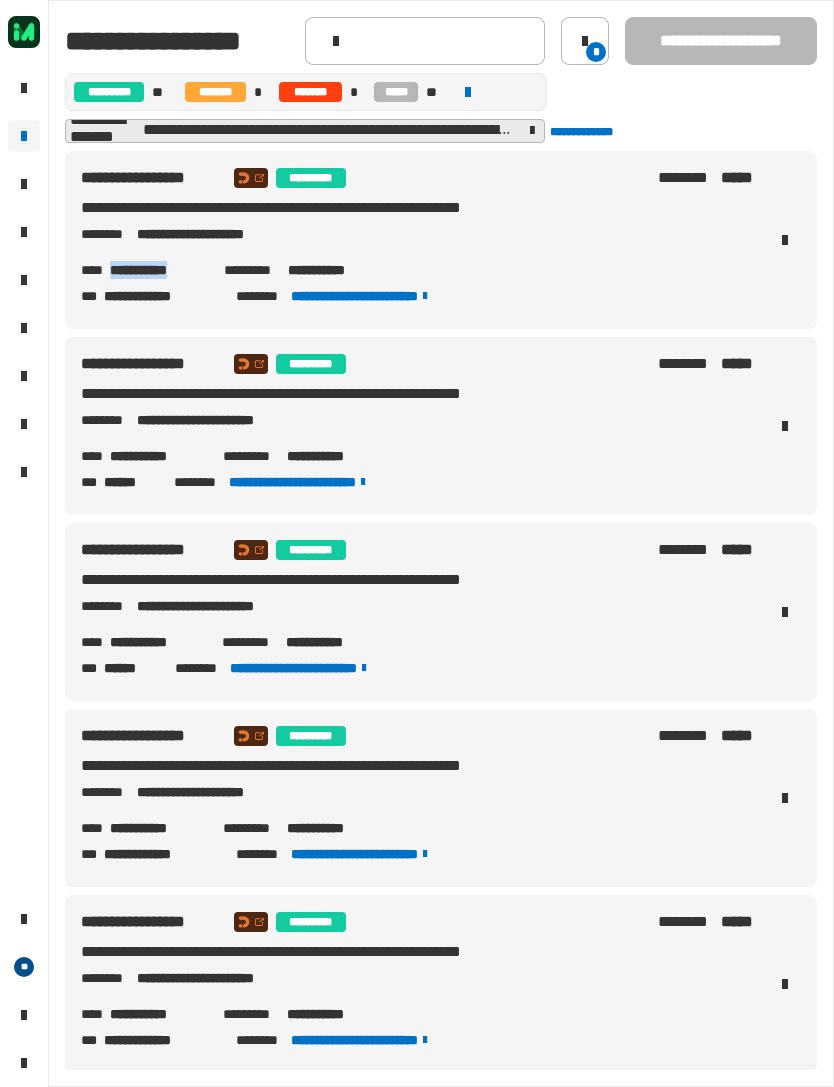 copy on "**********" 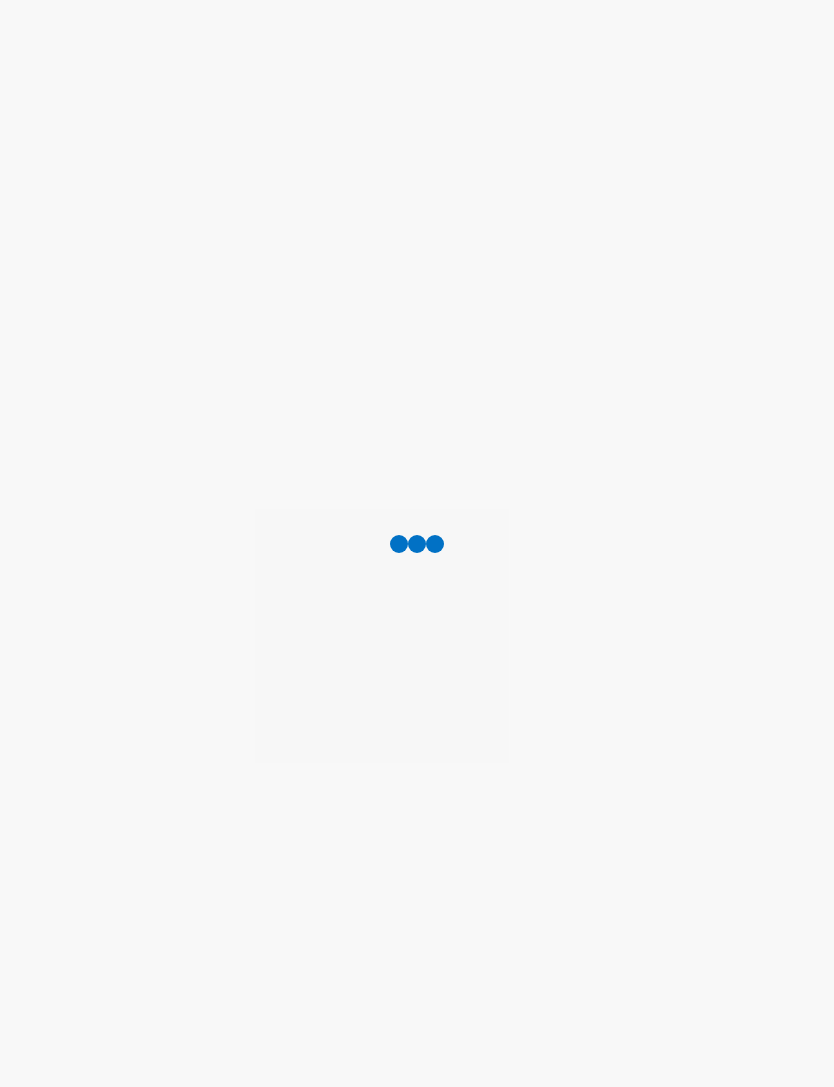 scroll, scrollTop: 0, scrollLeft: 0, axis: both 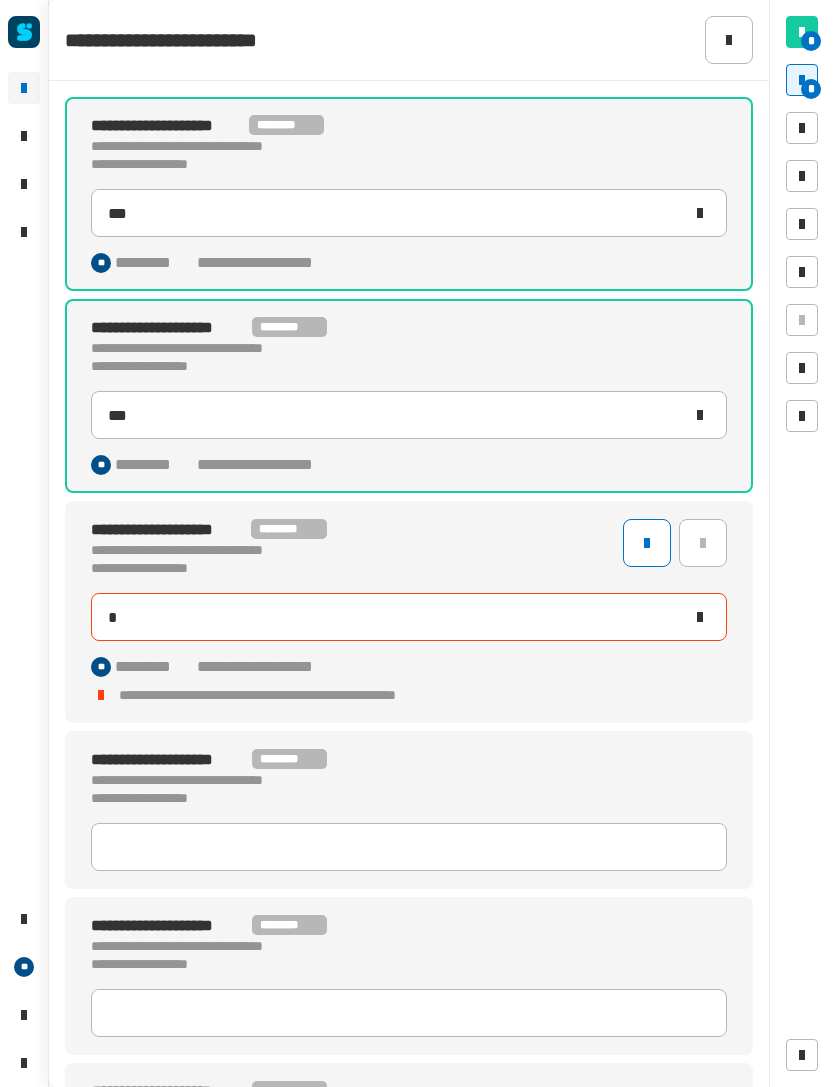 click 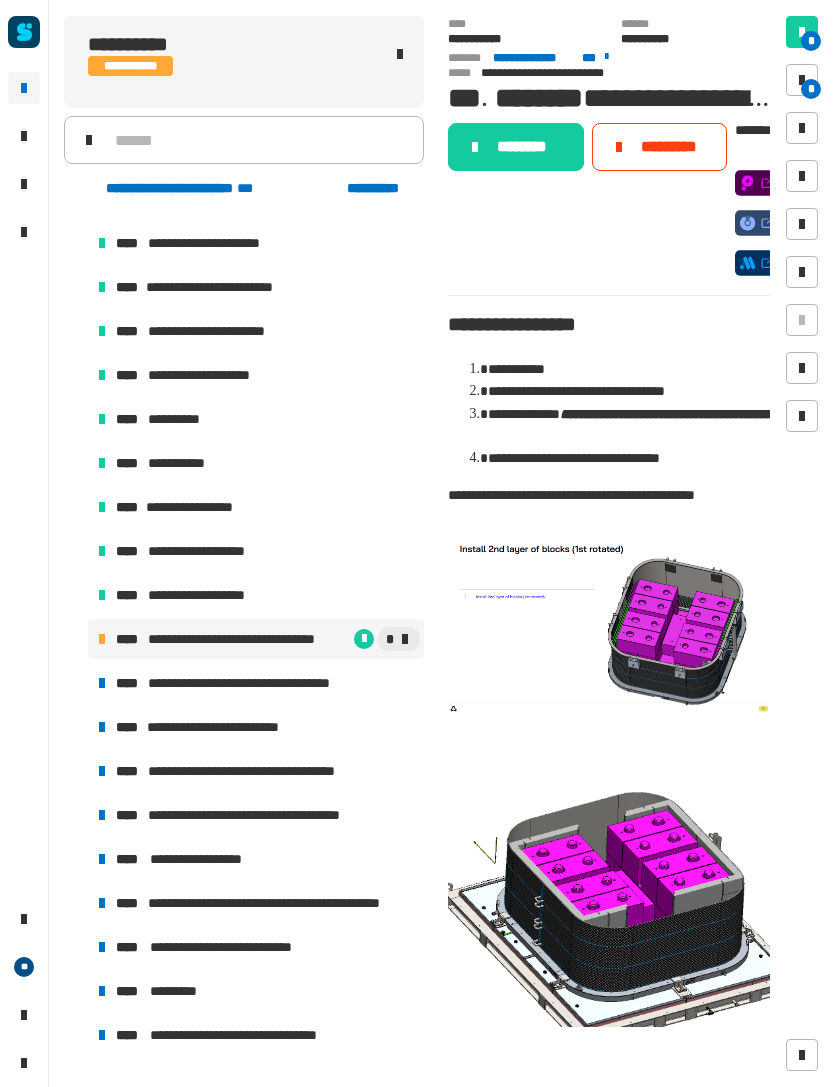 click at bounding box center (802, 80) 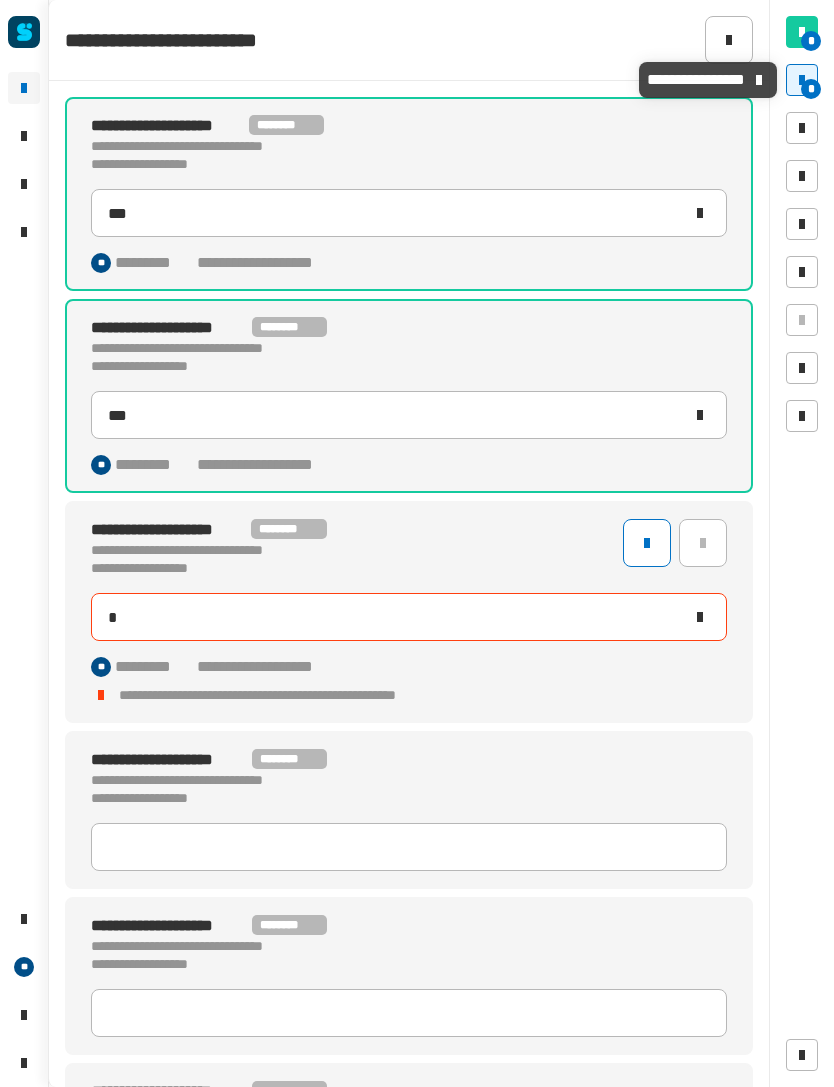click on "*" 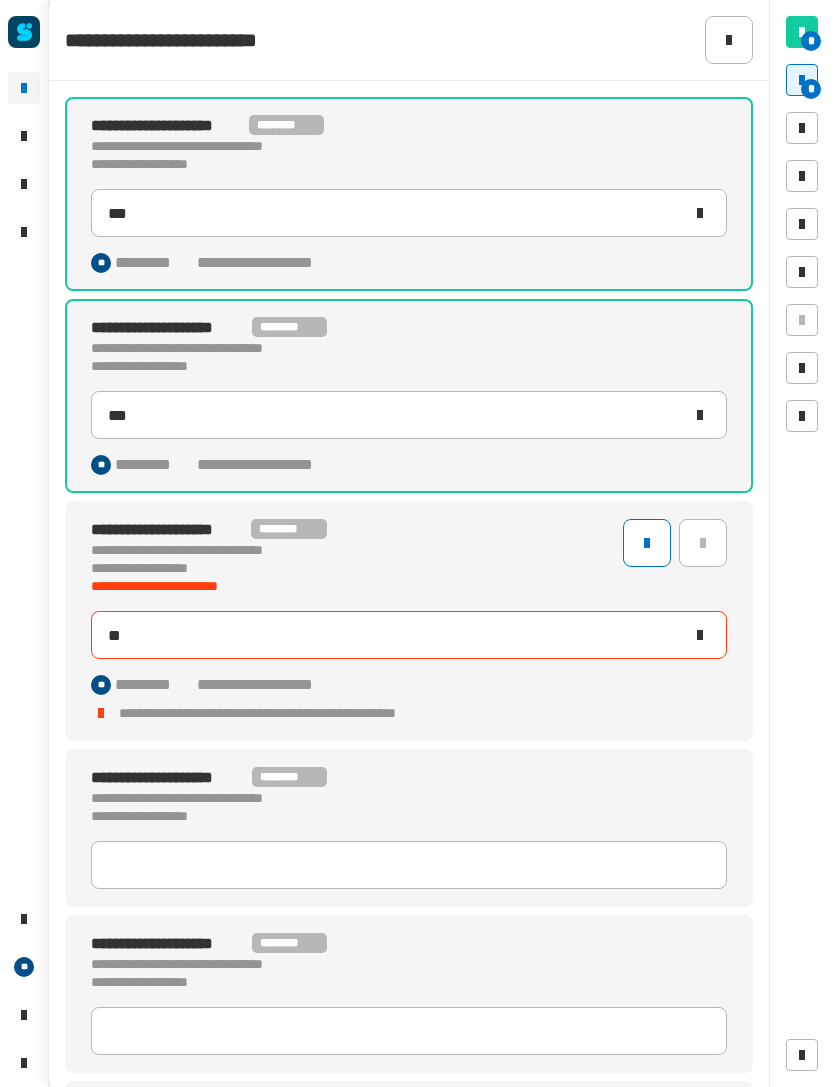 type on "***" 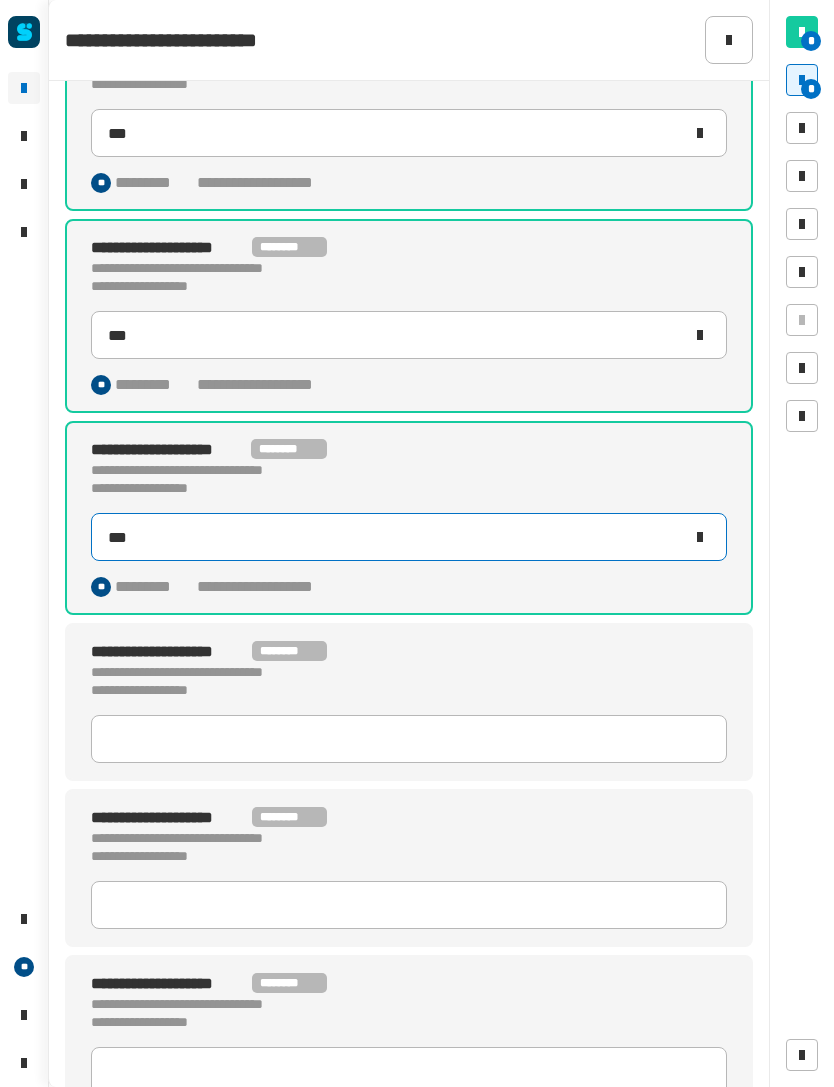 scroll, scrollTop: 92, scrollLeft: 0, axis: vertical 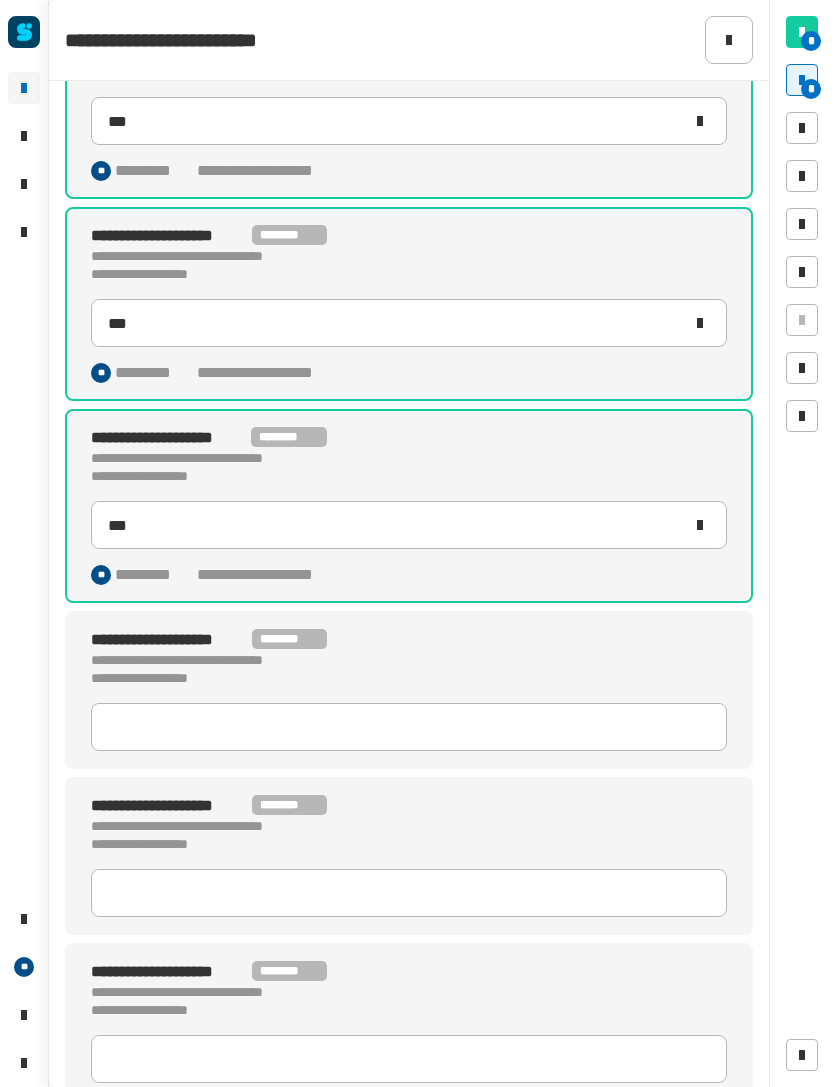 click on "**********" 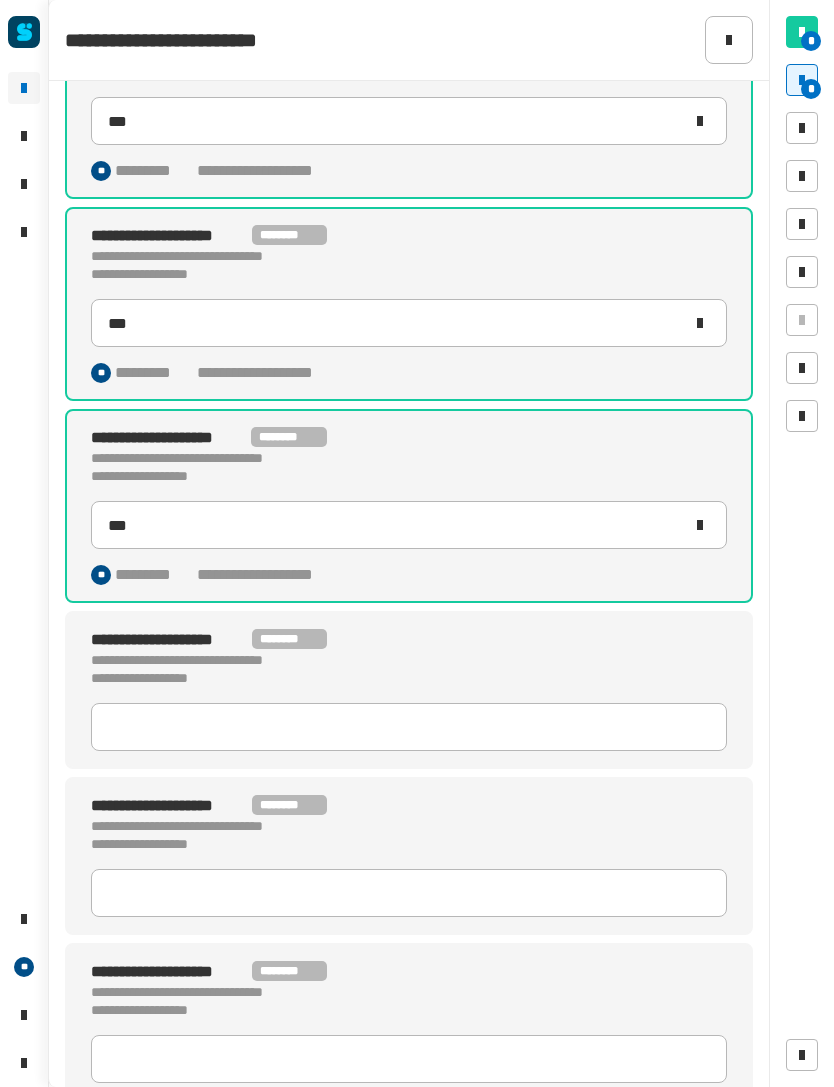 click 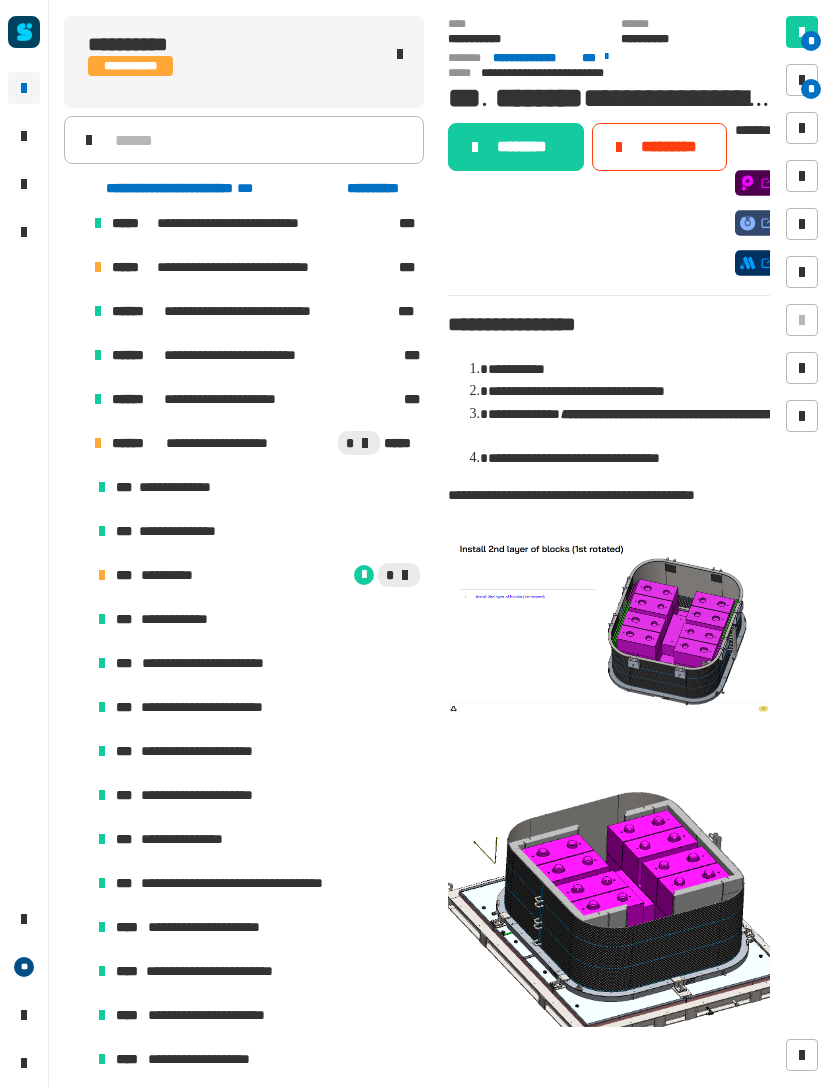 scroll, scrollTop: 450, scrollLeft: 0, axis: vertical 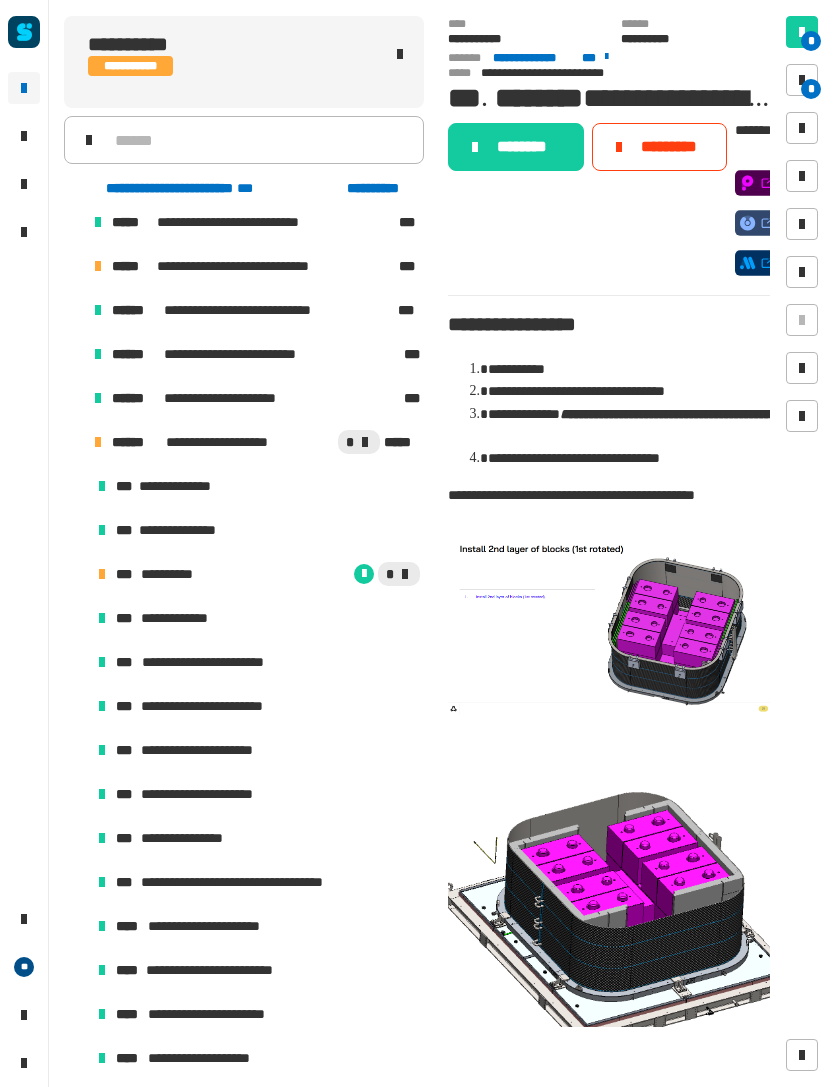 click on "*" at bounding box center [312, 574] 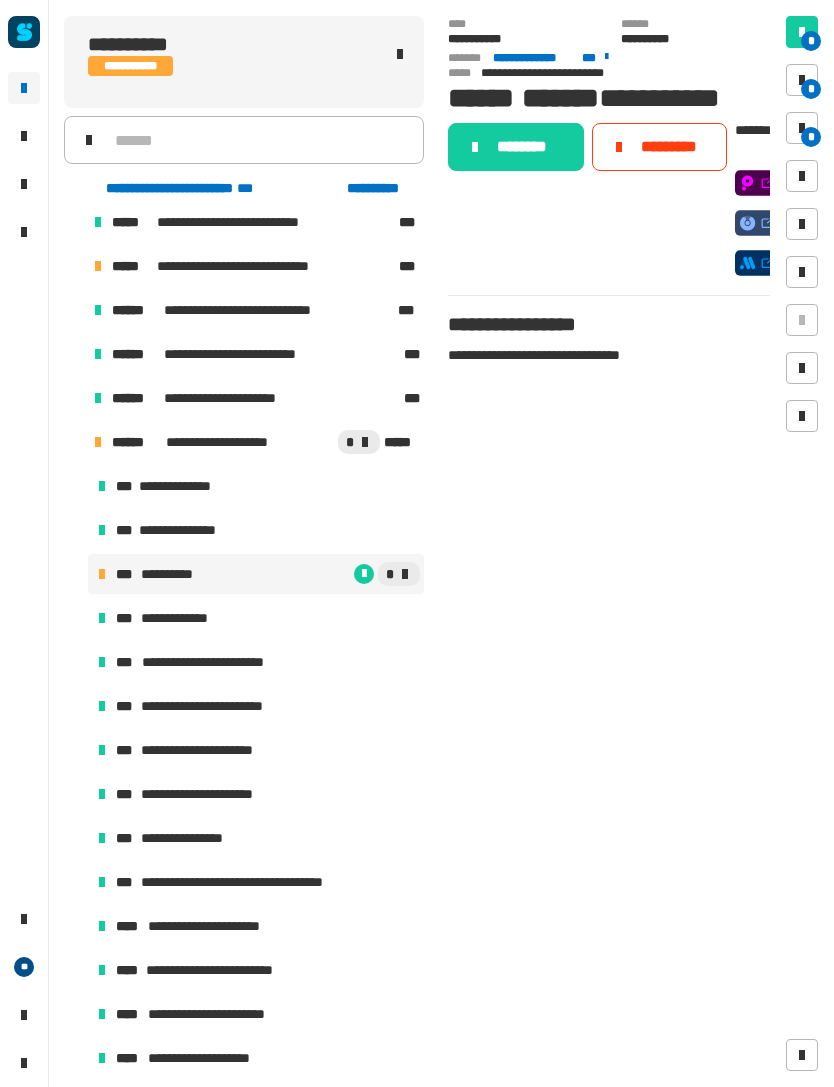click on "*" at bounding box center [802, 80] 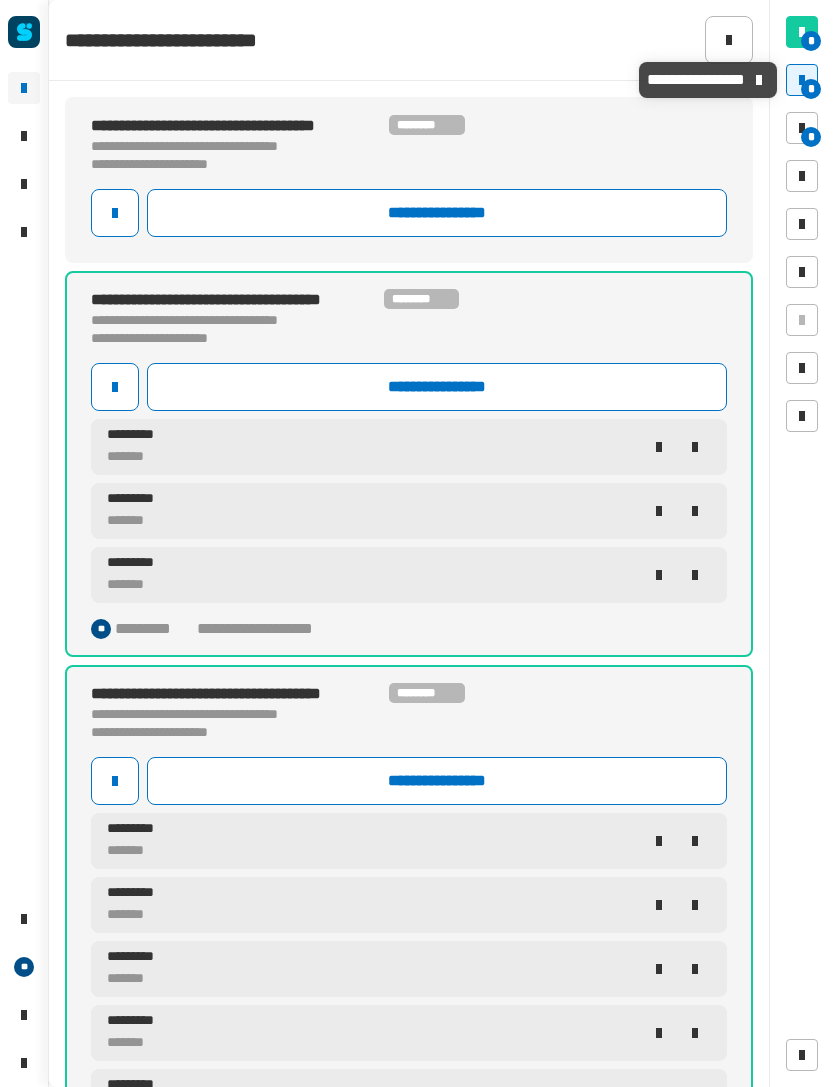 click on "**********" 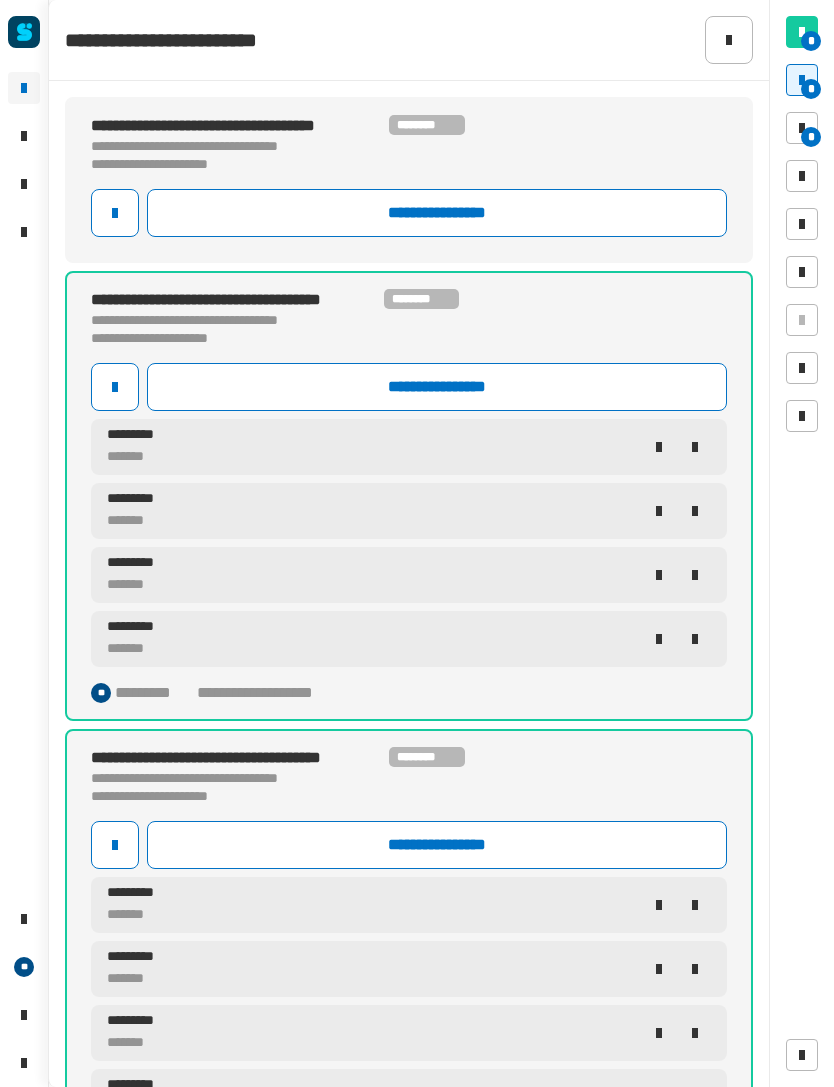 click 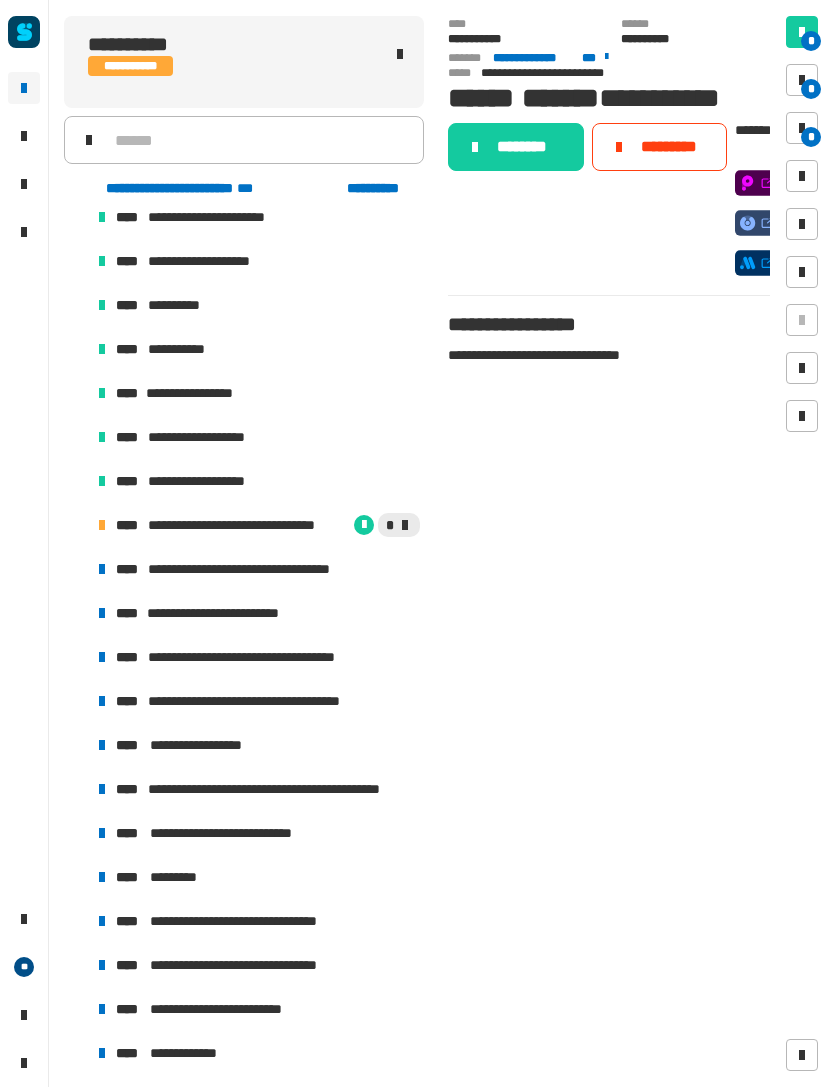 scroll, scrollTop: 1332, scrollLeft: 0, axis: vertical 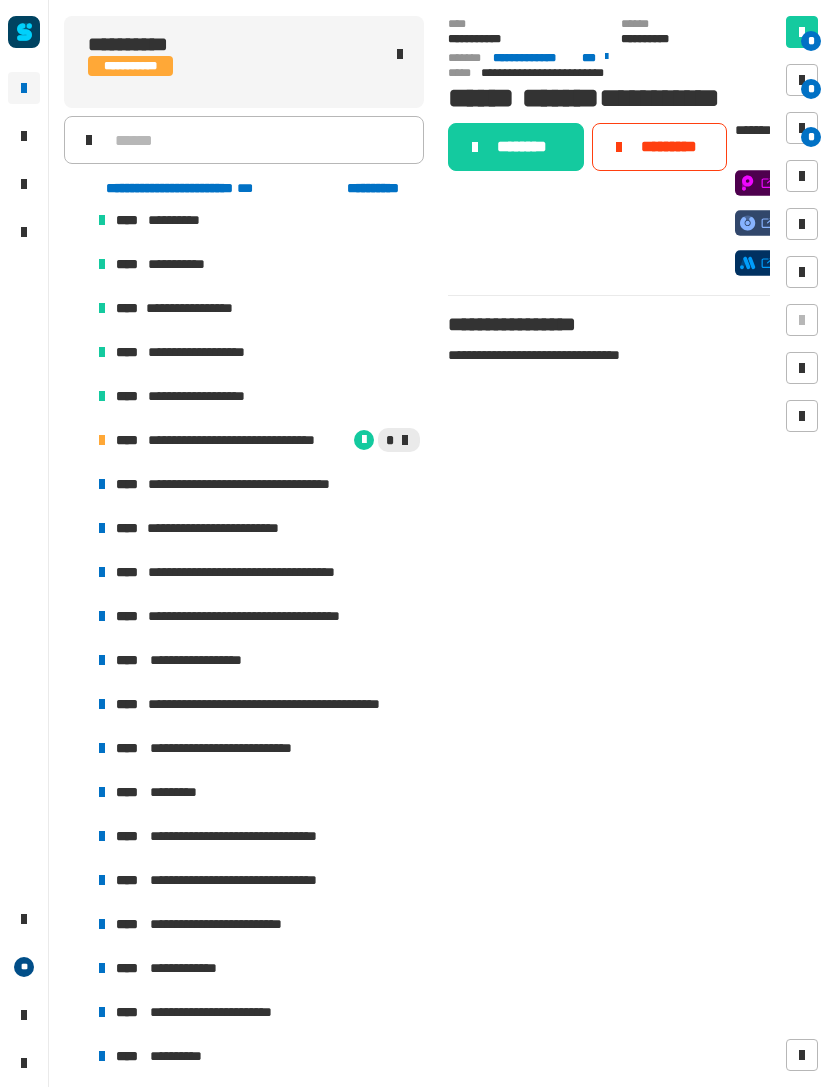 click on "**********" at bounding box center (243, 440) 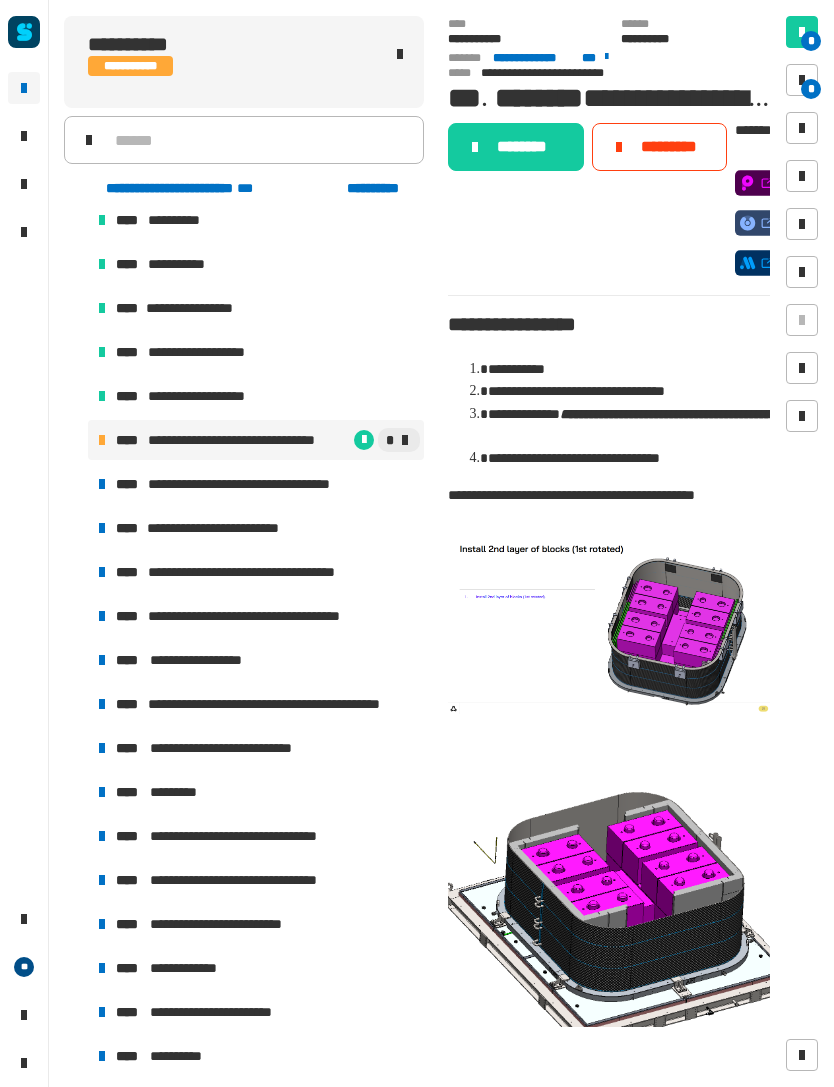 click at bounding box center (802, 80) 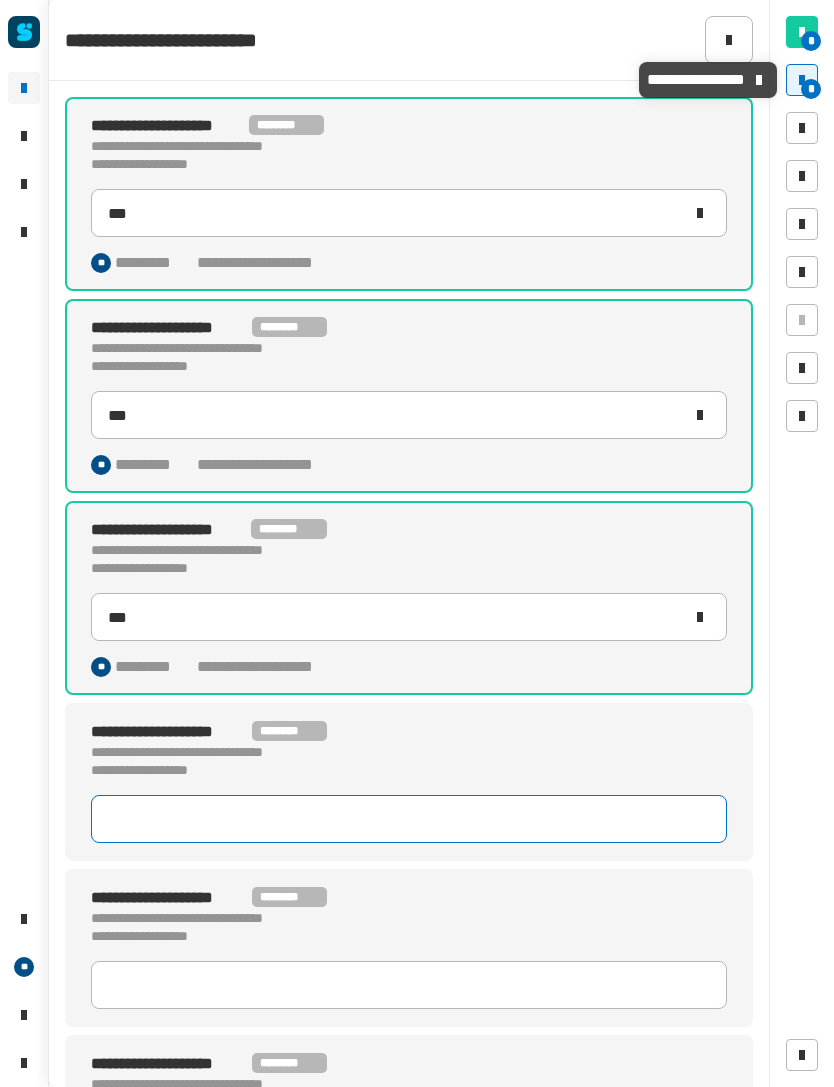 click 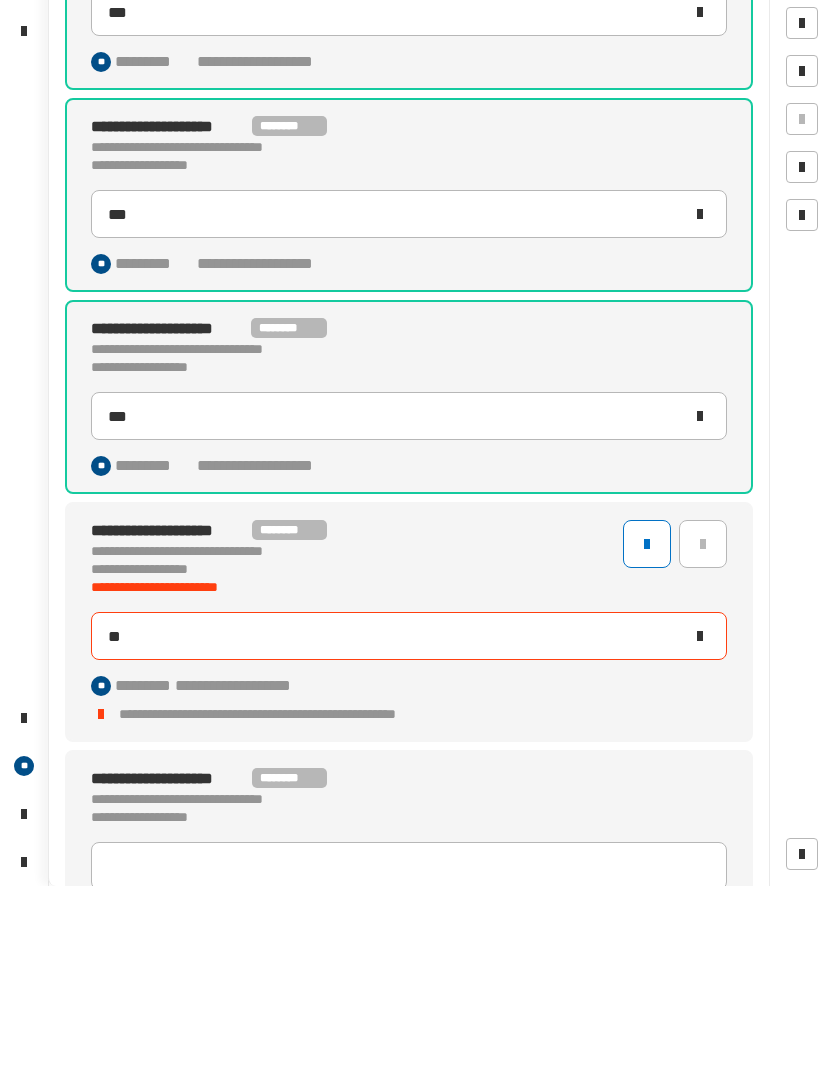 type on "***" 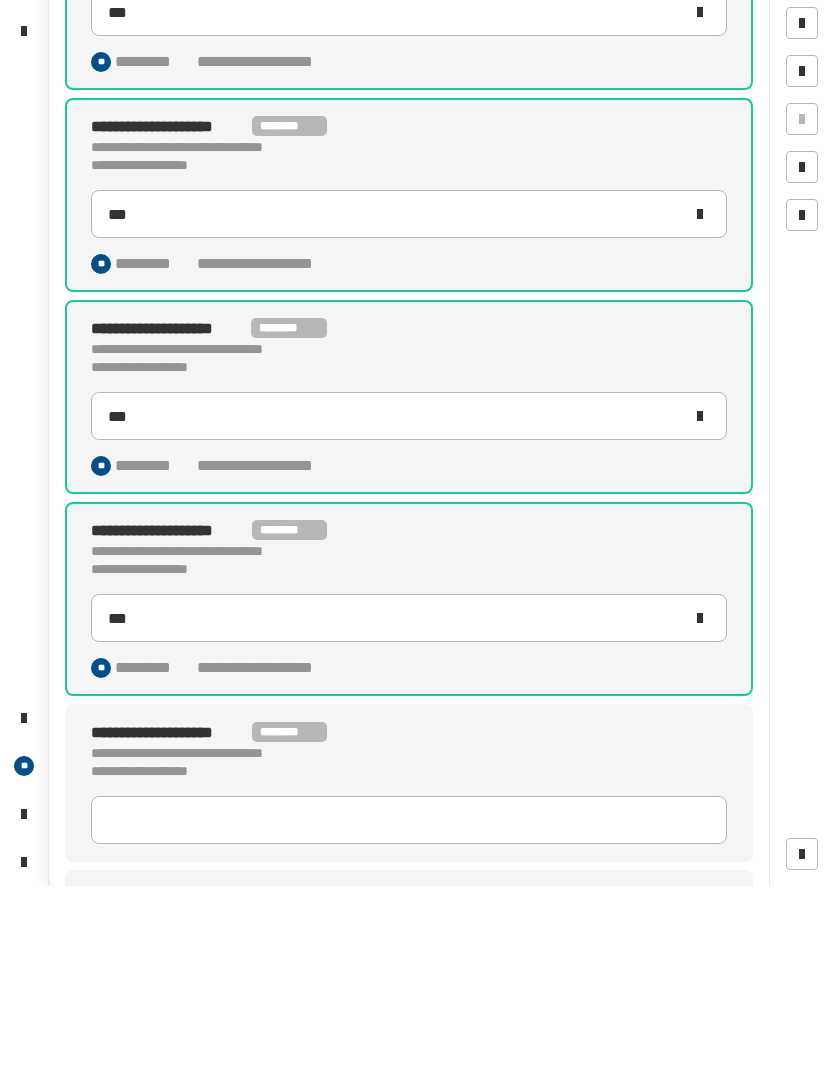 click at bounding box center (609, 887) 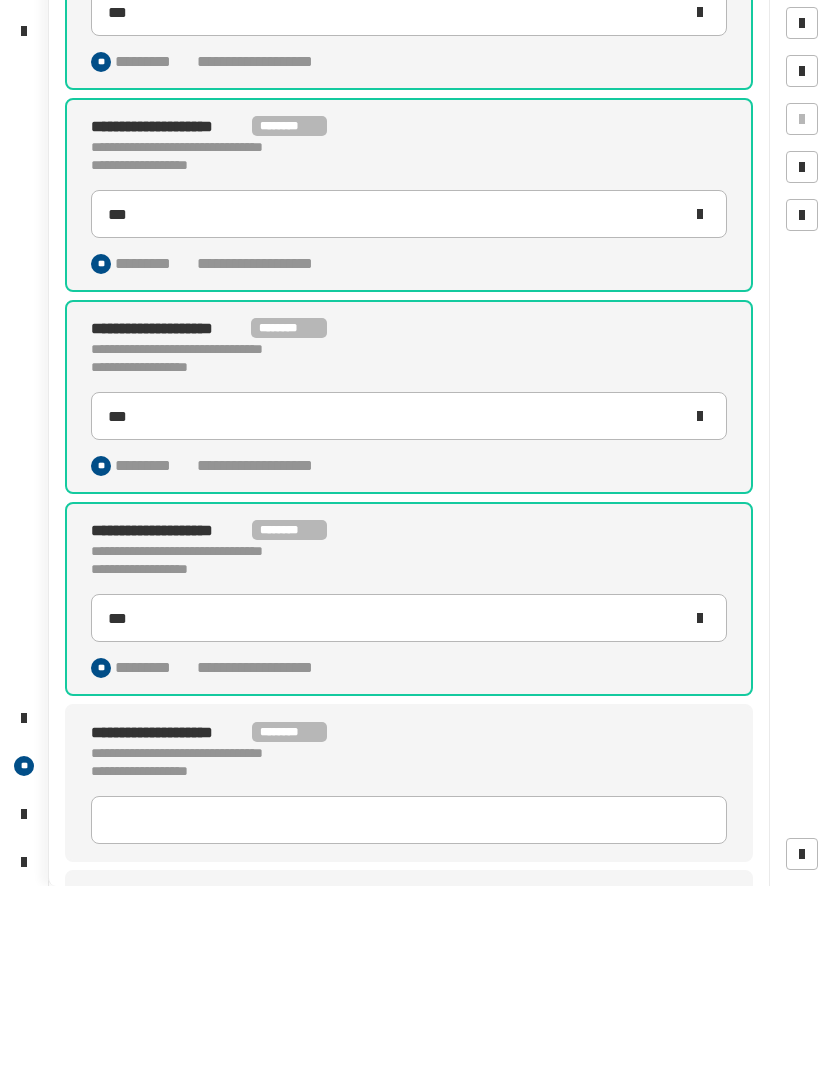 click 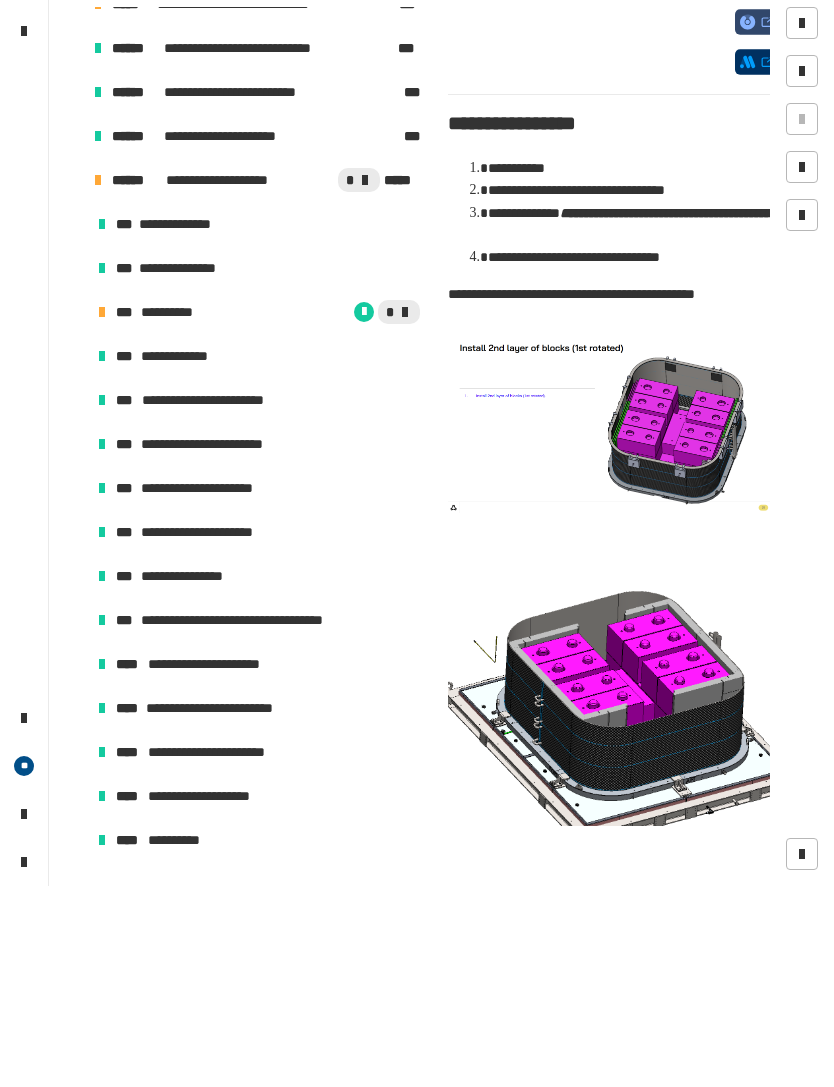 scroll, scrollTop: 474, scrollLeft: 0, axis: vertical 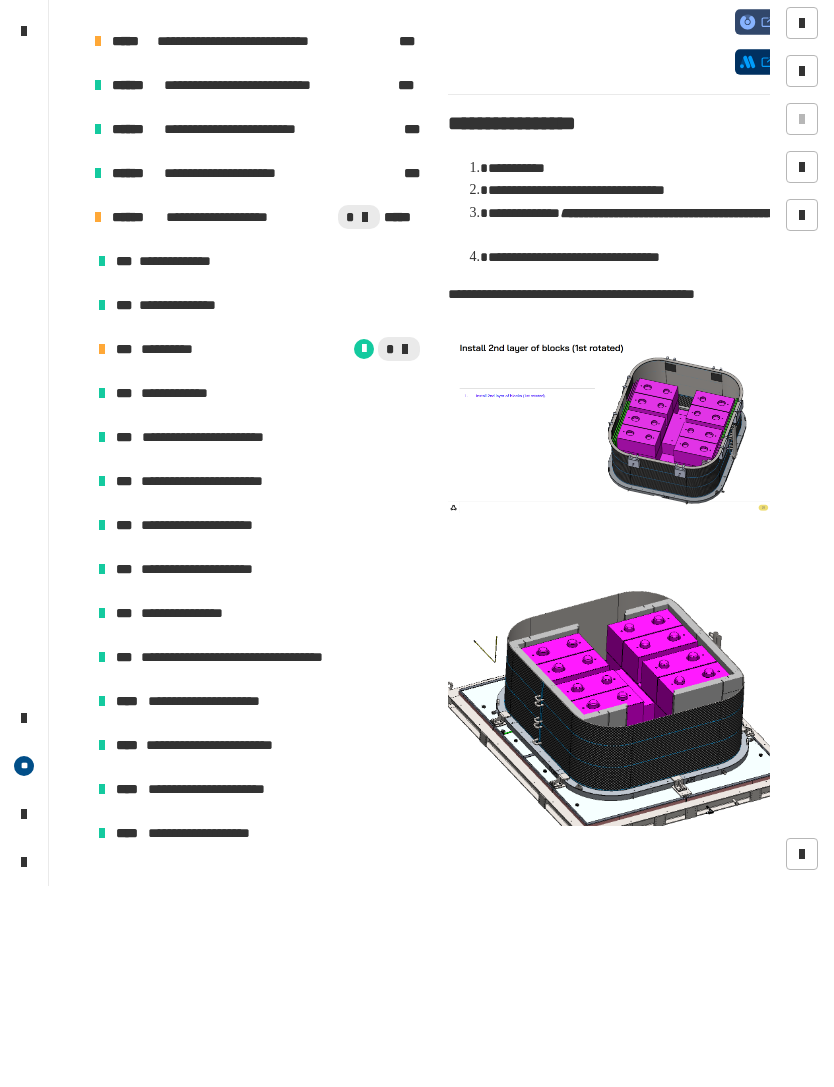 click on "*" at bounding box center [312, 550] 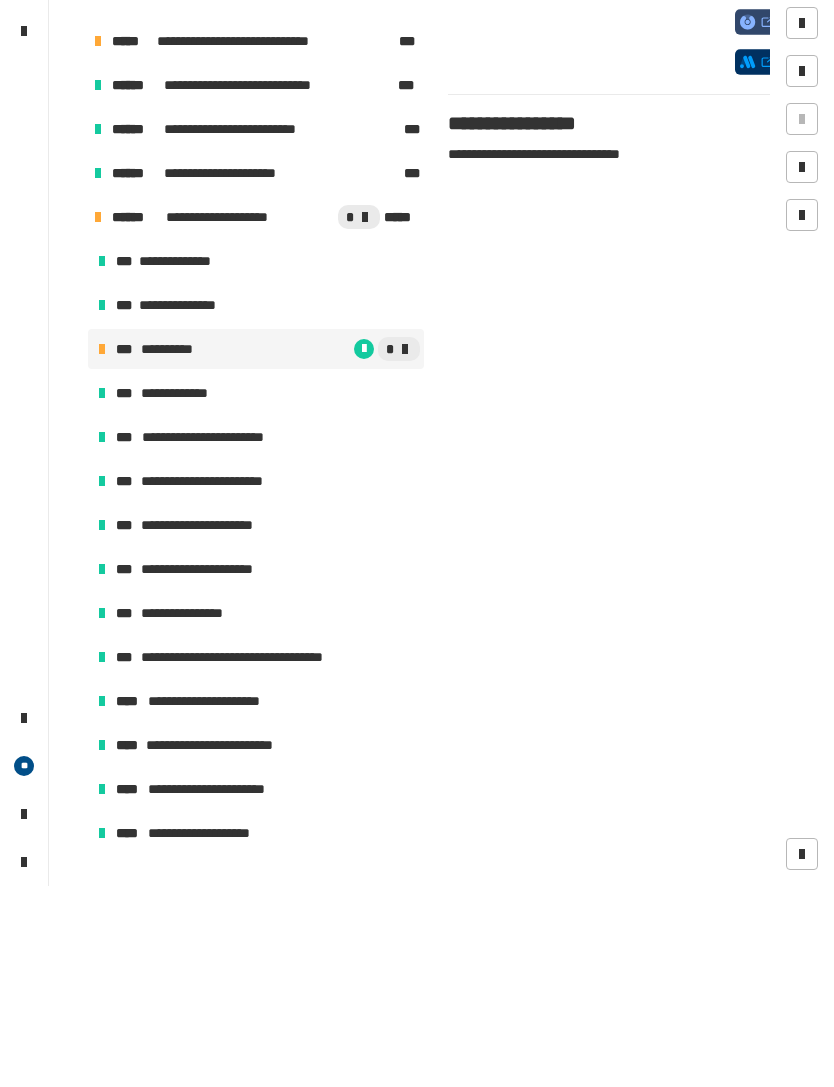 click at bounding box center (802, 80) 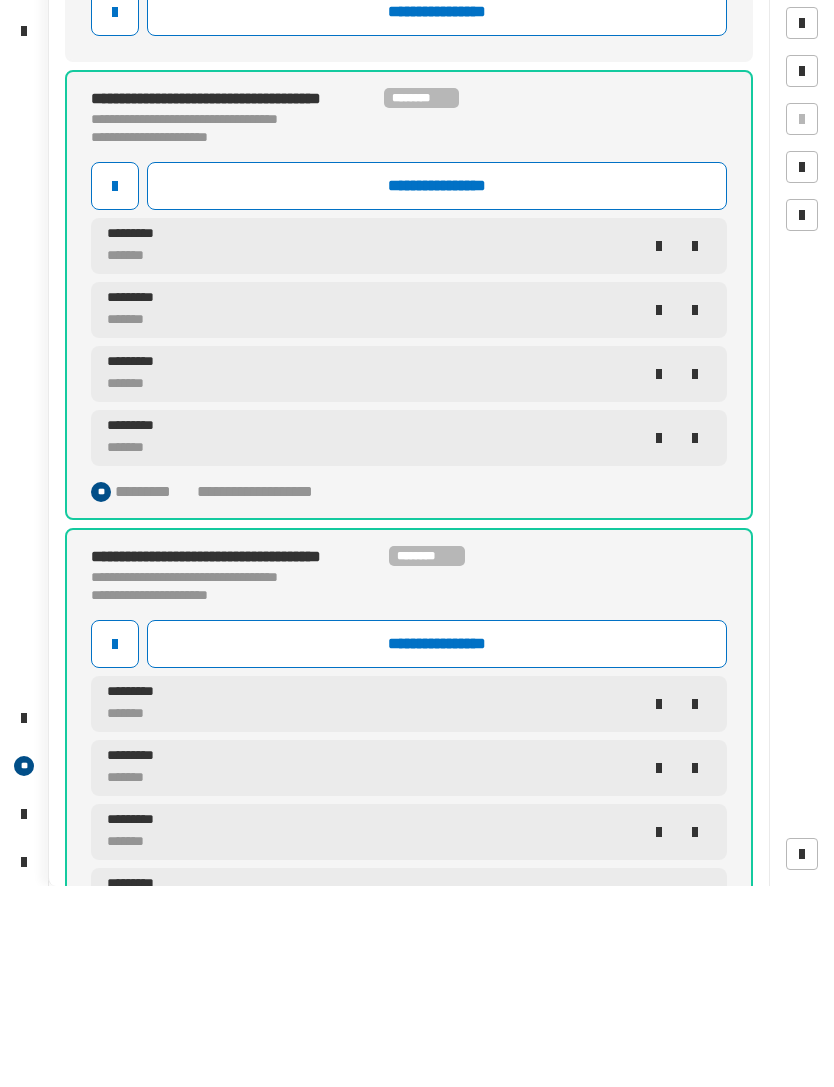 scroll, scrollTop: 0, scrollLeft: 0, axis: both 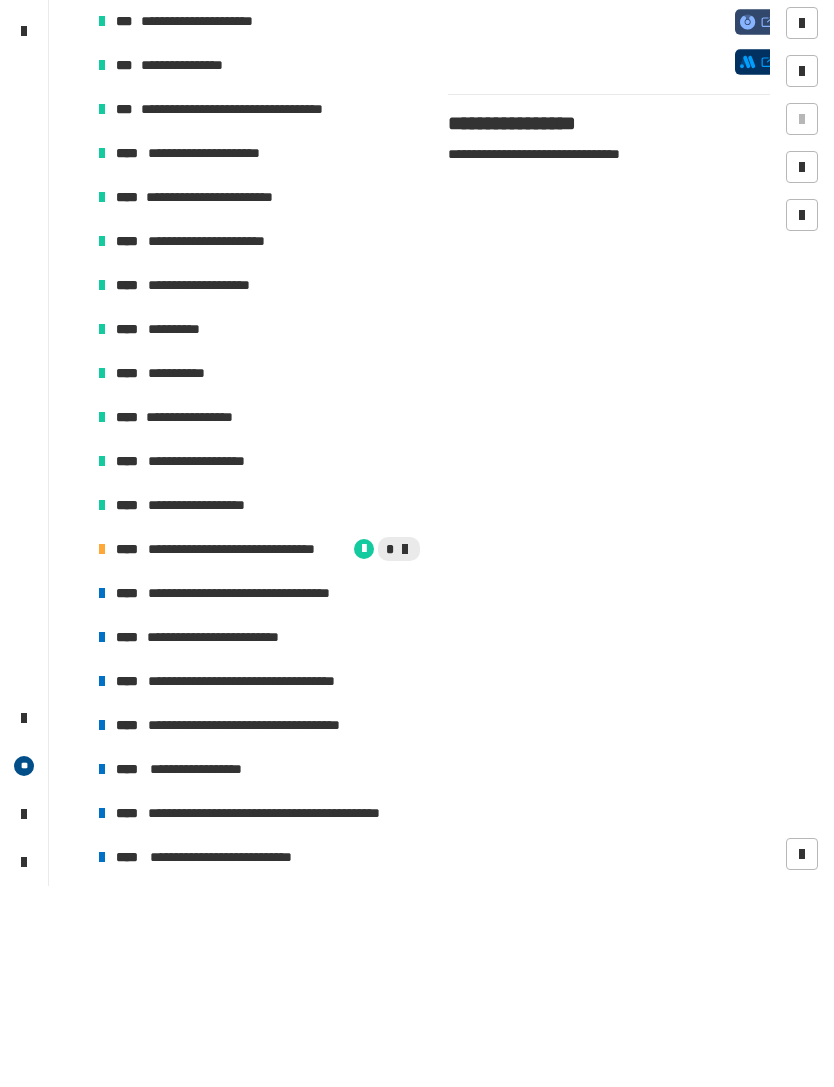 click on "**********" at bounding box center (243, 750) 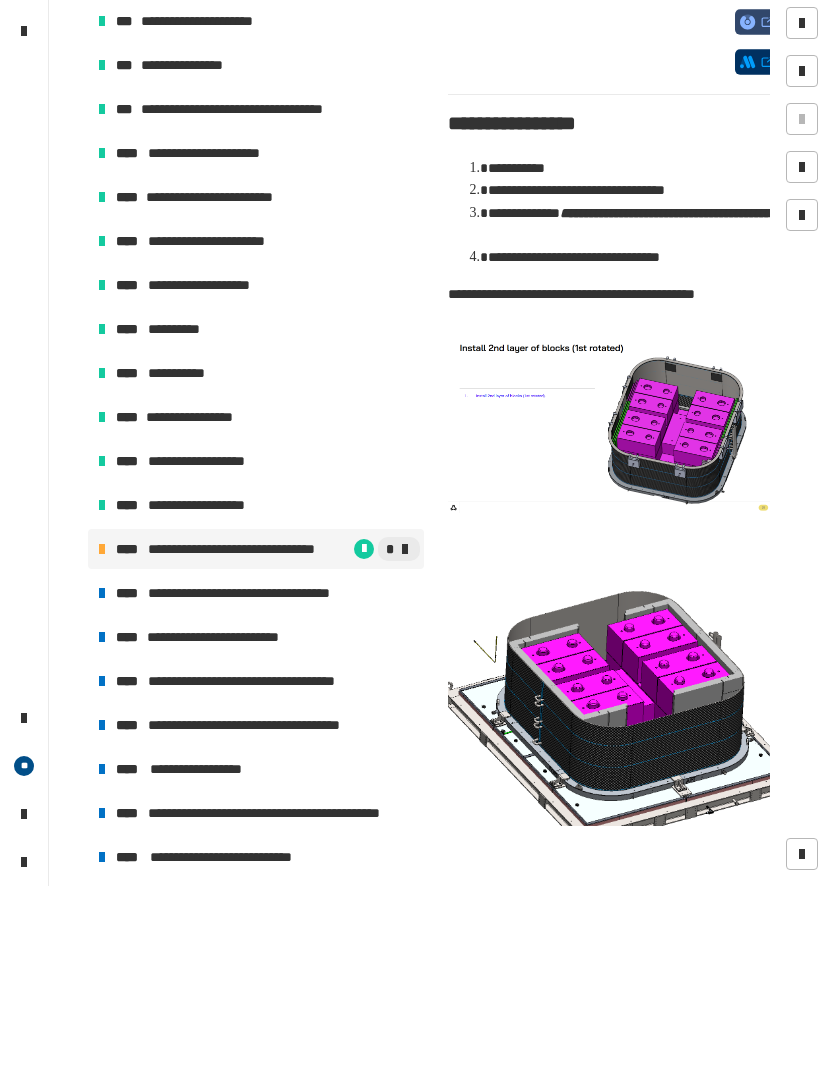 click on "*" at bounding box center [811, 89] 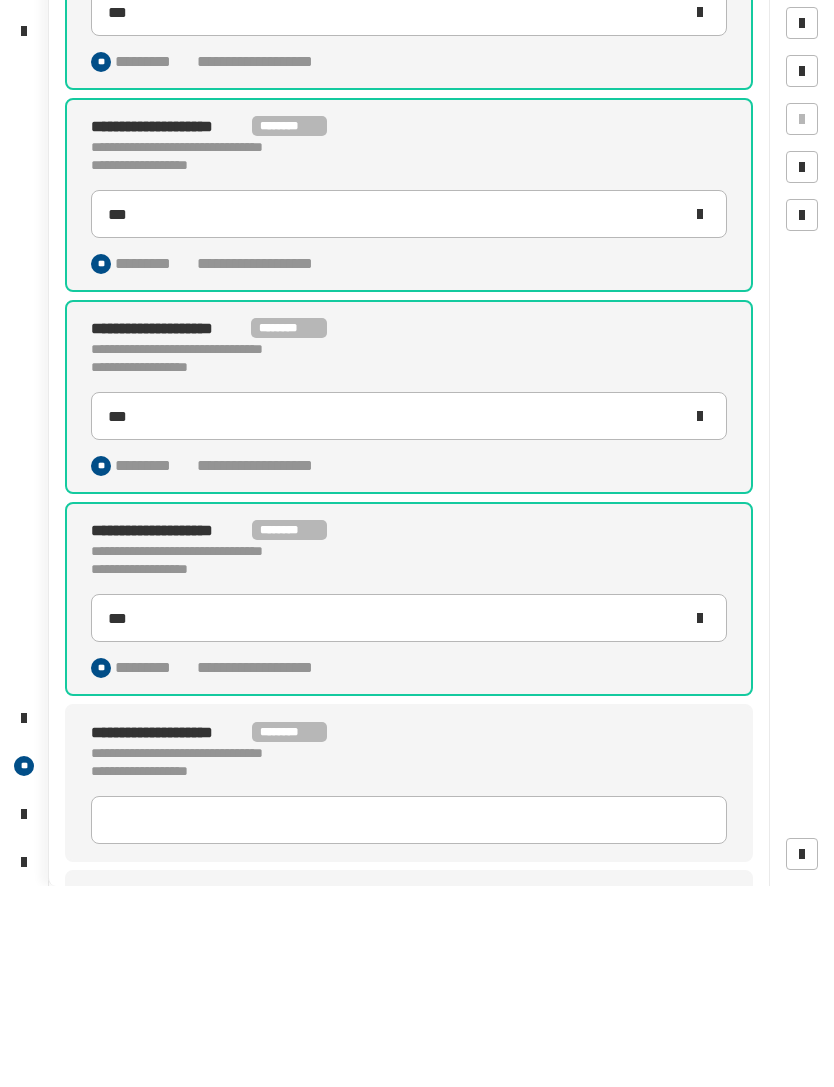 scroll, scrollTop: 0, scrollLeft: 0, axis: both 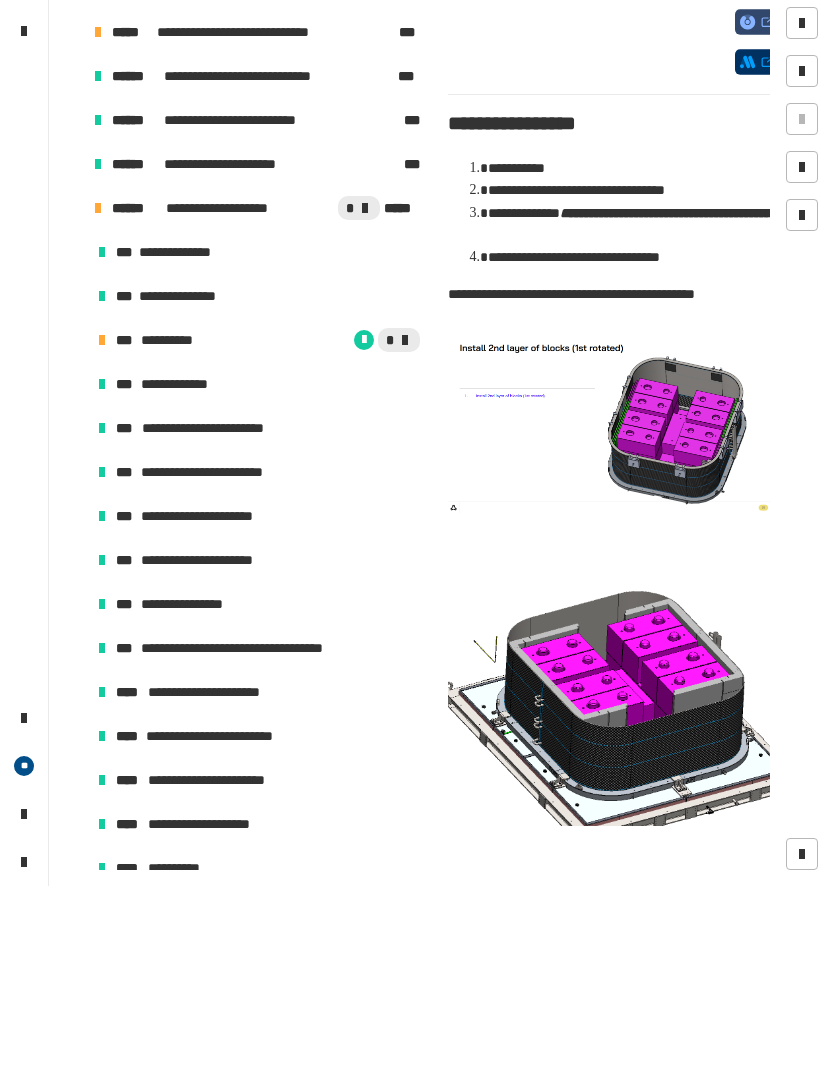 click on "*" at bounding box center [312, 541] 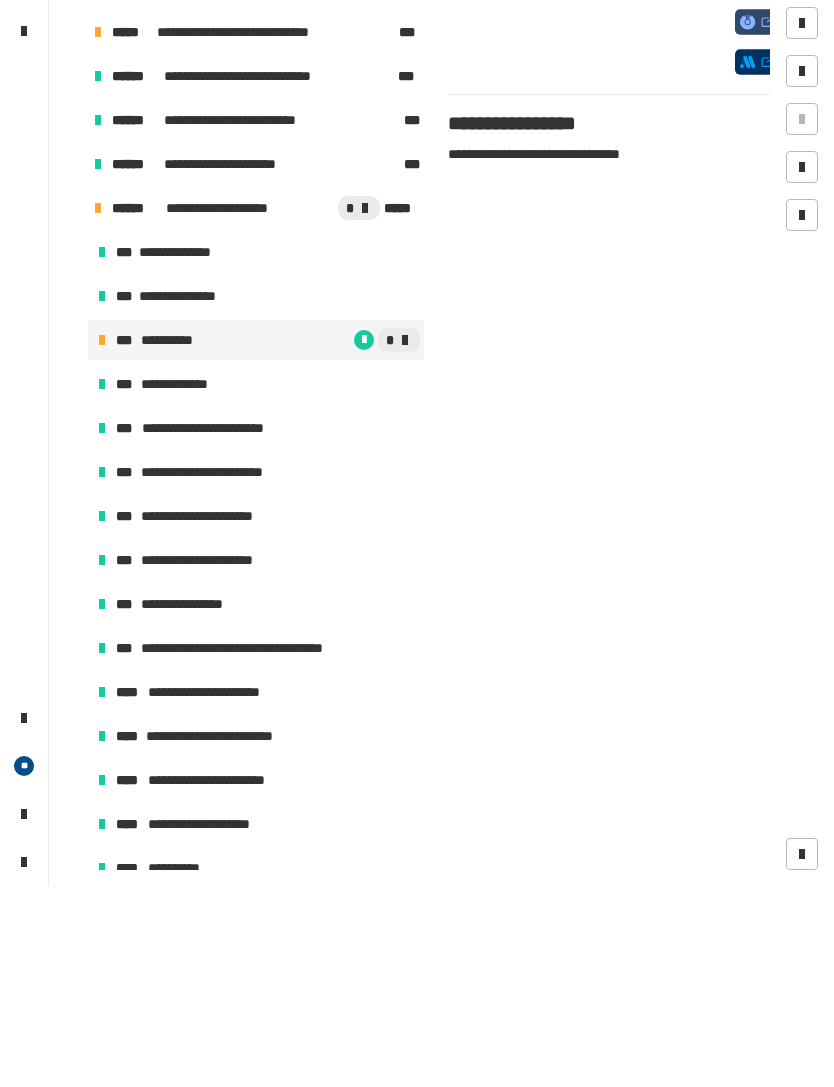 click on "*" at bounding box center [811, 89] 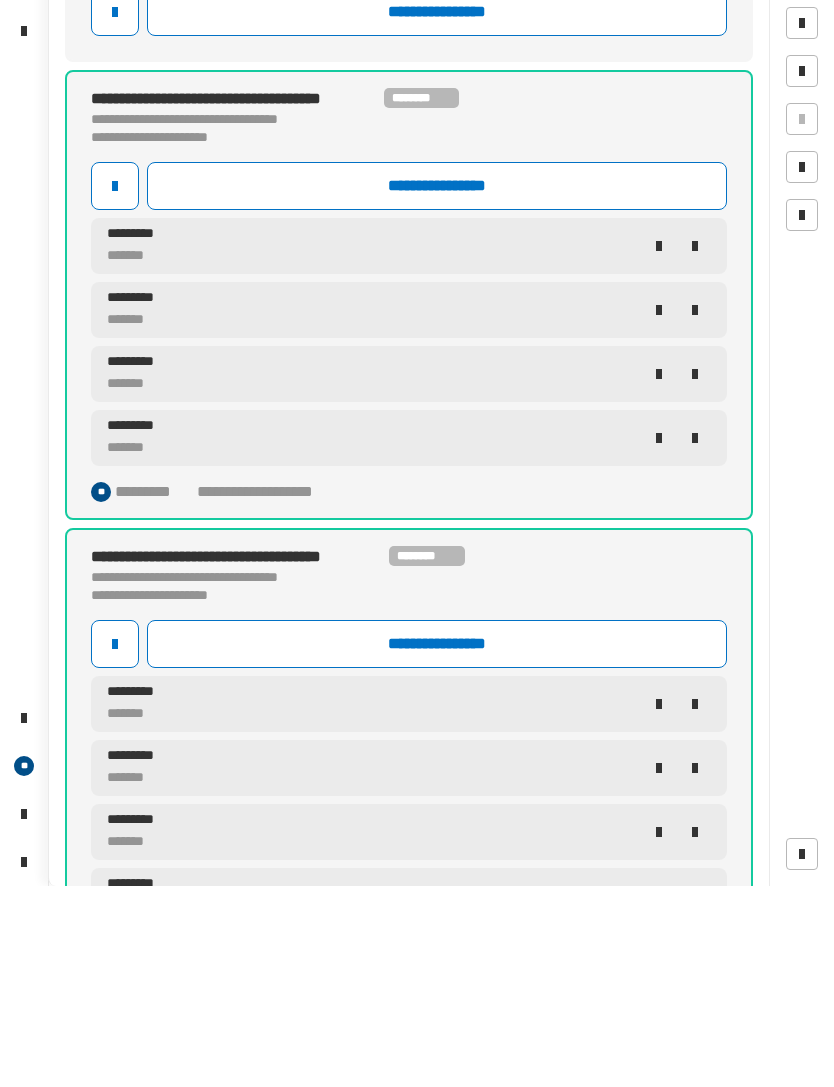 click on "**********" 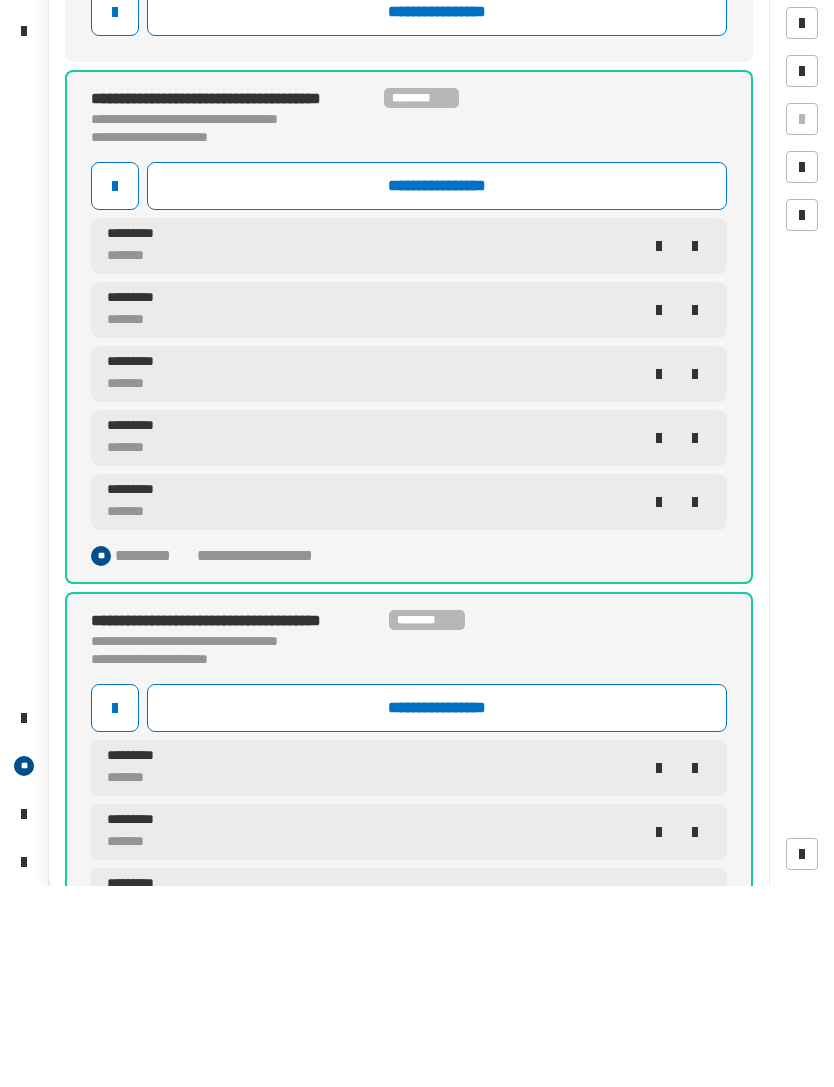 click 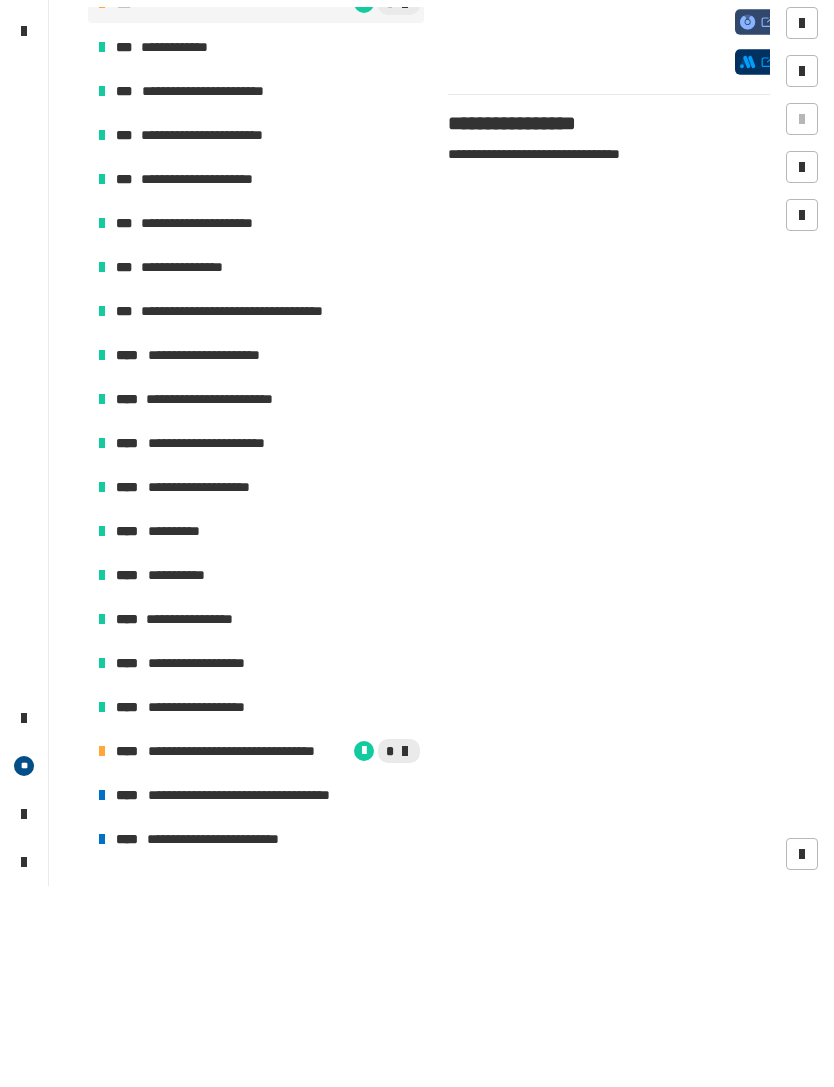 scroll, scrollTop: 823, scrollLeft: 0, axis: vertical 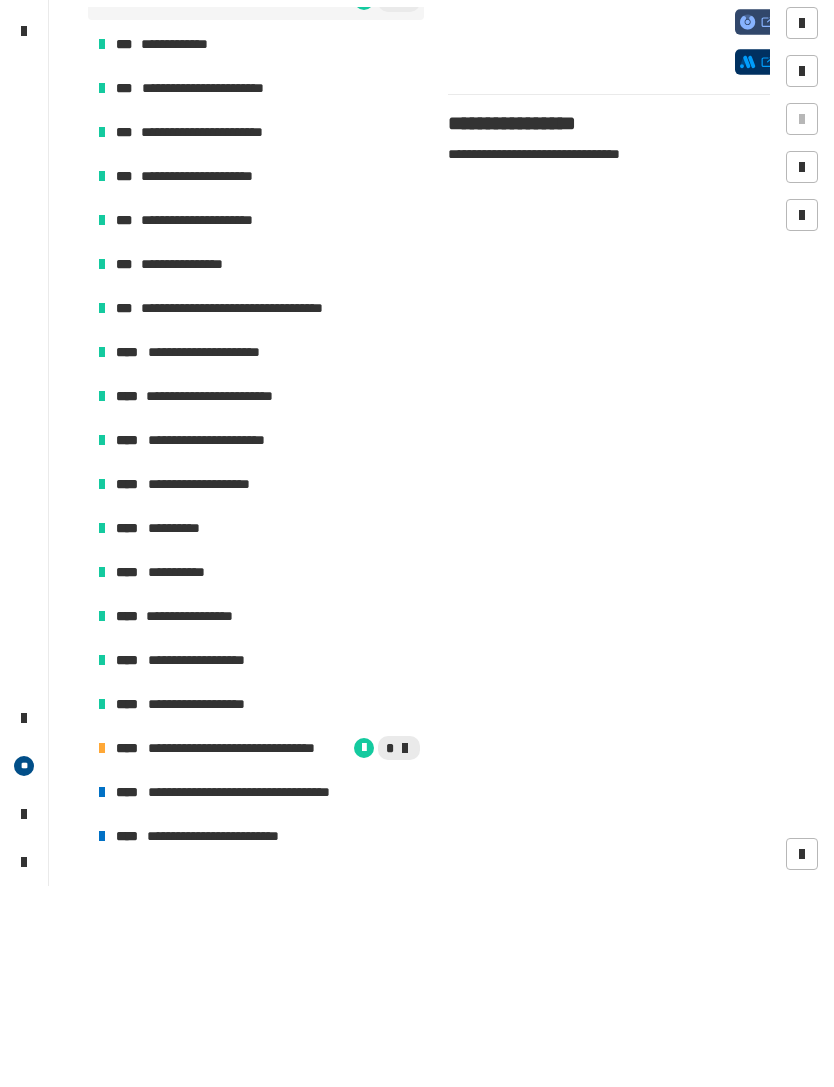 click on "**********" at bounding box center [256, 949] 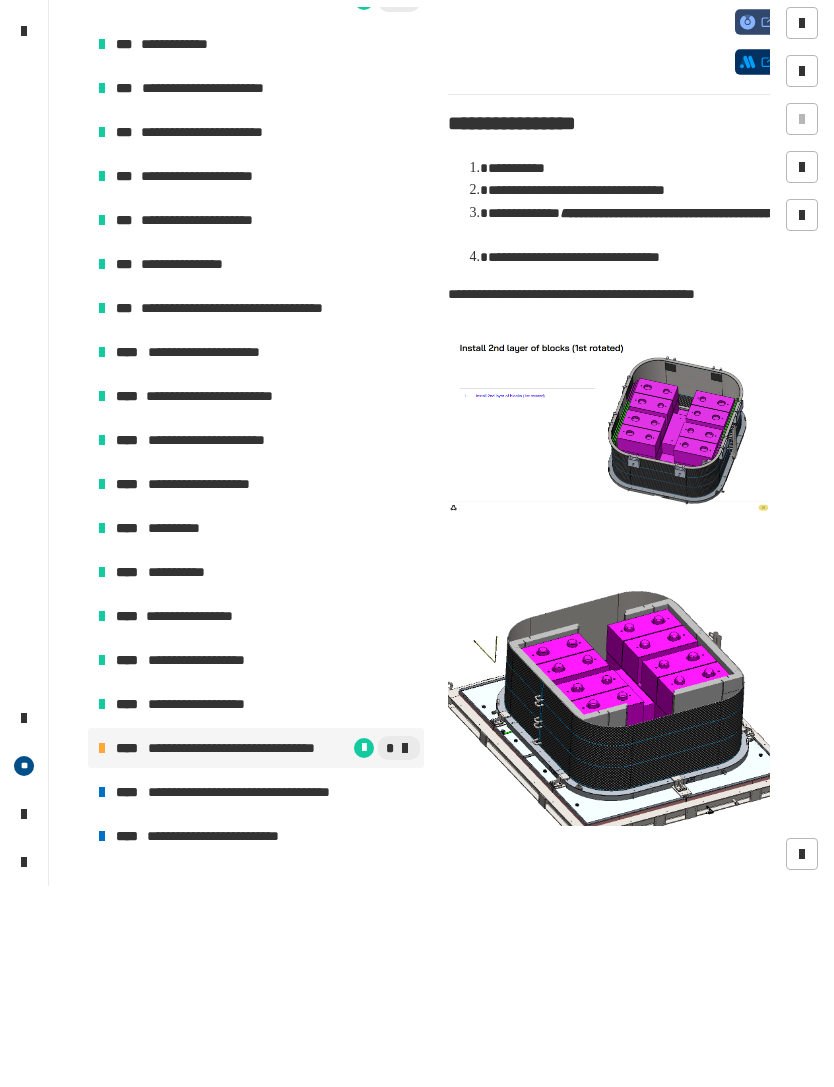 click at bounding box center [802, 80] 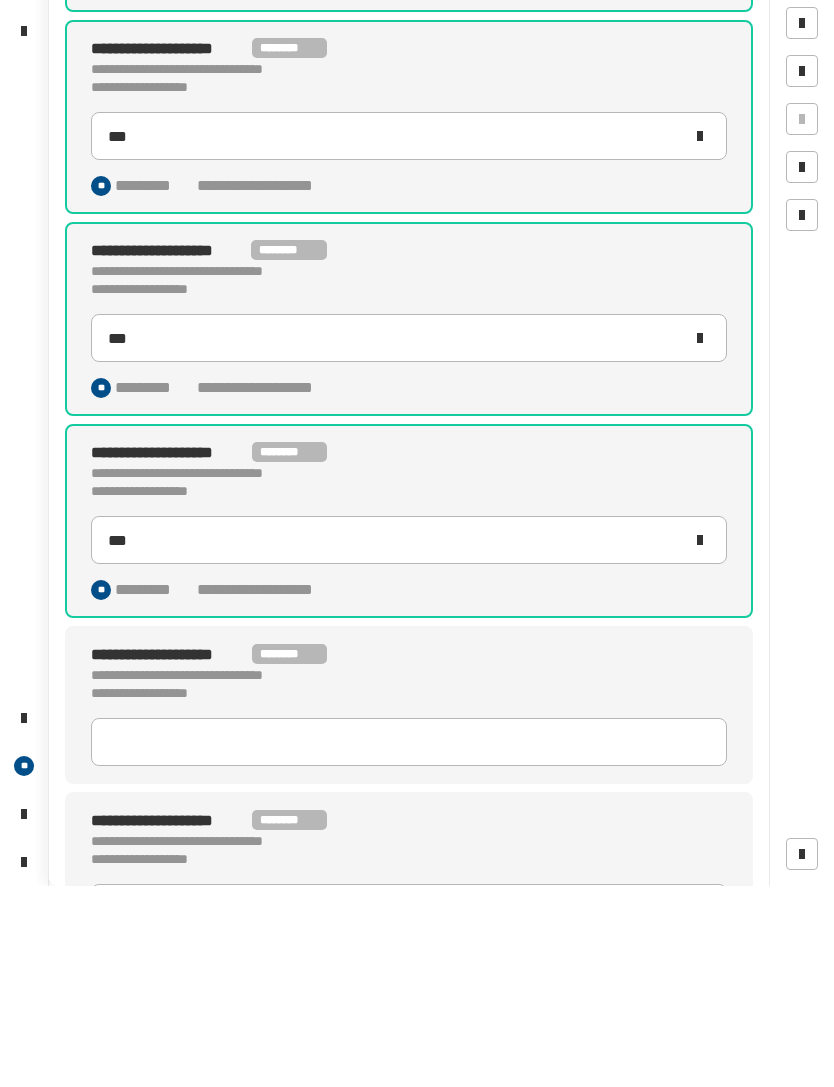 scroll, scrollTop: 84, scrollLeft: 0, axis: vertical 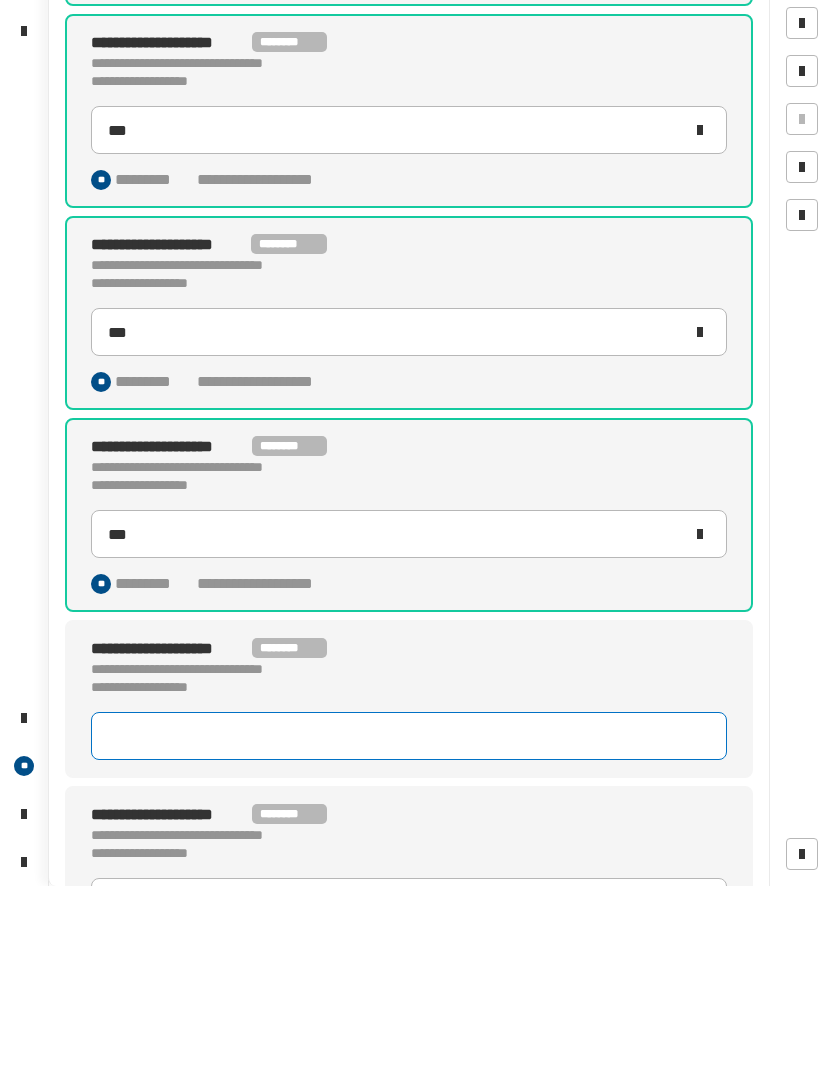 click 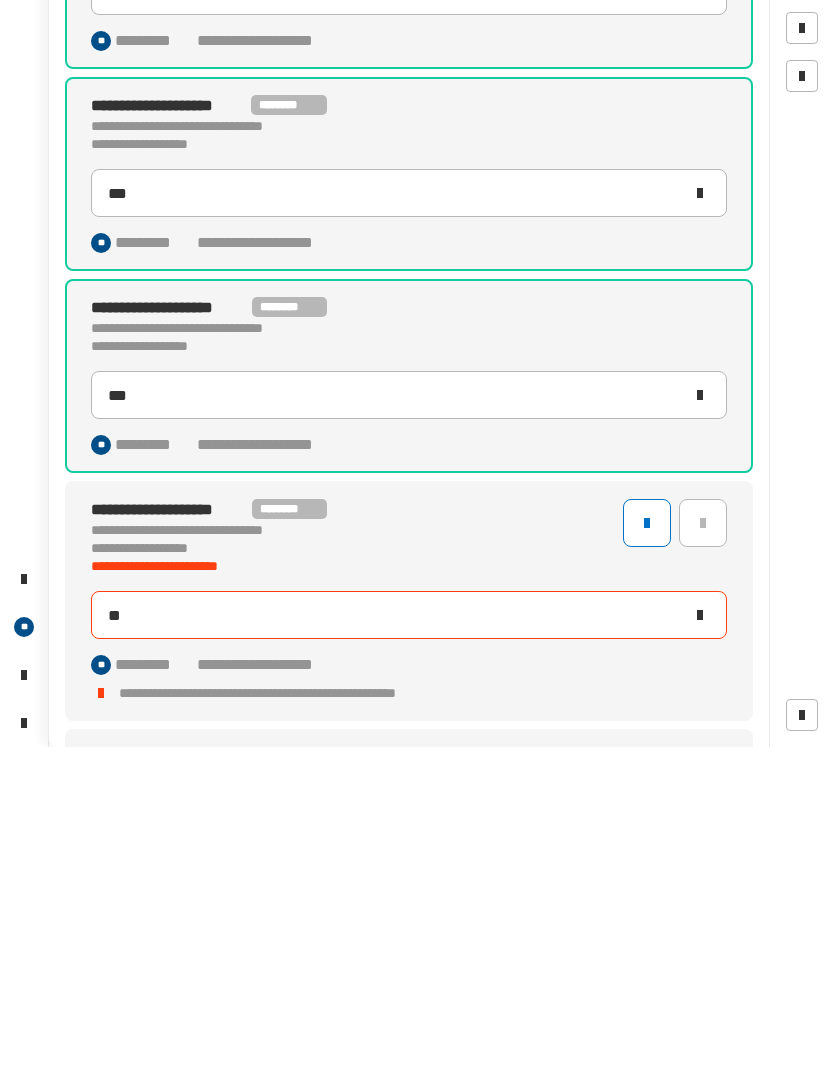 type on "***" 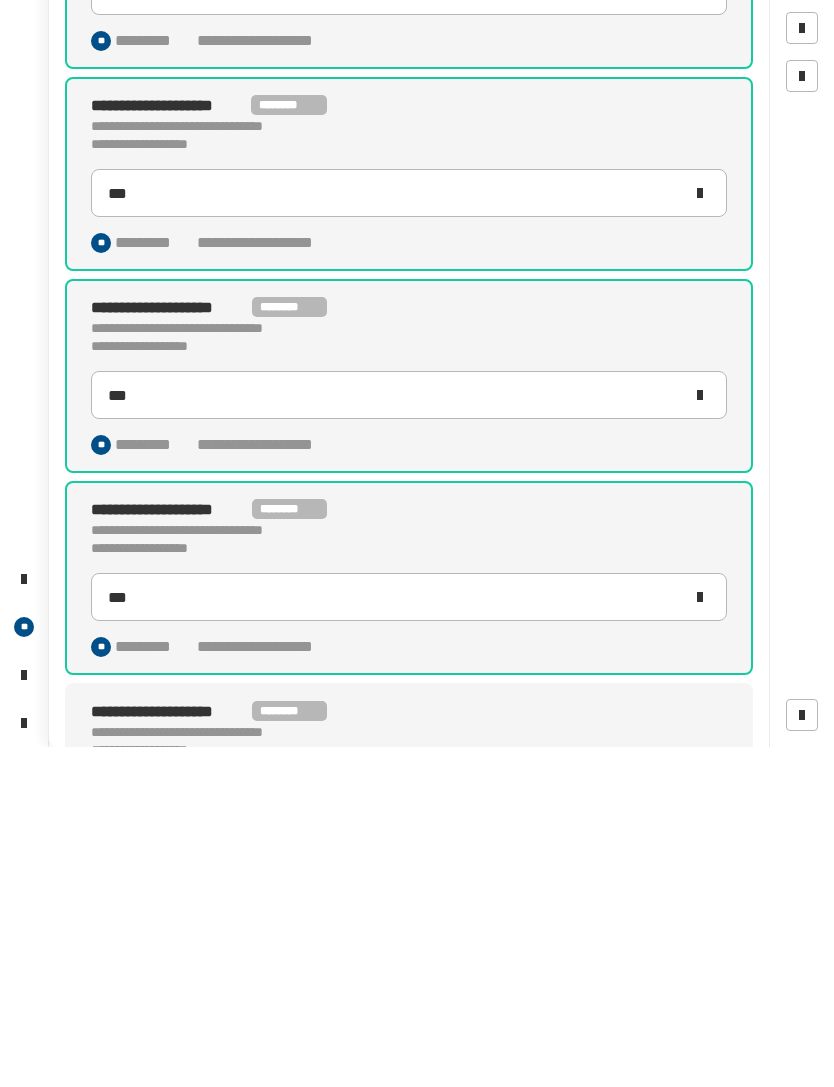 click on "**********" 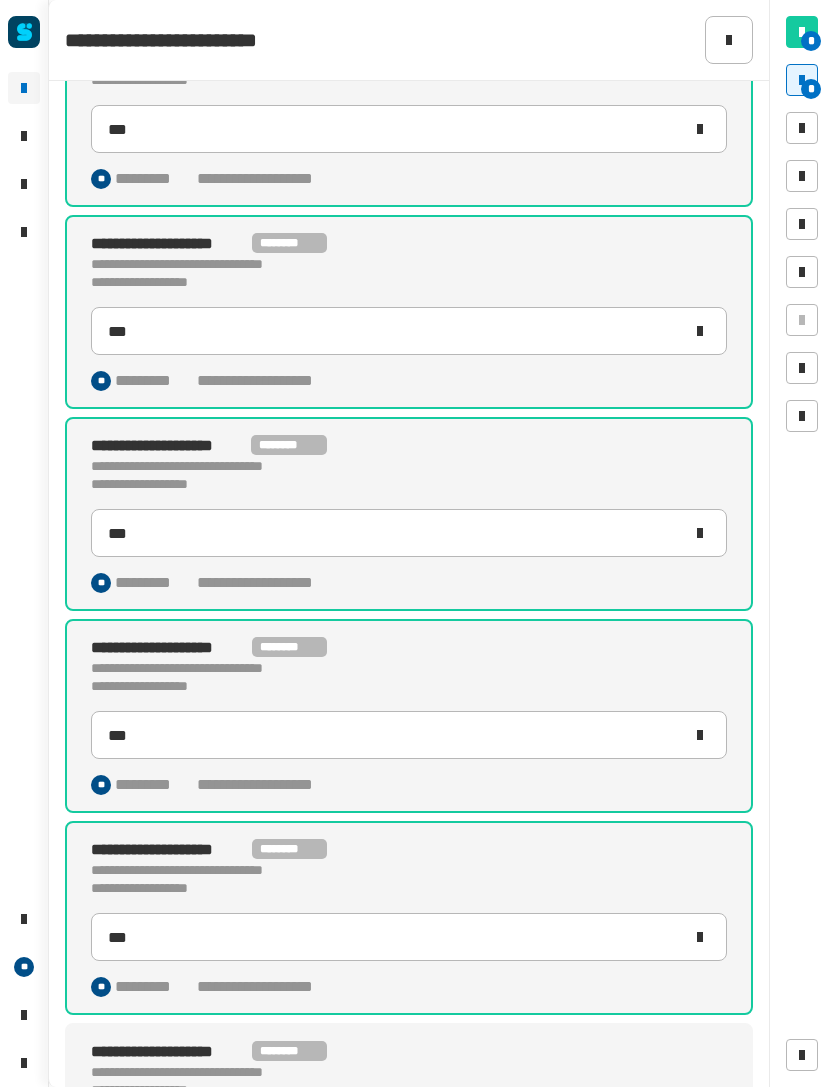 click 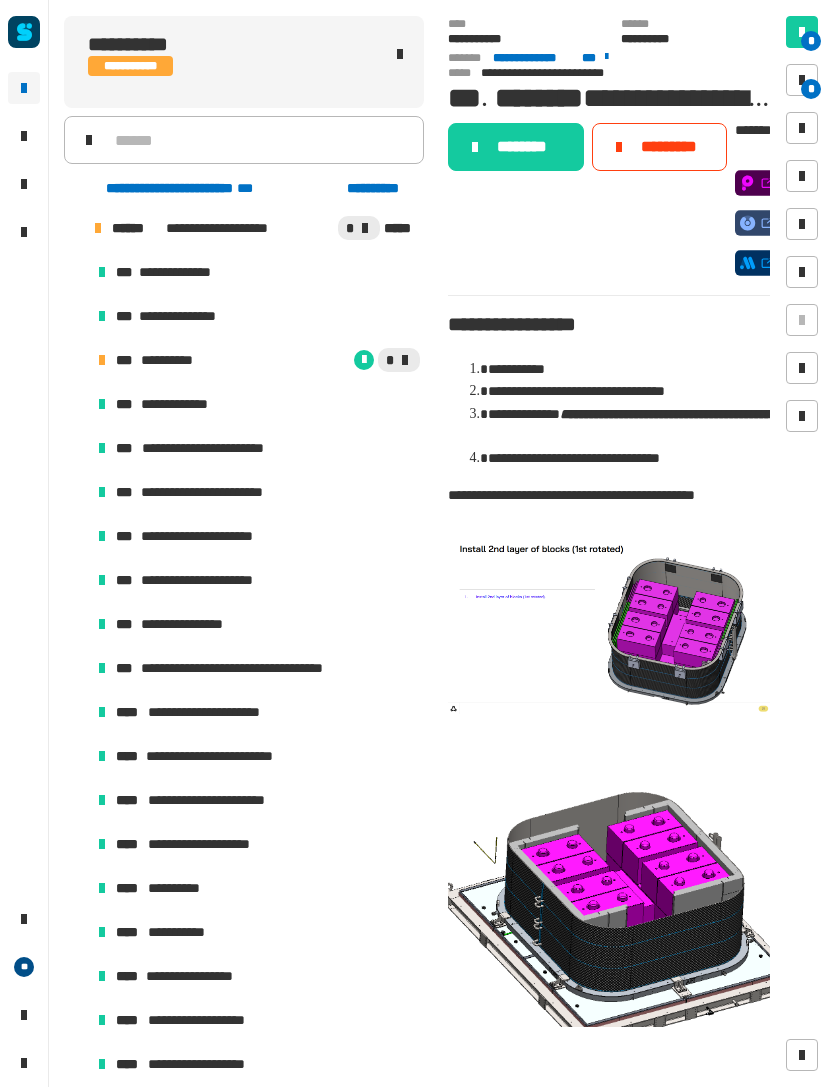 scroll, scrollTop: 665, scrollLeft: 0, axis: vertical 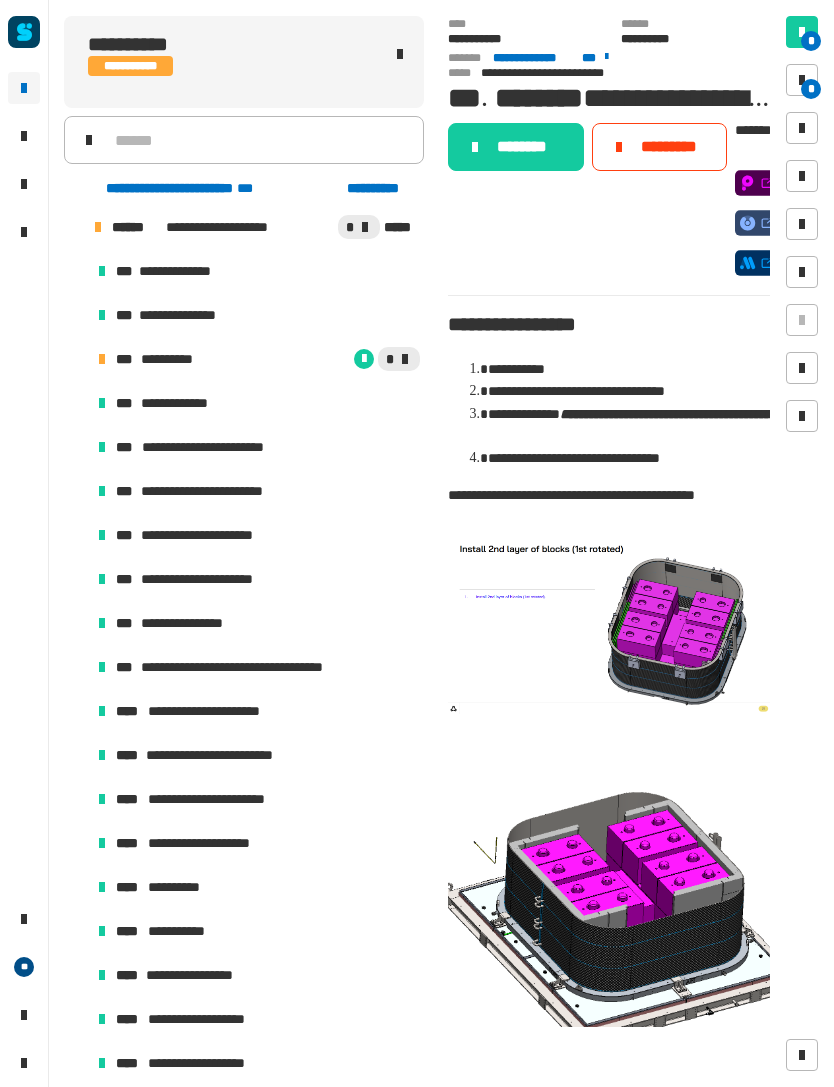 click on "*" at bounding box center (312, 359) 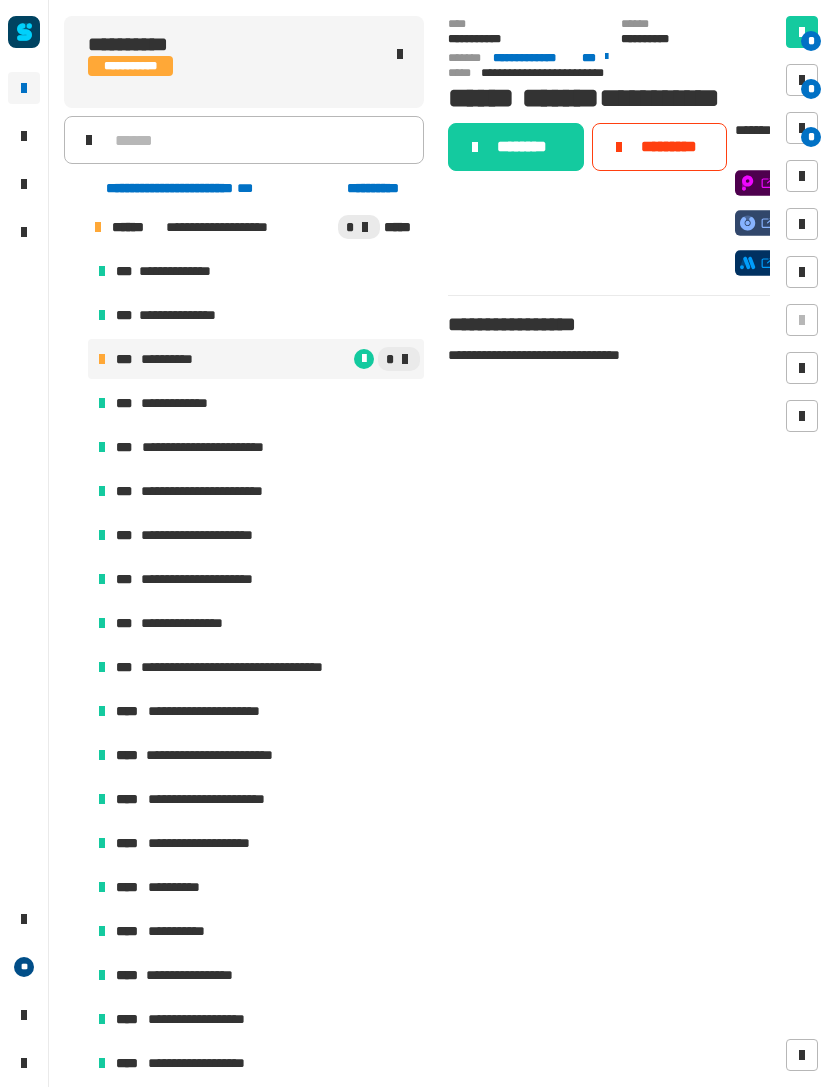 click on "*" at bounding box center (811, 89) 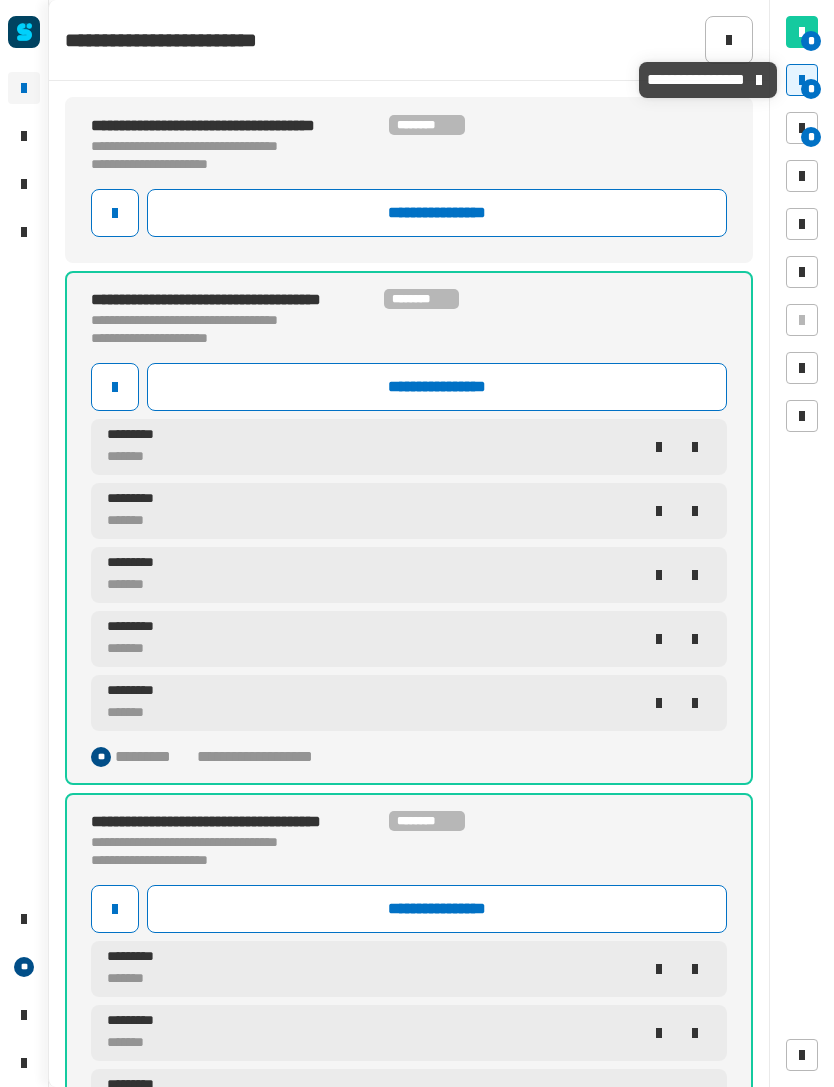 click 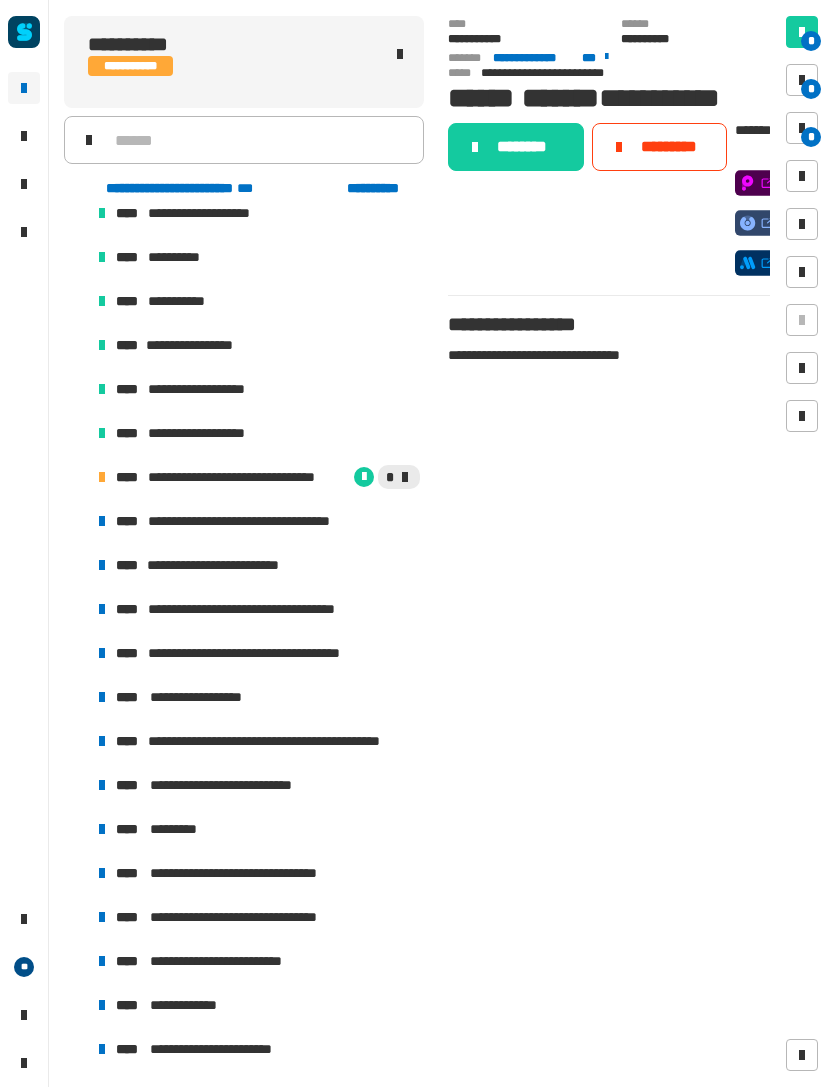 scroll, scrollTop: 1289, scrollLeft: 0, axis: vertical 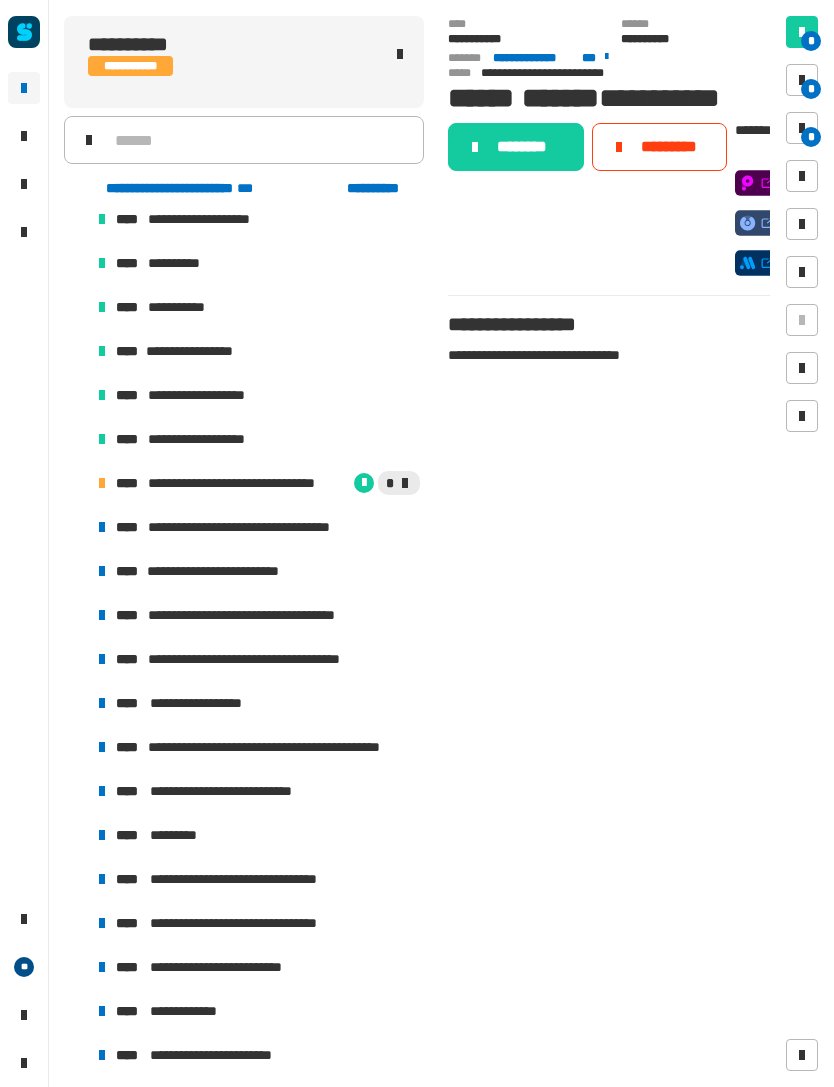 click on "**********" at bounding box center [243, 483] 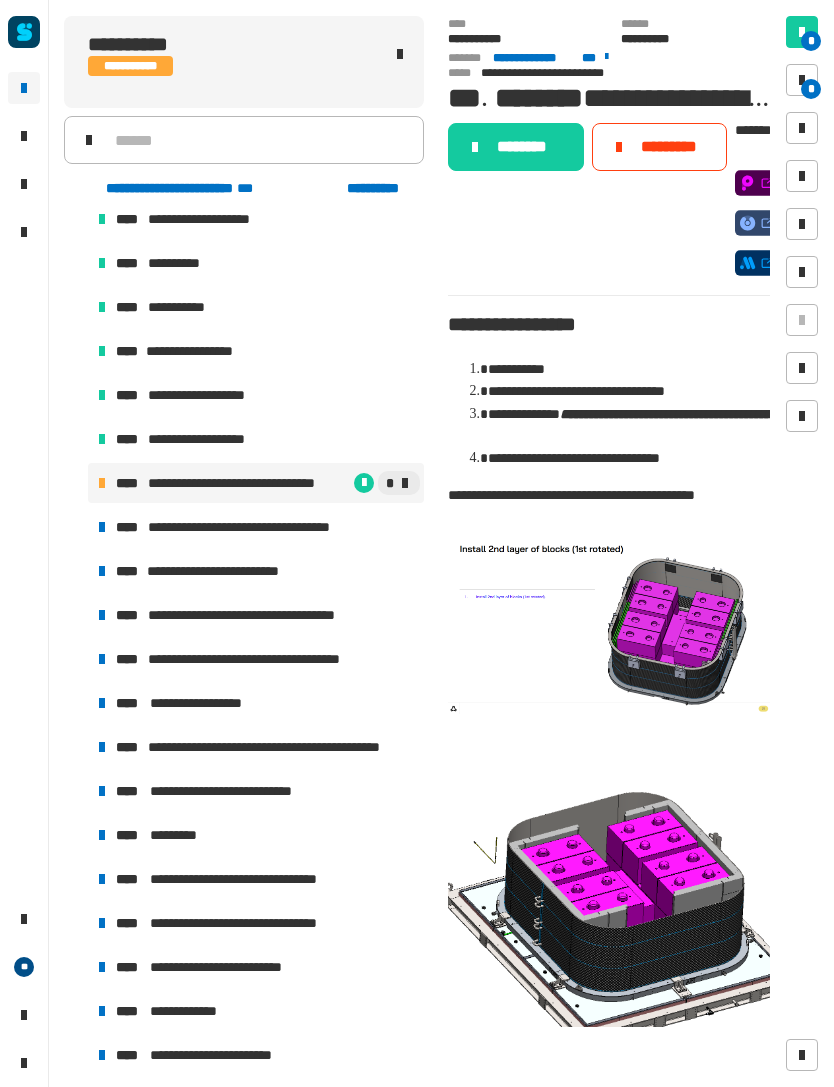 click on "*" at bounding box center [802, 80] 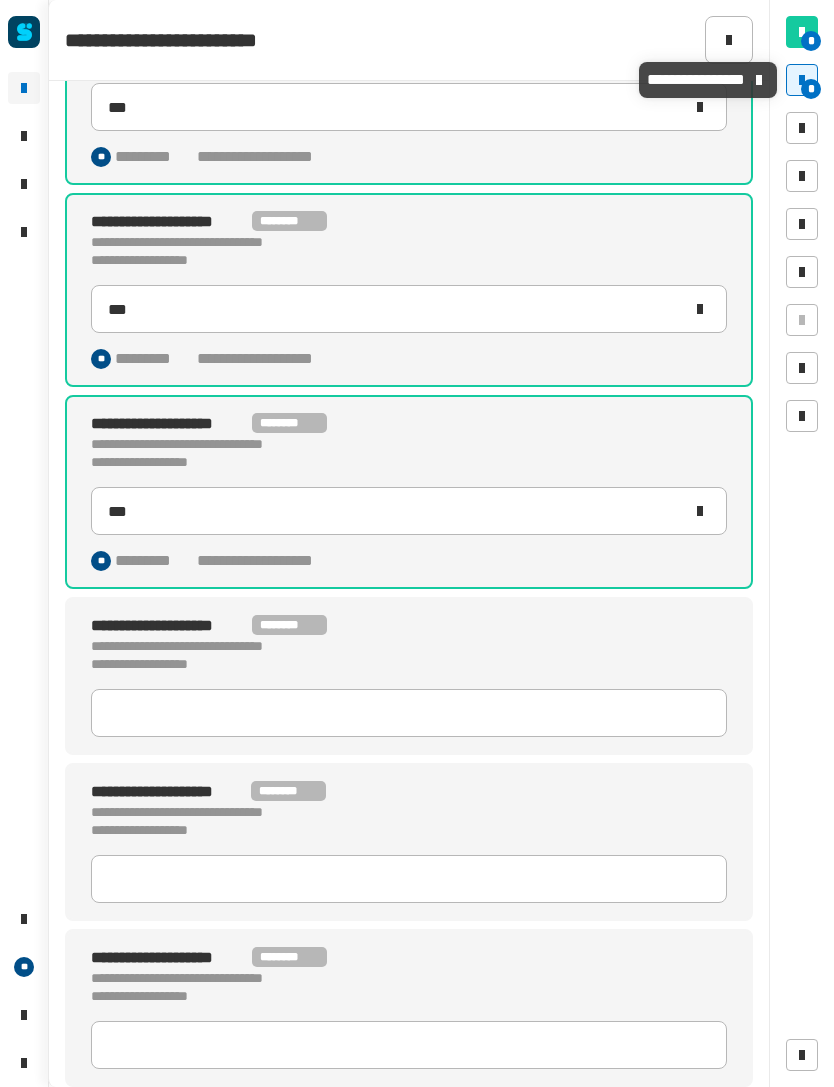 scroll, scrollTop: 510, scrollLeft: 0, axis: vertical 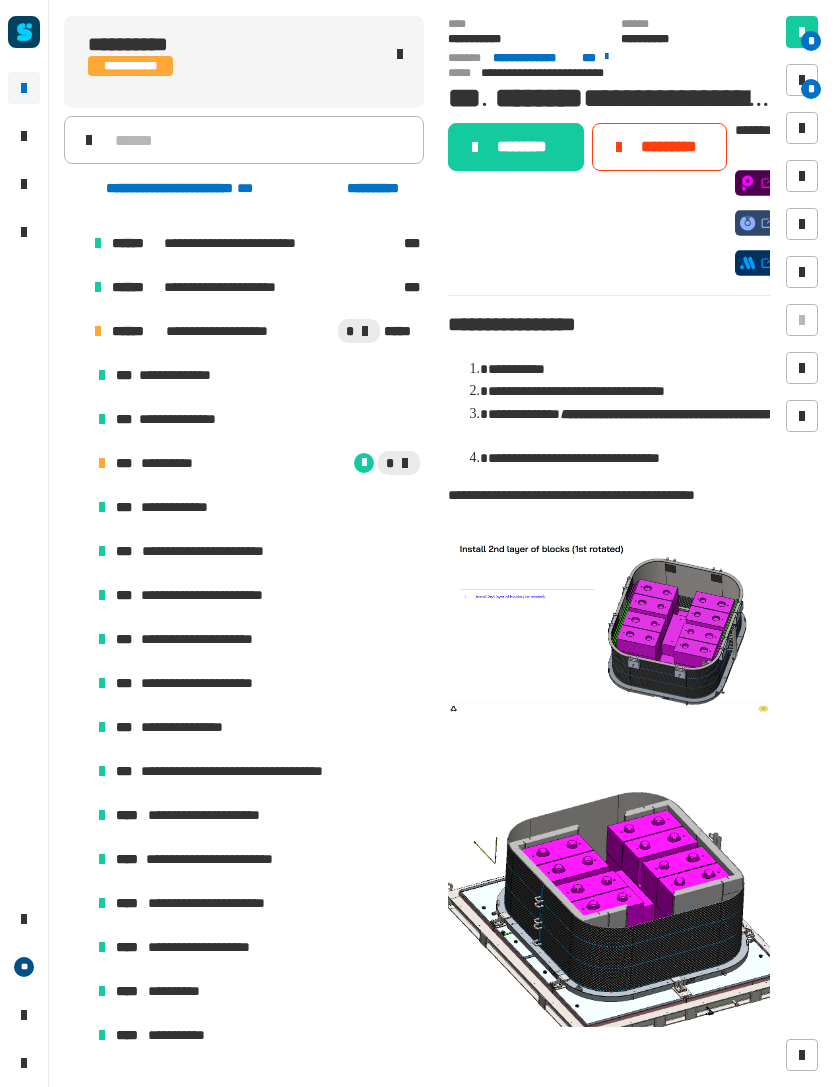 click on "**********" at bounding box center (171, 463) 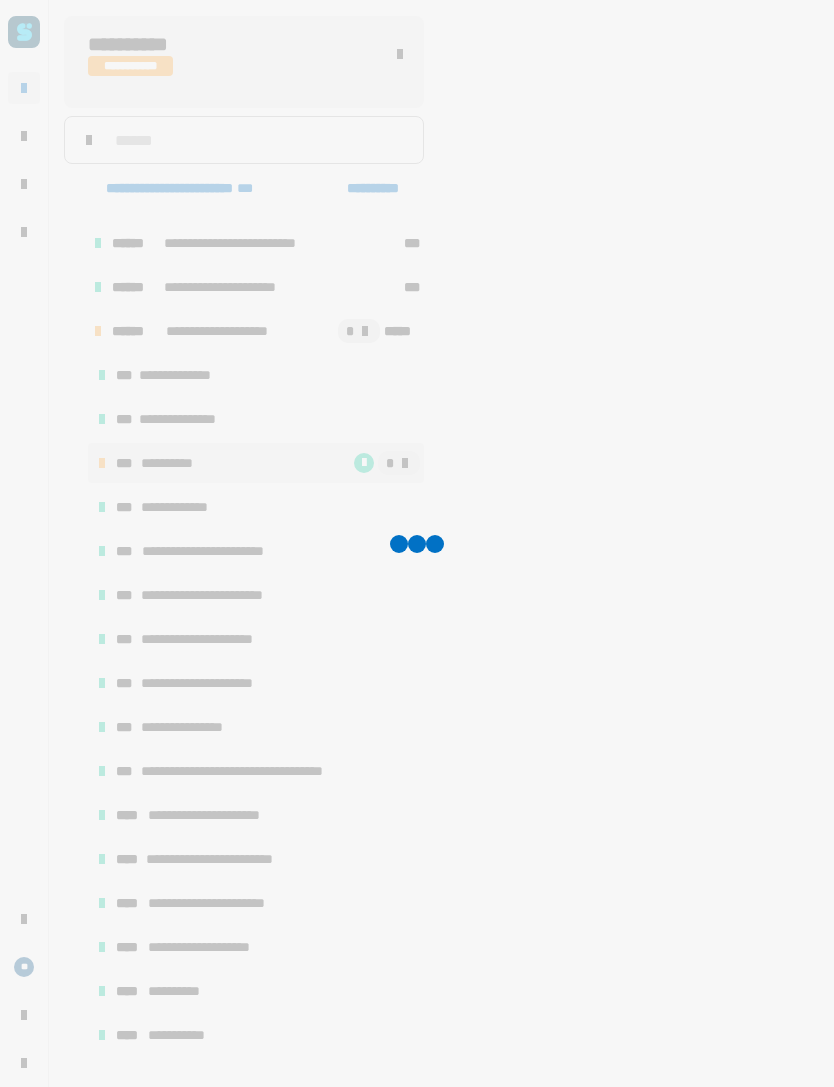 click 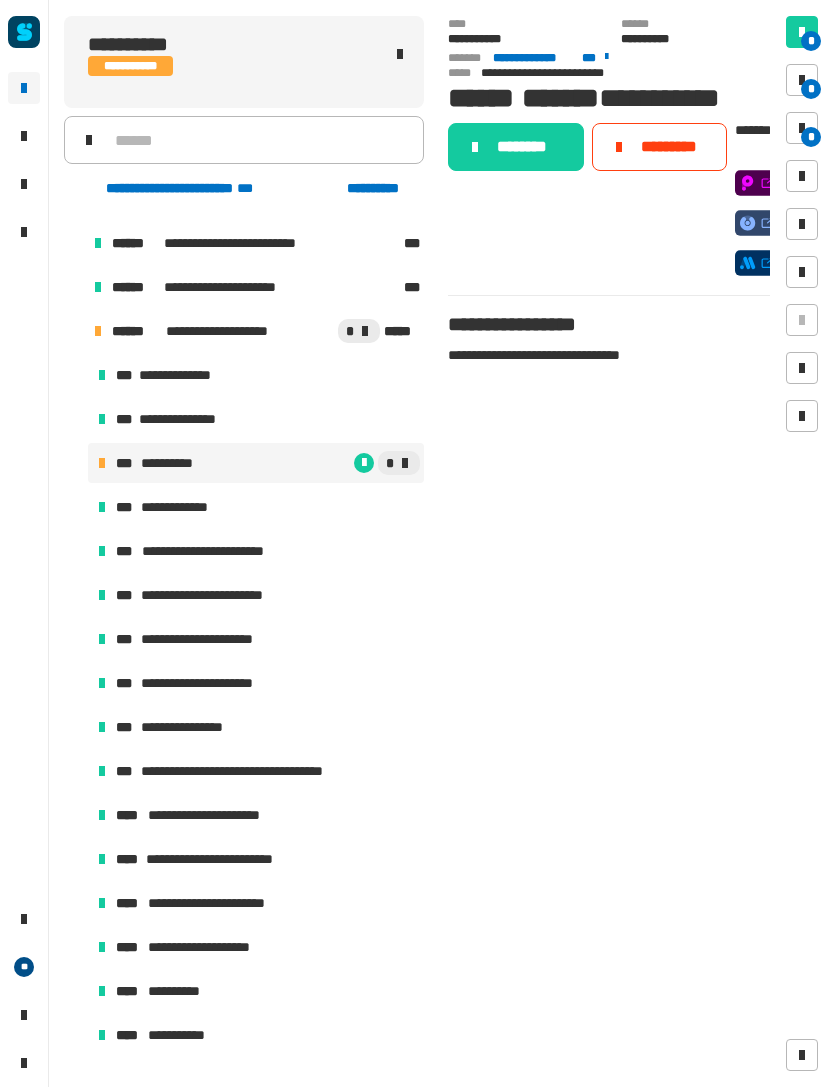 click at bounding box center (802, 80) 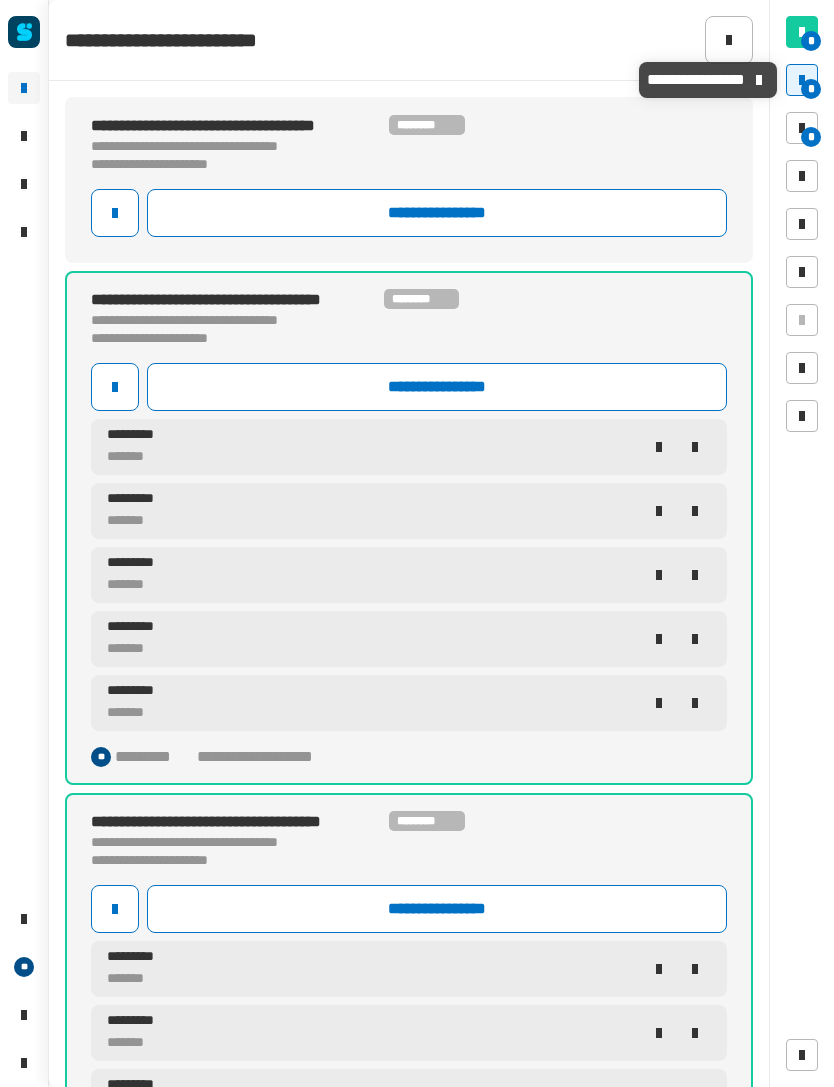 click on "**********" 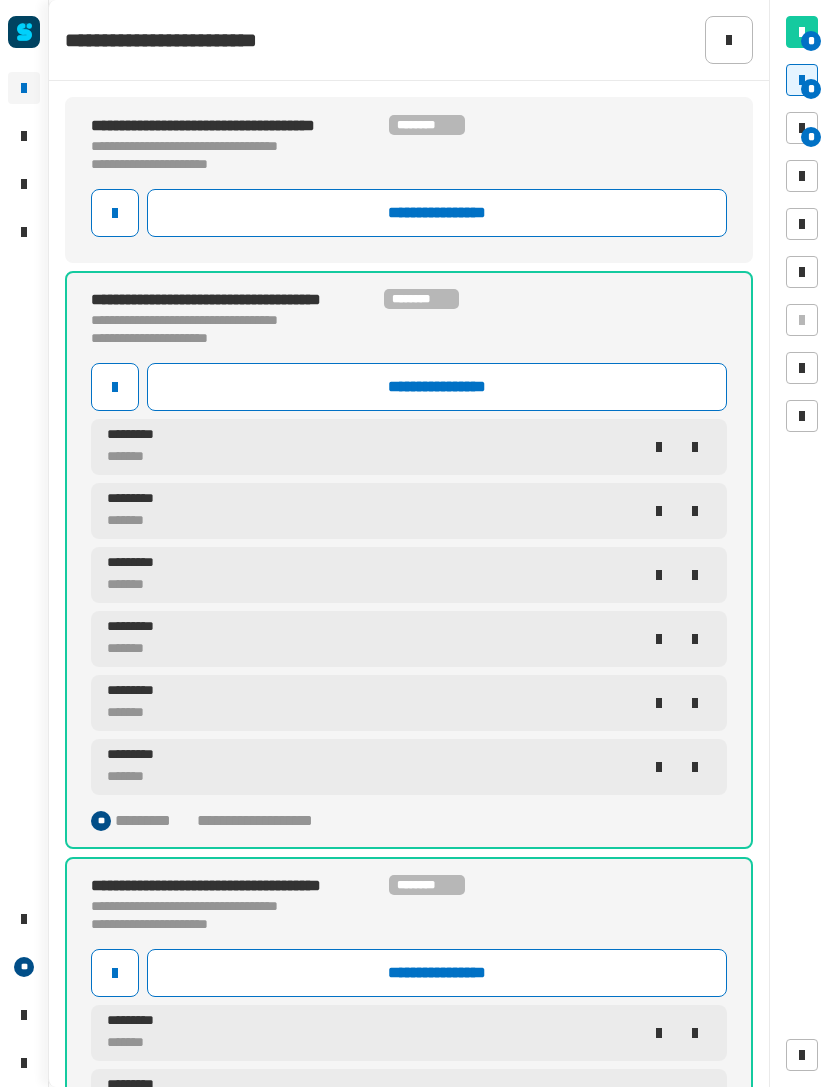 click 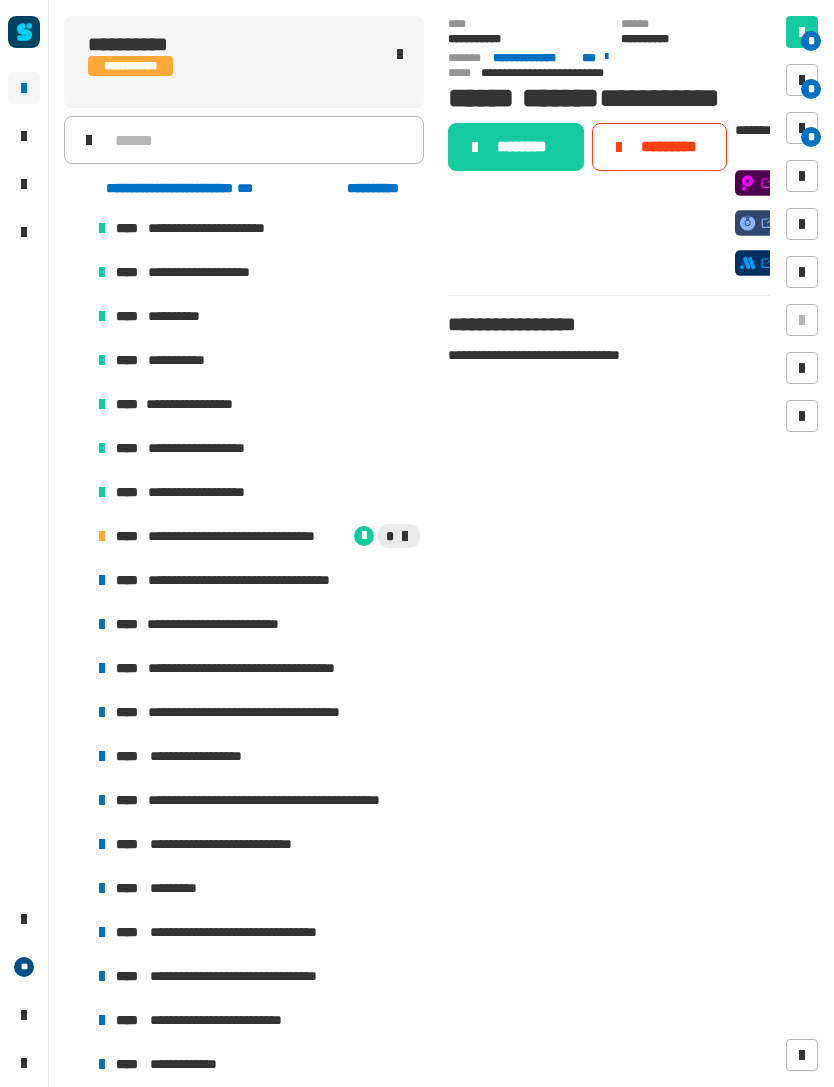 scroll, scrollTop: 1233, scrollLeft: 0, axis: vertical 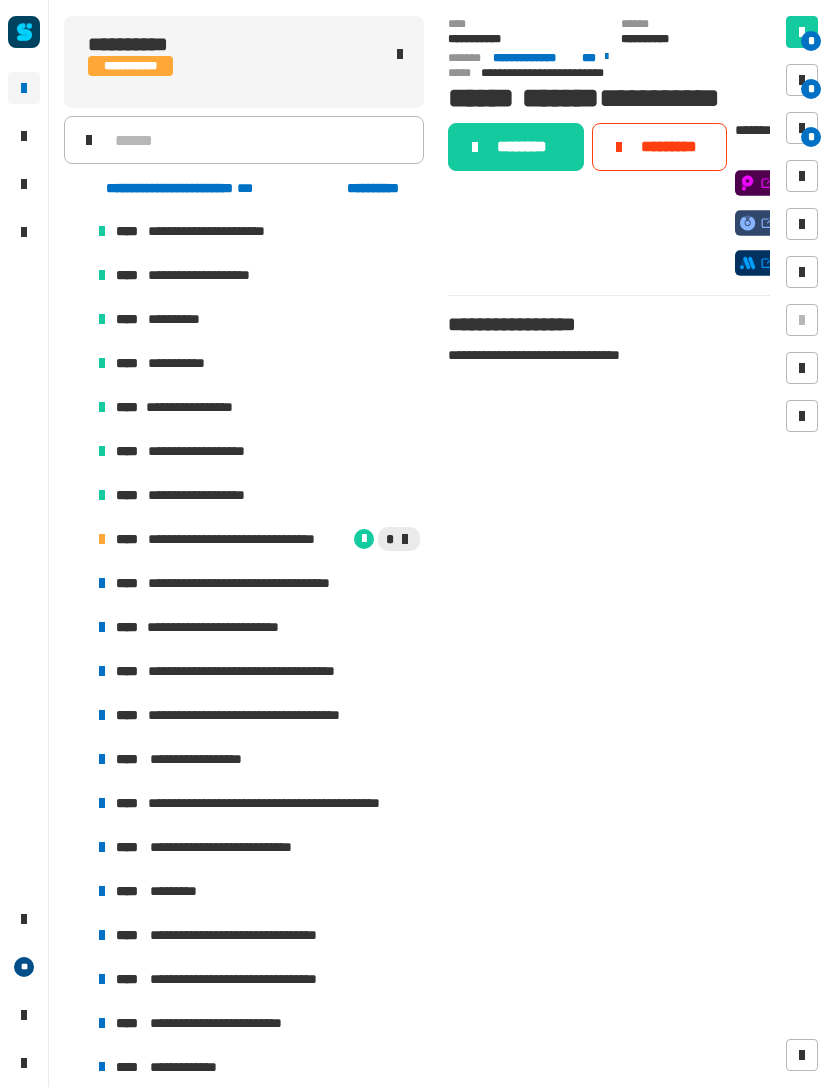 click on "**********" at bounding box center (256, 539) 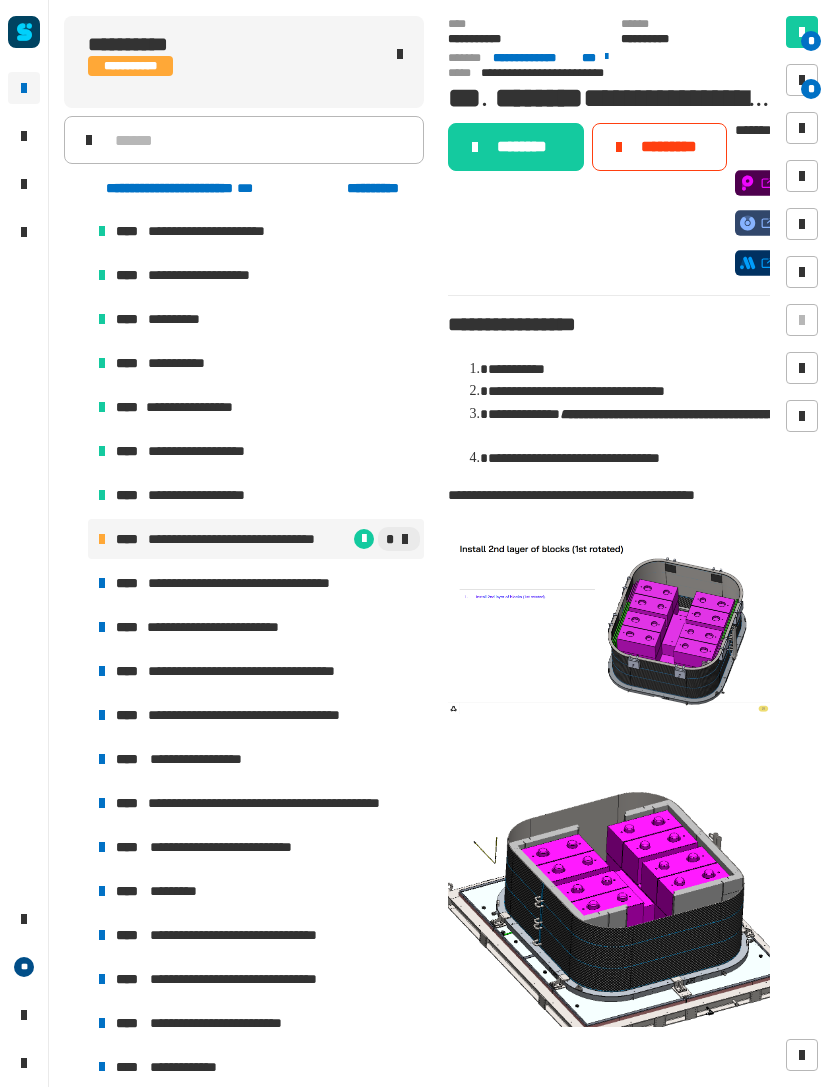 click at bounding box center [802, 80] 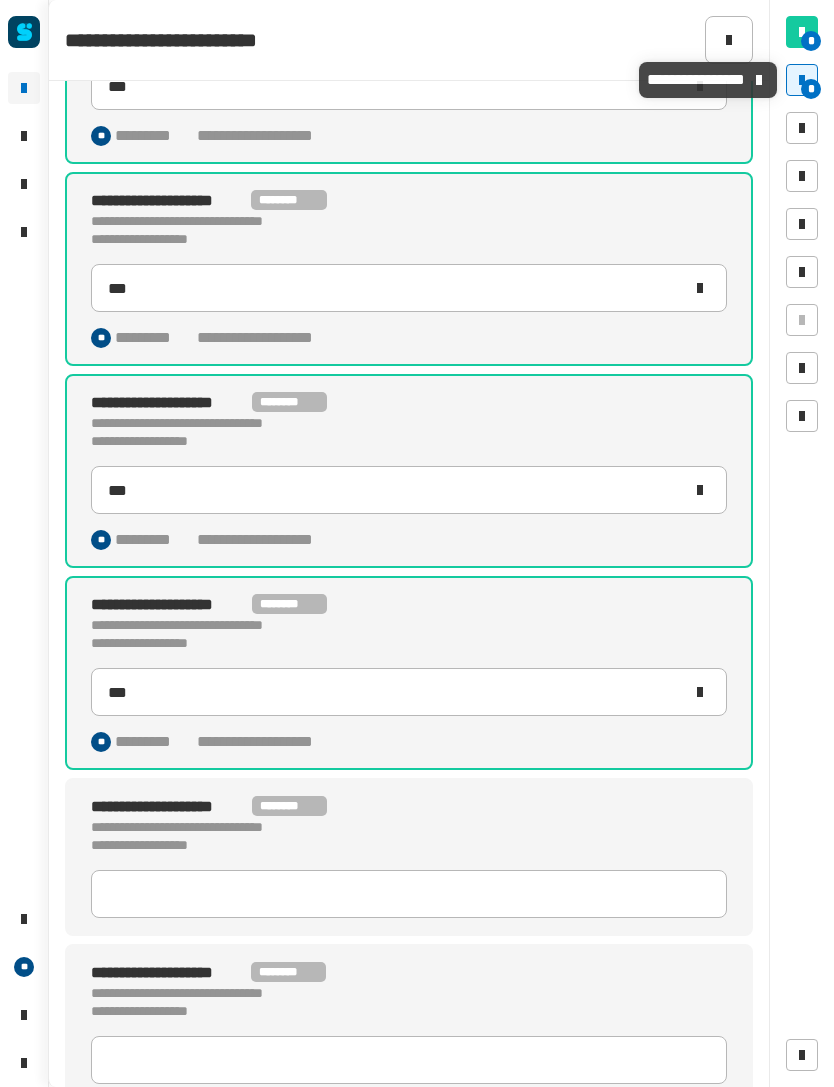 scroll, scrollTop: 419, scrollLeft: 0, axis: vertical 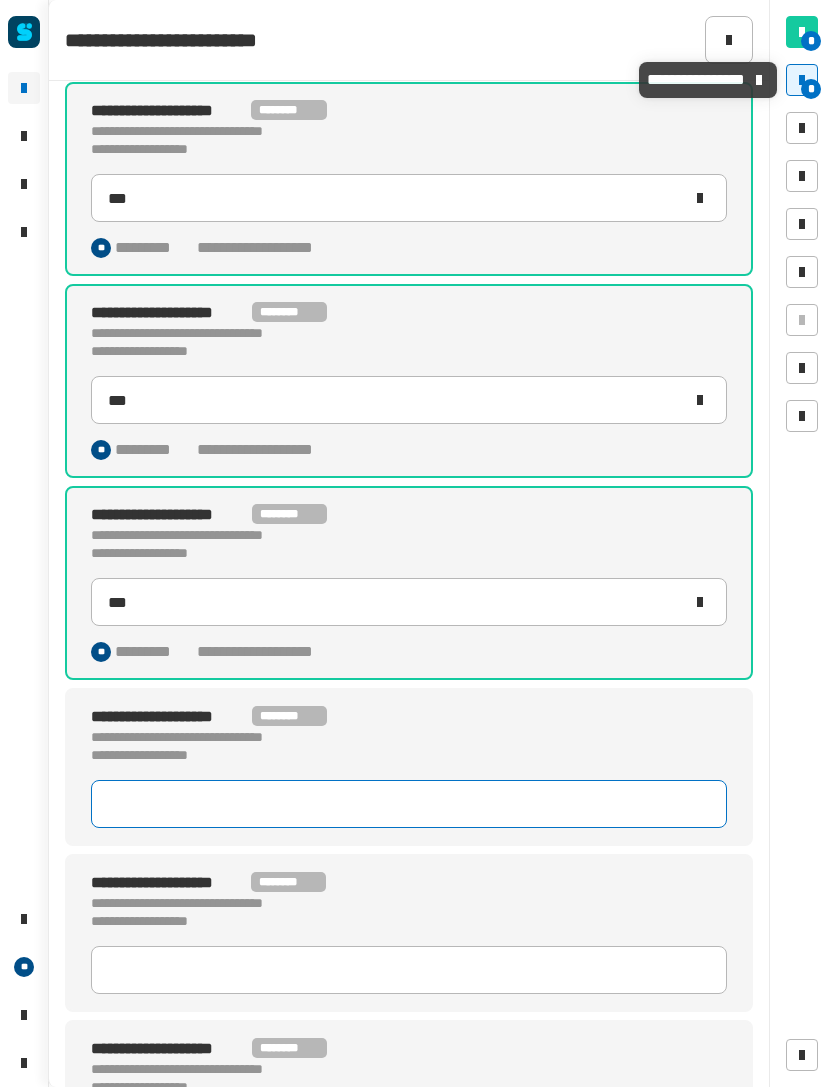 click 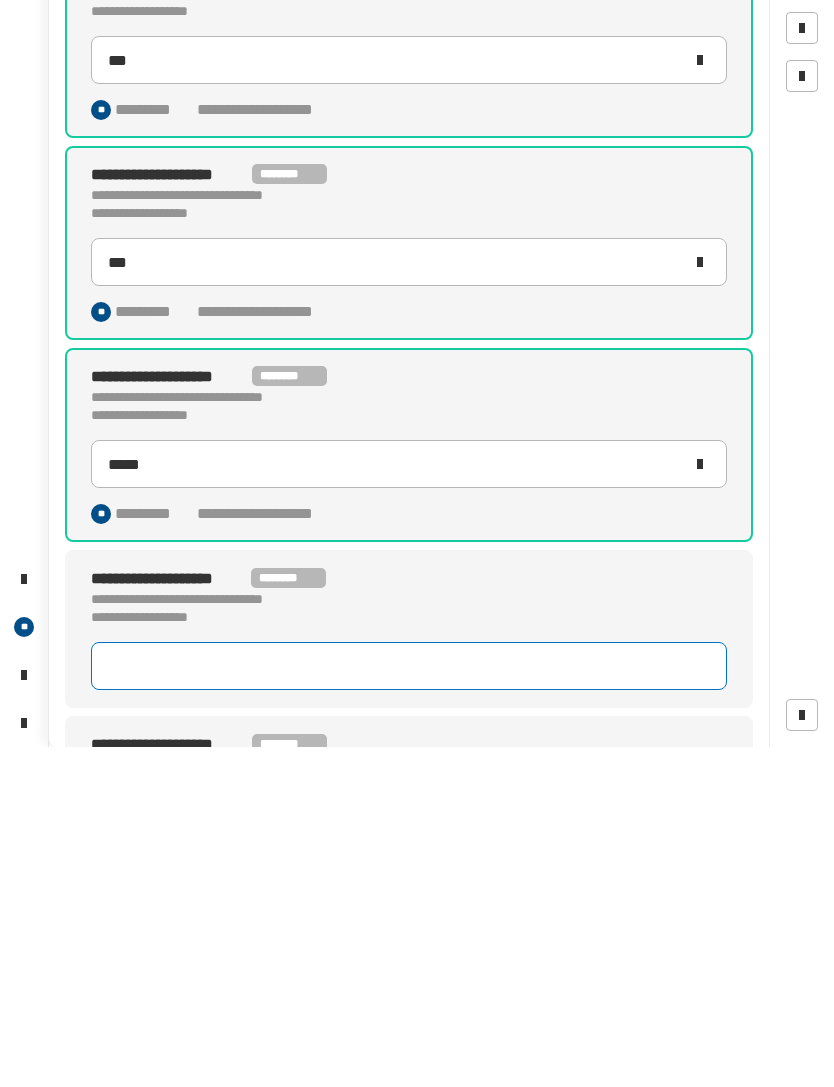 click 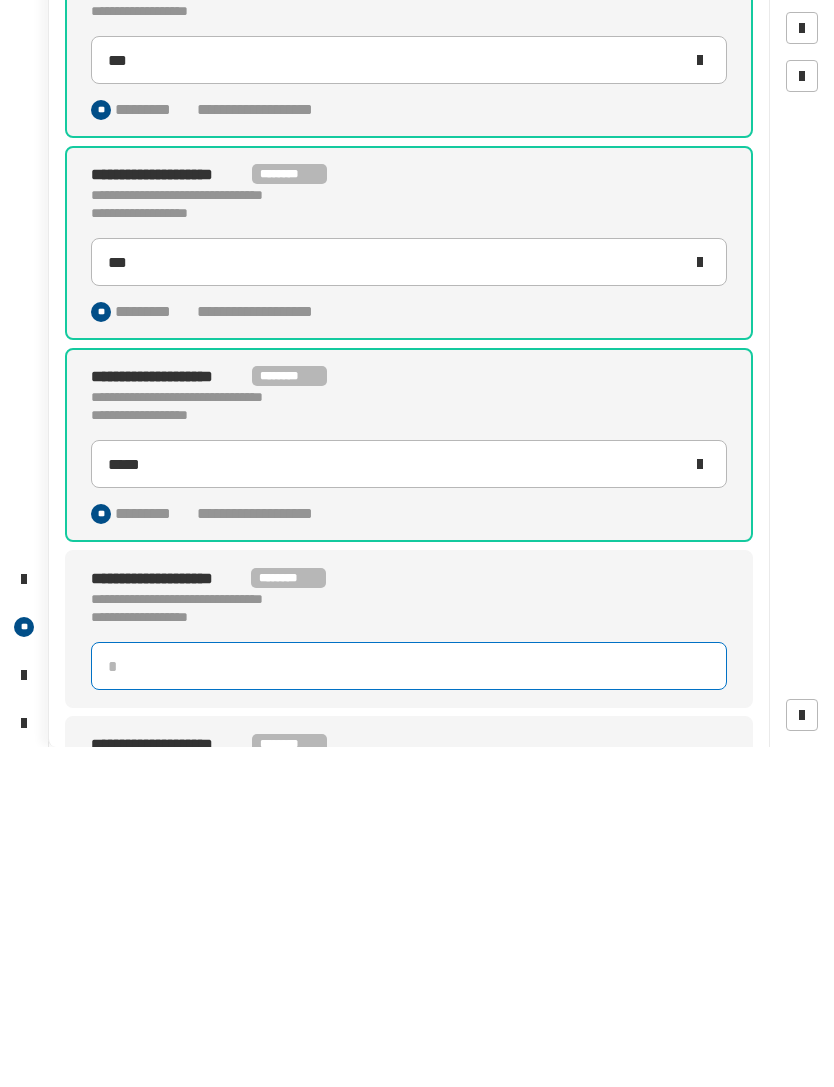 type on "*****" 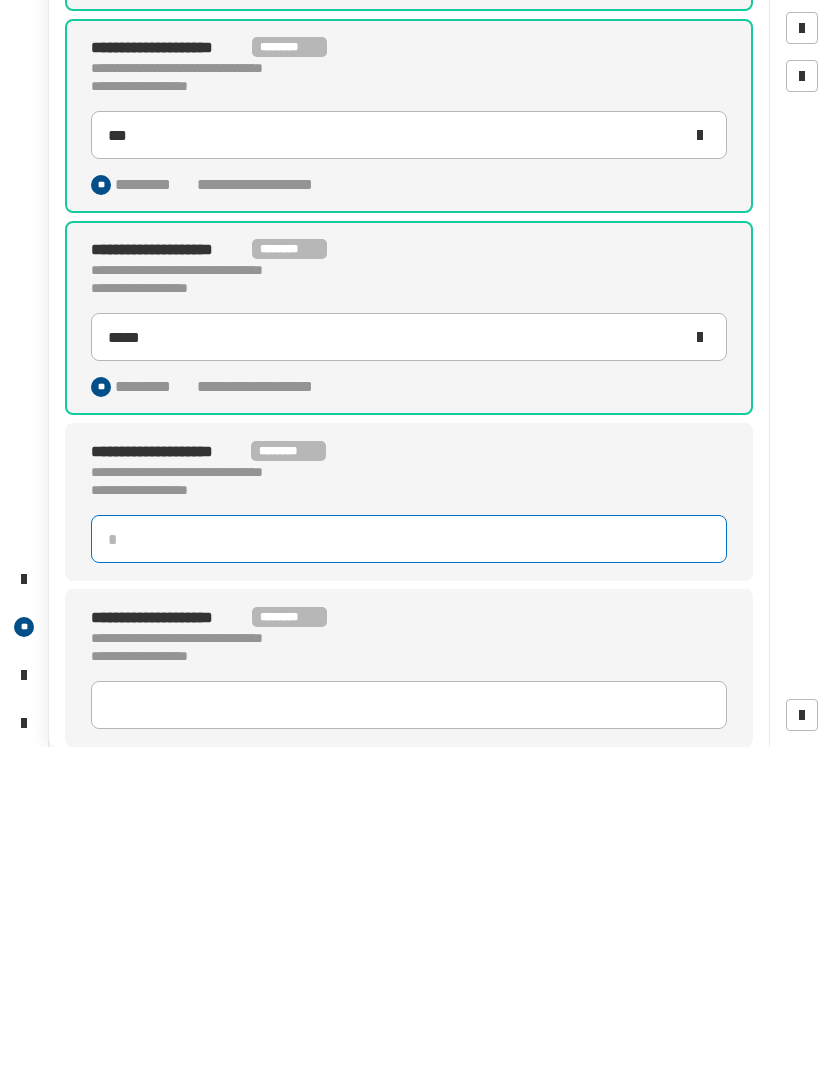 scroll, scrollTop: 546, scrollLeft: 0, axis: vertical 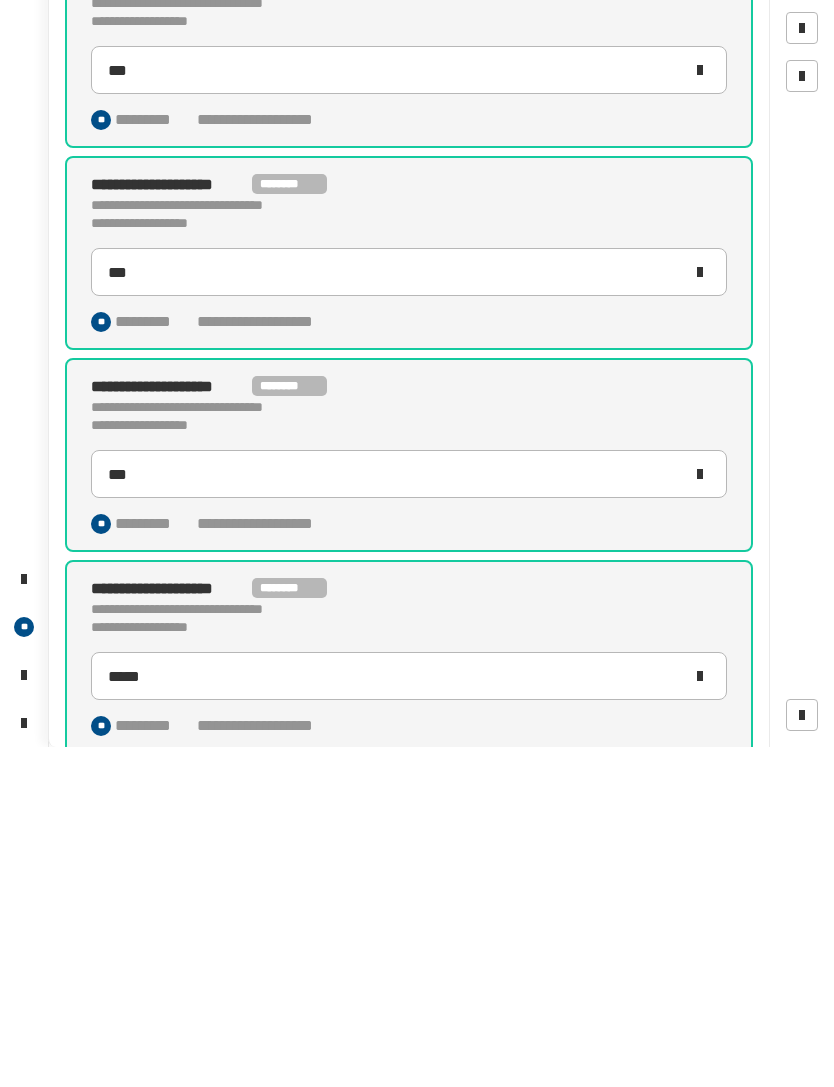 type 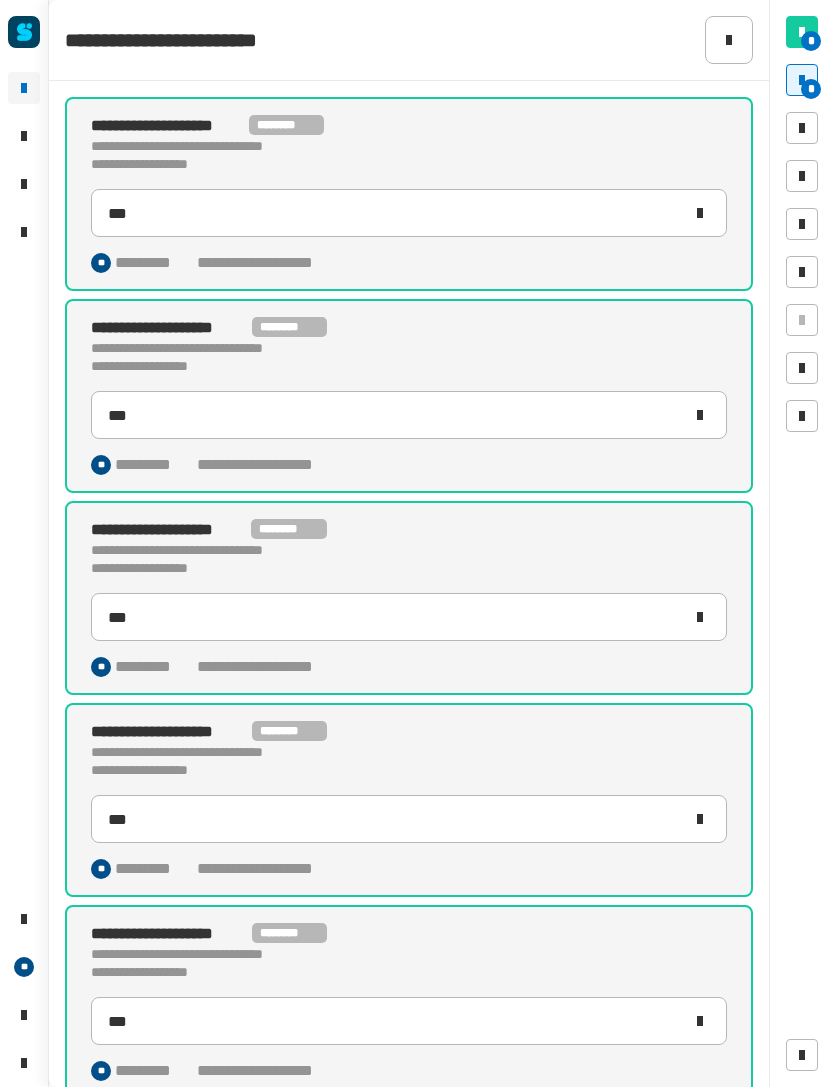 scroll, scrollTop: 0, scrollLeft: 0, axis: both 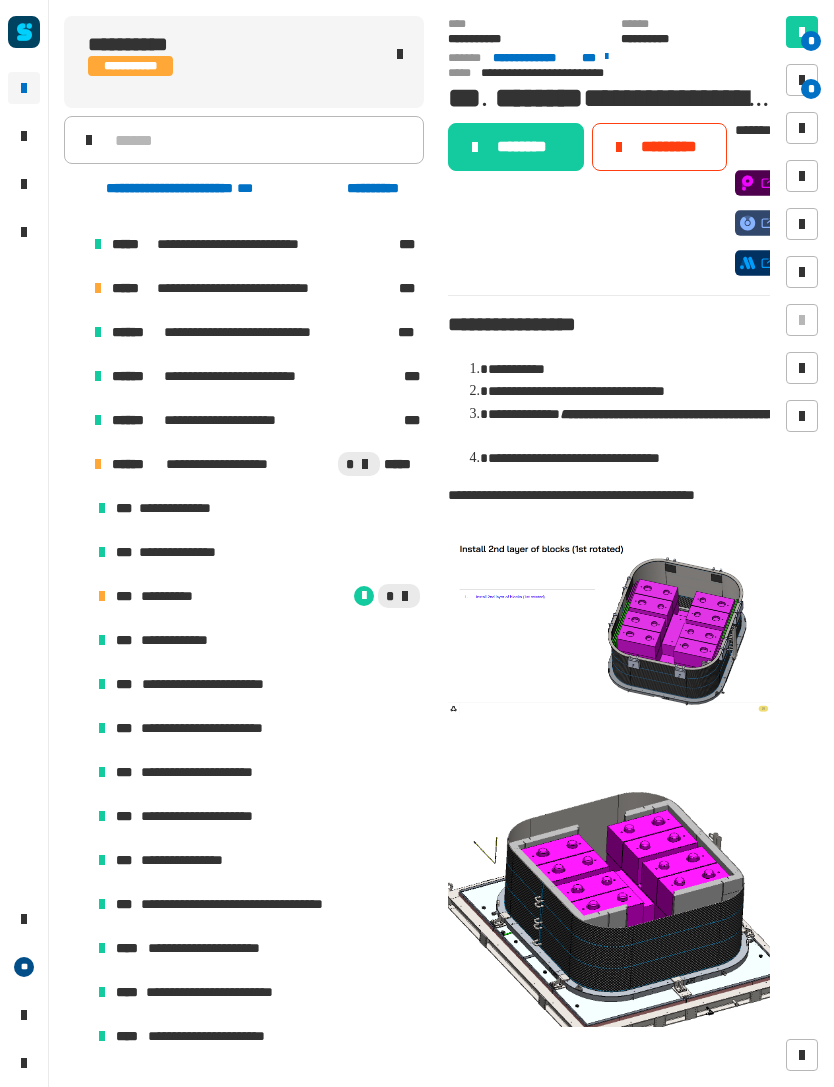 click on "*" at bounding box center (312, 596) 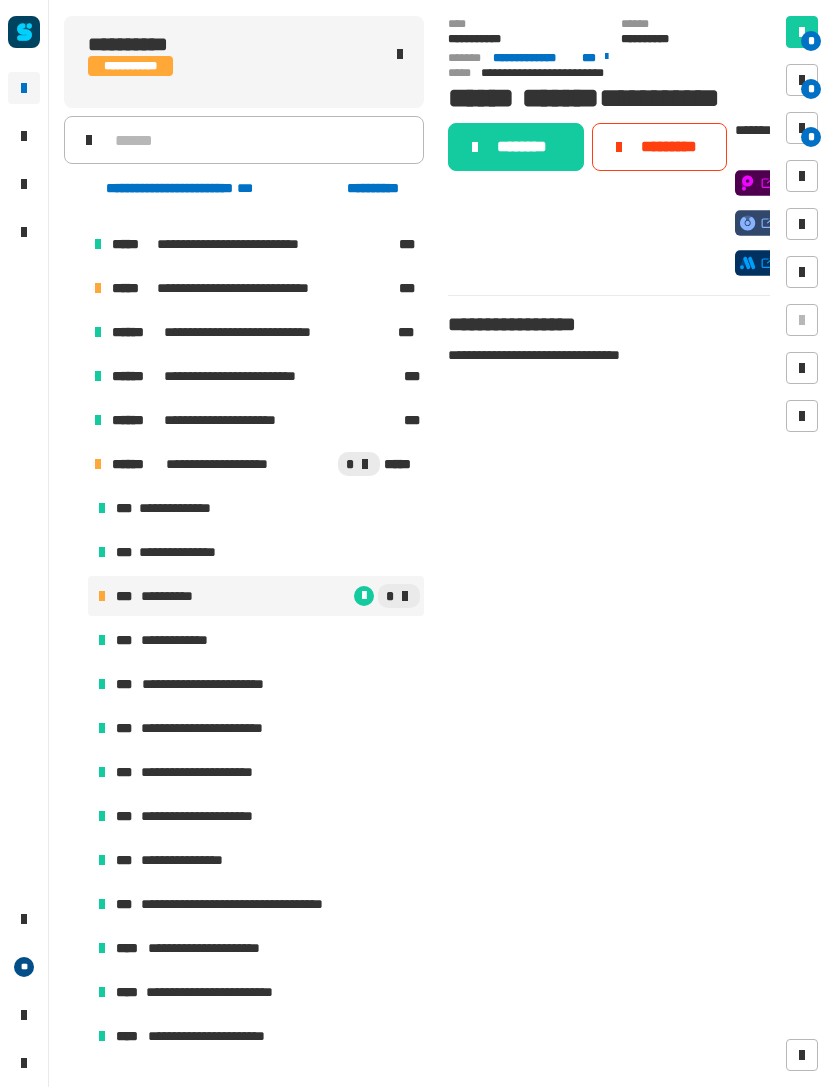 click on "*" at bounding box center (802, 80) 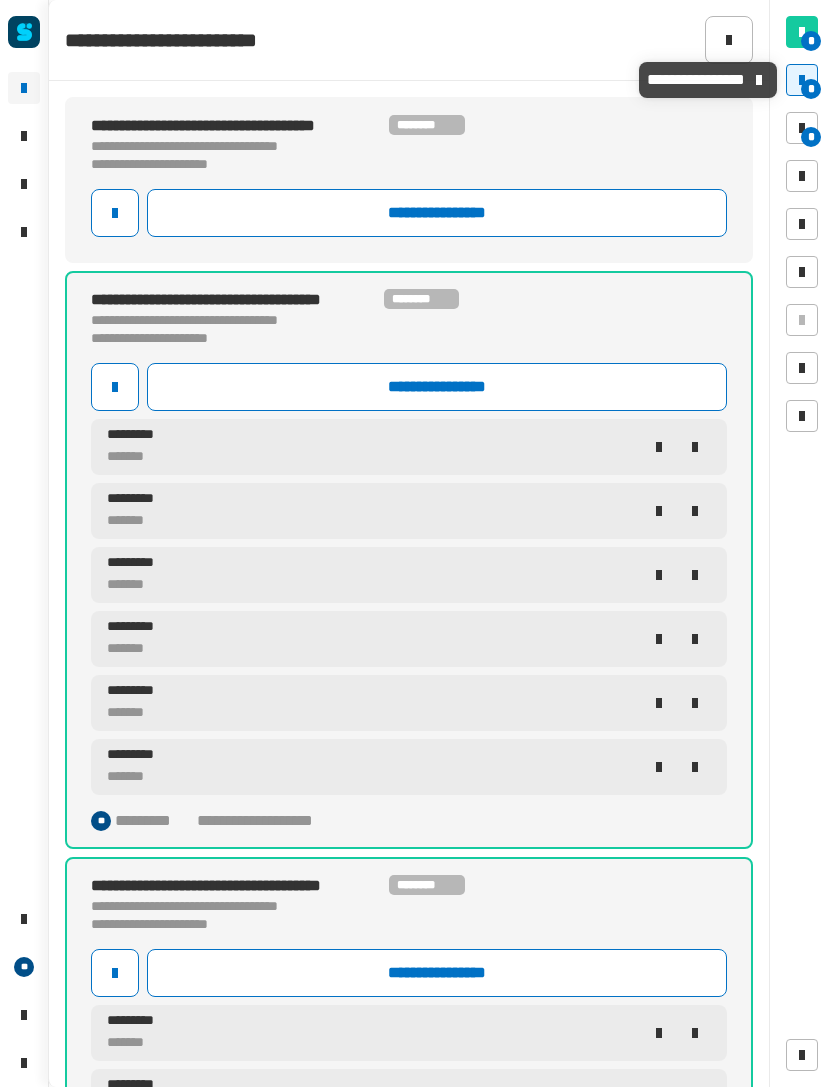 click on "**********" 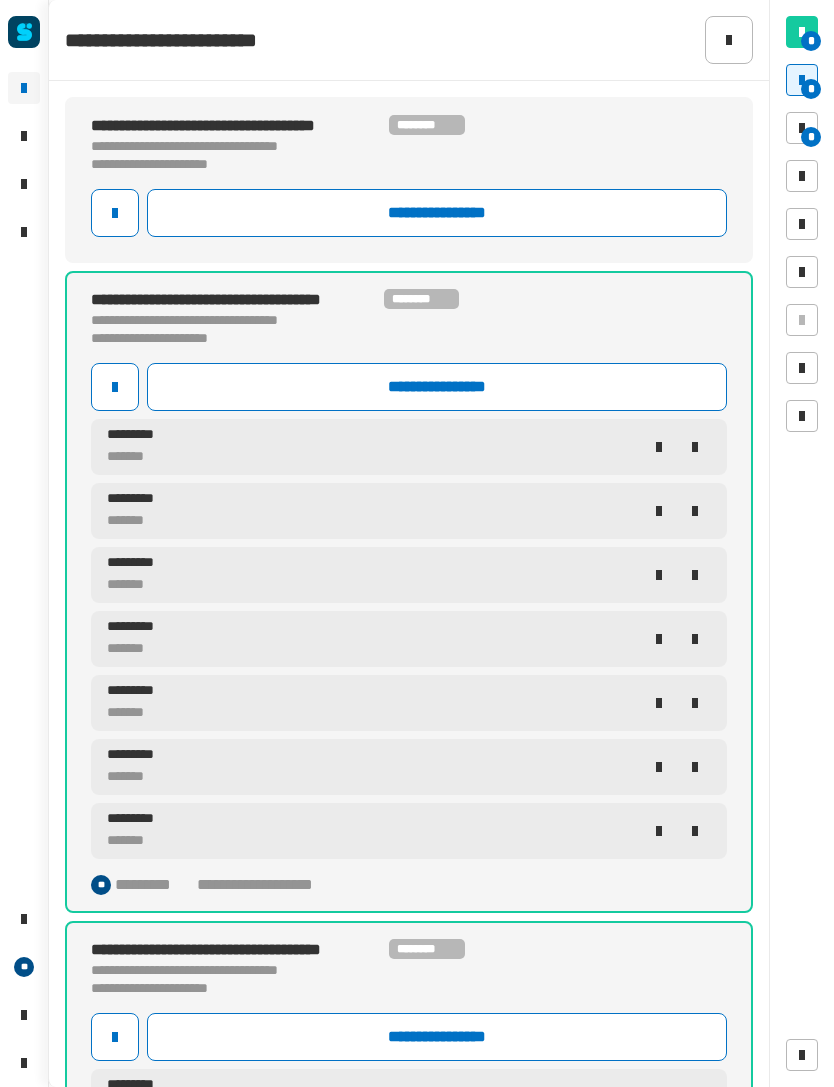 click 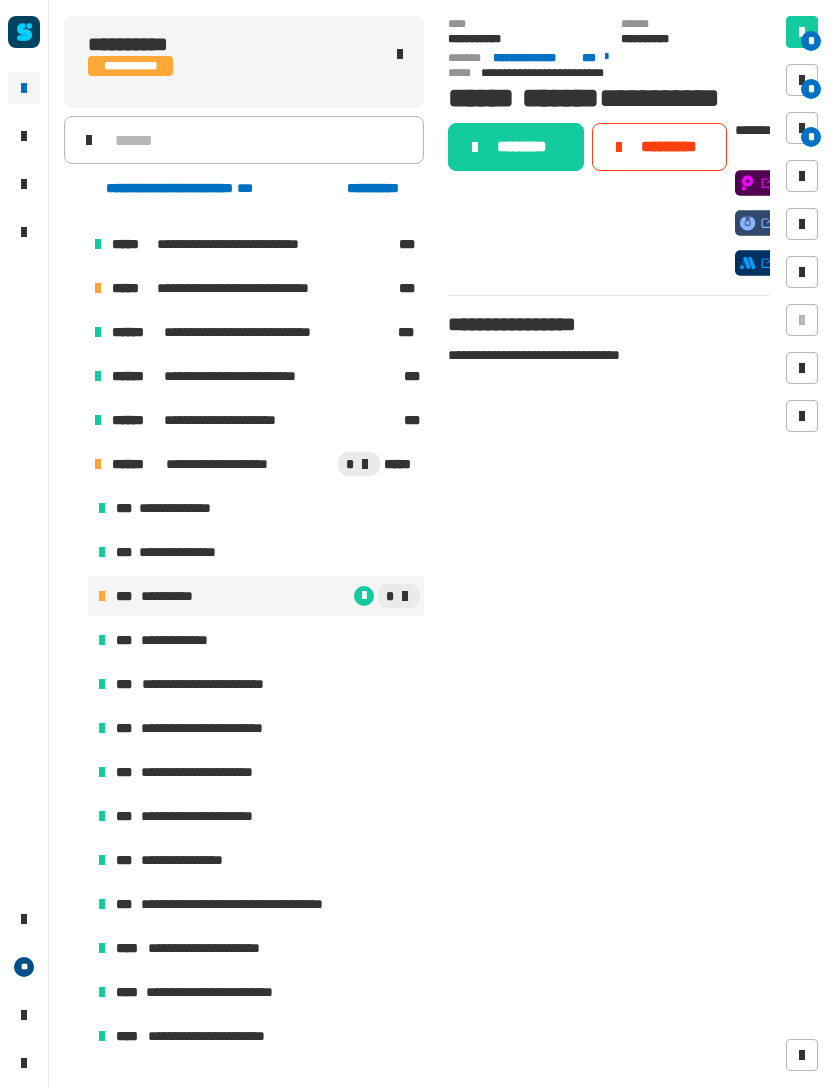 click on "**********" 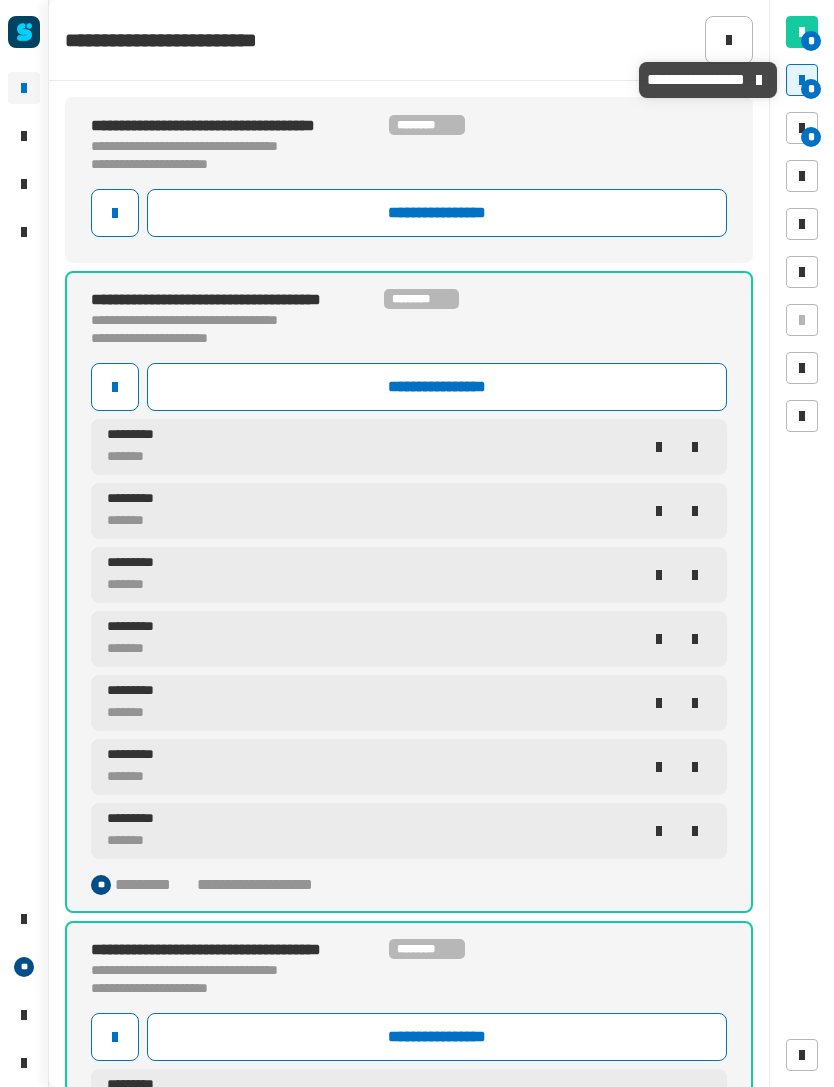 click on "**********" 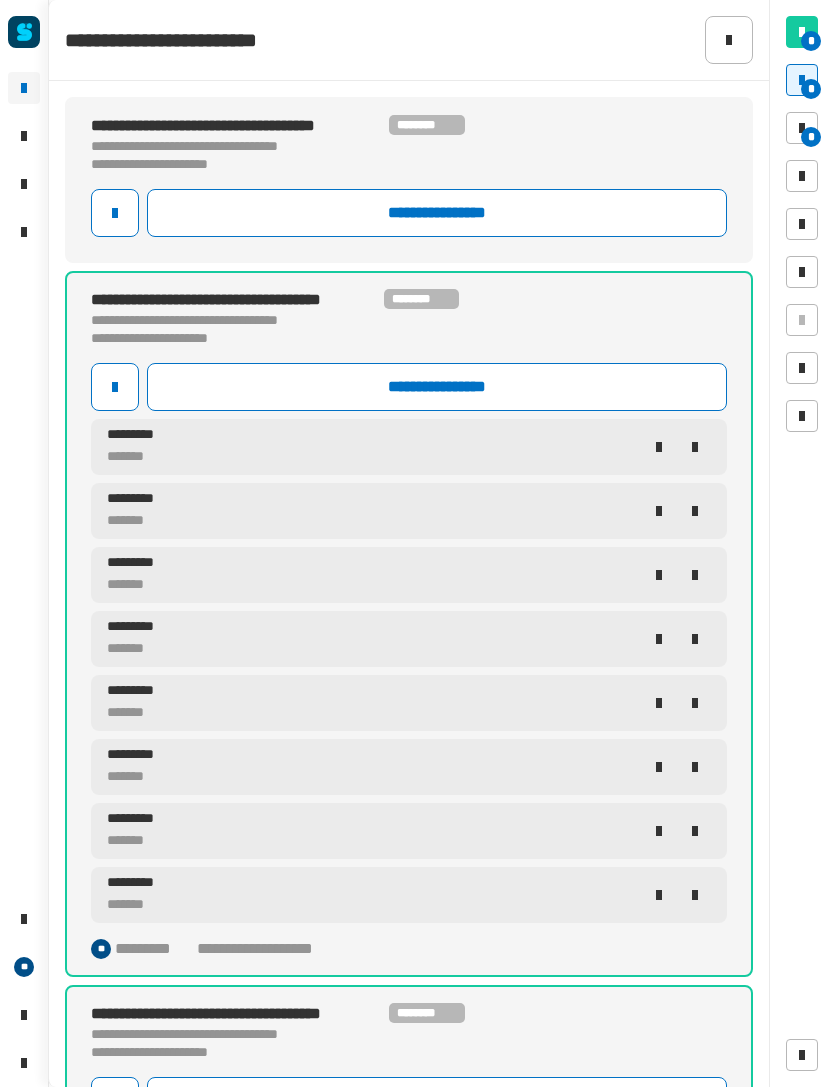 click 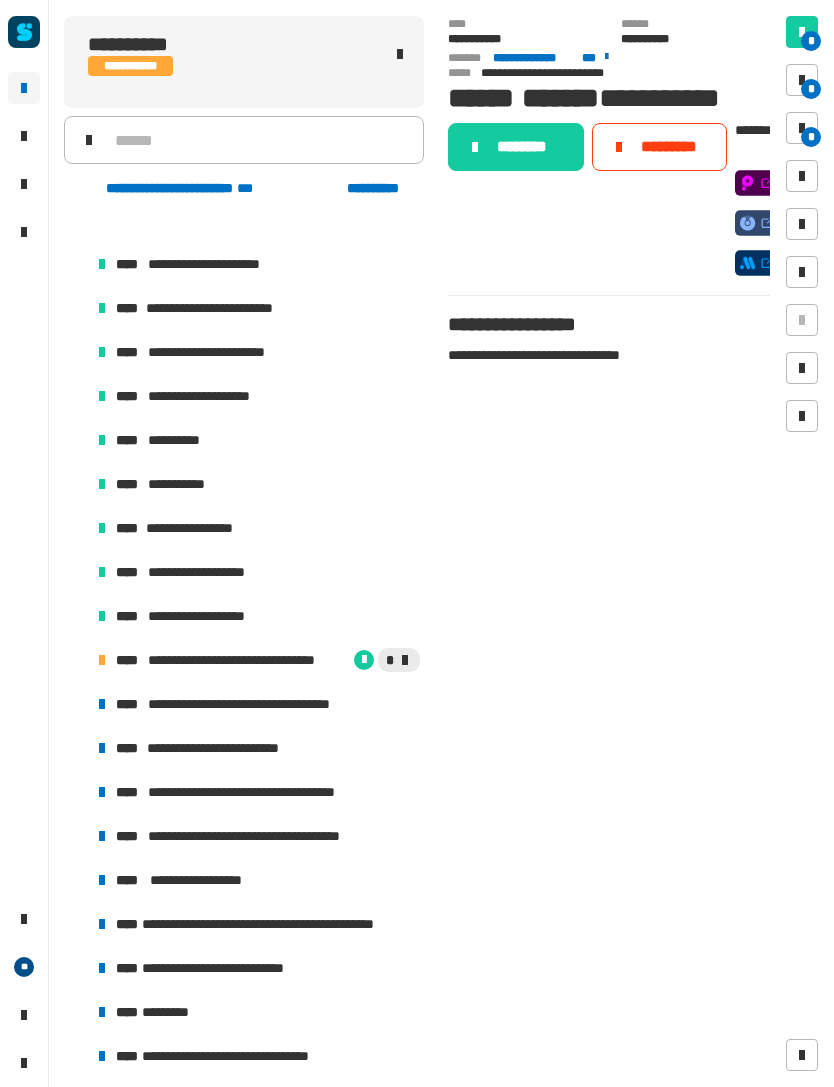 scroll, scrollTop: 1177, scrollLeft: 0, axis: vertical 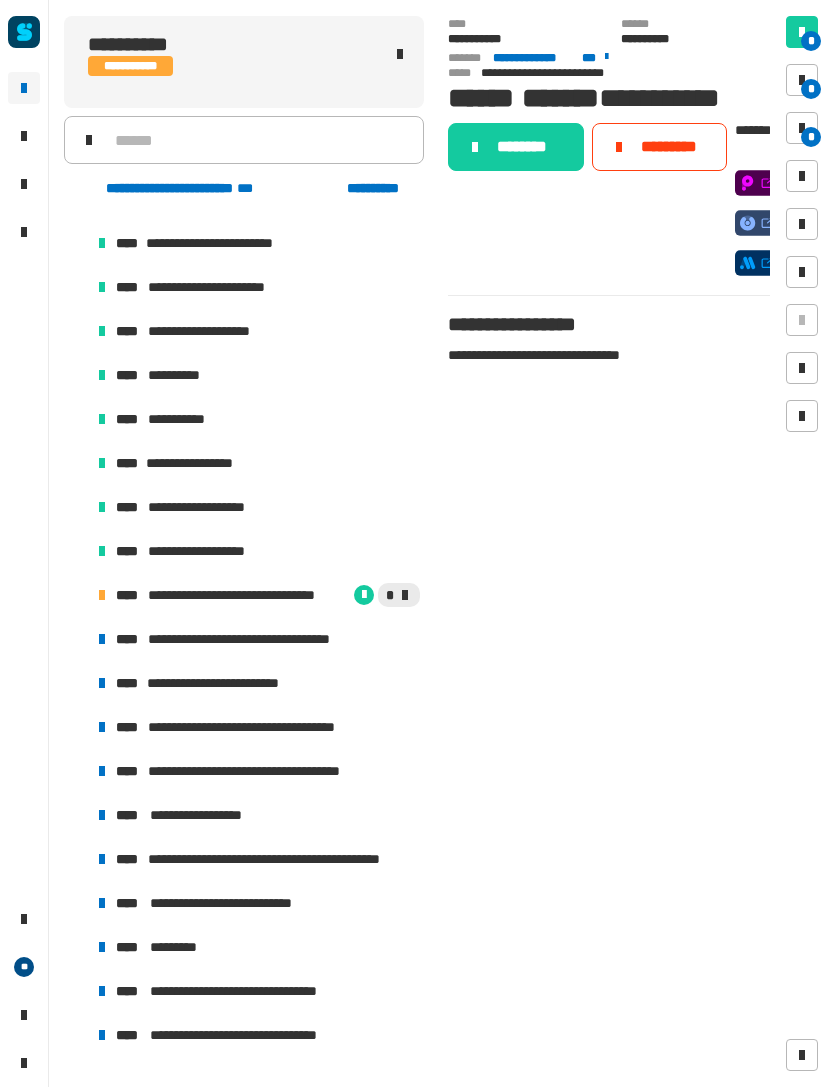 click on "**********" at bounding box center [243, 595] 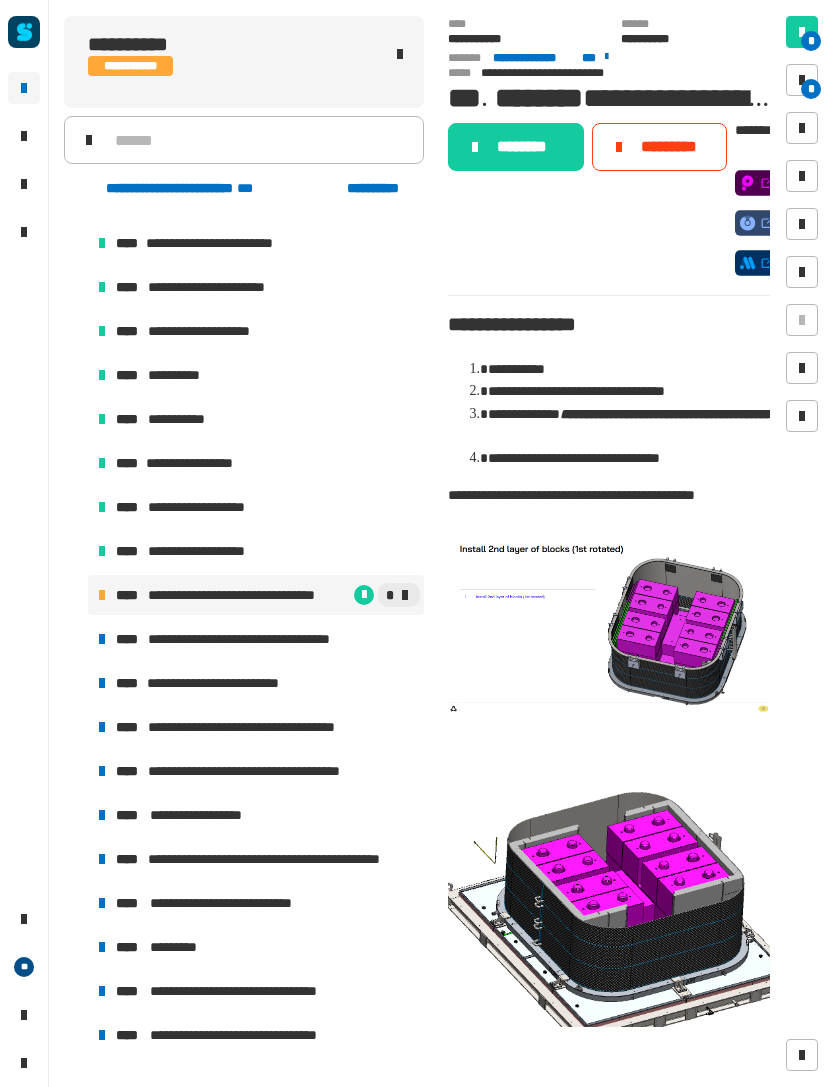 click at bounding box center (802, 80) 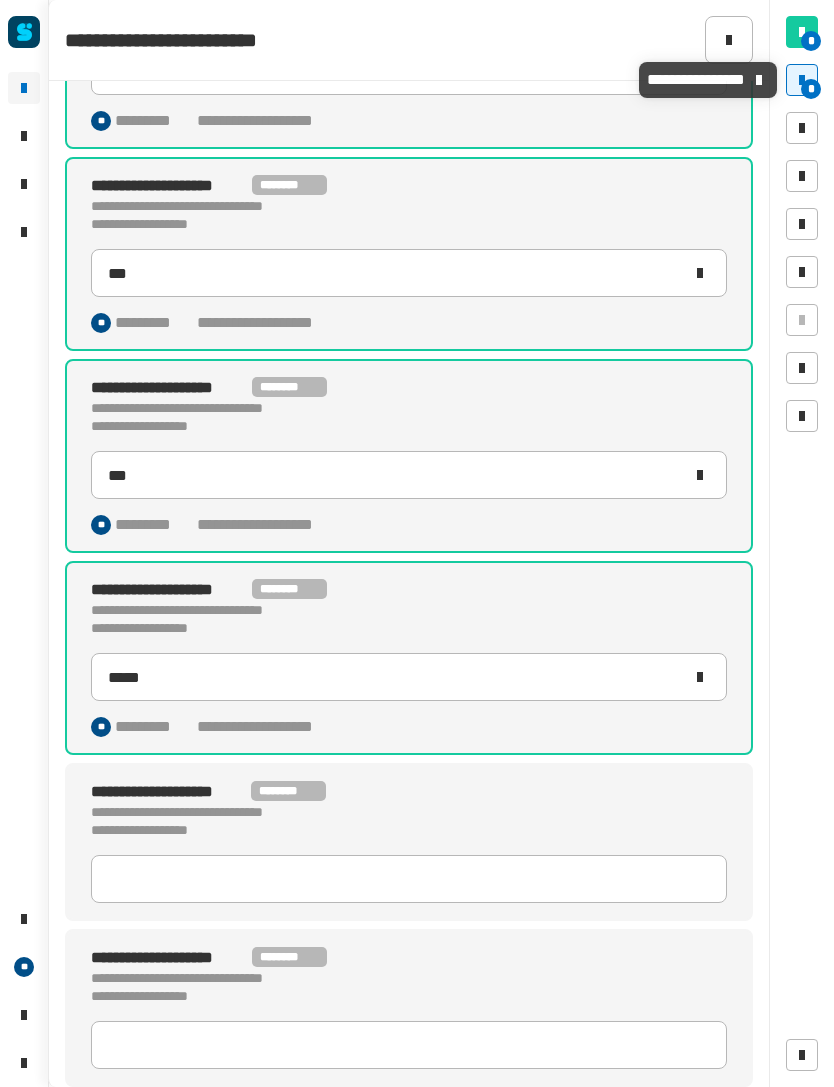 scroll, scrollTop: 546, scrollLeft: 0, axis: vertical 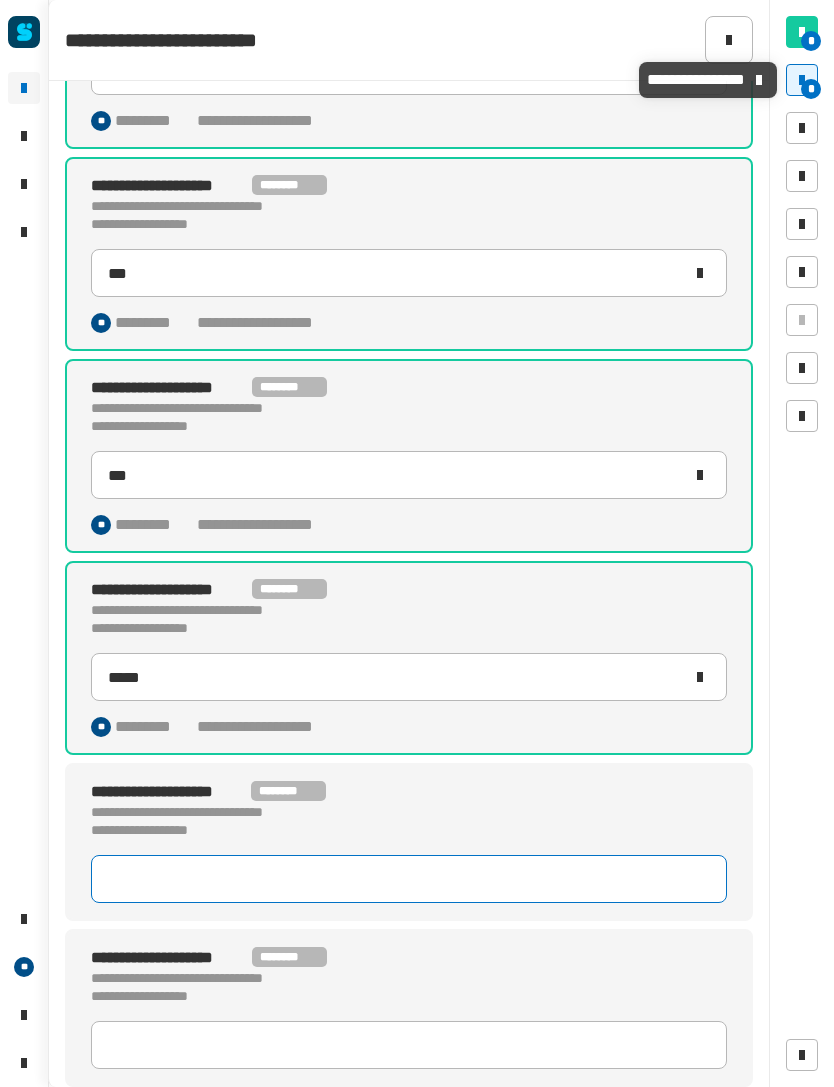 click 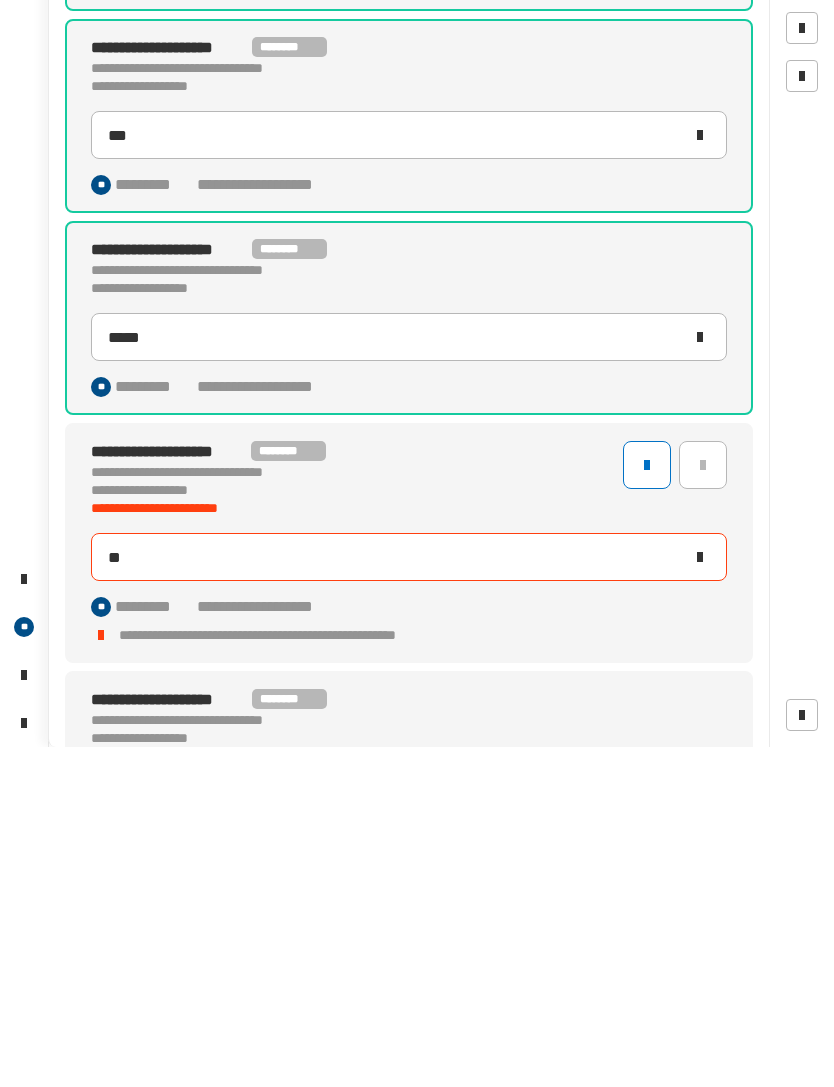 type on "***" 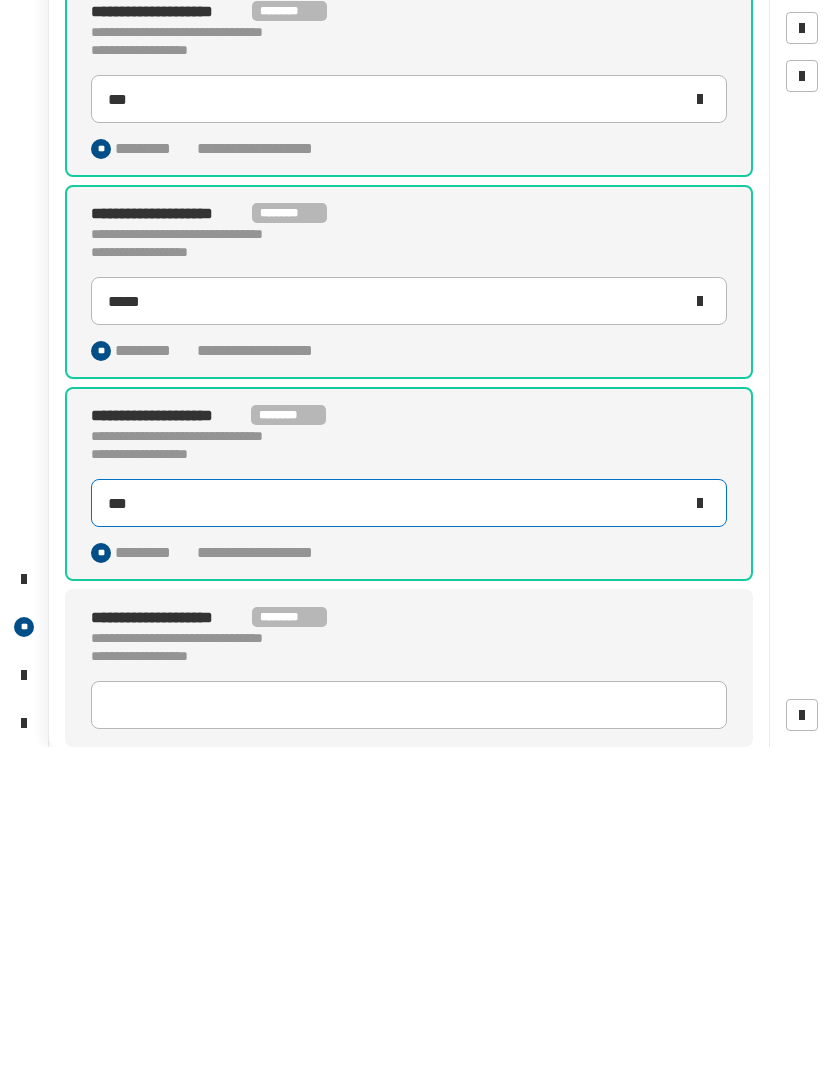 scroll, scrollTop: 582, scrollLeft: 0, axis: vertical 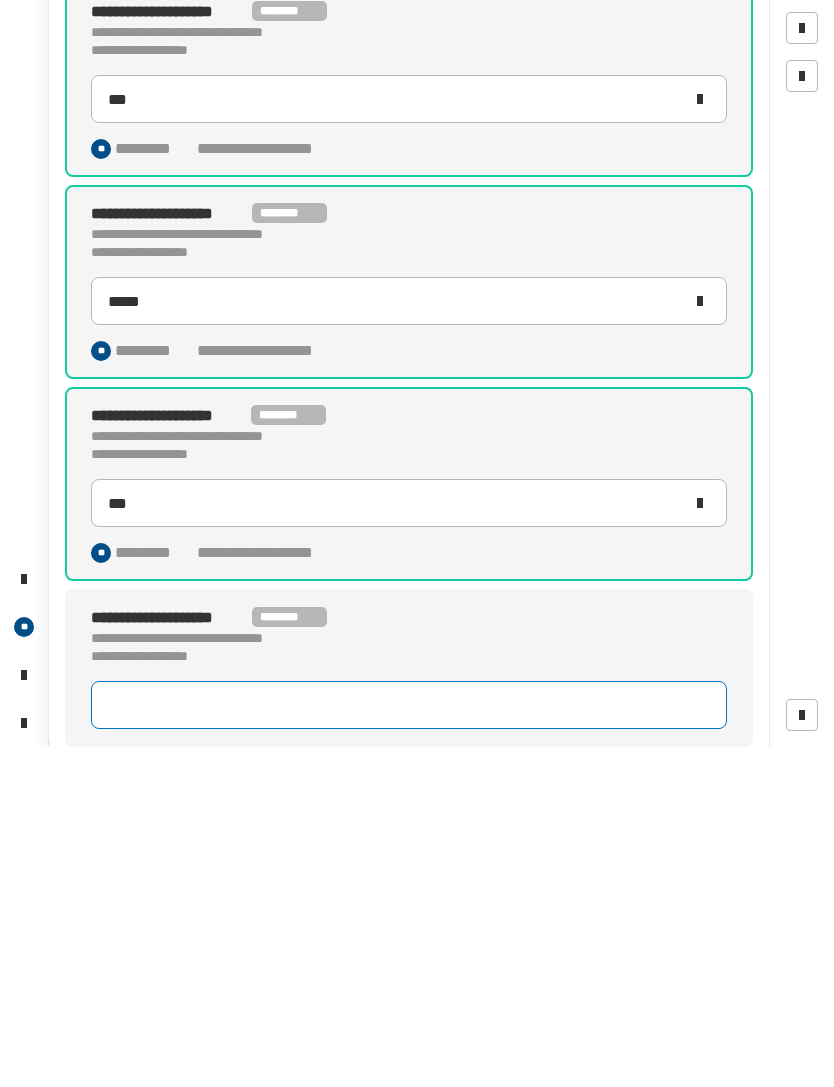 click 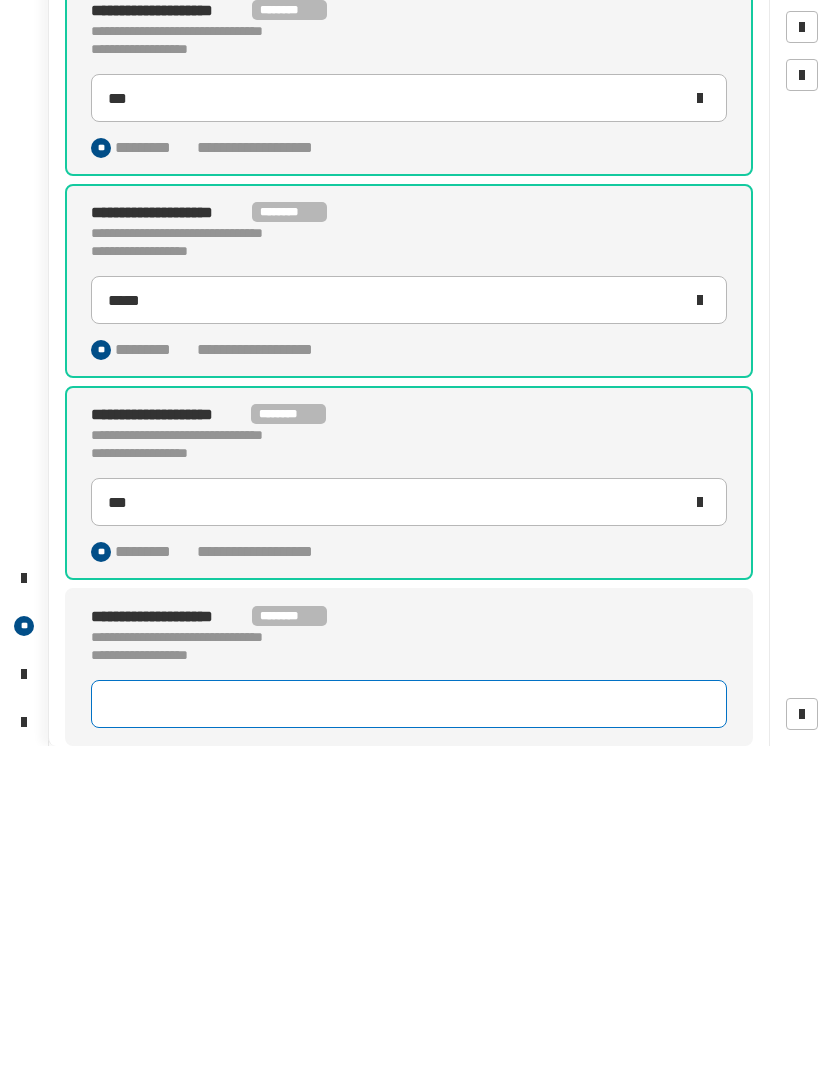 type on "*" 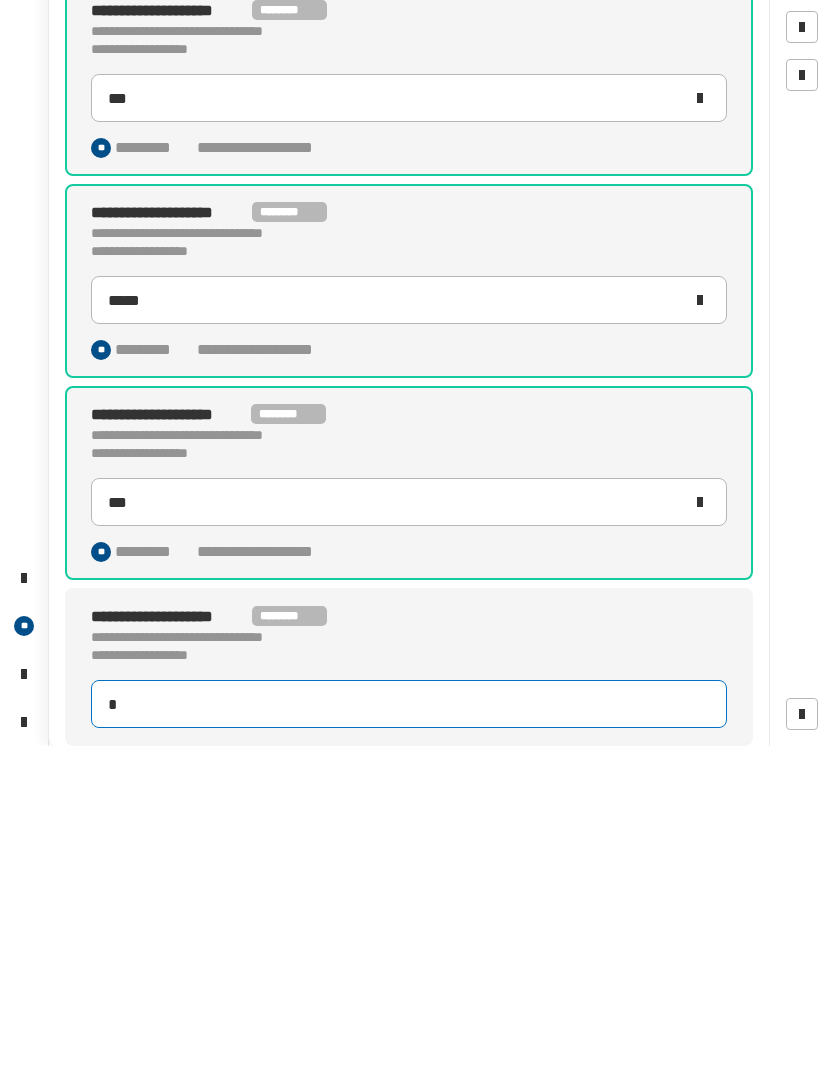 scroll, scrollTop: 1, scrollLeft: 0, axis: vertical 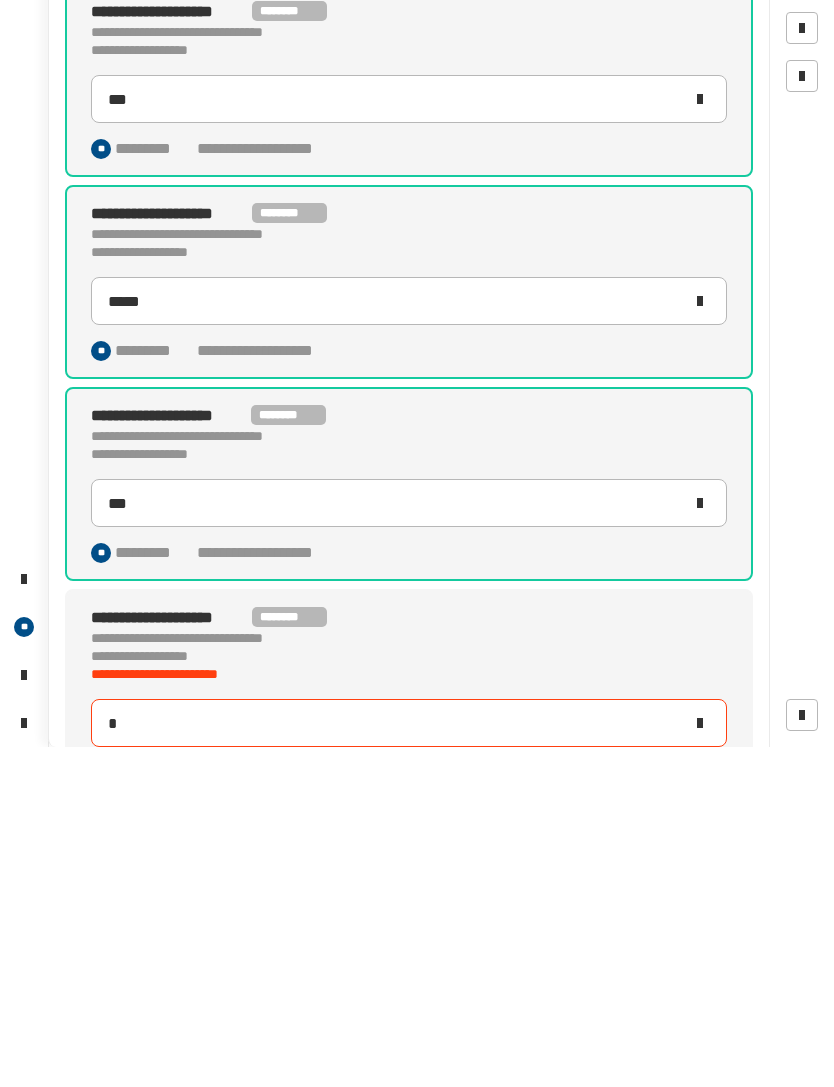 type on "***" 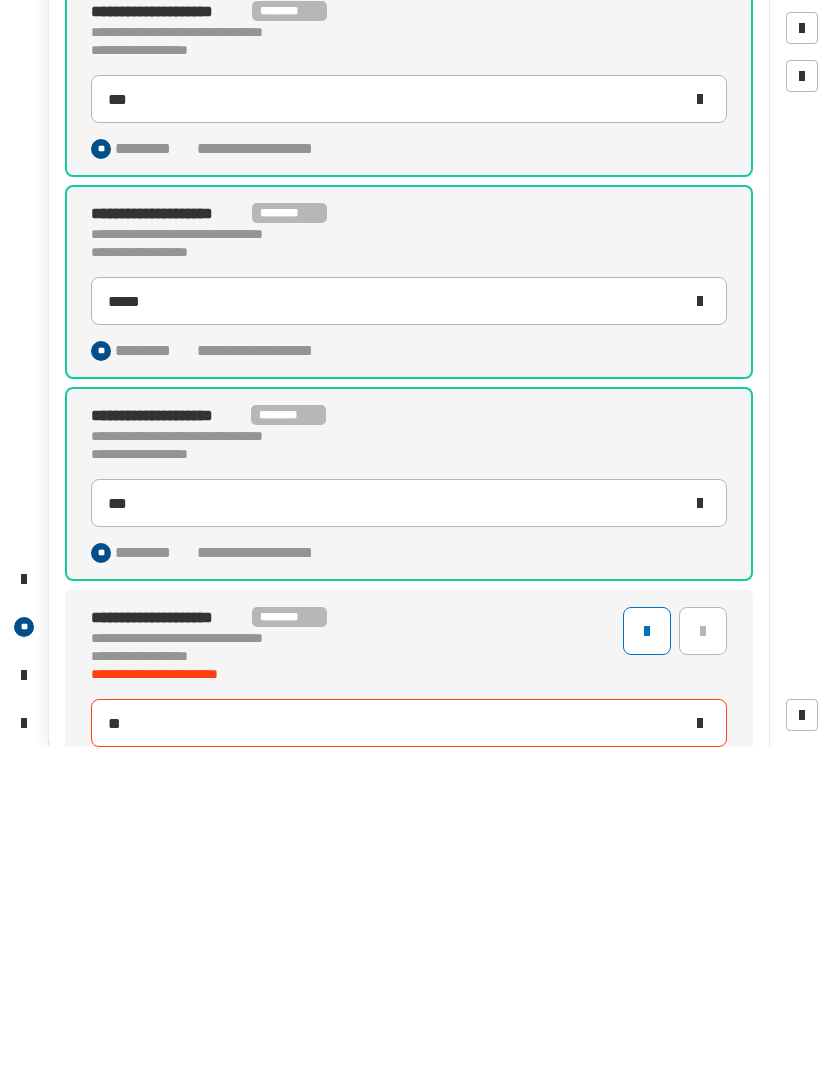type on "***" 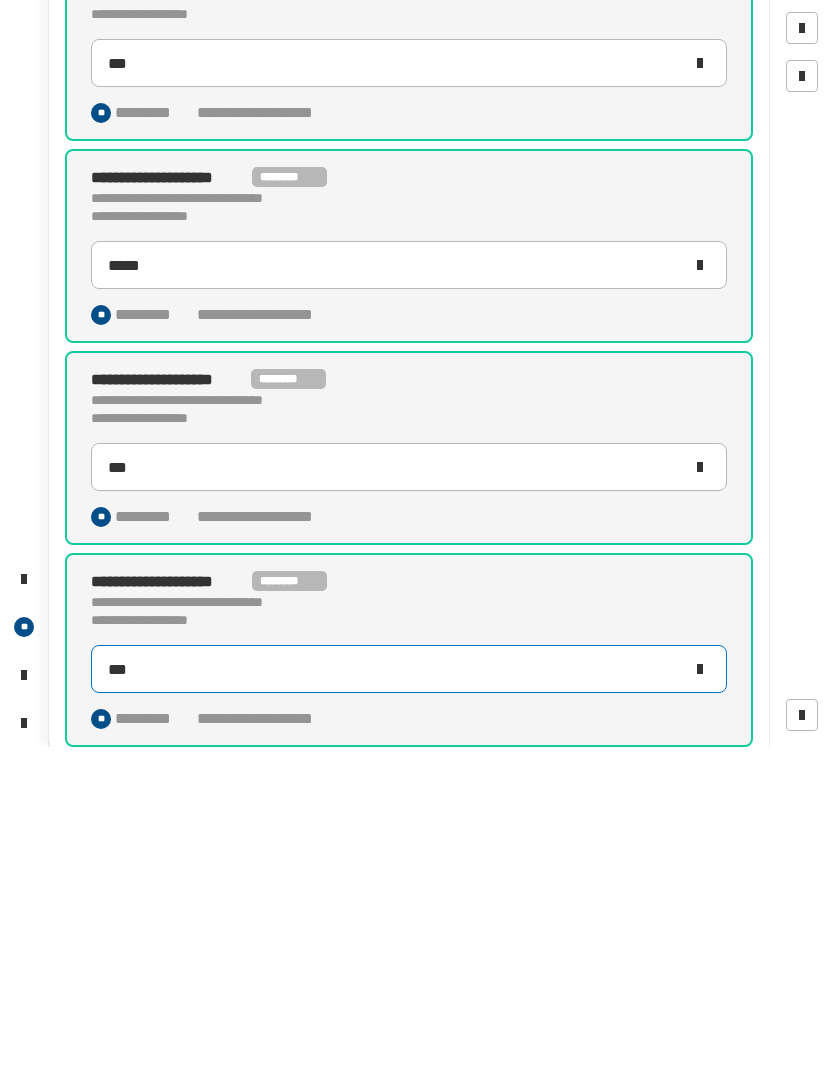 scroll, scrollTop: 618, scrollLeft: 0, axis: vertical 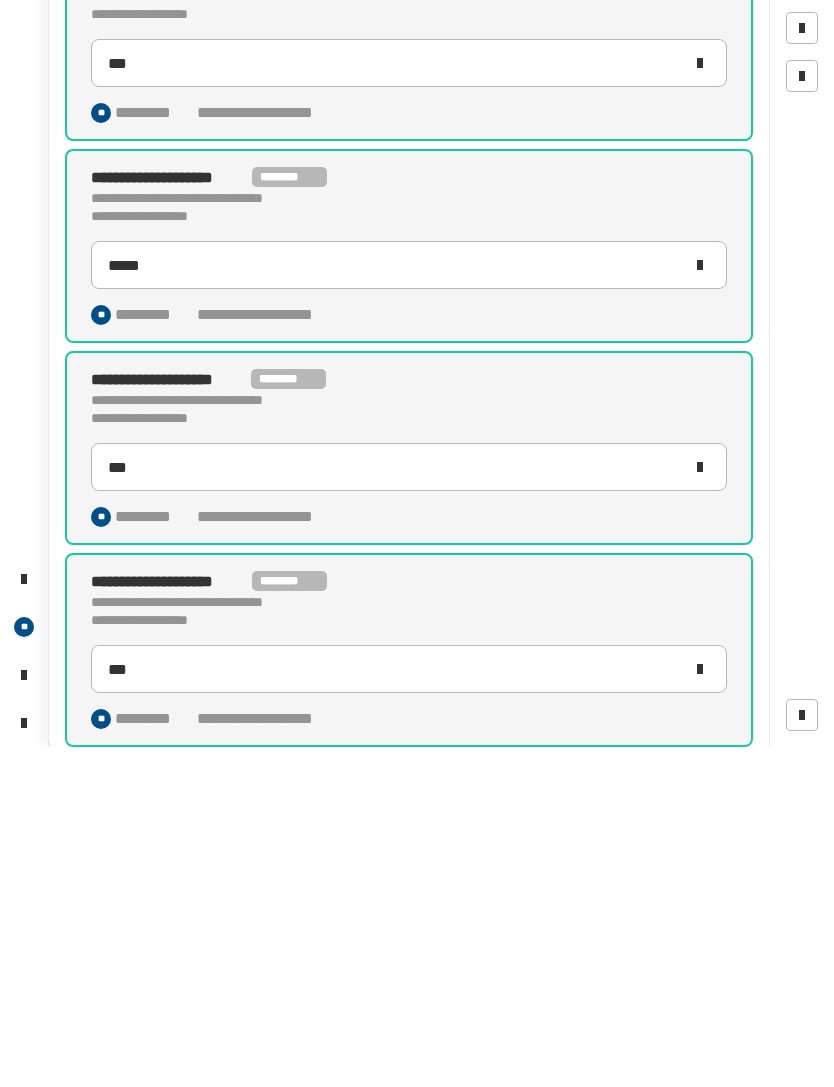 click on "* *" 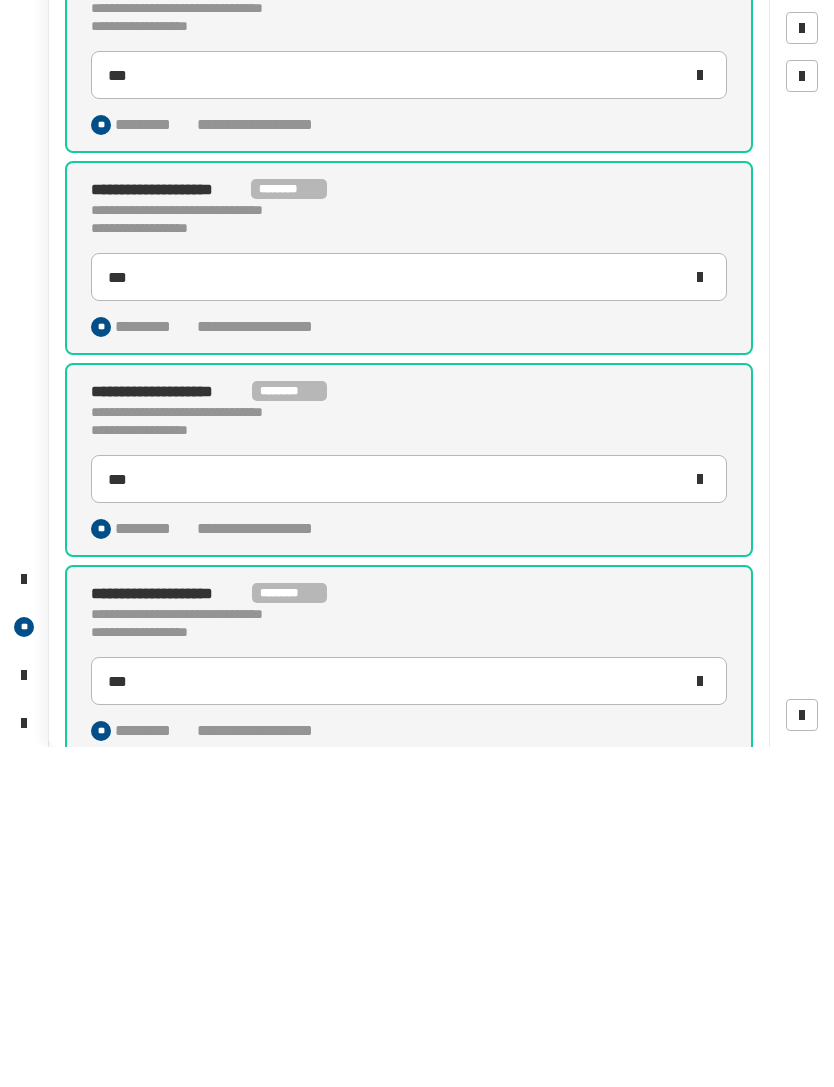scroll, scrollTop: -17, scrollLeft: 0, axis: vertical 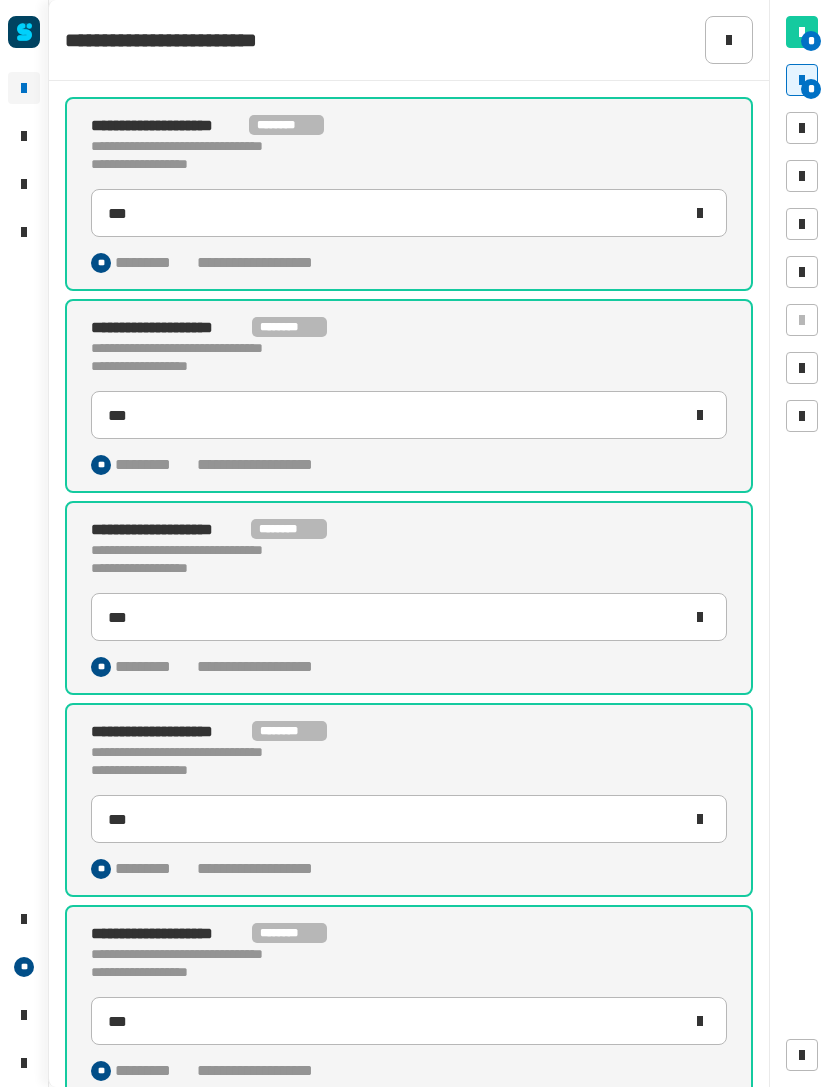 click 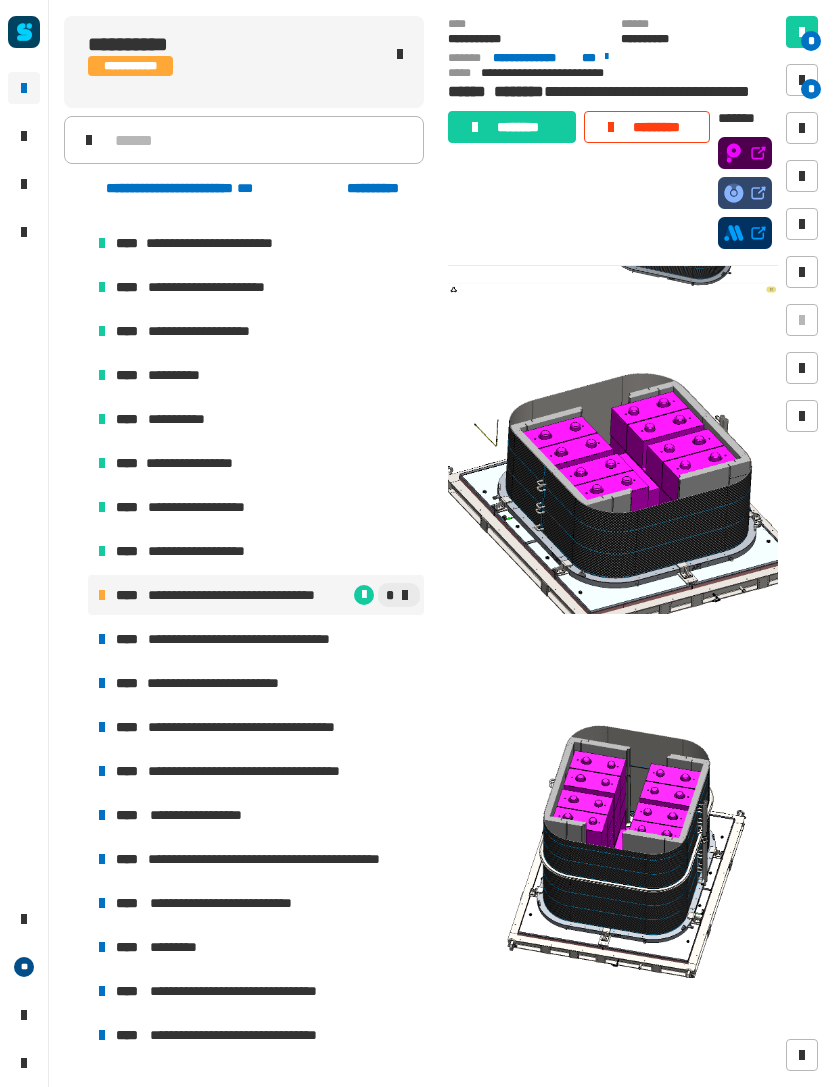 scroll, scrollTop: 394, scrollLeft: 0, axis: vertical 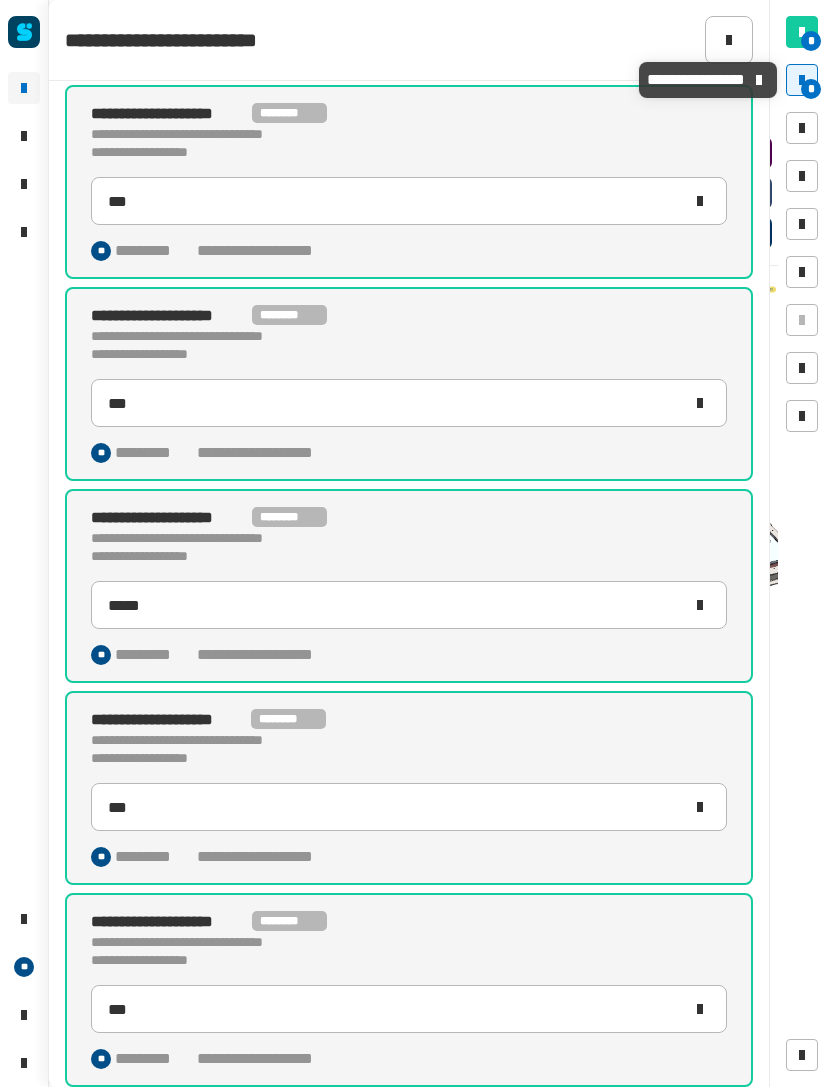 click 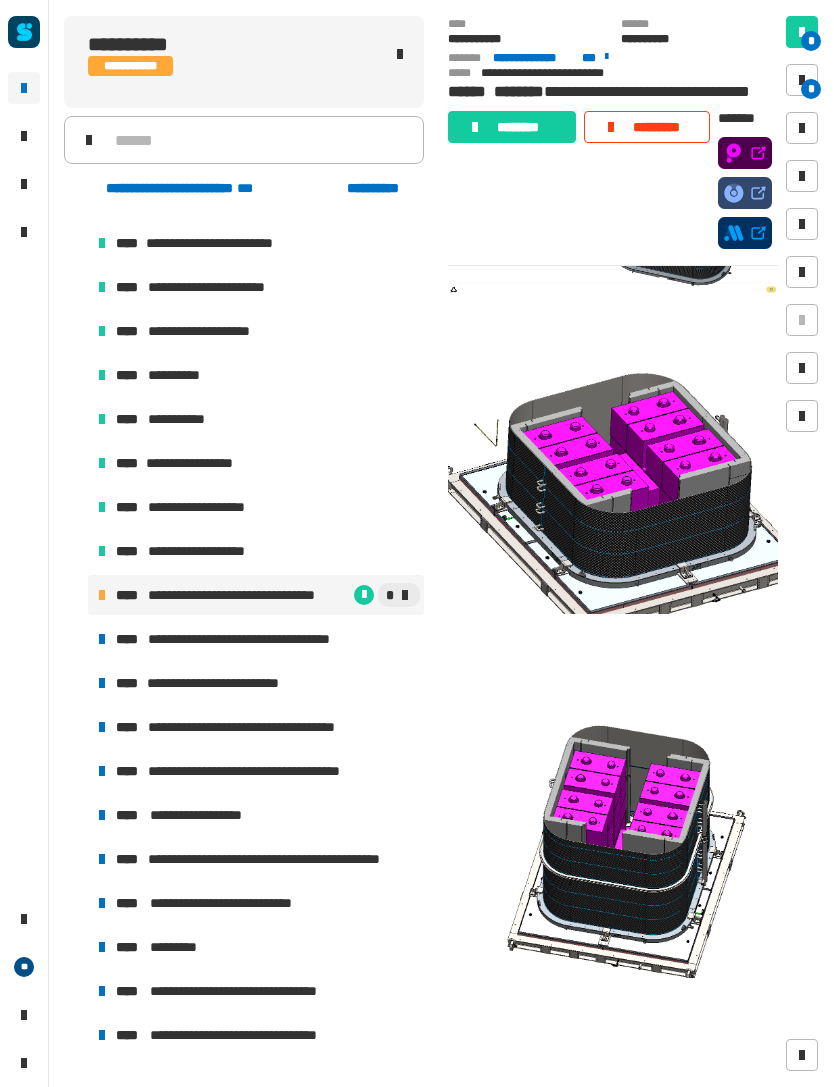click on "********" 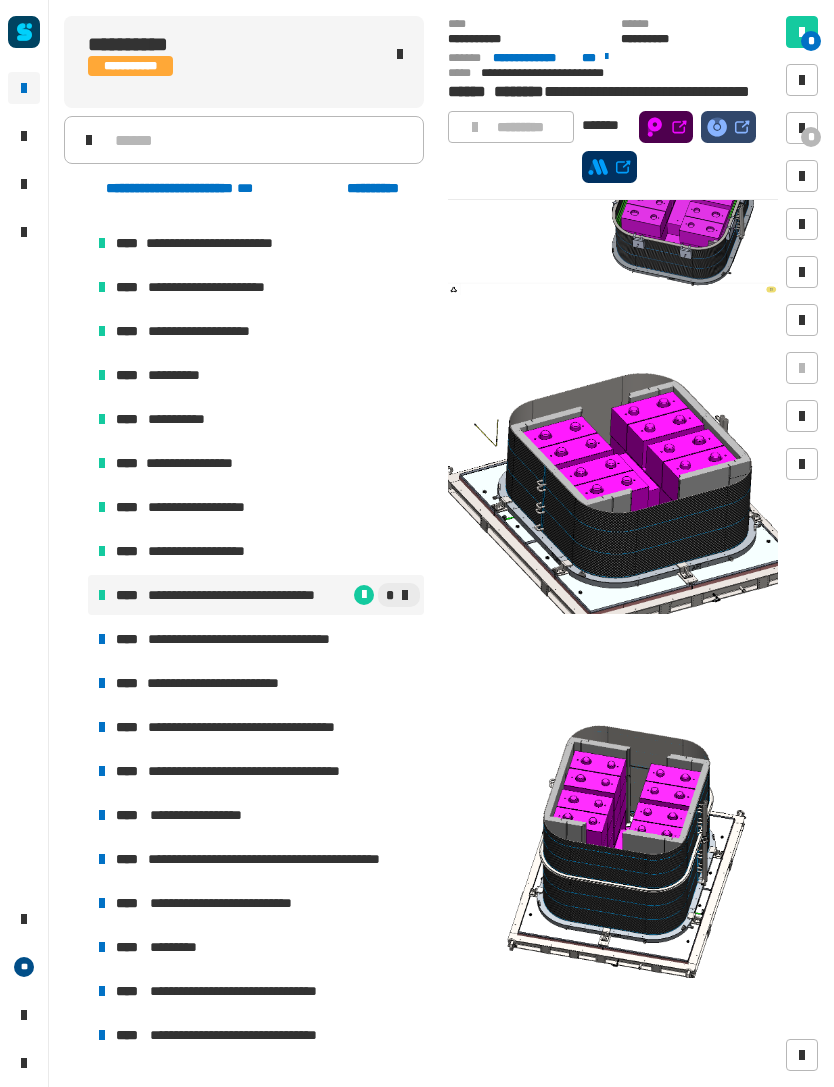 scroll, scrollTop: 0, scrollLeft: 0, axis: both 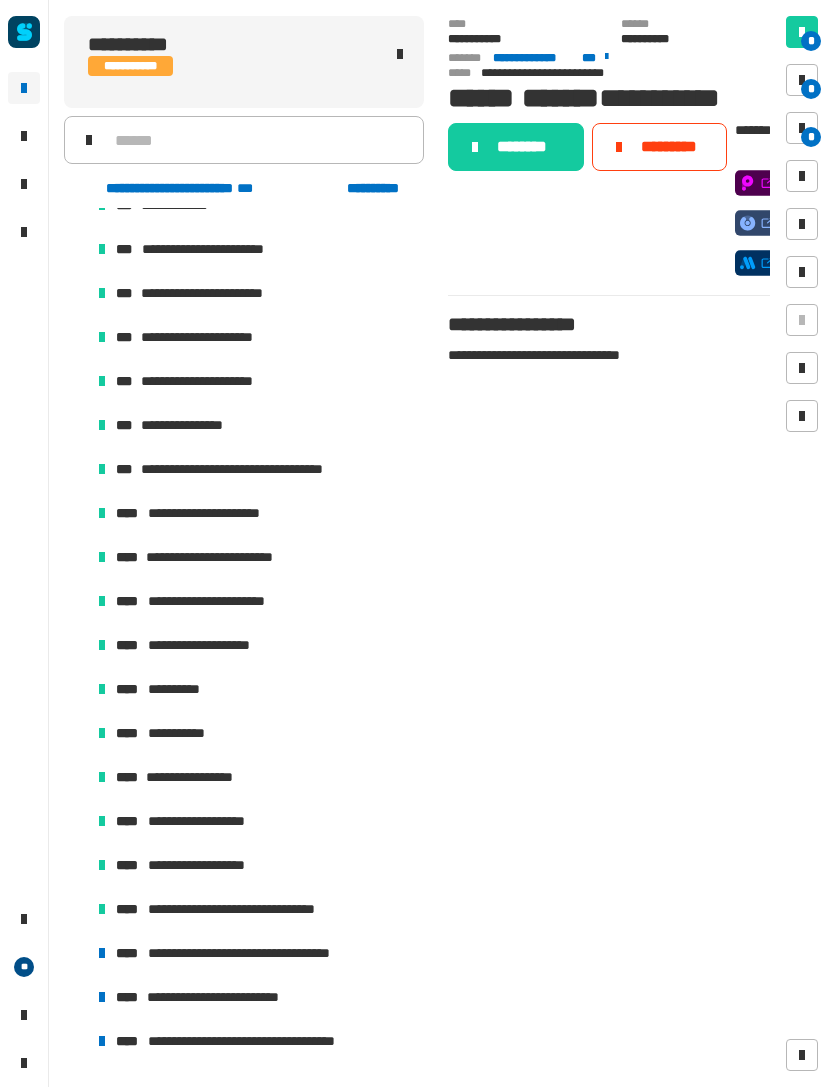 click at bounding box center [802, 80] 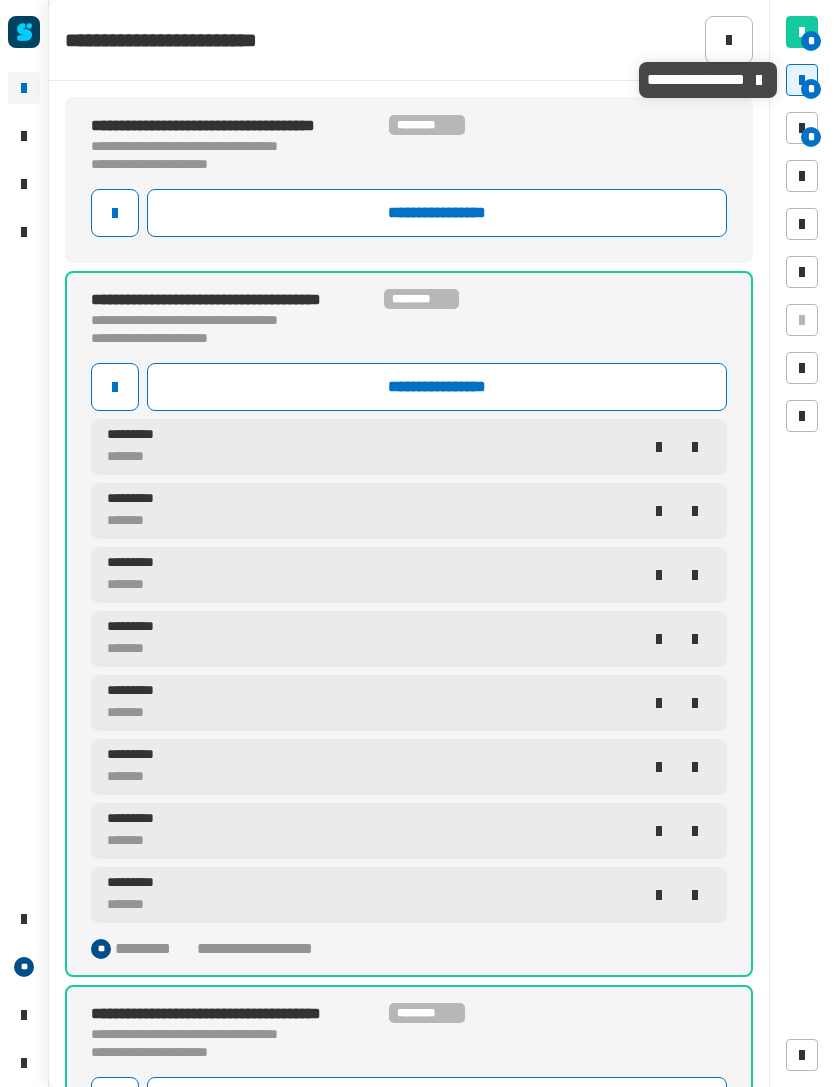 click 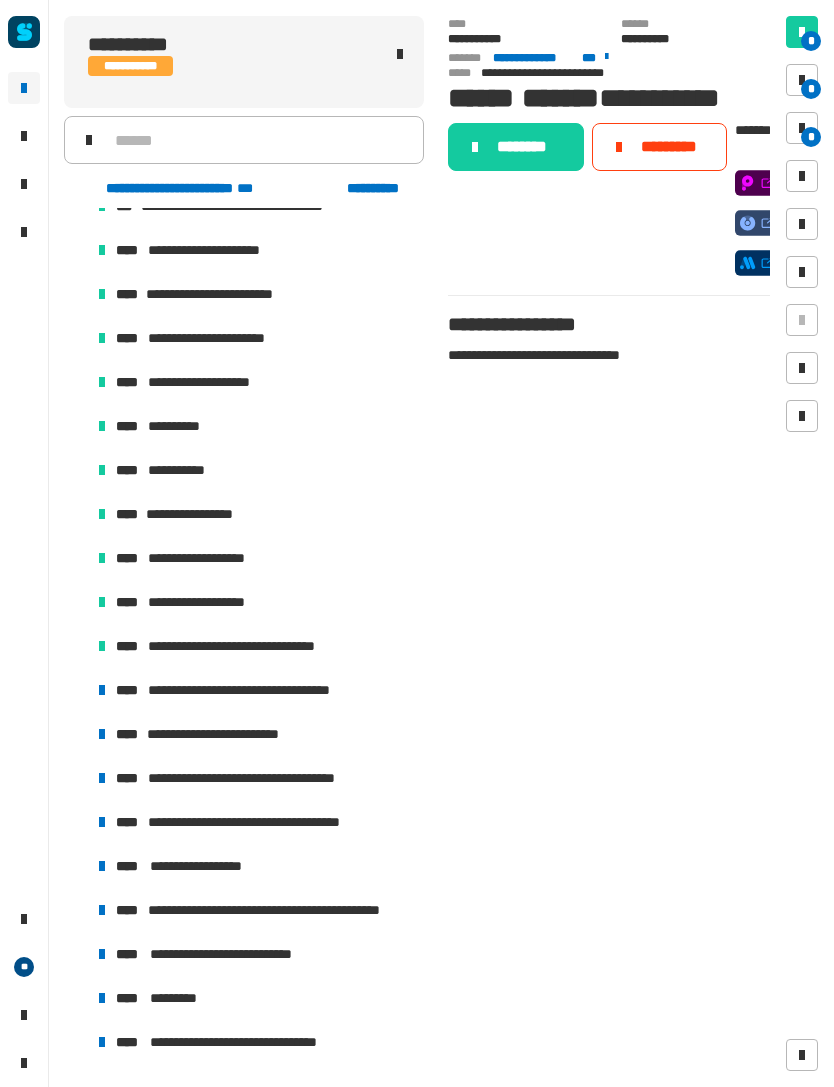 scroll, scrollTop: 1128, scrollLeft: 0, axis: vertical 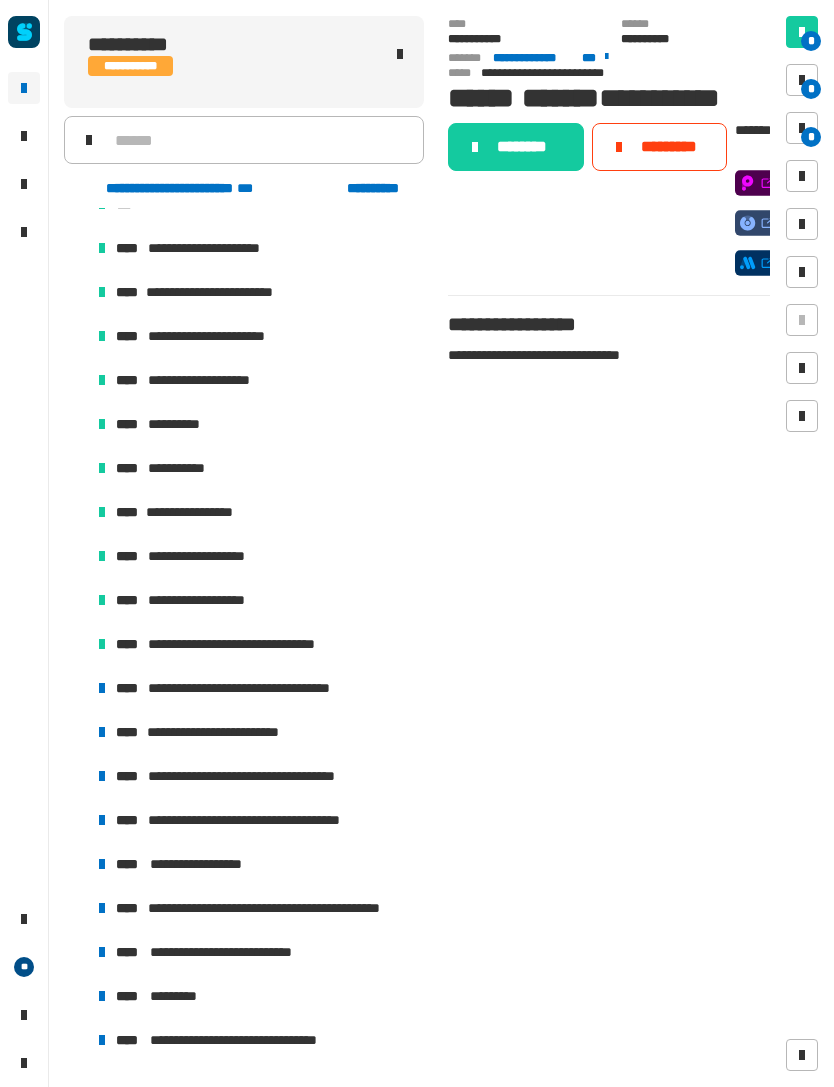 click on "**********" at bounding box center [248, 688] 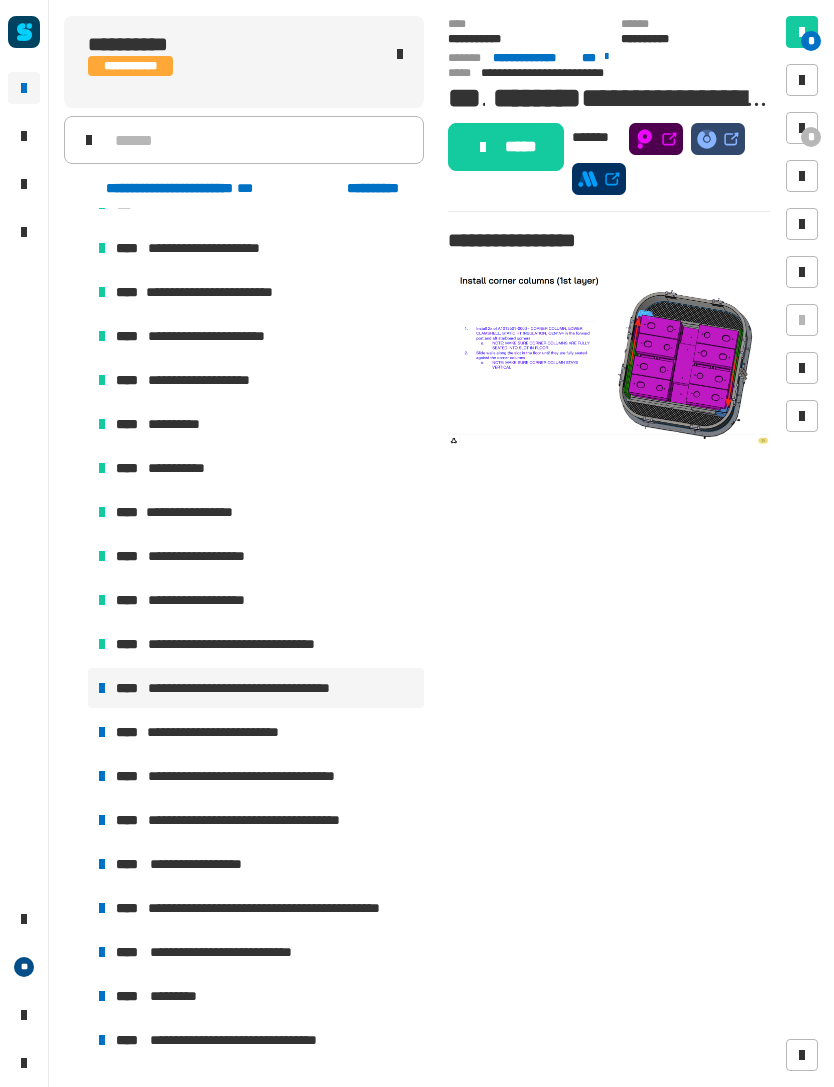 click on "*****" 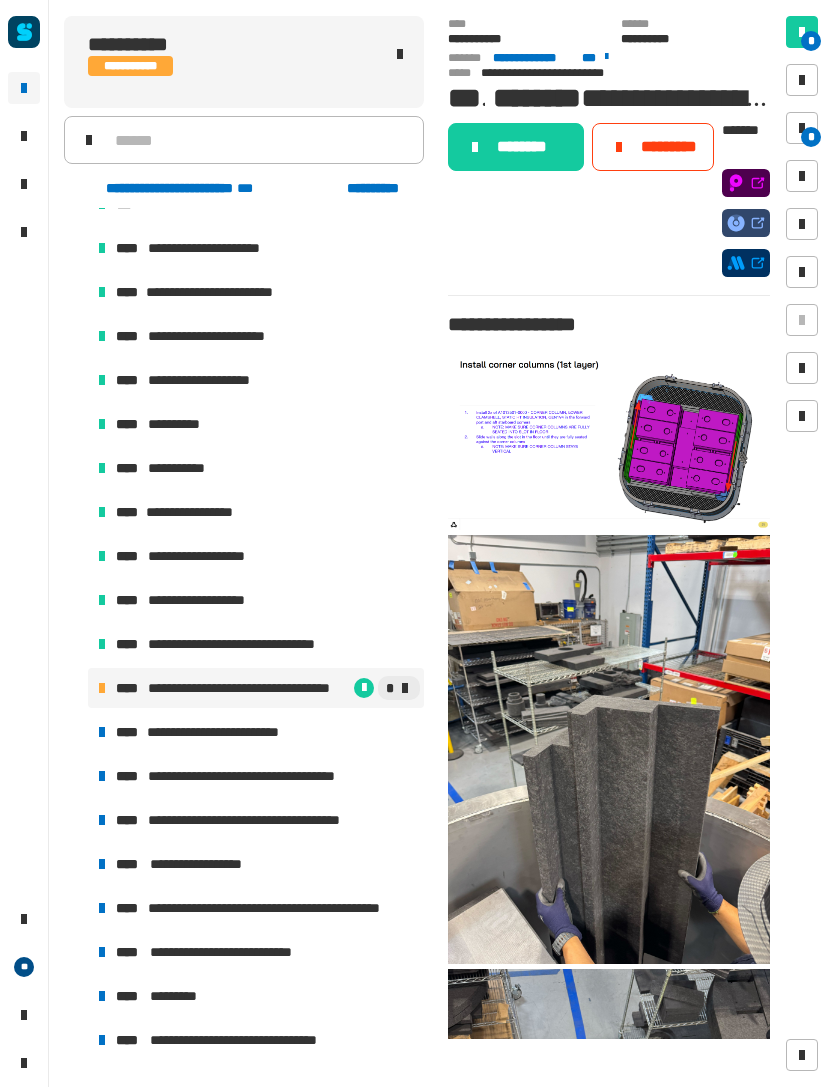 click at bounding box center (802, 128) 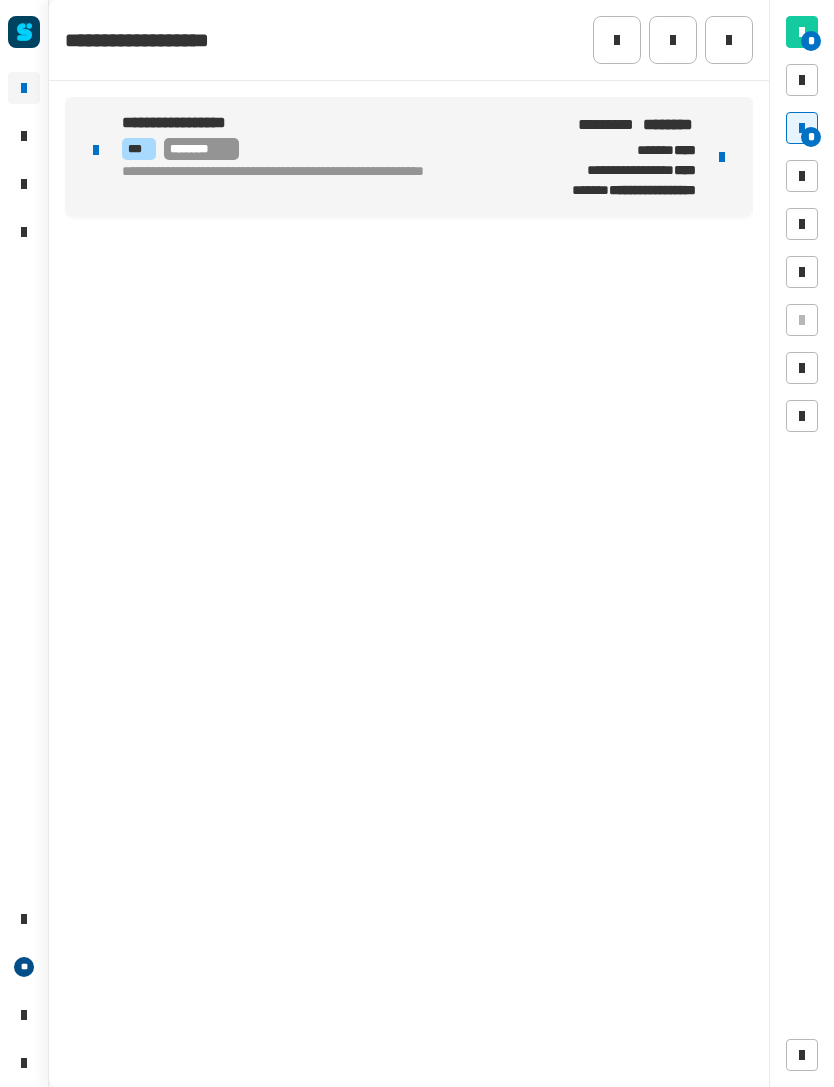 click on "**********" at bounding box center [318, 182] 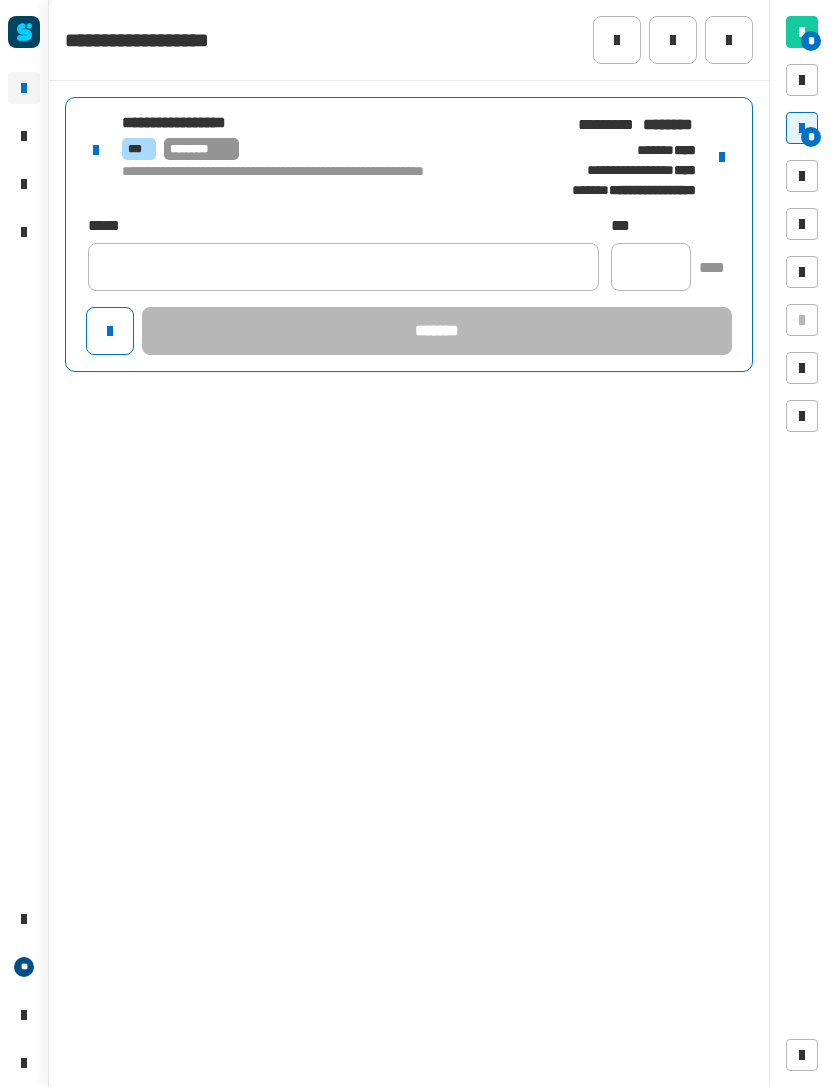 click on "**********" at bounding box center [409, 234] 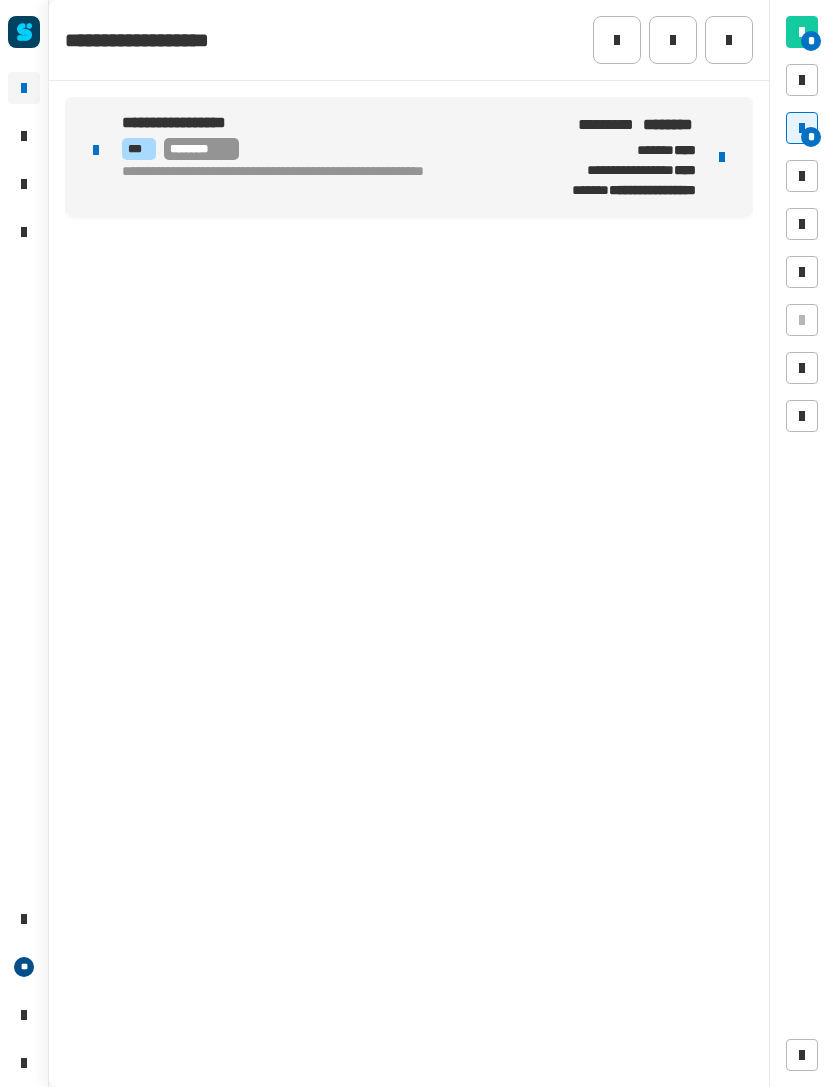 click at bounding box center [722, 157] 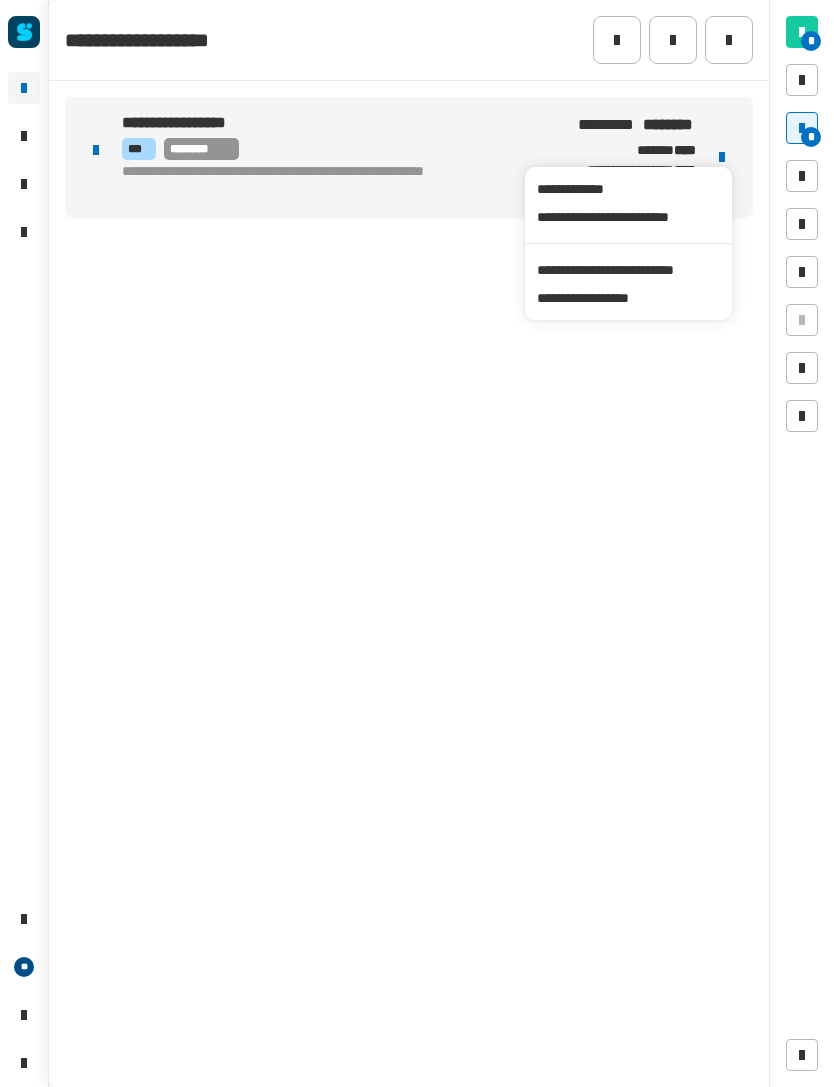 click on "**********" at bounding box center (628, 270) 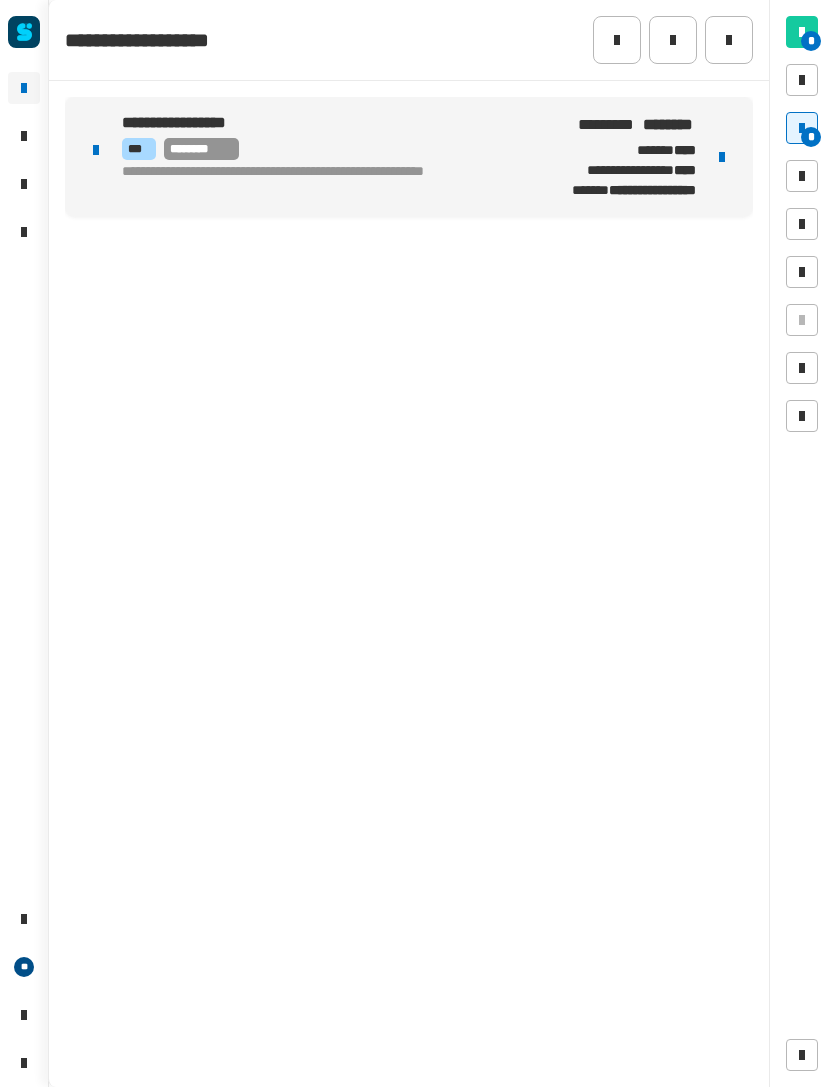 click on "*** ********" at bounding box center (318, 149) 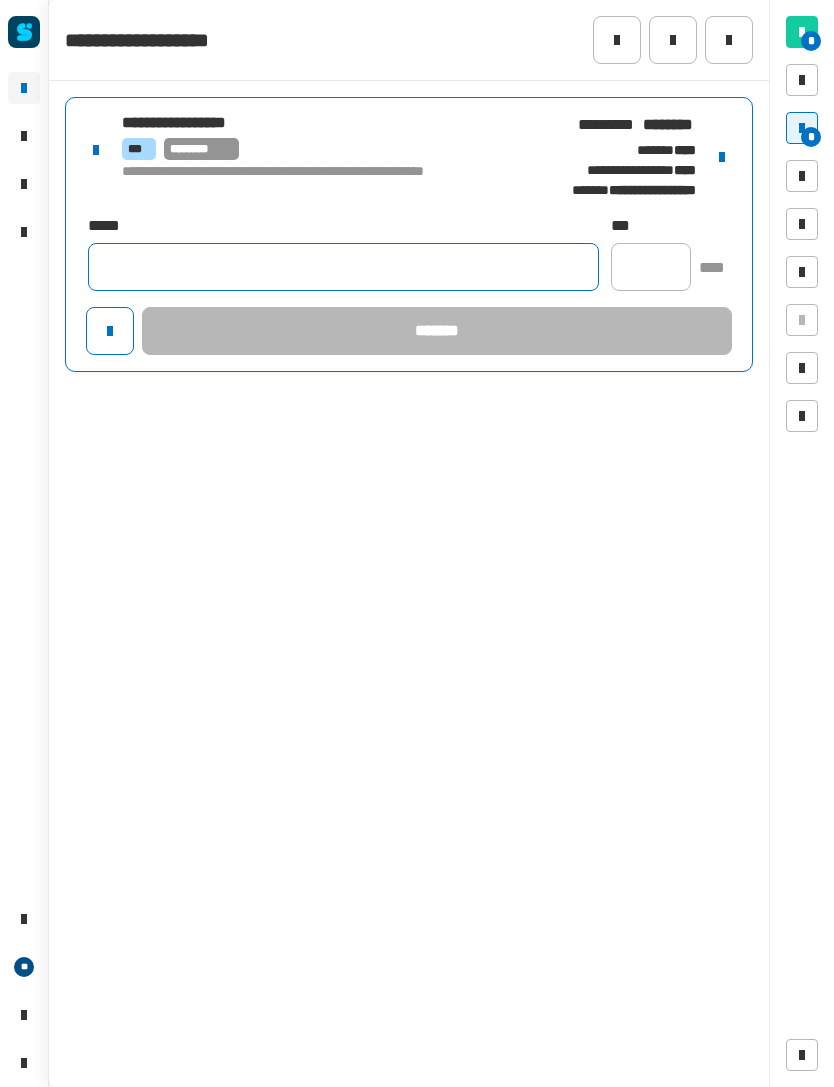 click 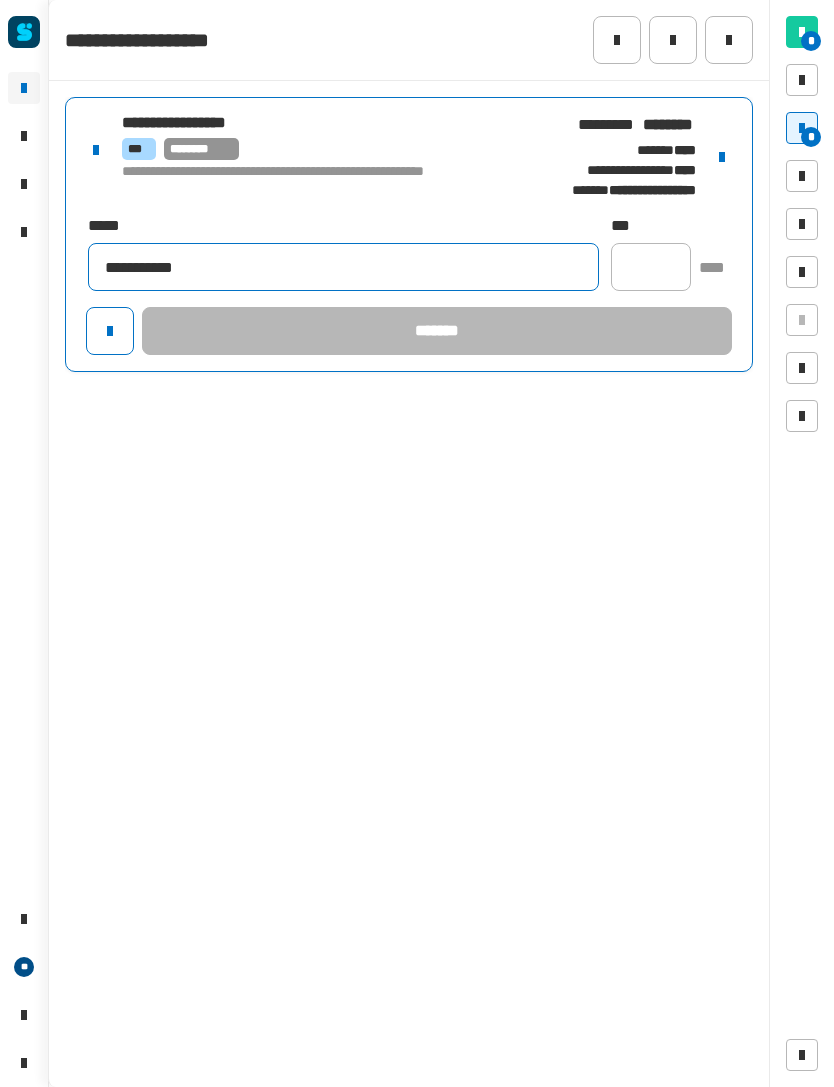 type on "**********" 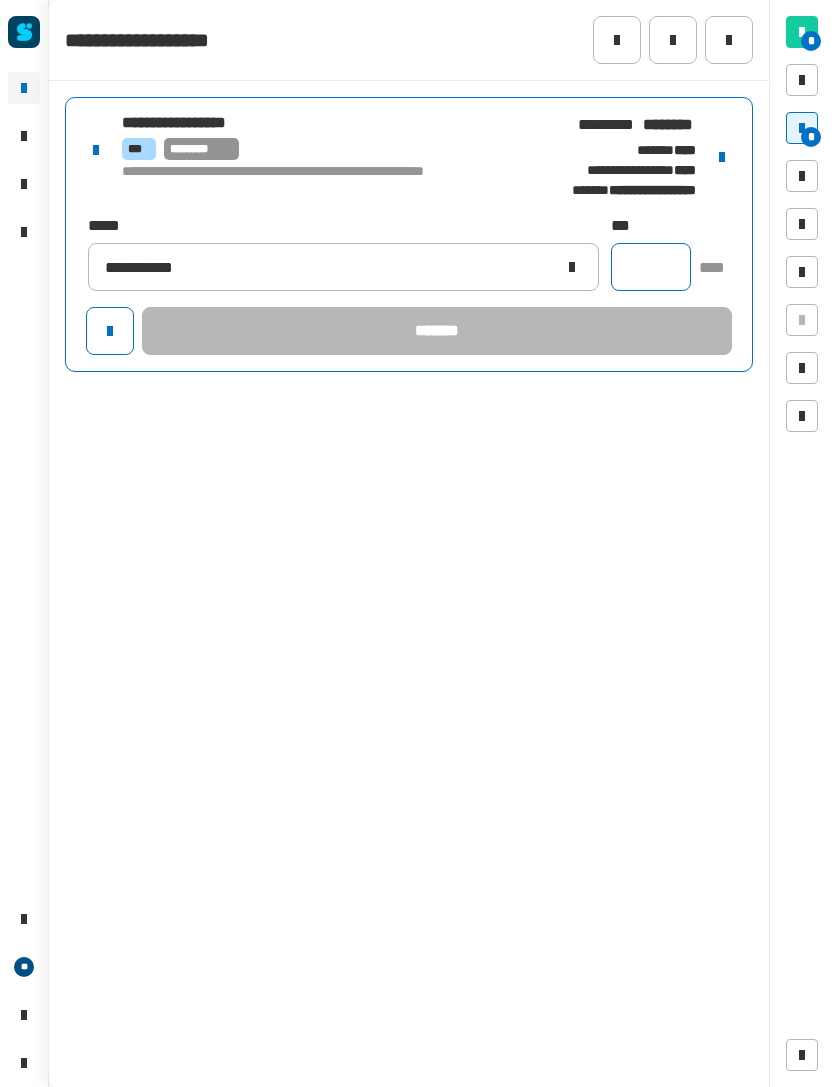 click 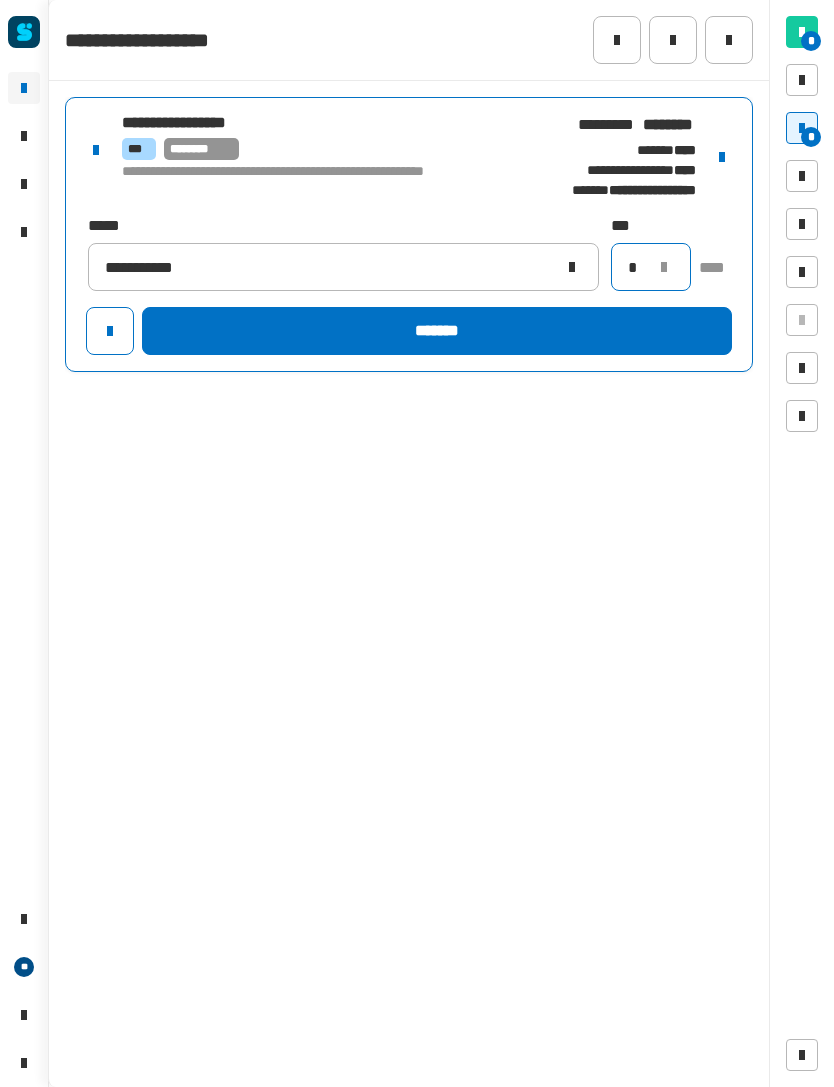 type on "*" 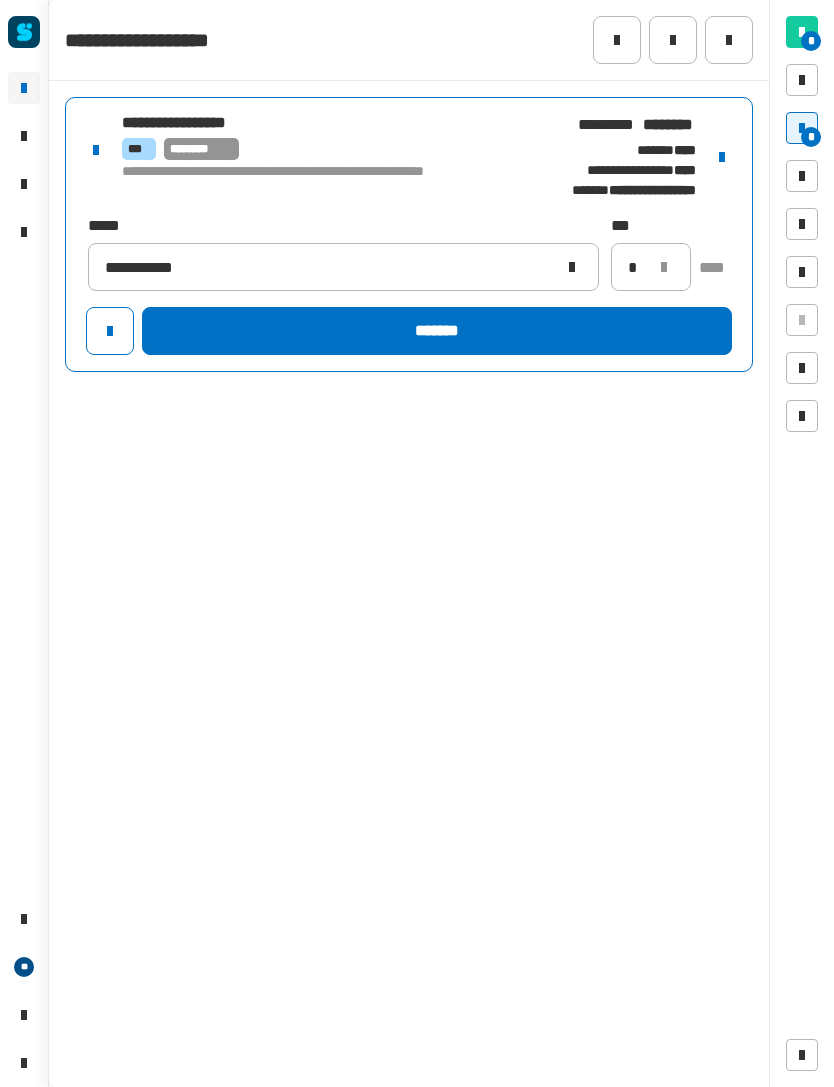 click on "*******" 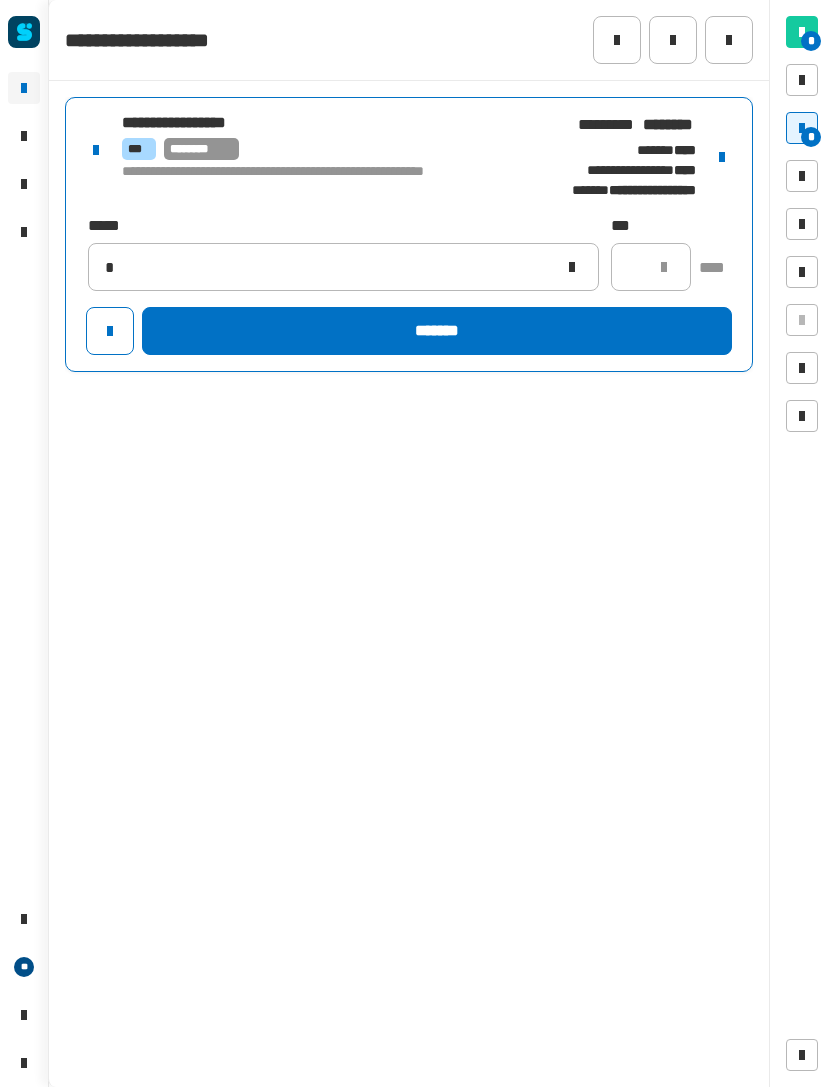 type 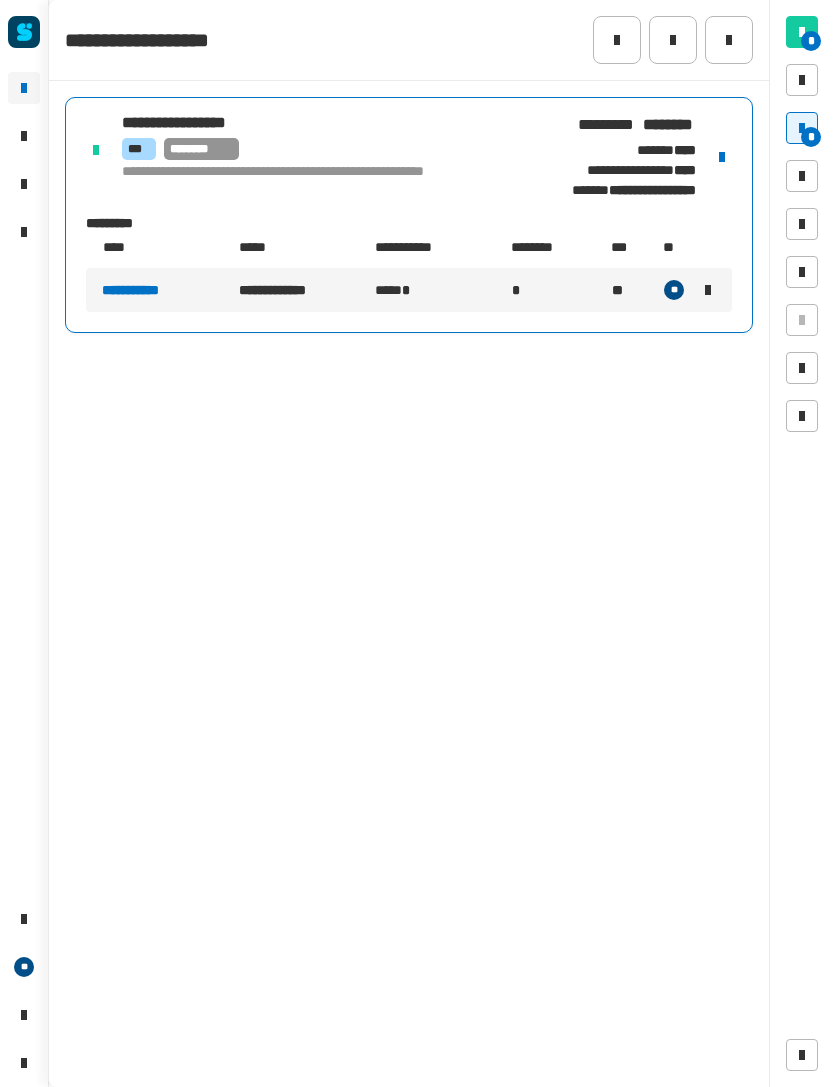 click 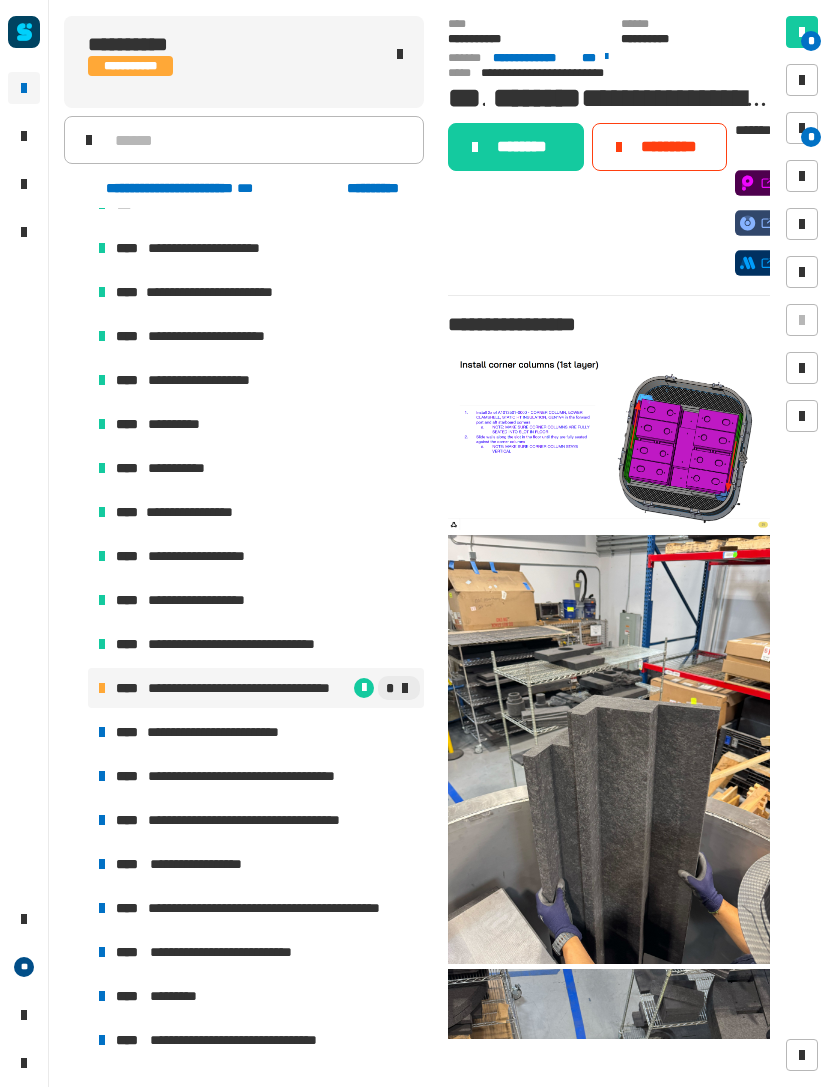 click on "**********" 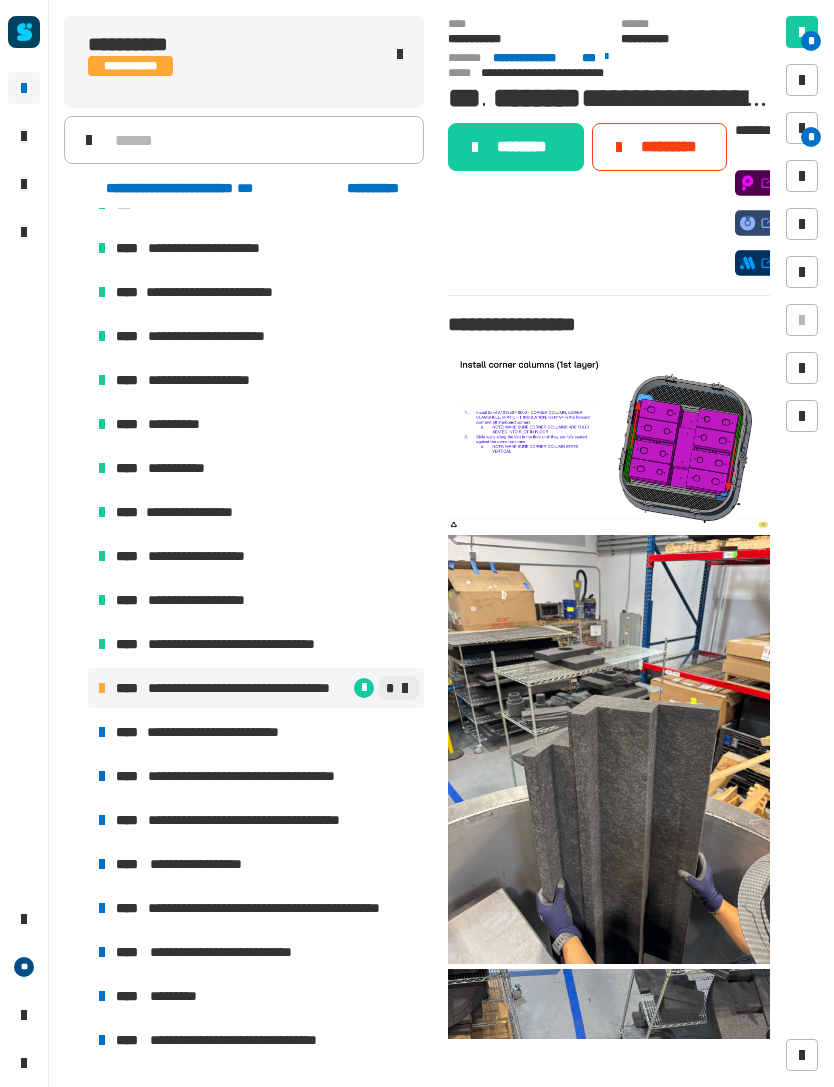click on "********" 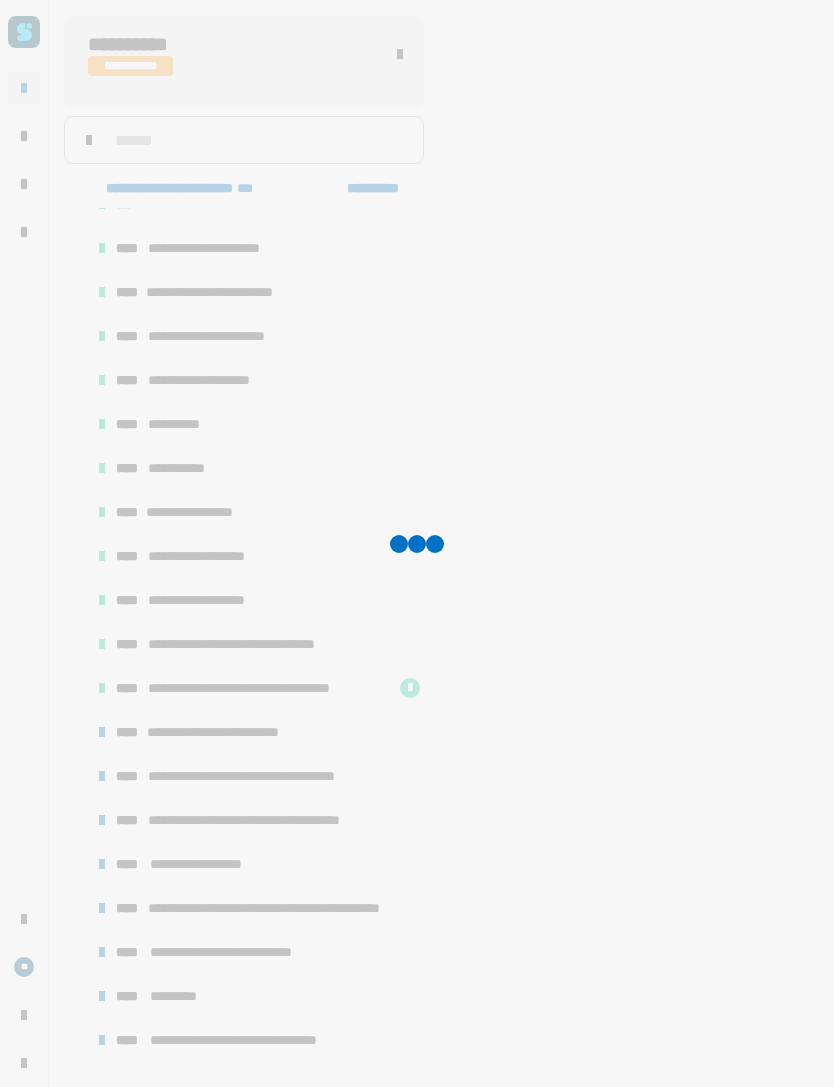 scroll, scrollTop: 385, scrollLeft: 0, axis: vertical 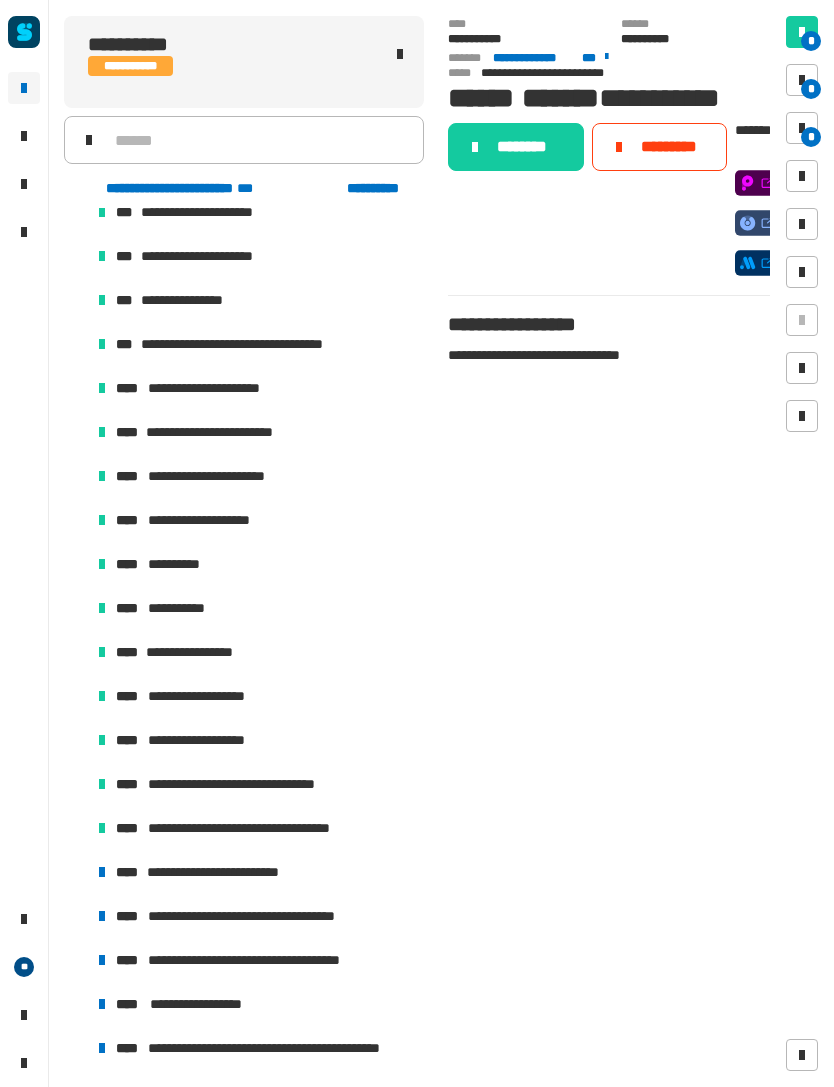 click on "**********" at bounding box center (223, 872) 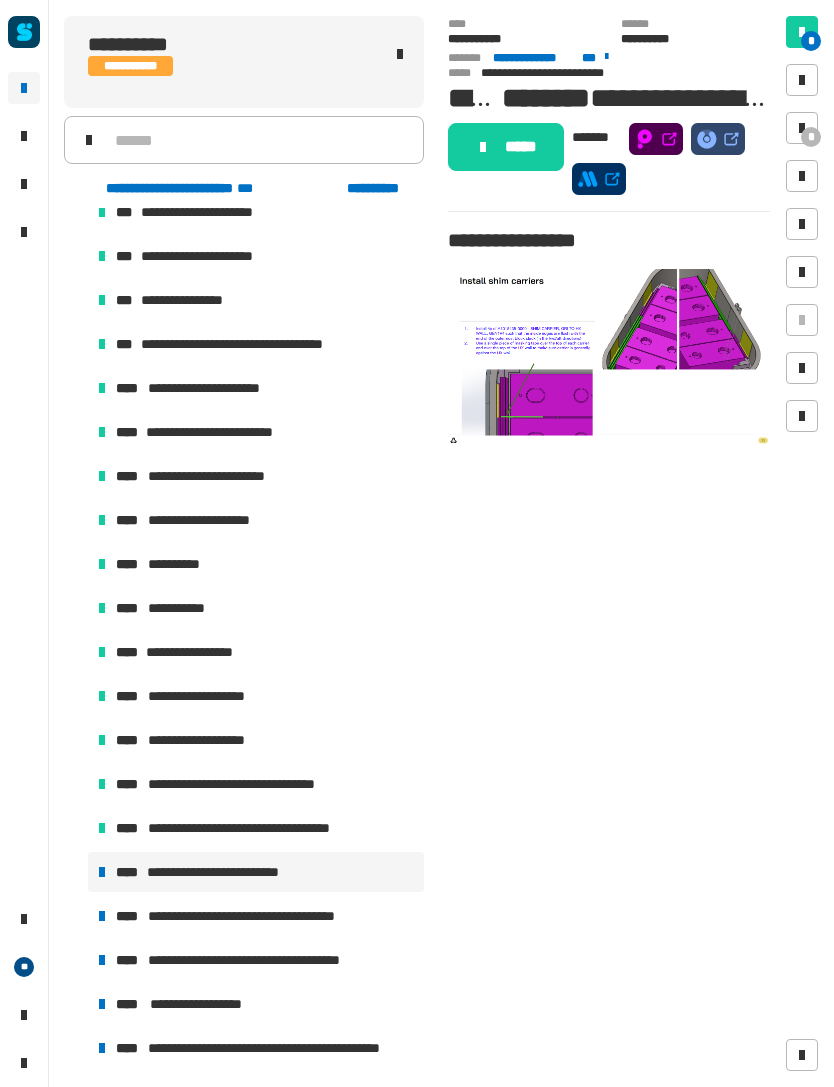 click on "*****" 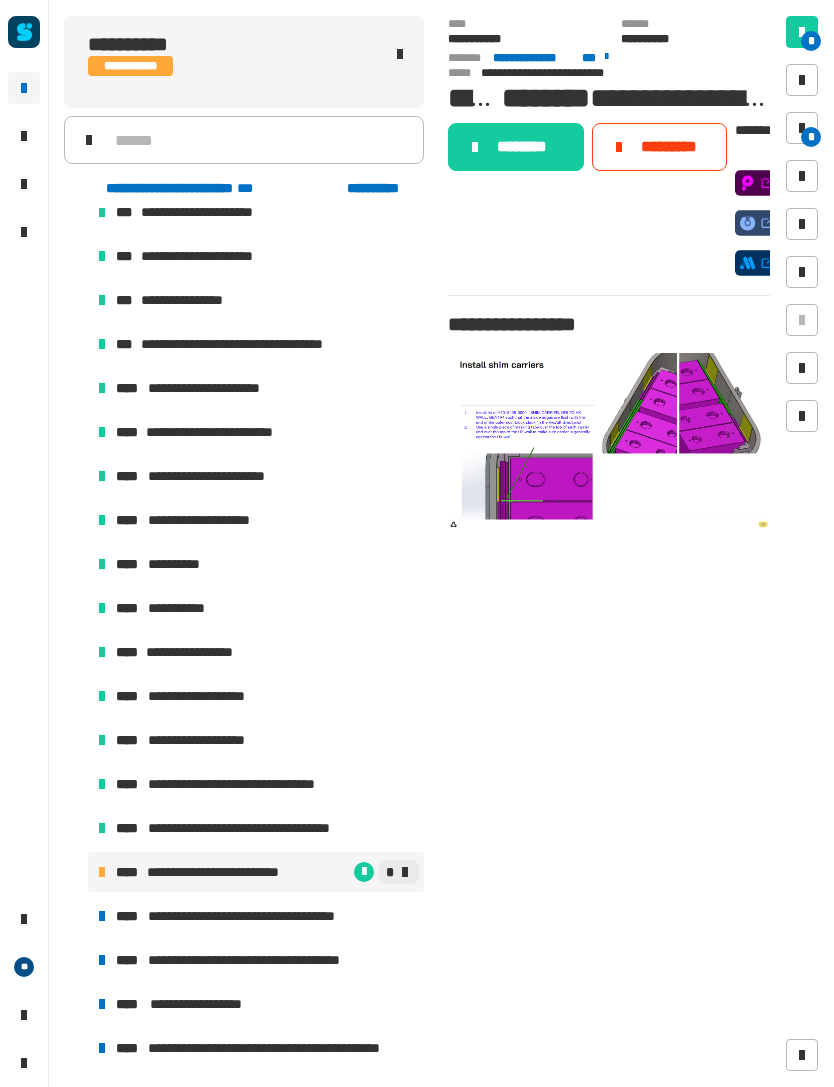 click on "*" at bounding box center [811, 137] 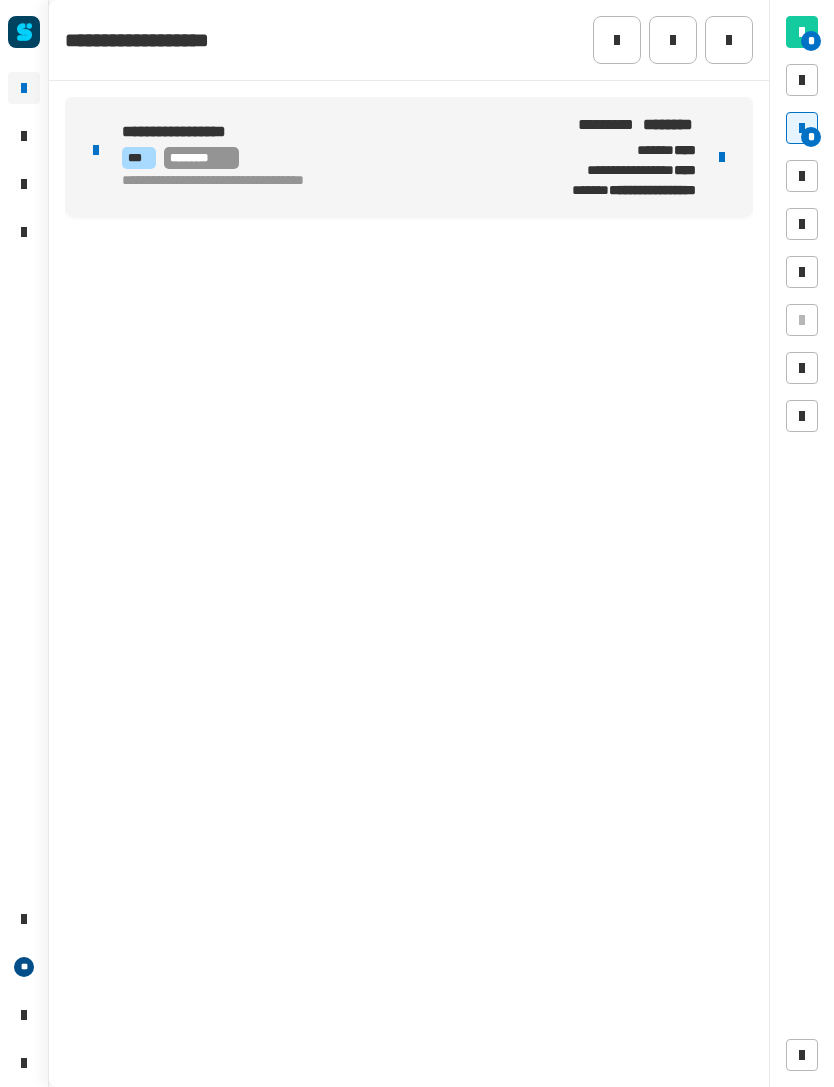 click at bounding box center (722, 157) 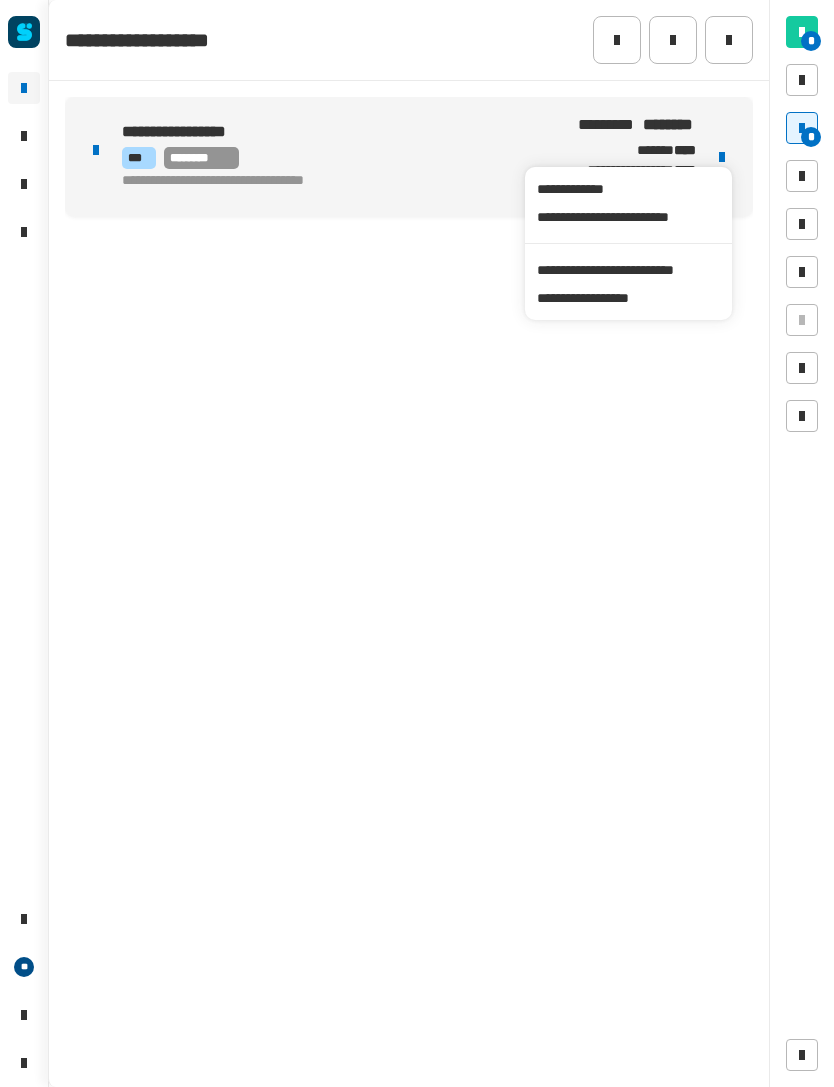 click on "**********" at bounding box center (628, 270) 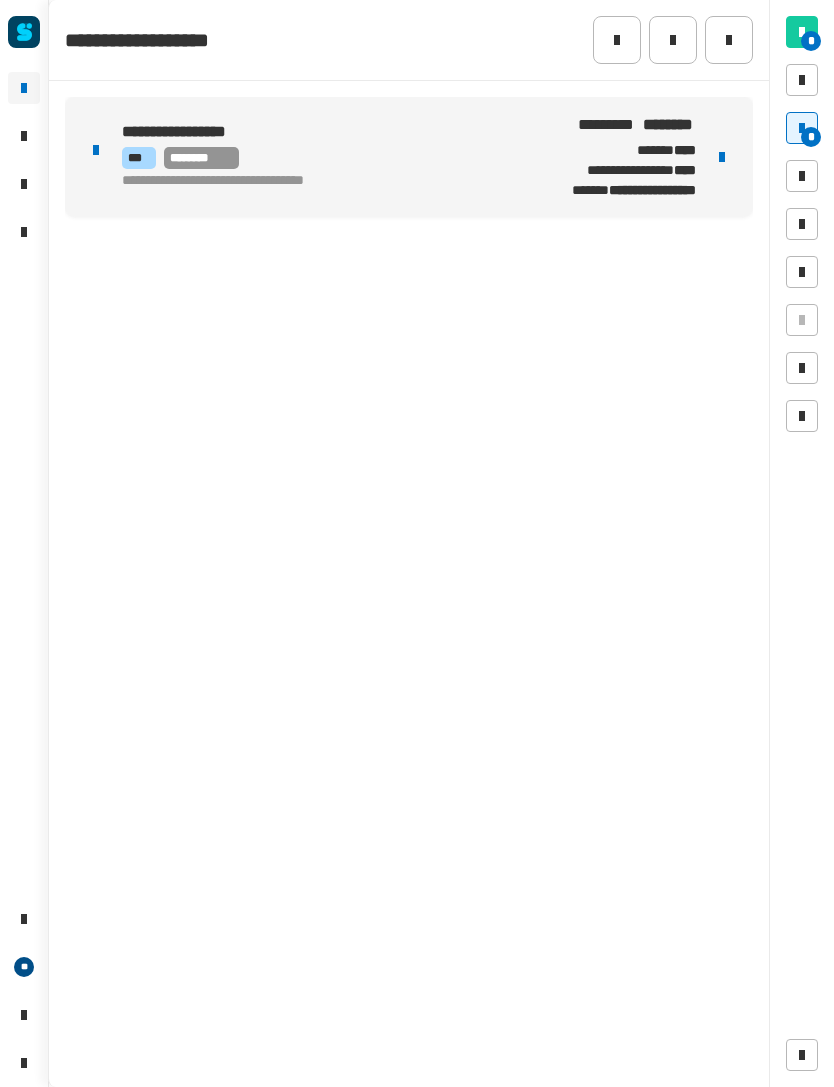 click 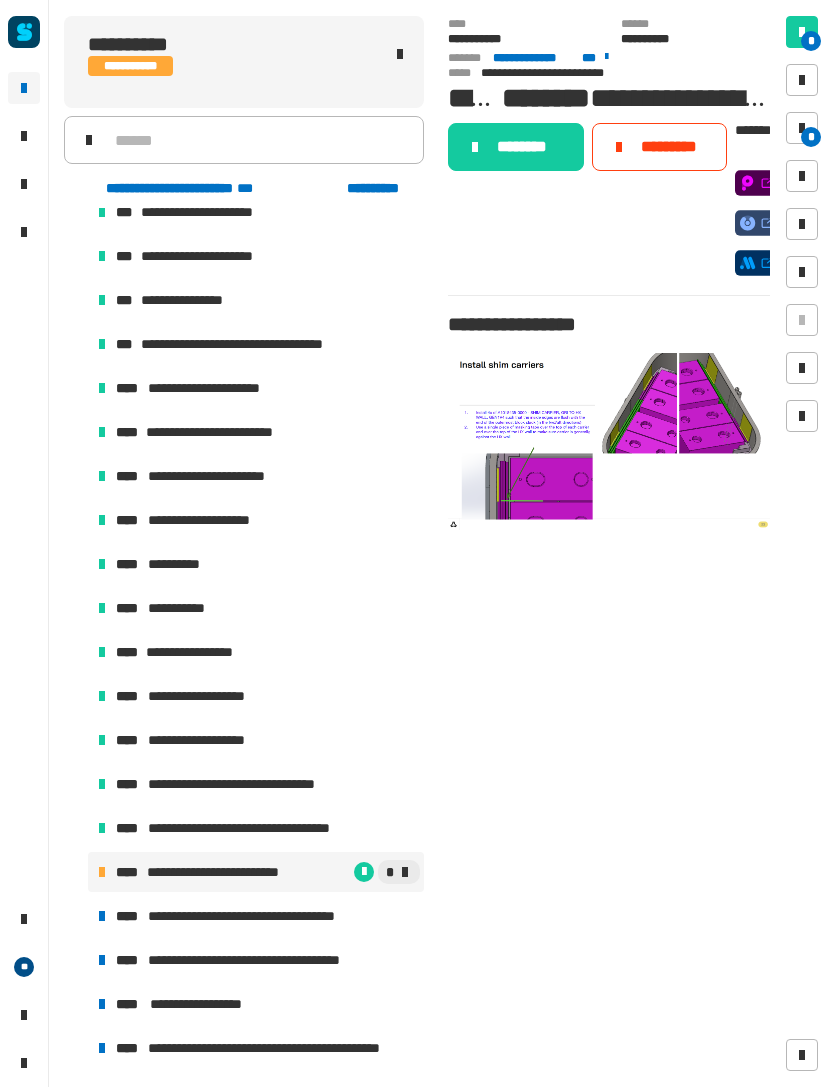 click on "**********" at bounding box center (254, 916) 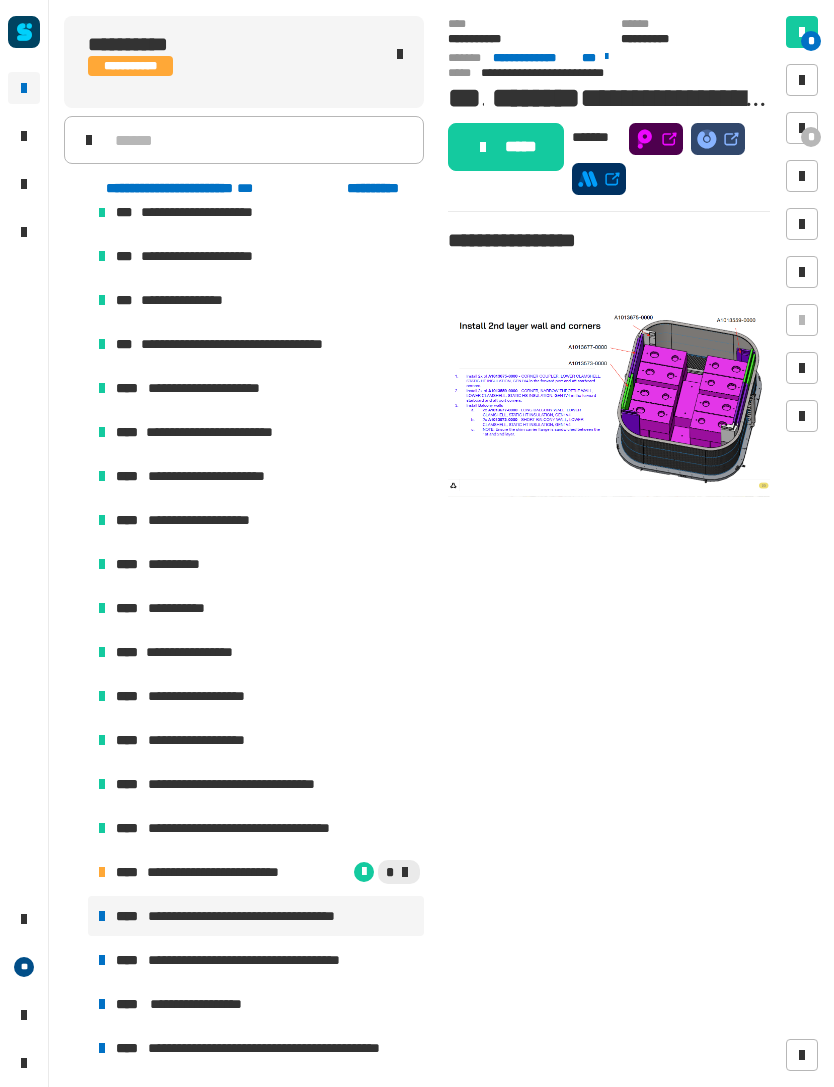 click on "**********" at bounding box center (223, 872) 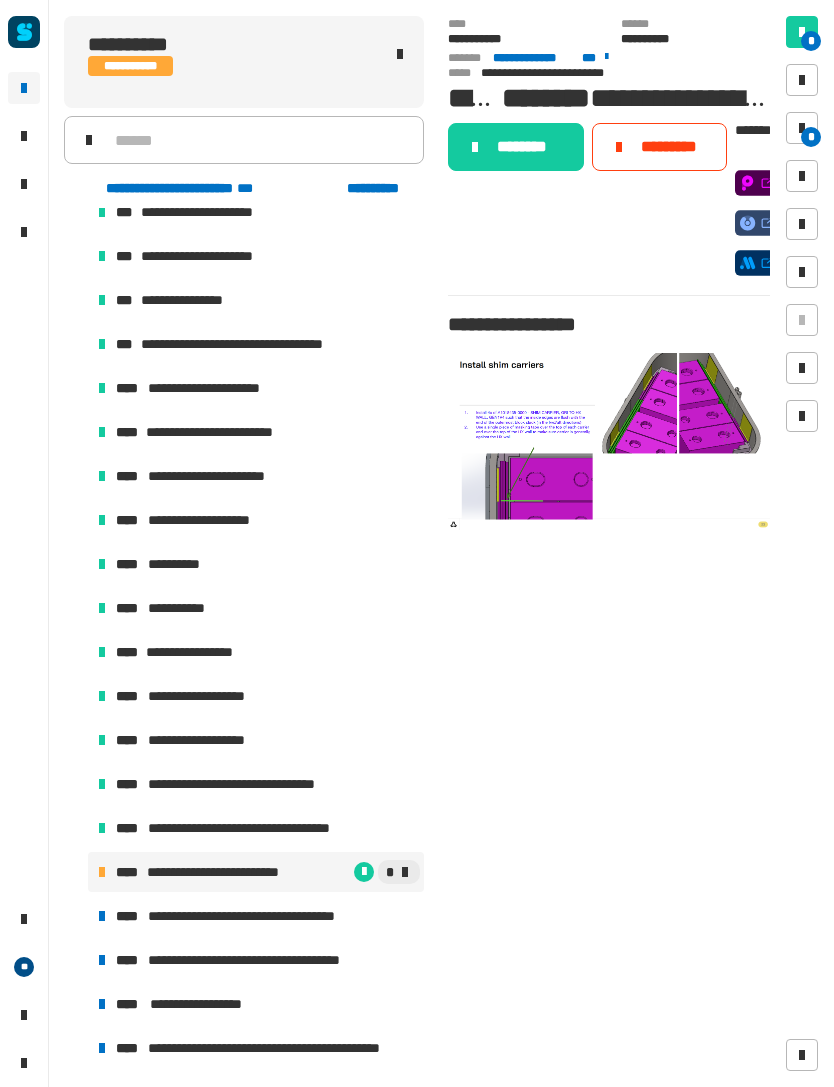 click at bounding box center [802, 128] 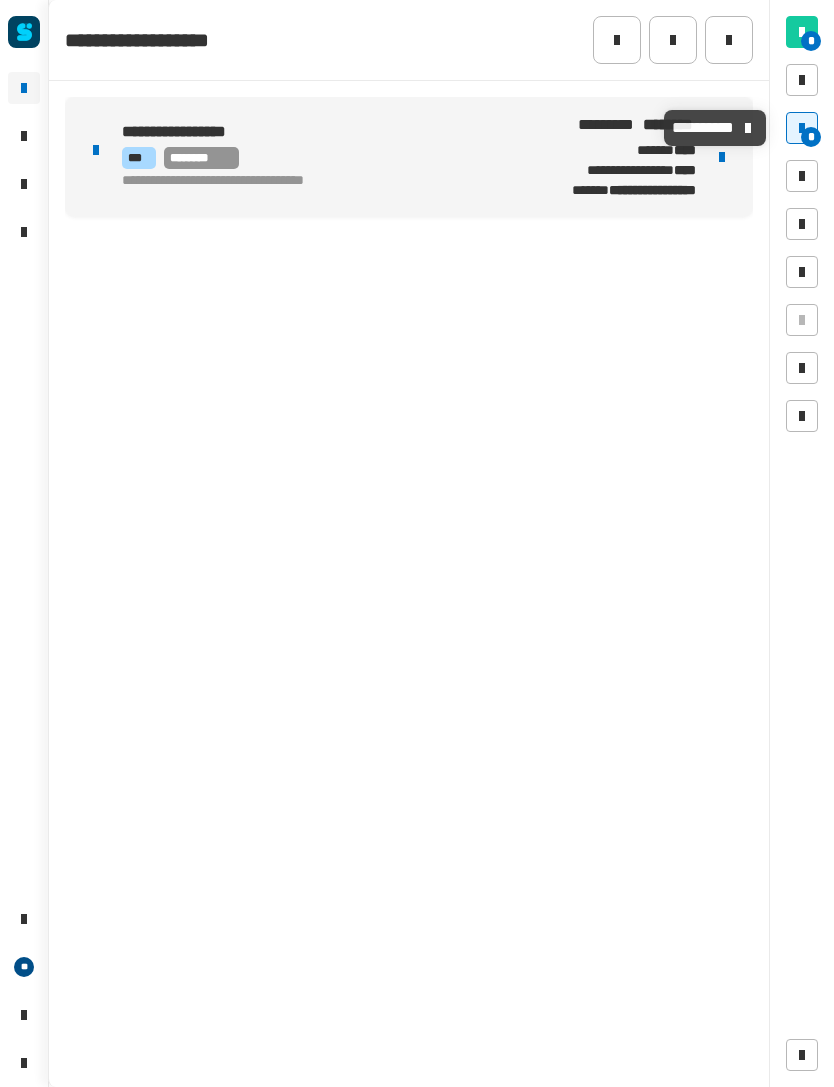 click at bounding box center [722, 157] 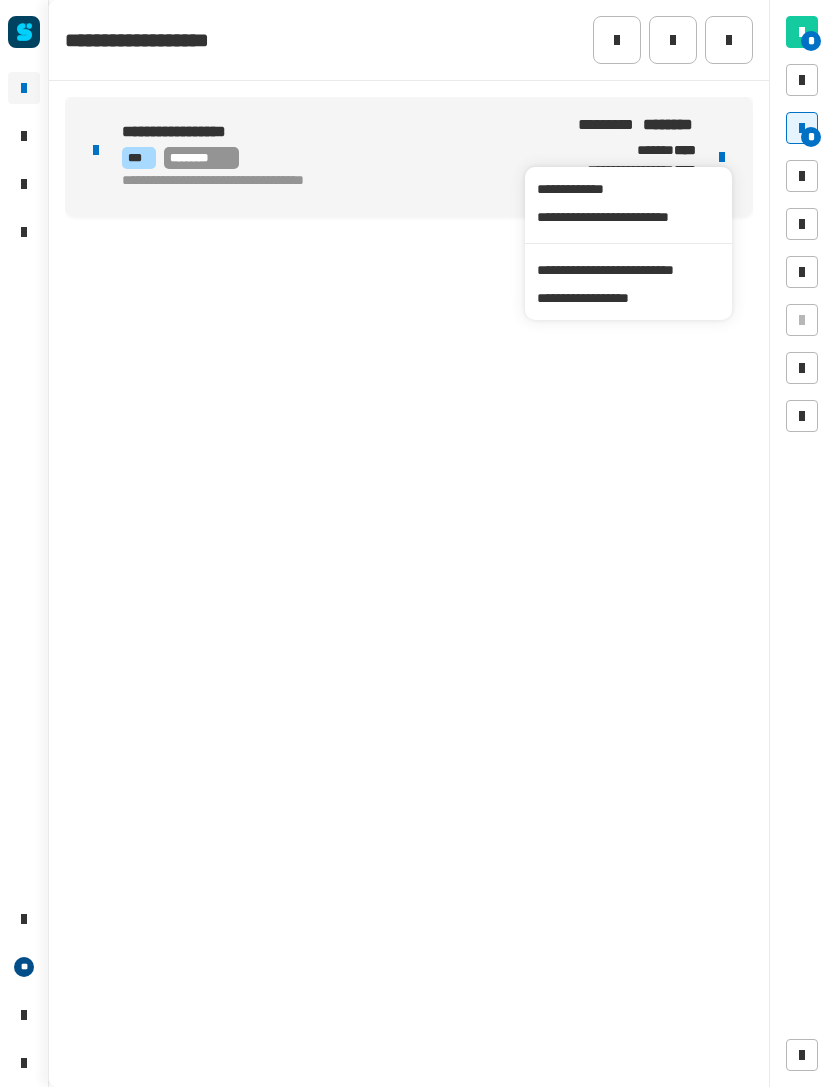 click on "**********" at bounding box center [628, 270] 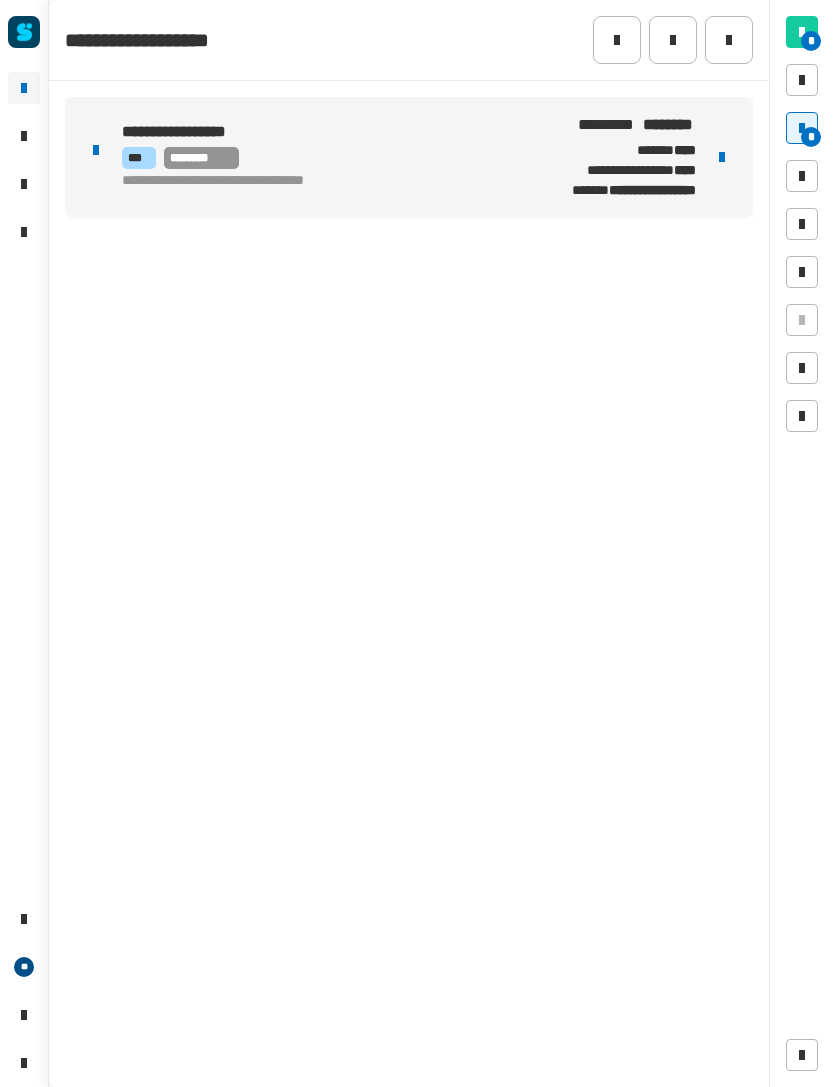 click at bounding box center (722, 157) 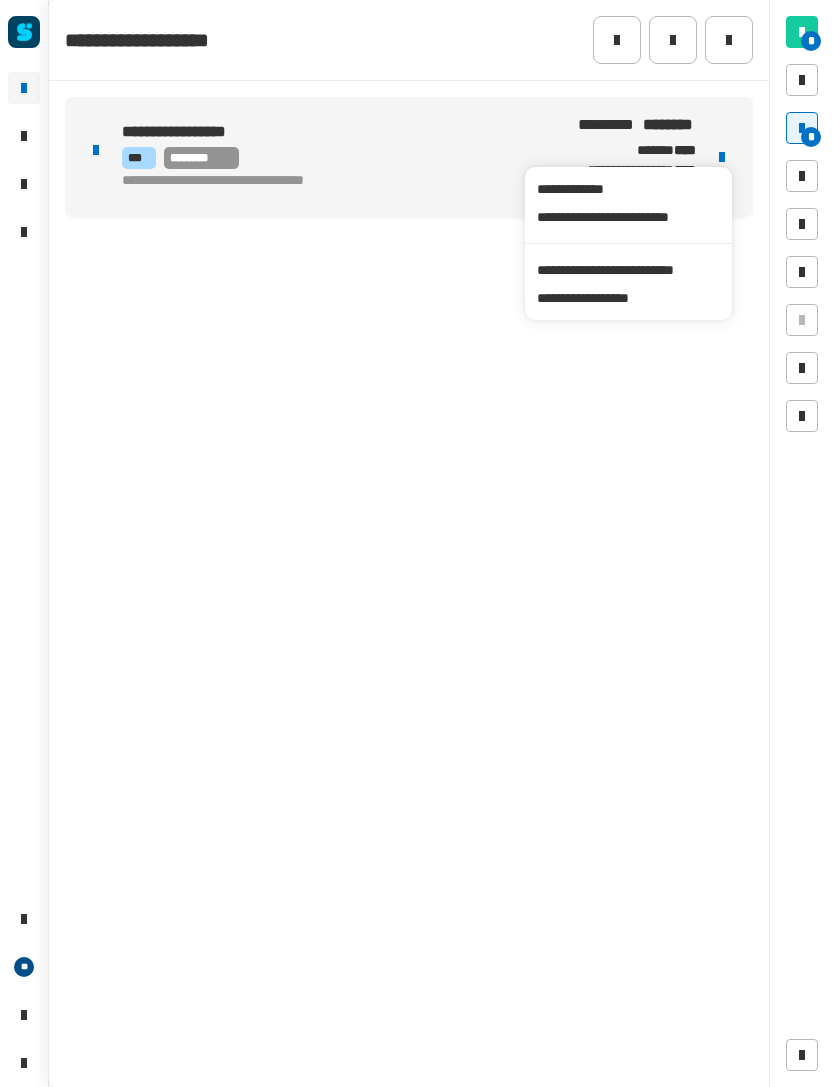 click on "**********" at bounding box center (628, 270) 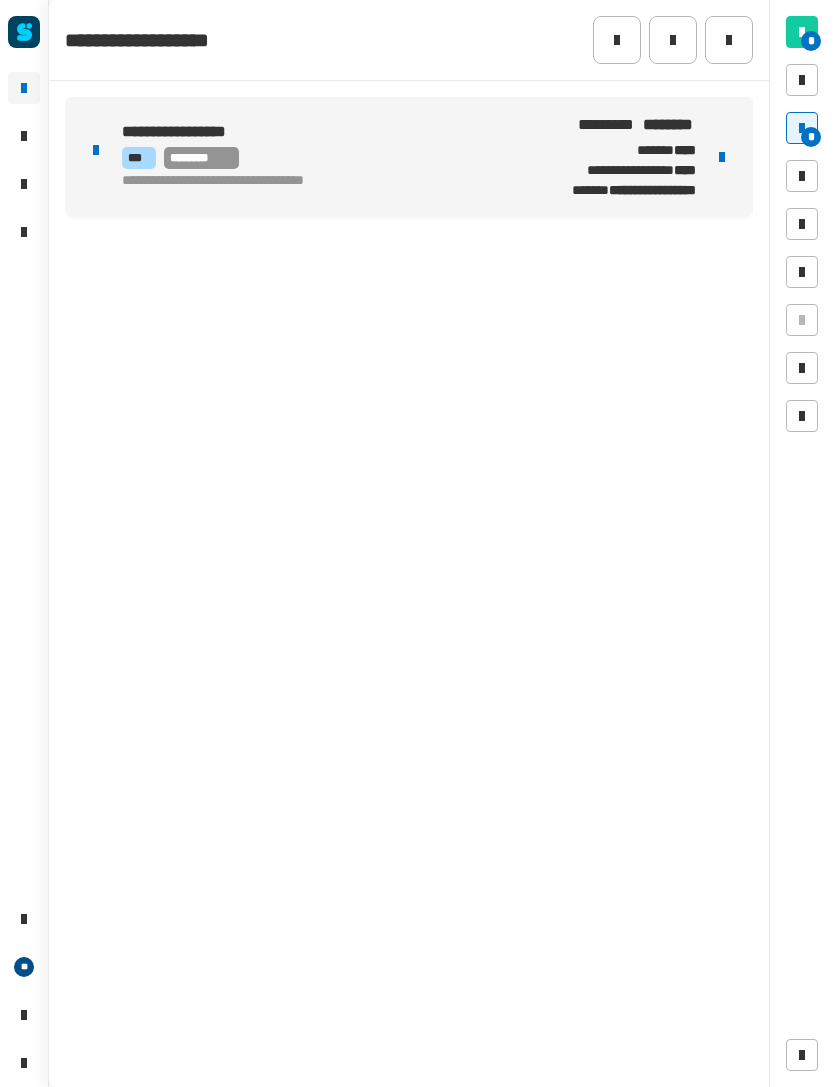 click on "**********" at bounding box center (318, 182) 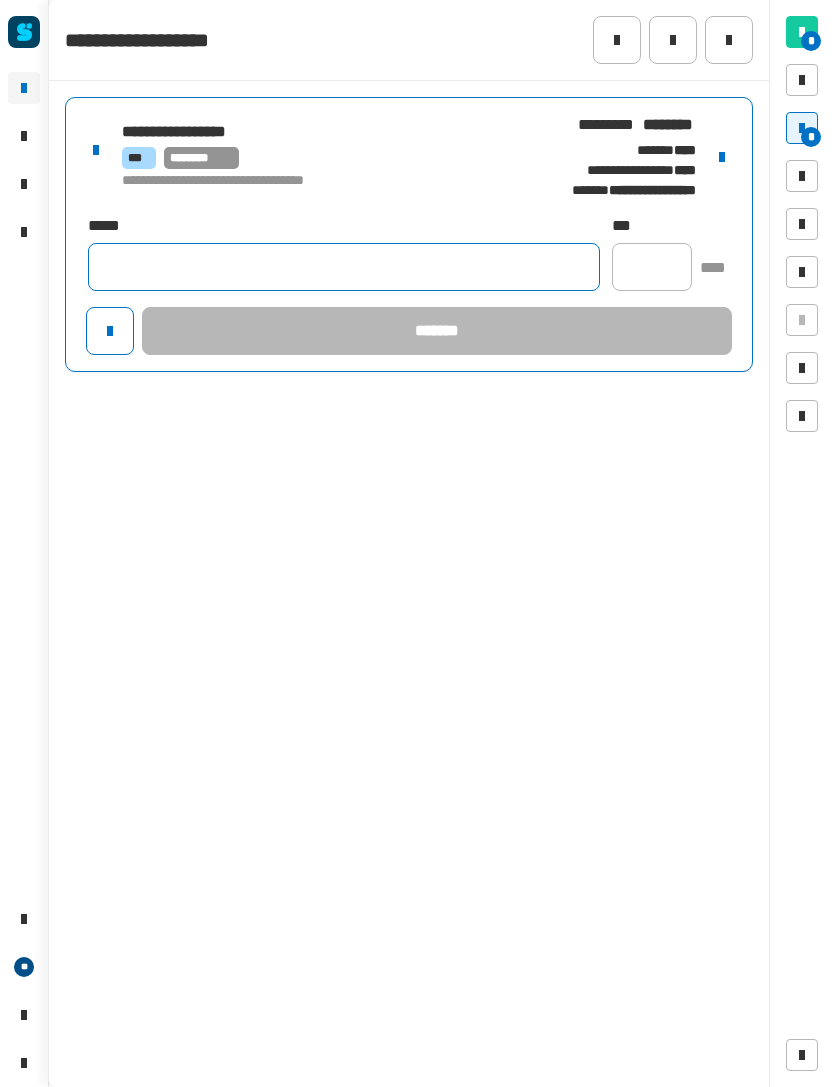 click 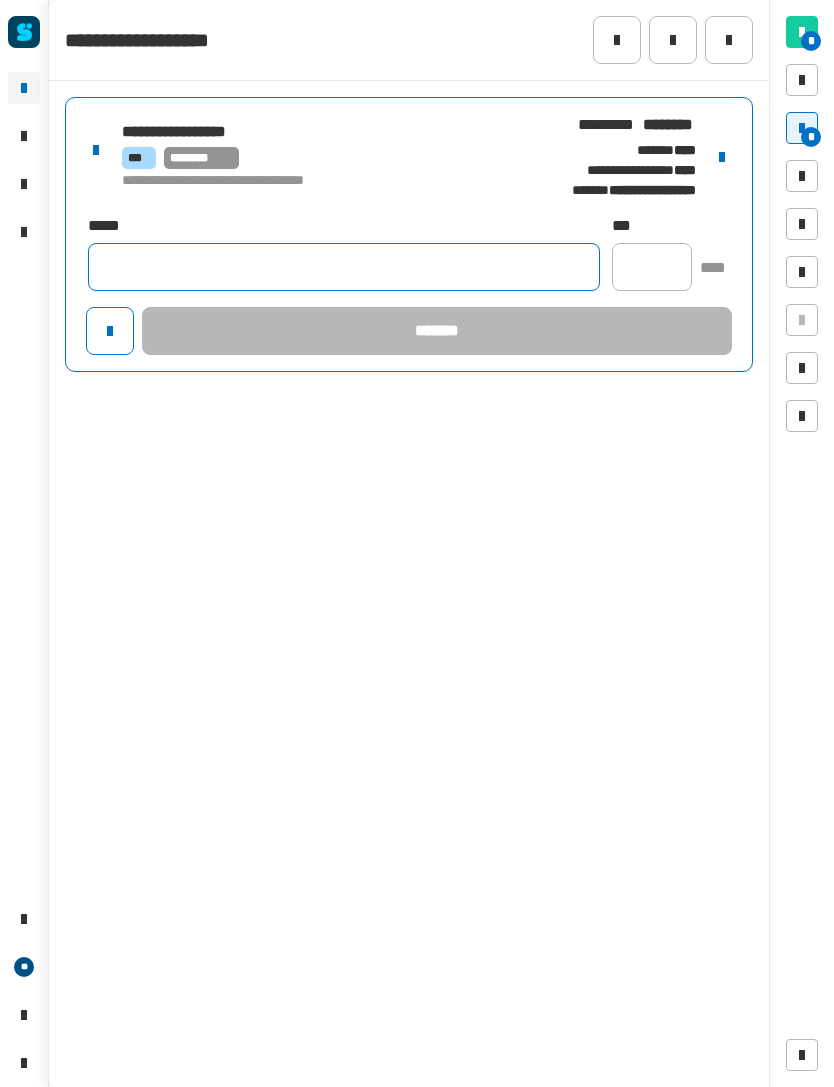 paste on "**********" 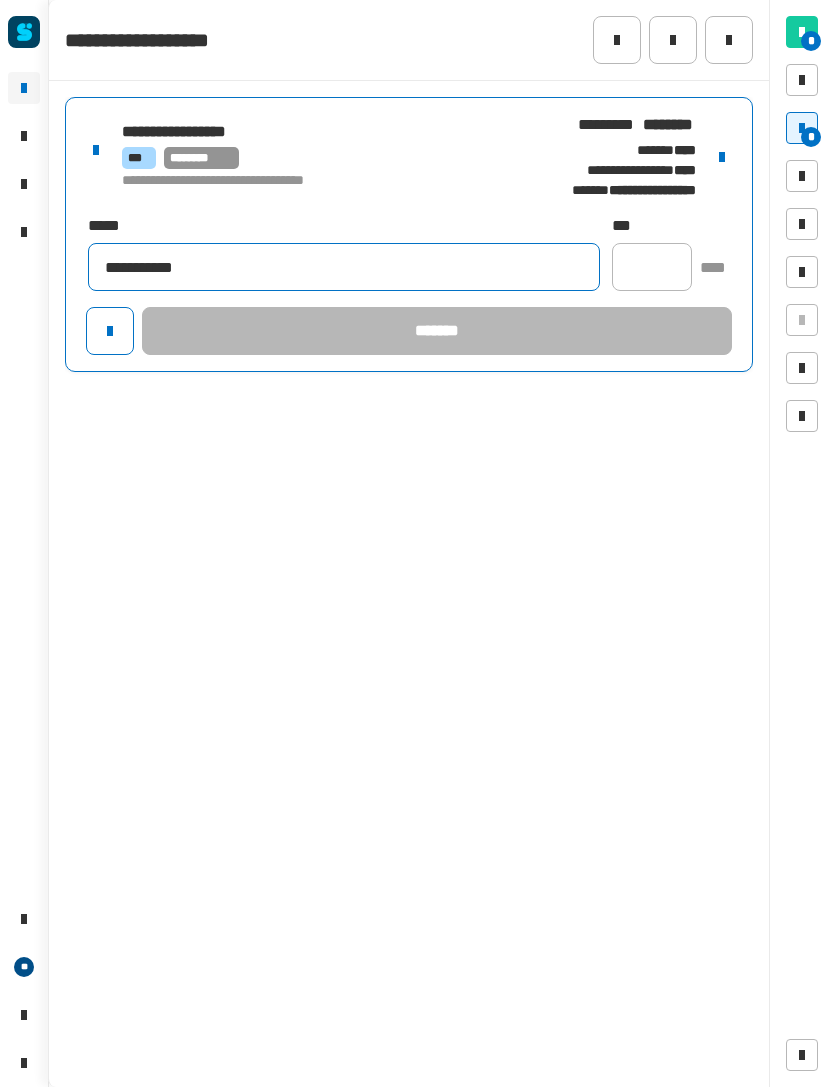 type on "**********" 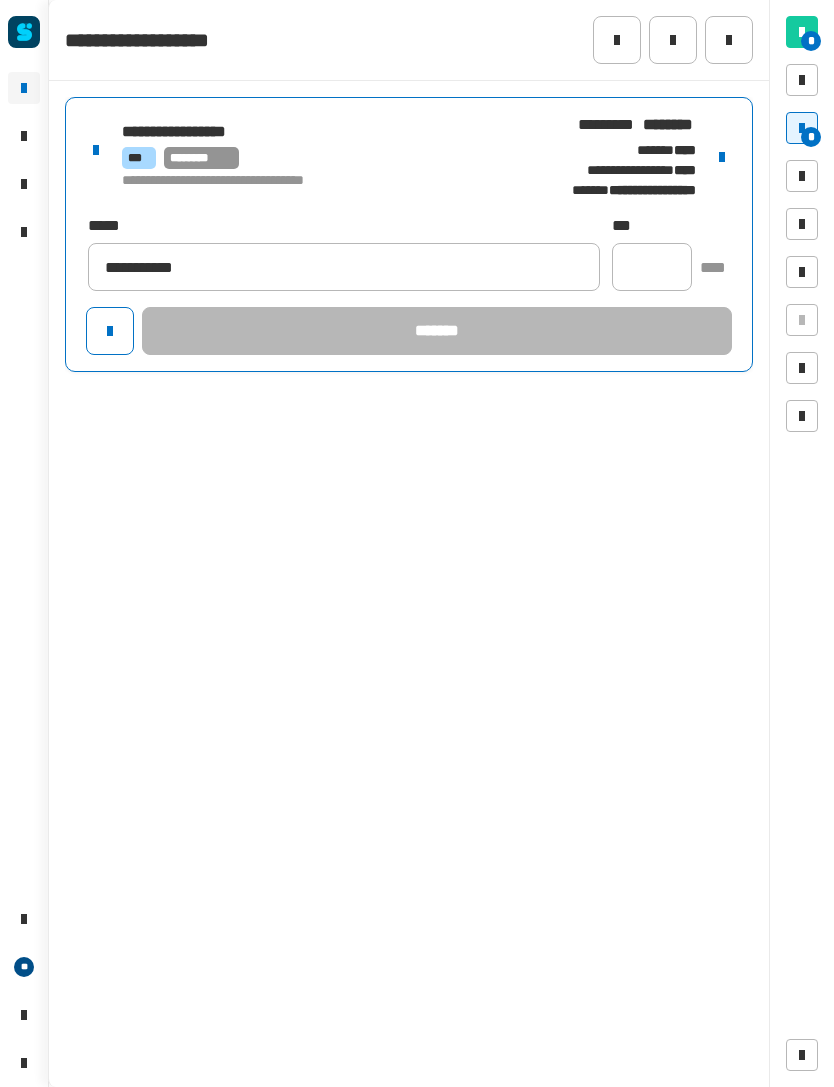 click 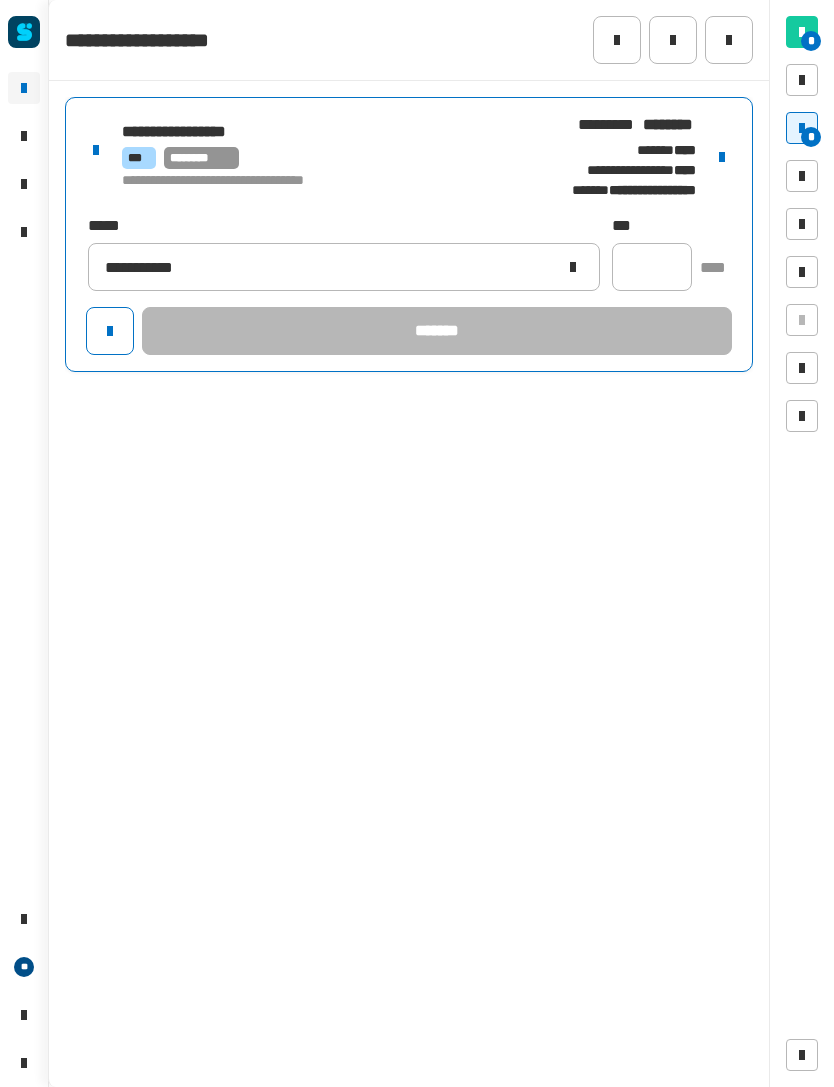 click on "**********" 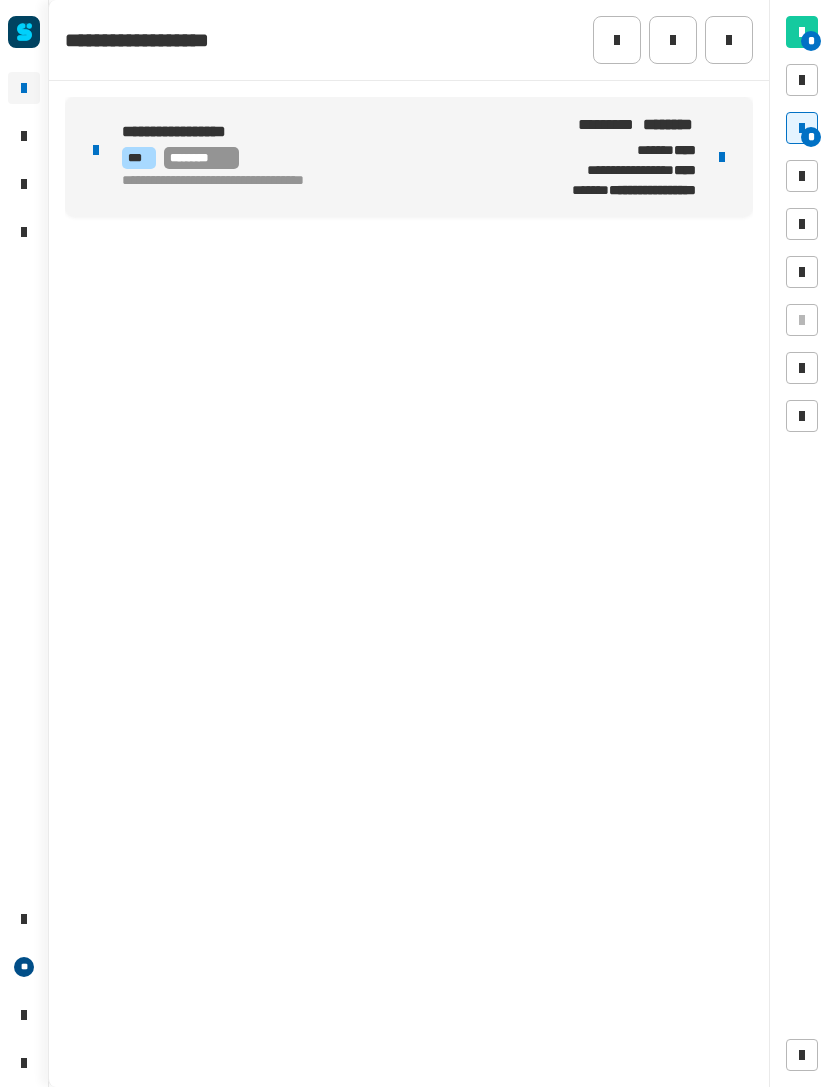 click on "**********" at bounding box center (630, 170) 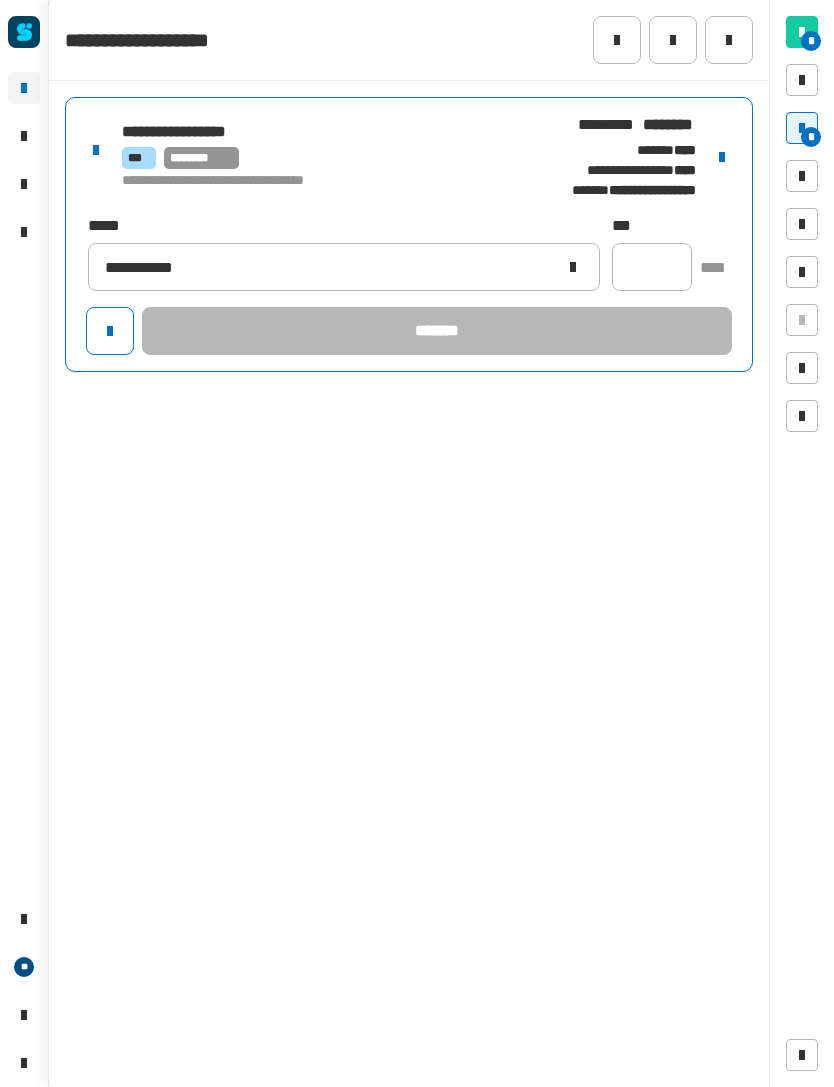 click 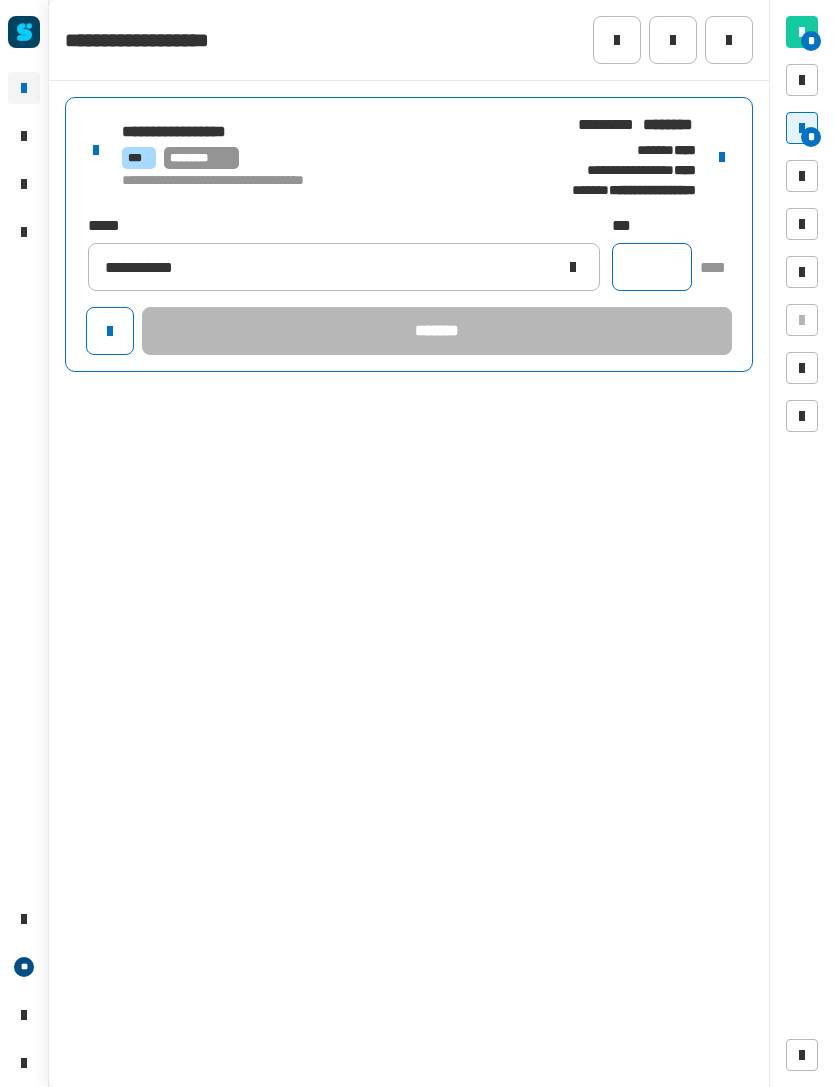 click 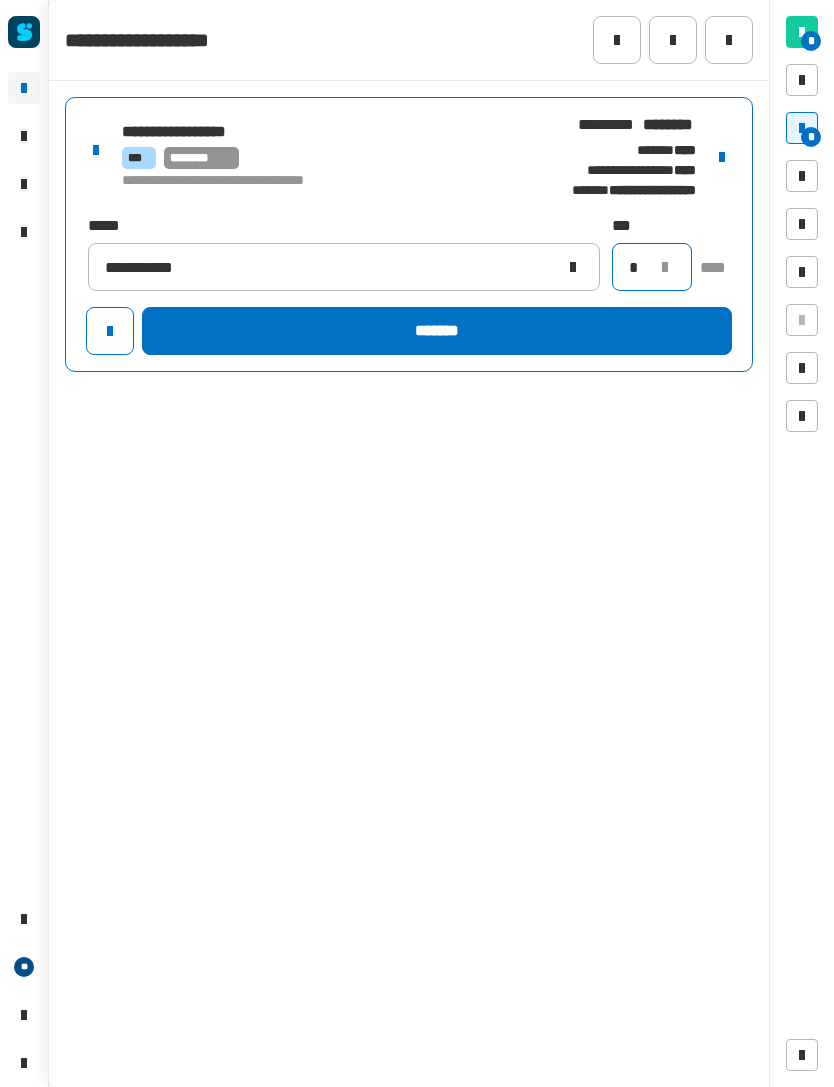 type on "*" 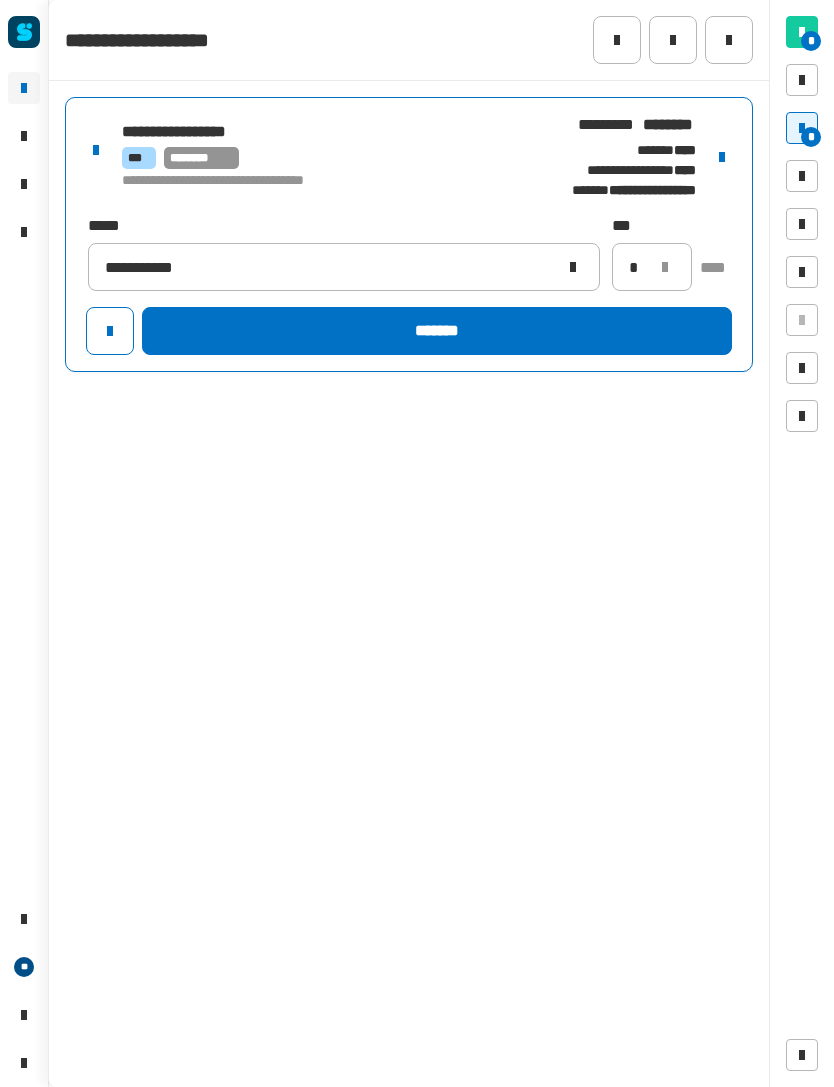 click on "*******" 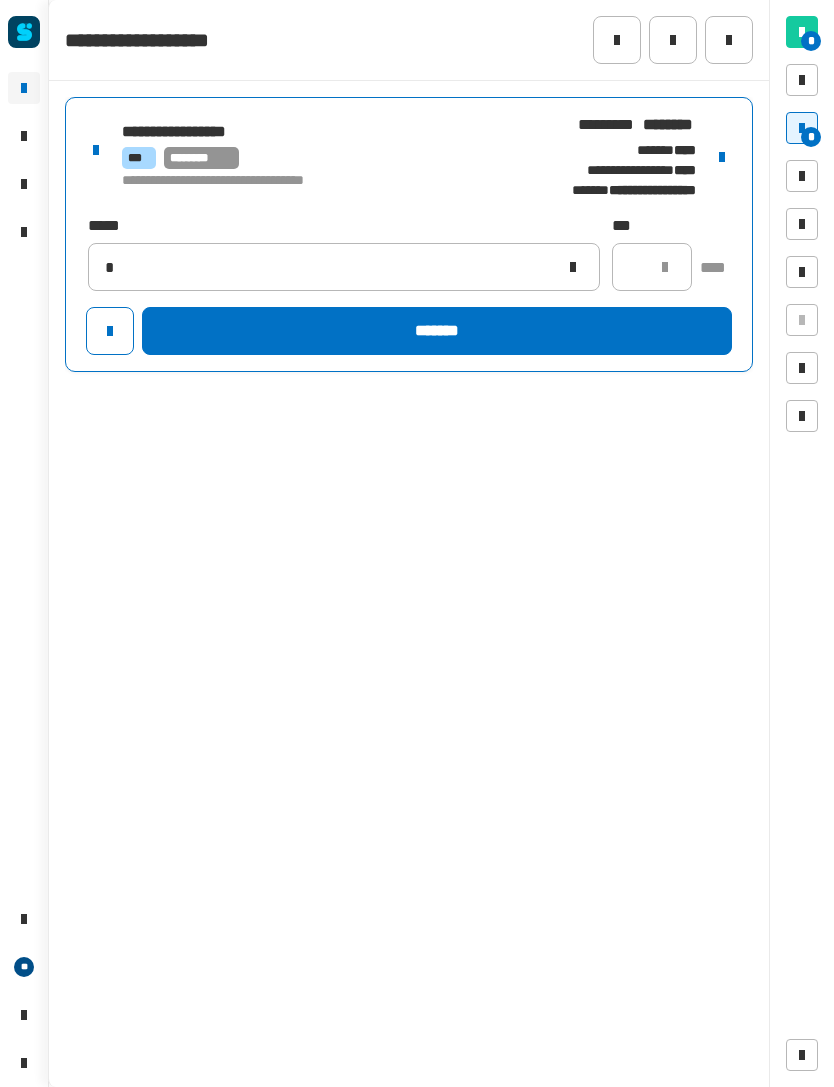 type 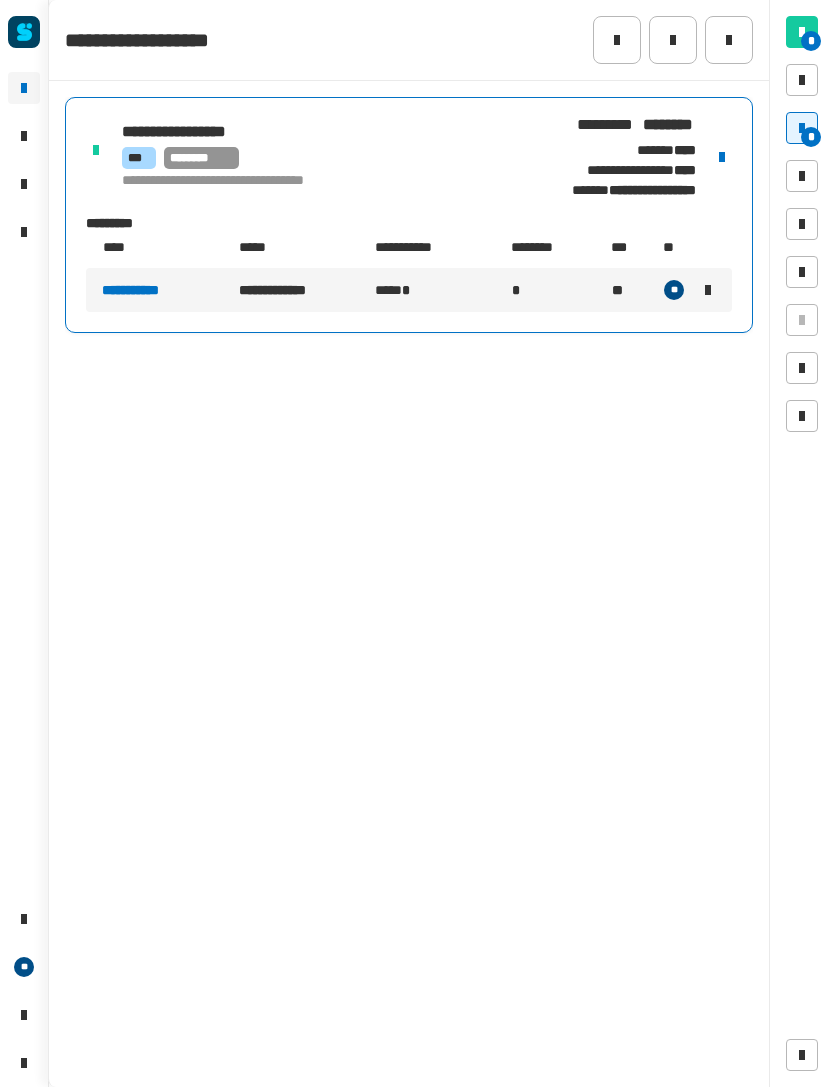 click 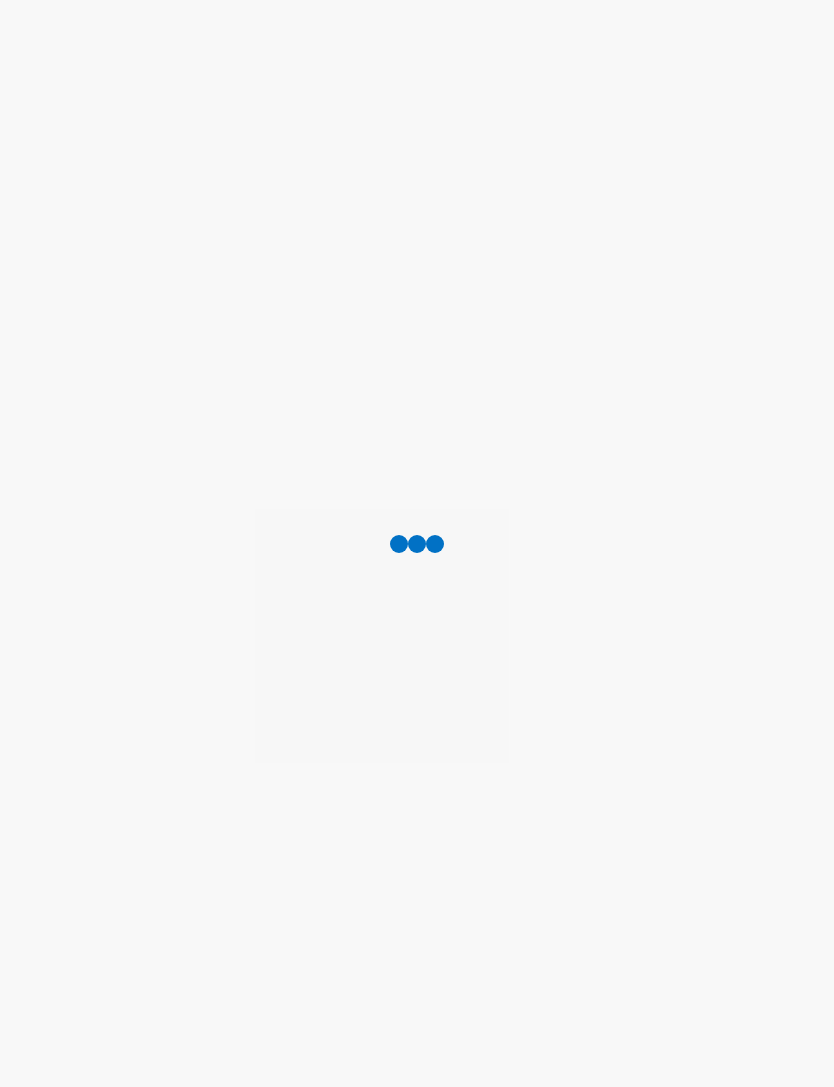 scroll, scrollTop: 0, scrollLeft: 0, axis: both 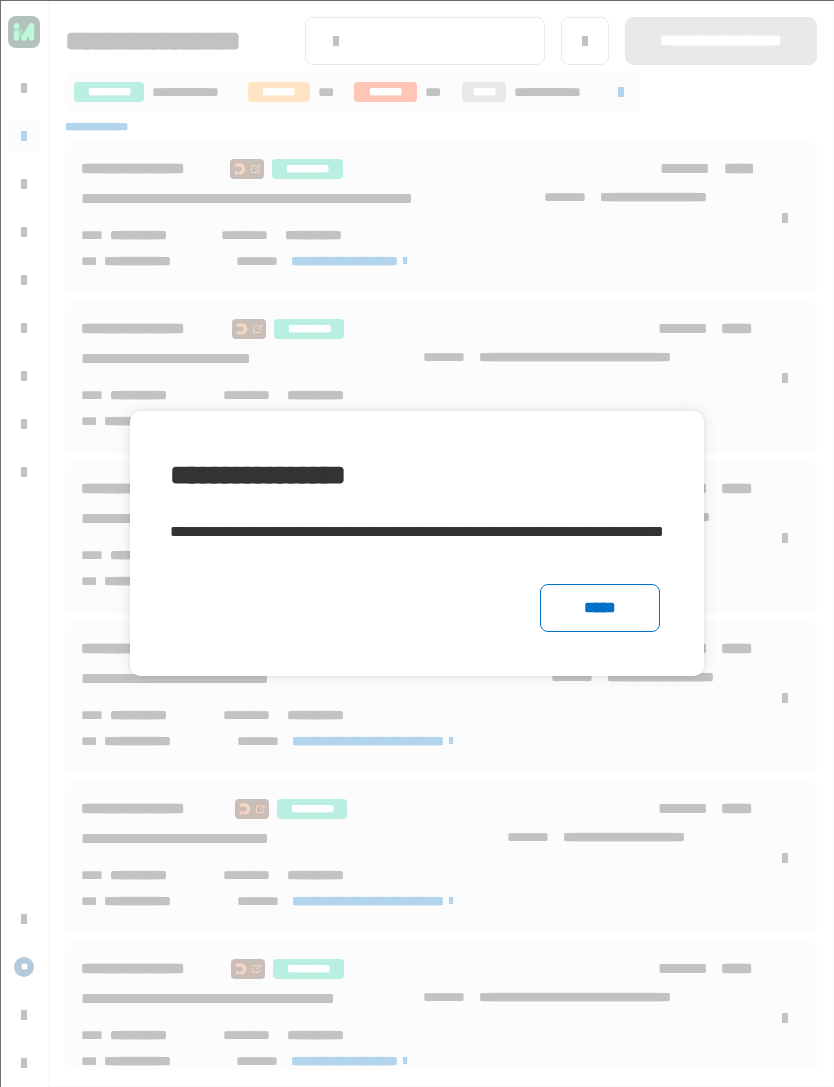 click on "*****" 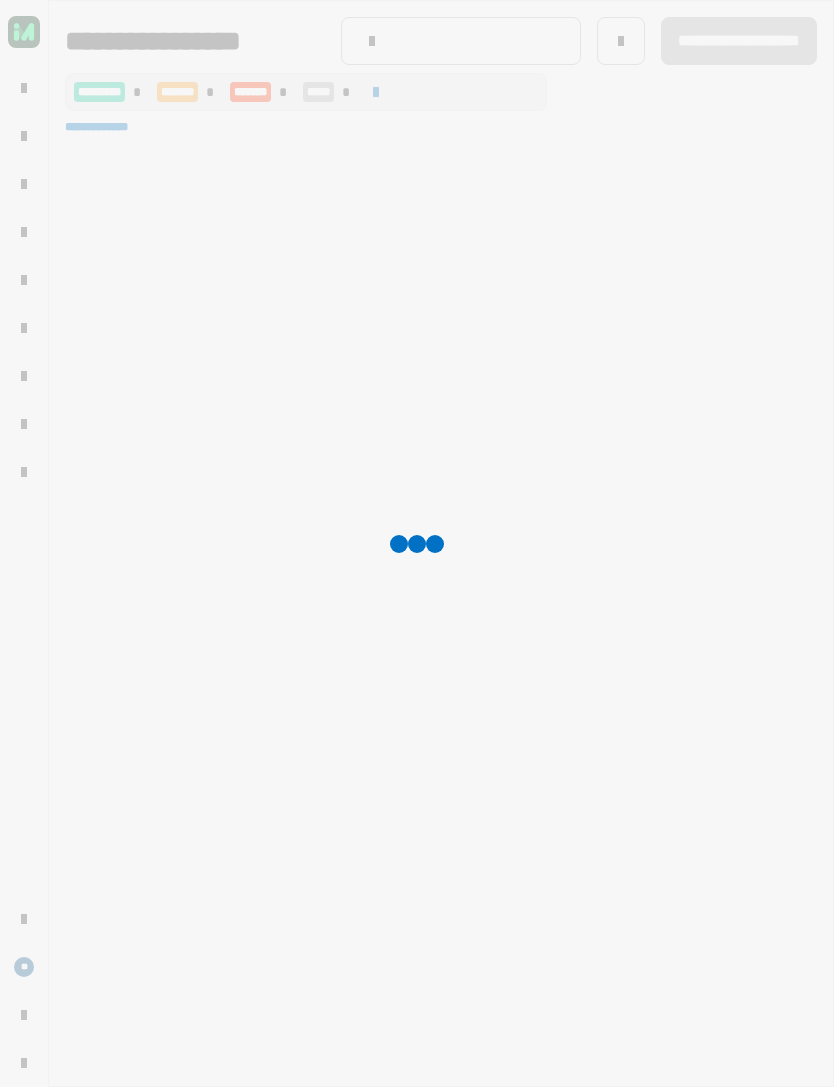 scroll, scrollTop: 0, scrollLeft: 0, axis: both 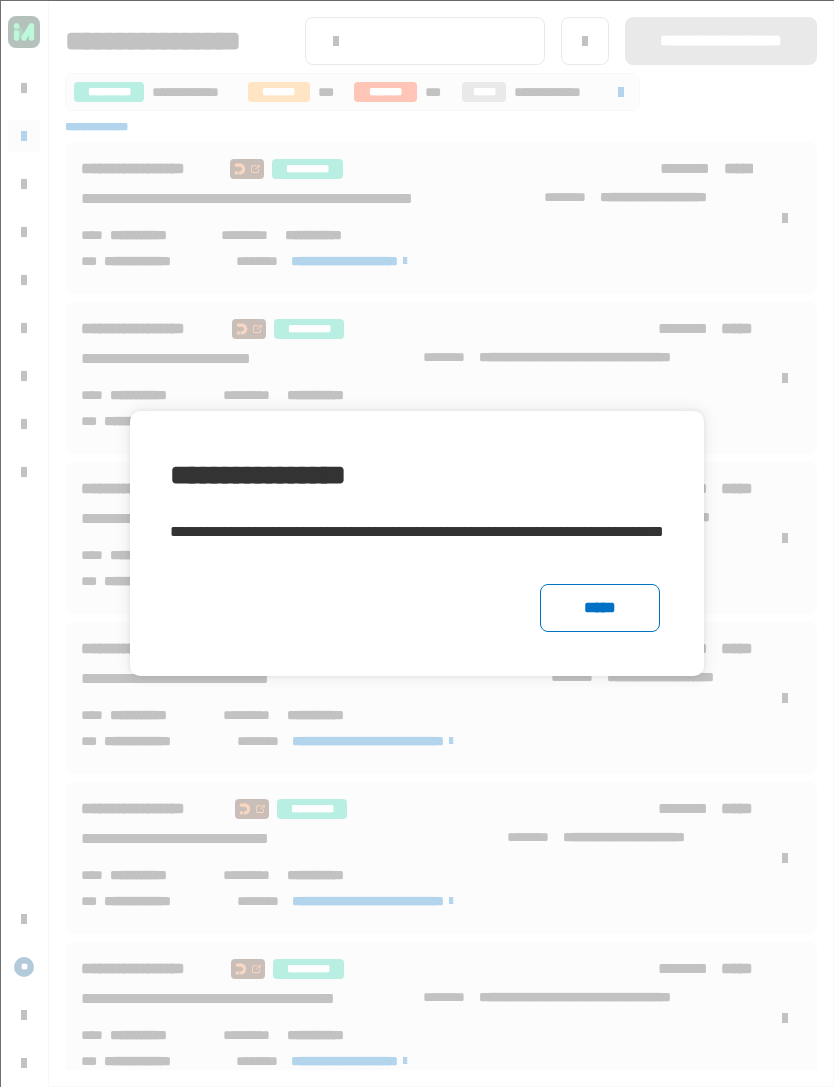 click on "*****" 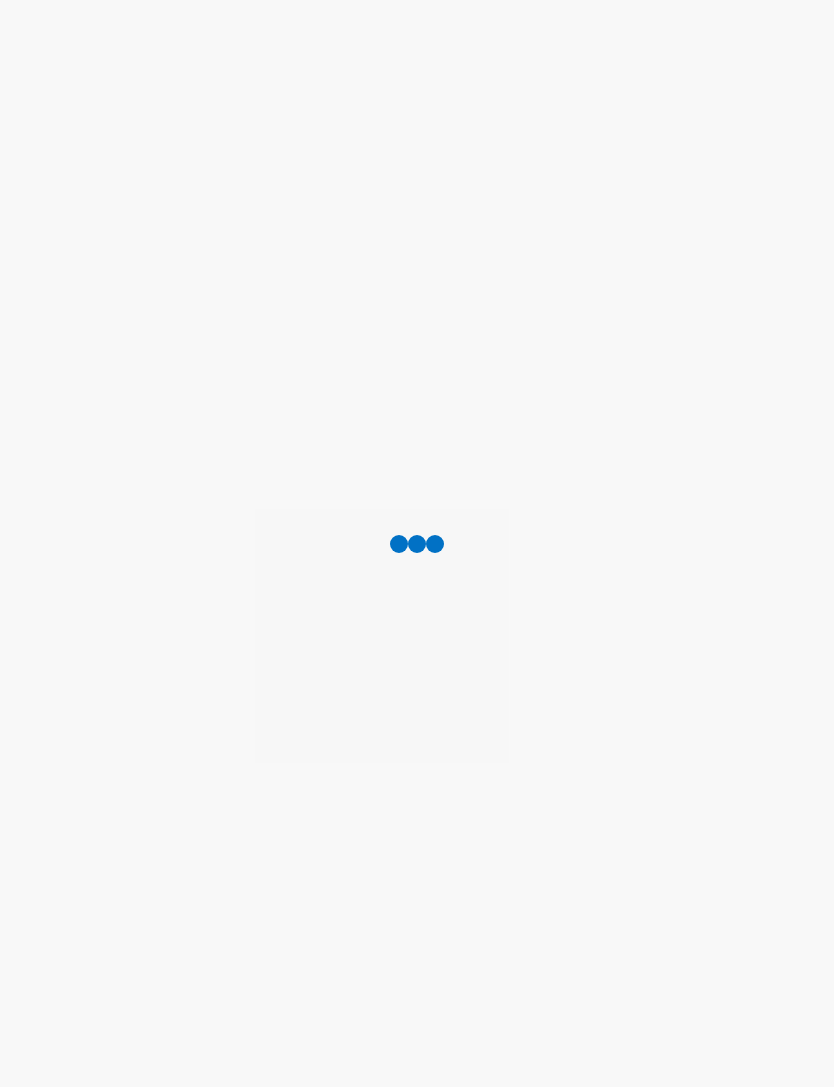 scroll, scrollTop: 0, scrollLeft: 0, axis: both 